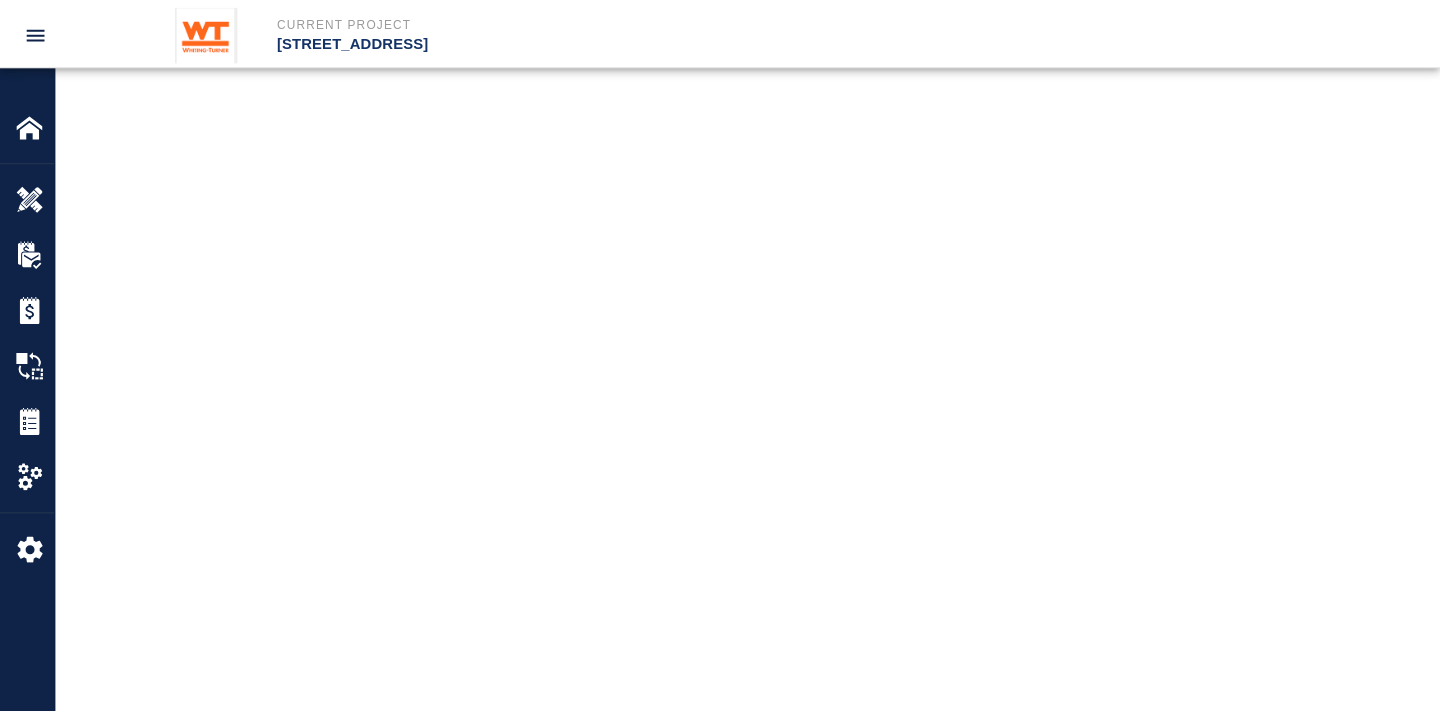 scroll, scrollTop: 0, scrollLeft: 0, axis: both 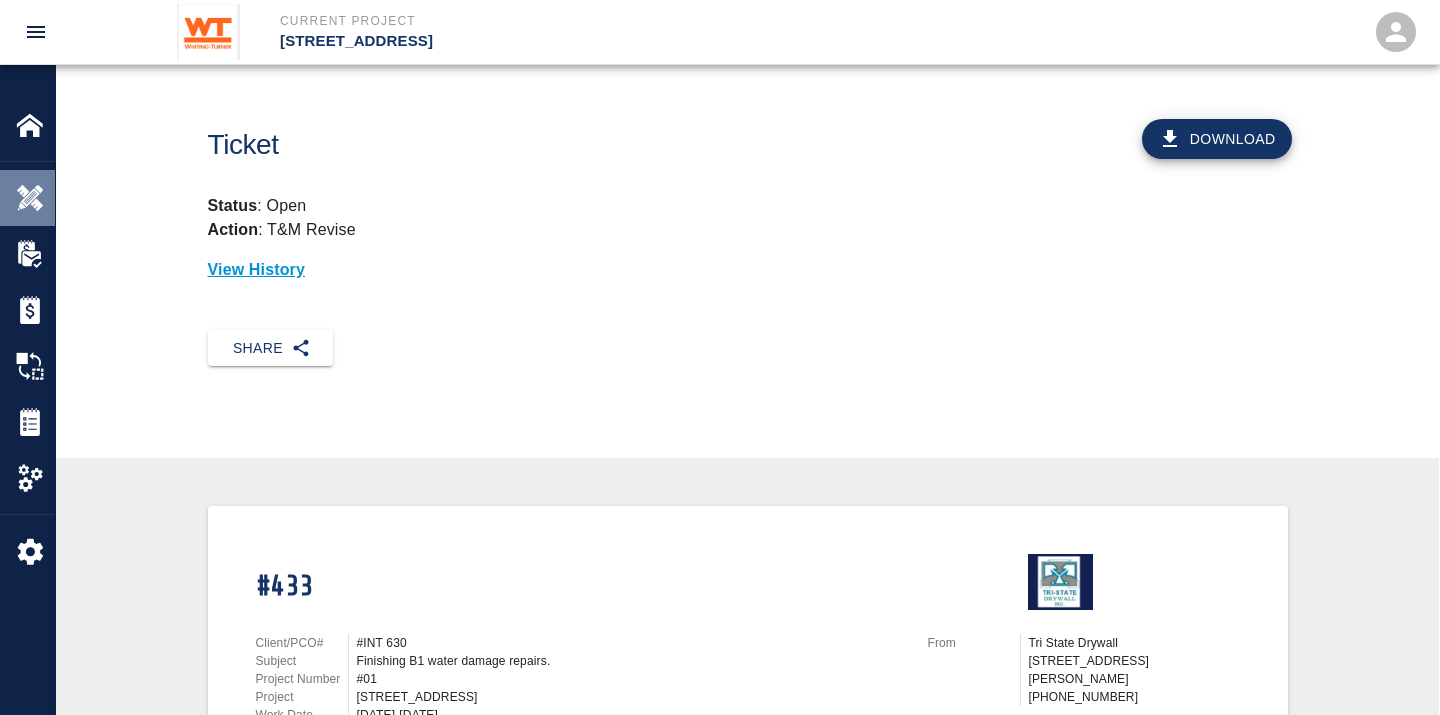 click at bounding box center [30, 198] 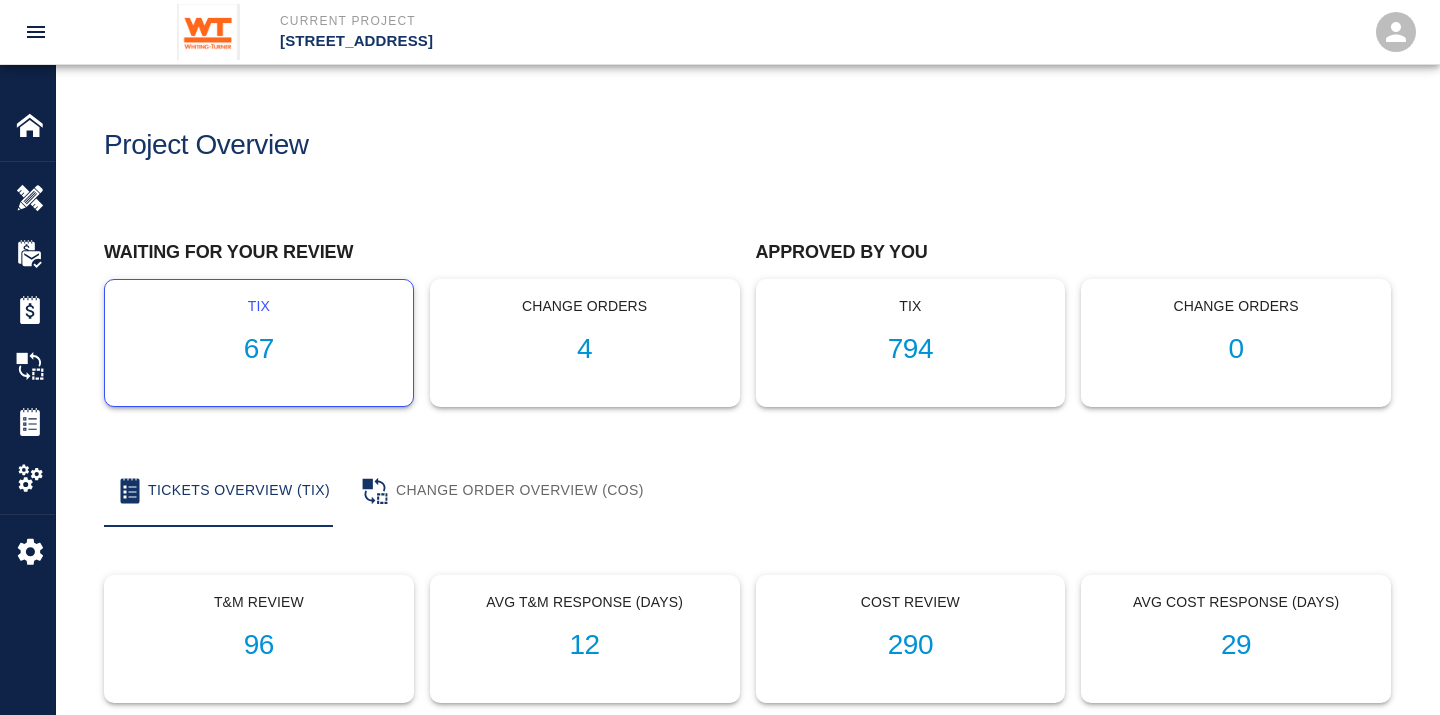 click on "tix 67" at bounding box center (259, 343) 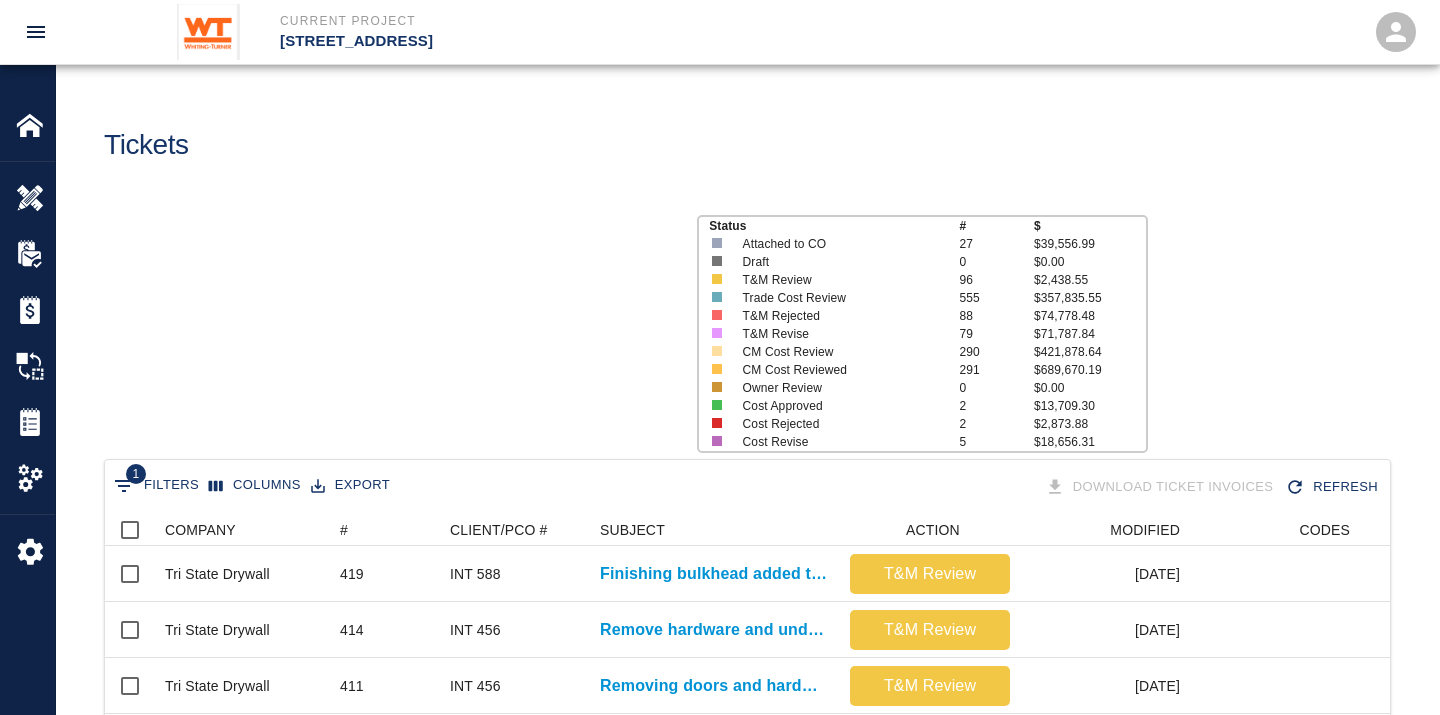 scroll, scrollTop: 17, scrollLeft: 17, axis: both 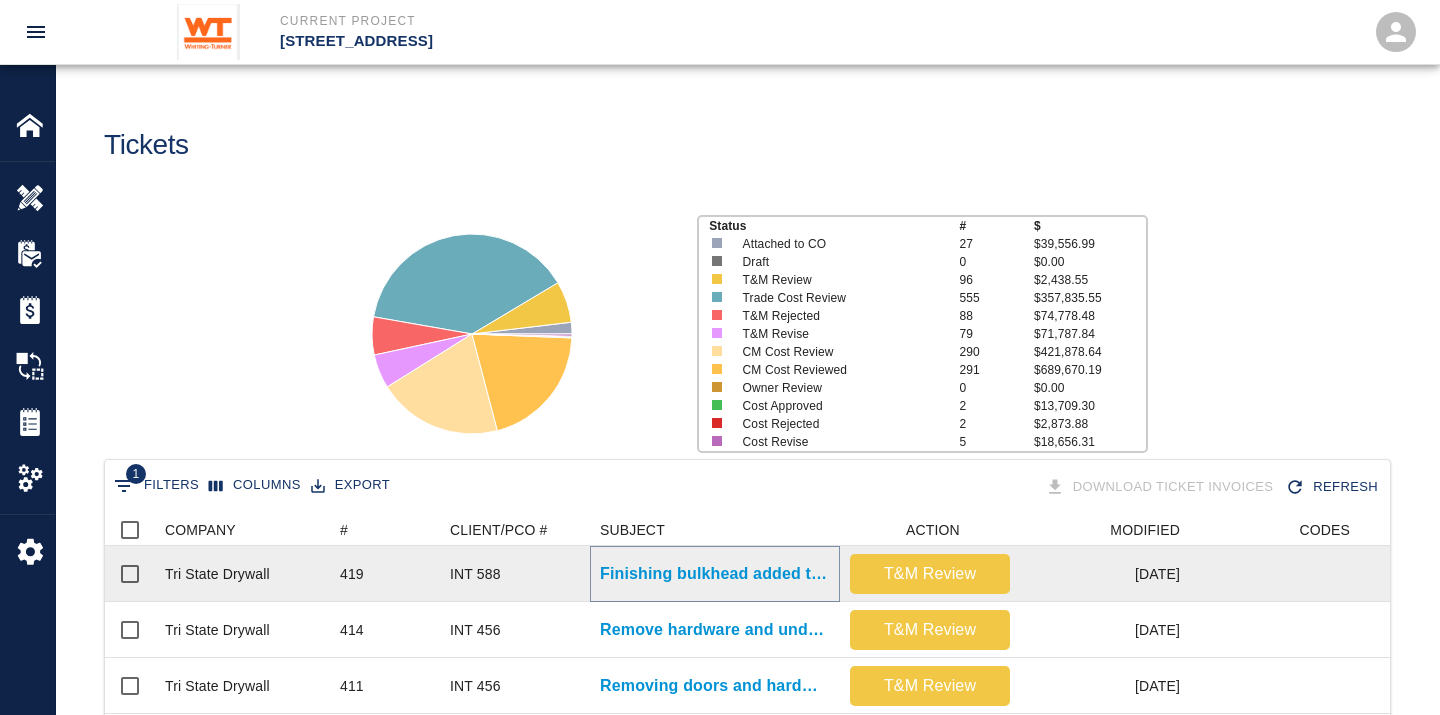 click on "Finishing bulkhead added to encapsulate the column drop beam in..." at bounding box center [715, 574] 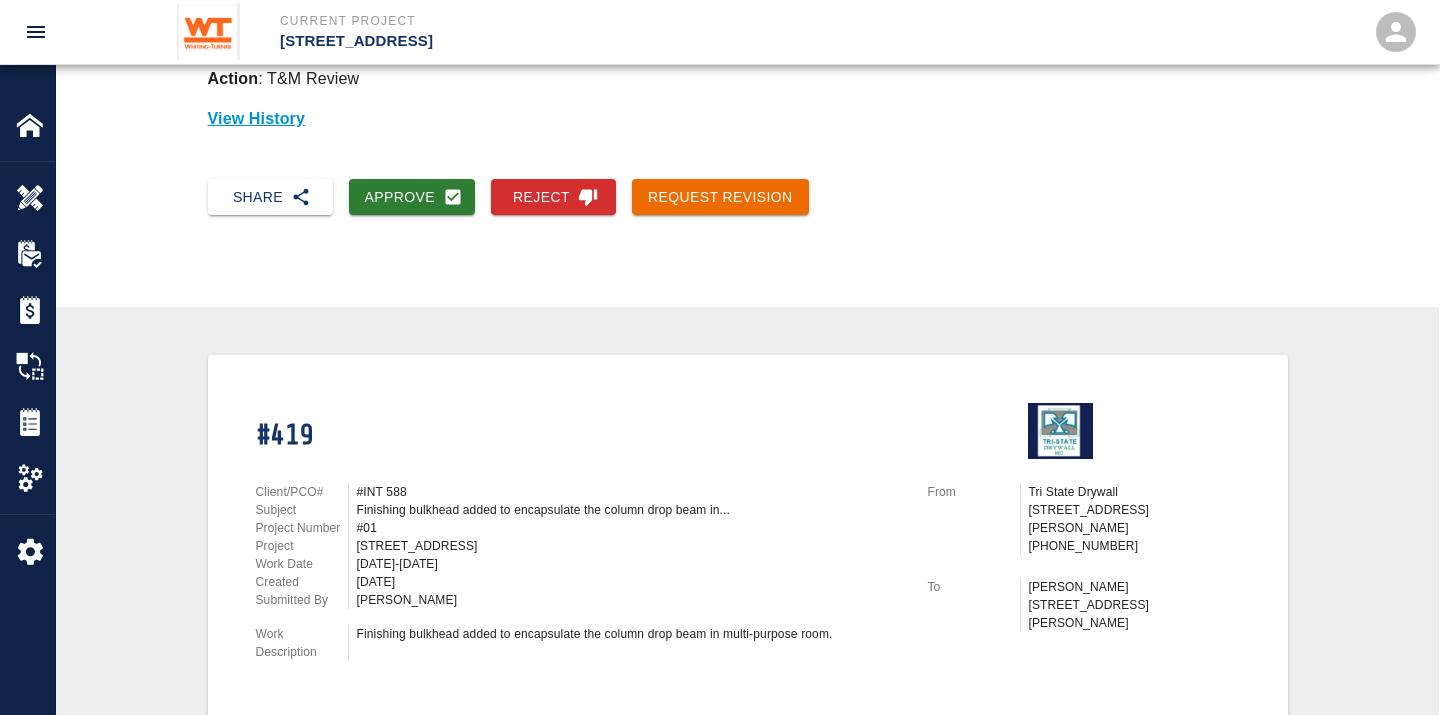 scroll, scrollTop: 152, scrollLeft: 0, axis: vertical 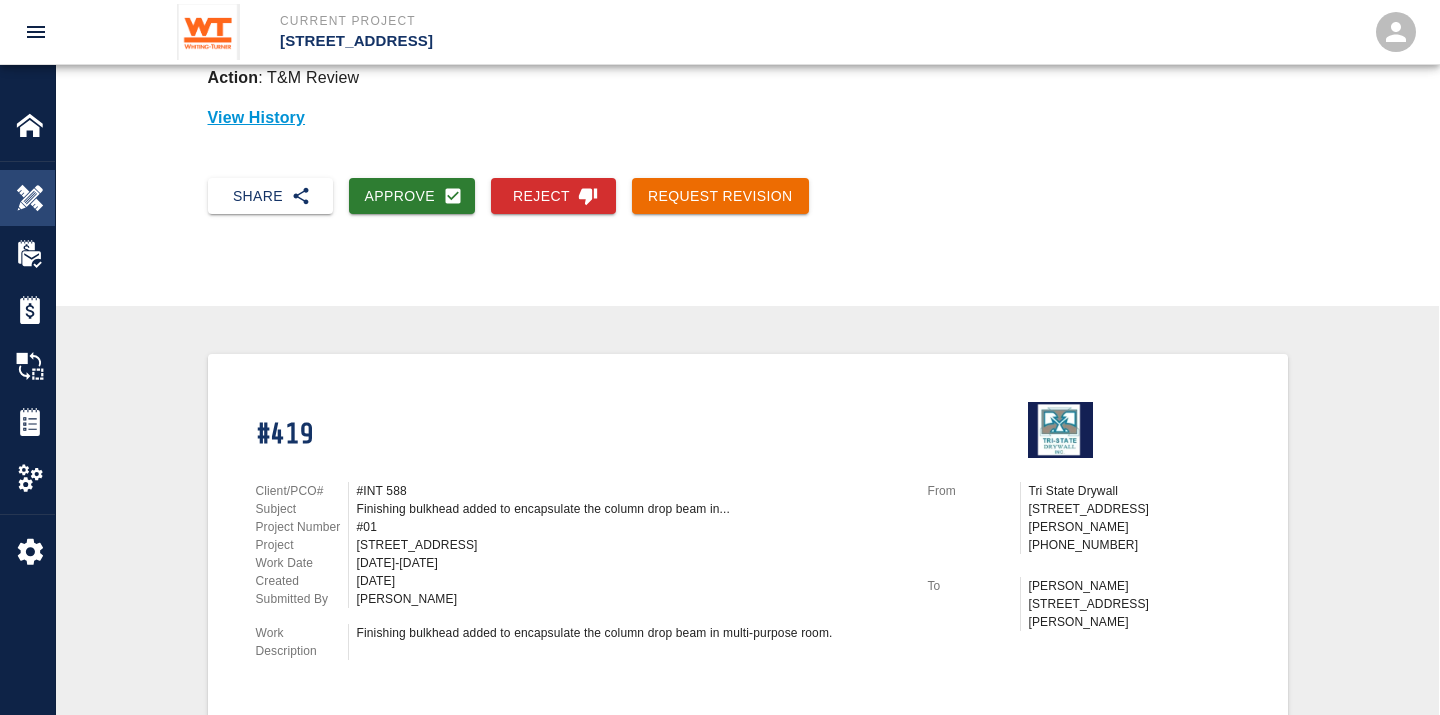 click on "Overview" at bounding box center (27, 198) 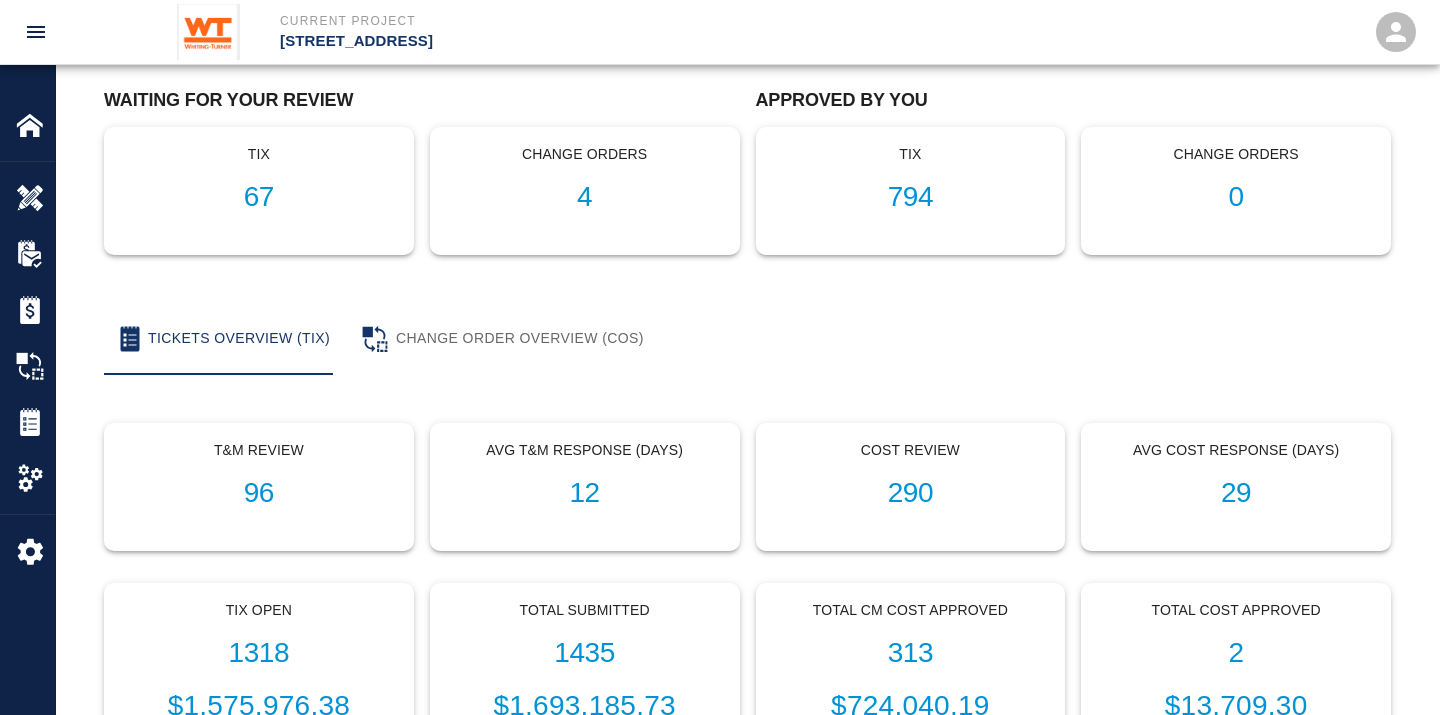 scroll, scrollTop: 0, scrollLeft: 0, axis: both 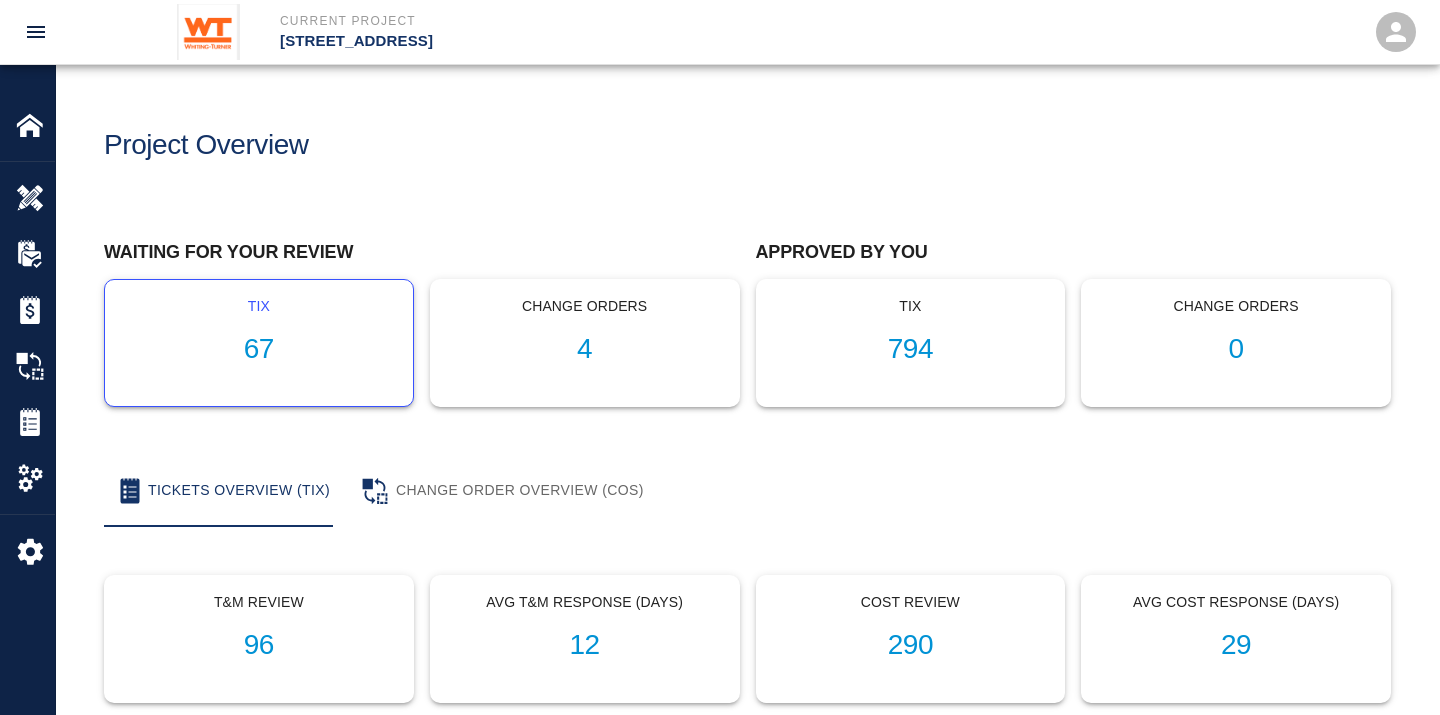 click on "67" at bounding box center [259, 349] 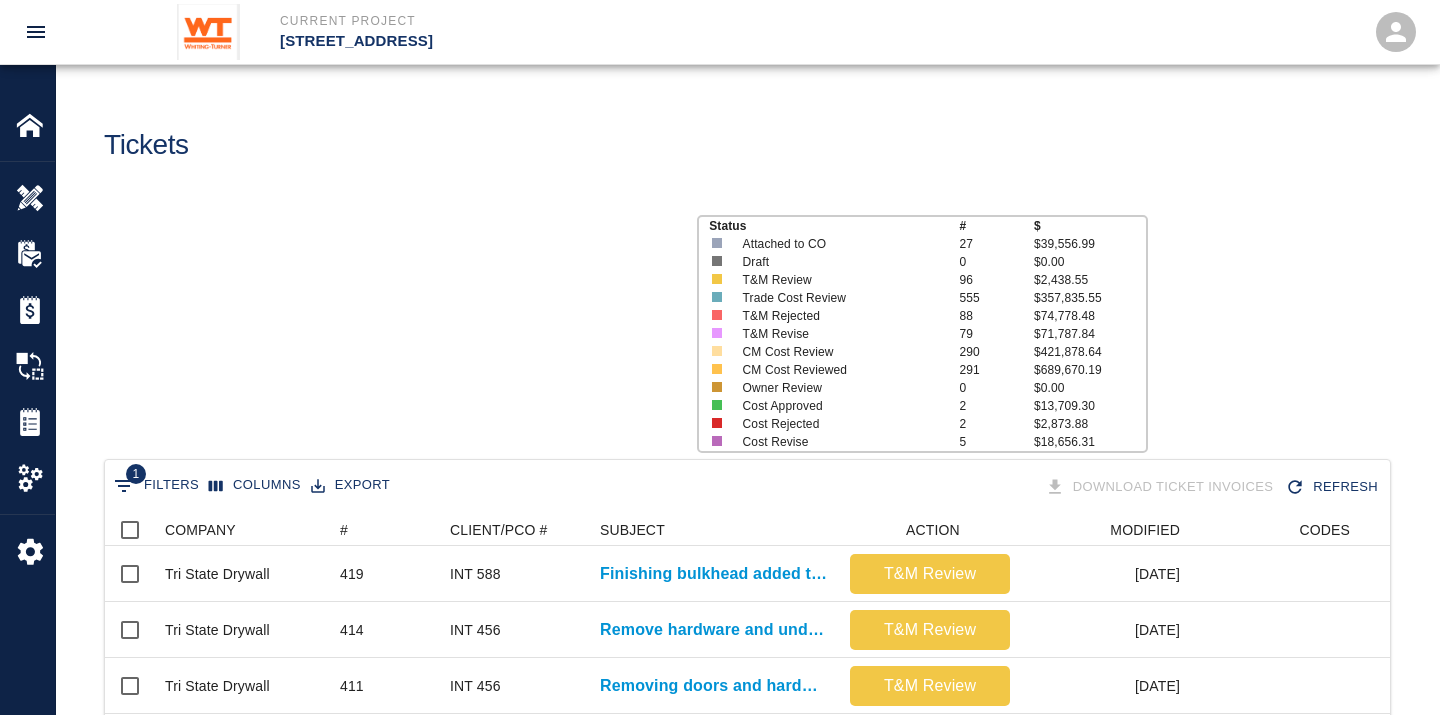 scroll, scrollTop: 17, scrollLeft: 17, axis: both 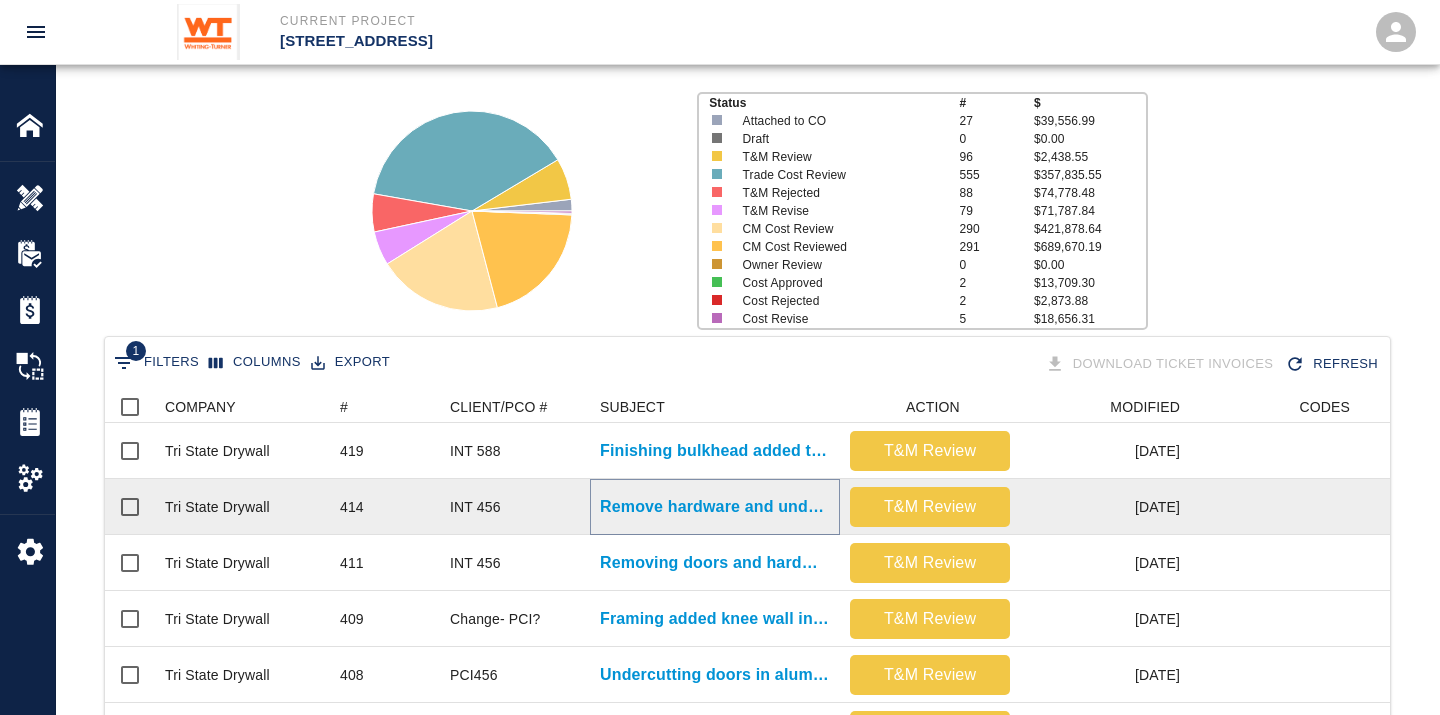 click on "Remove hardware and undercut doors previously cut by door supplier..." at bounding box center (715, 507) 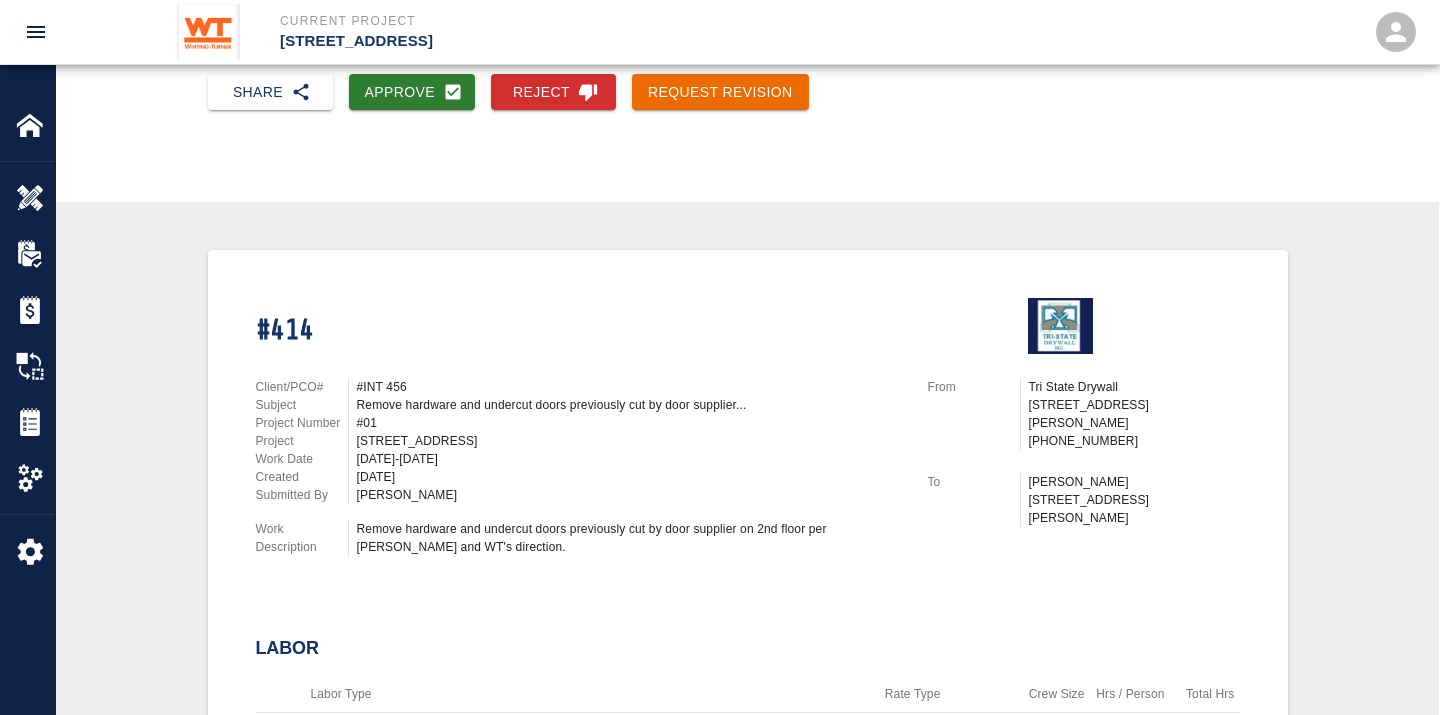 scroll, scrollTop: 257, scrollLeft: 0, axis: vertical 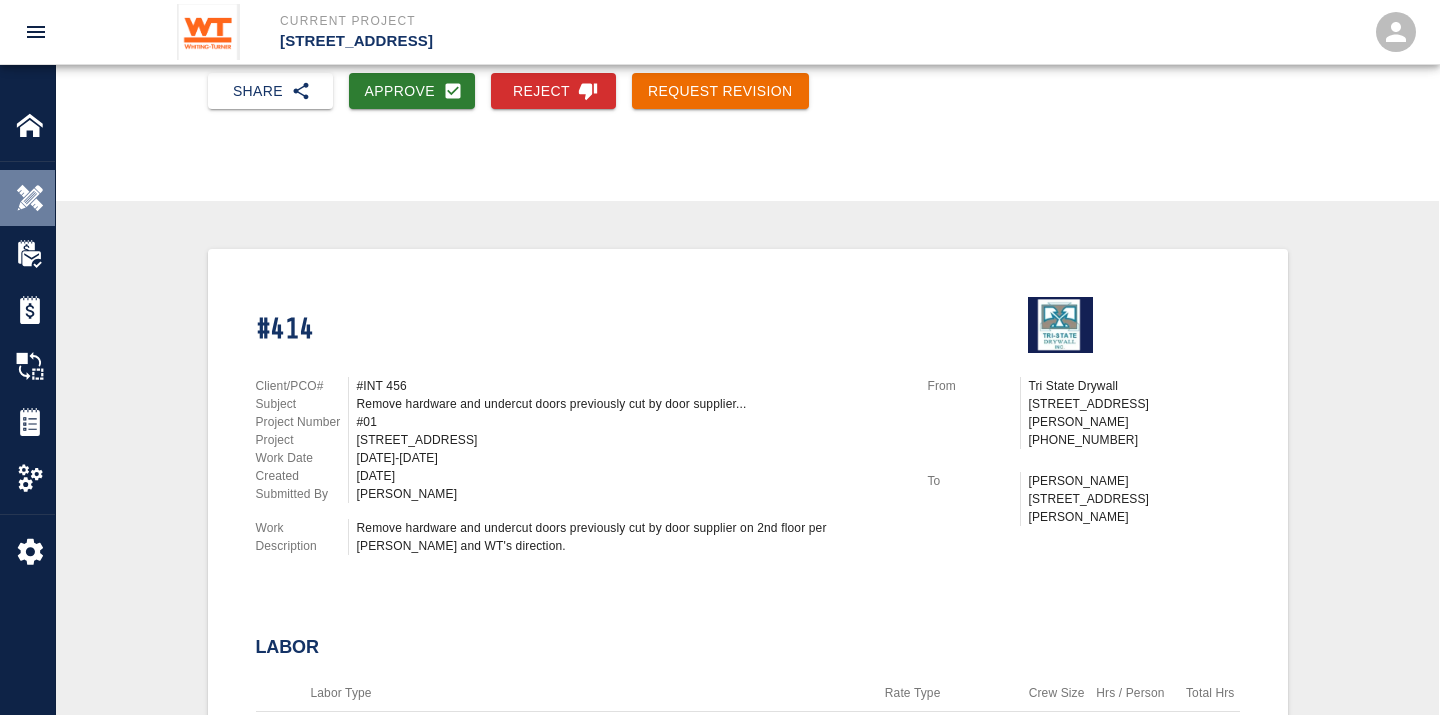 click at bounding box center (30, 198) 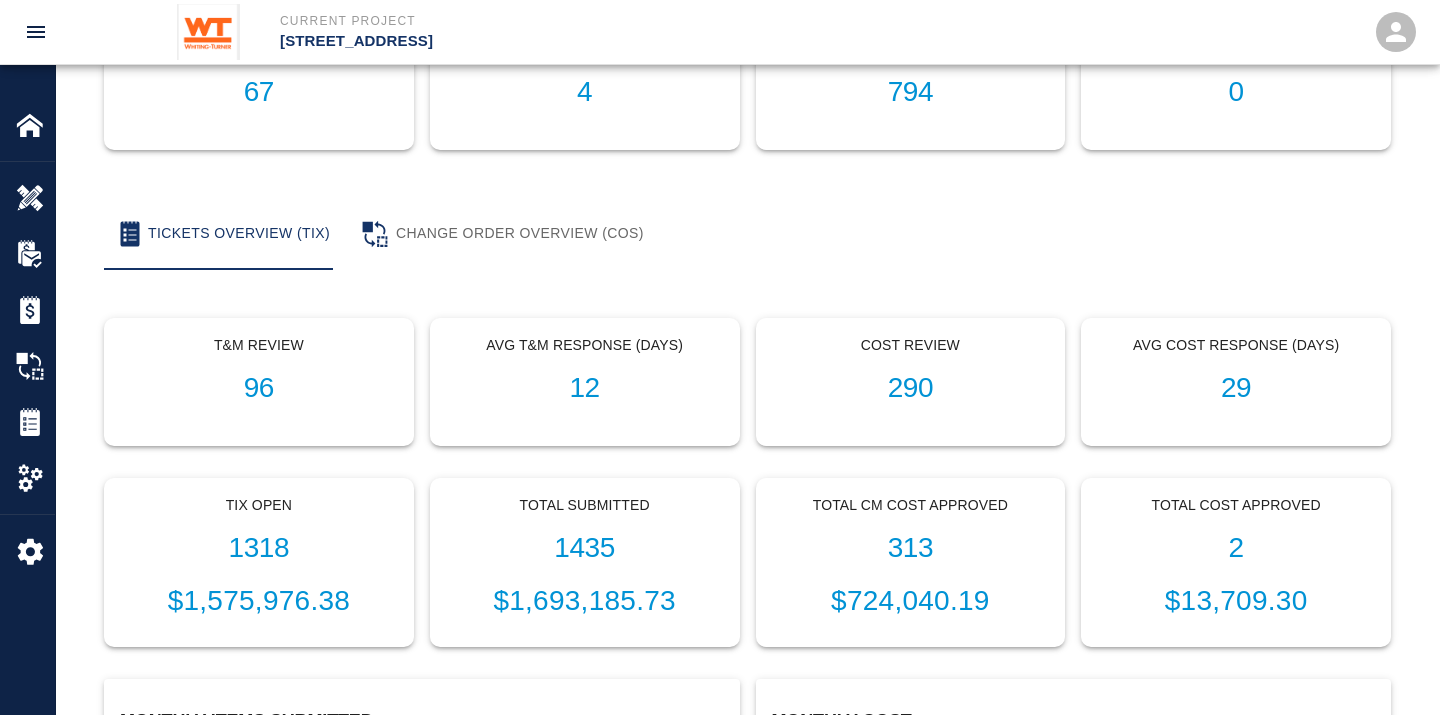 scroll, scrollTop: 0, scrollLeft: 0, axis: both 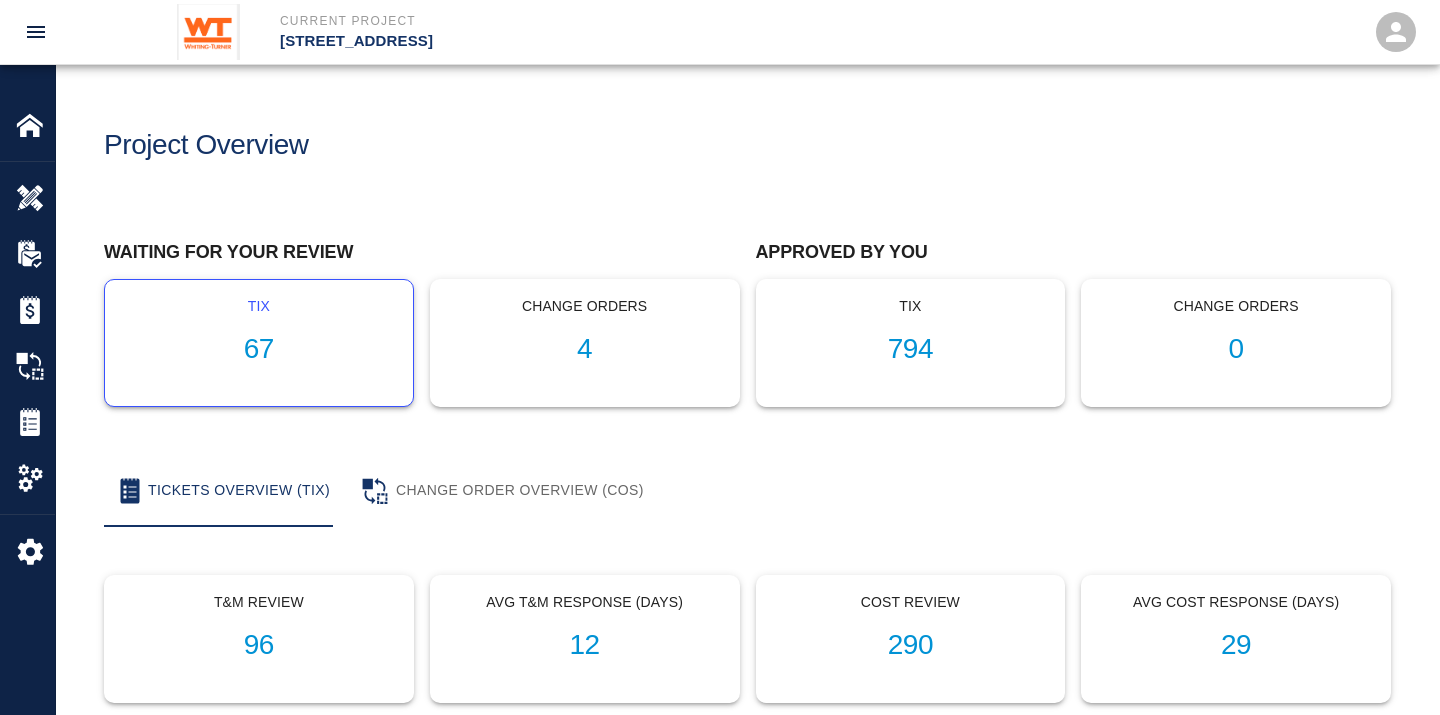 click on "67" at bounding box center (259, 349) 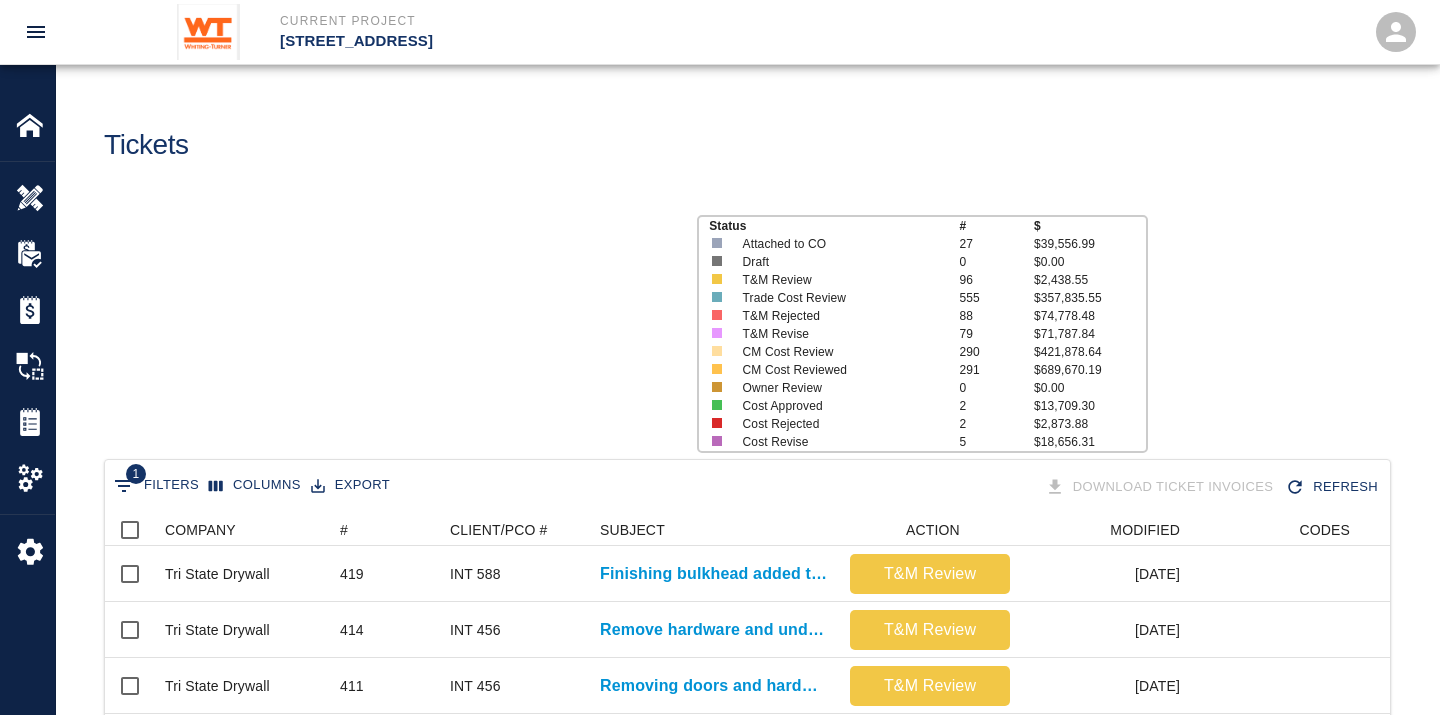 scroll, scrollTop: 17, scrollLeft: 17, axis: both 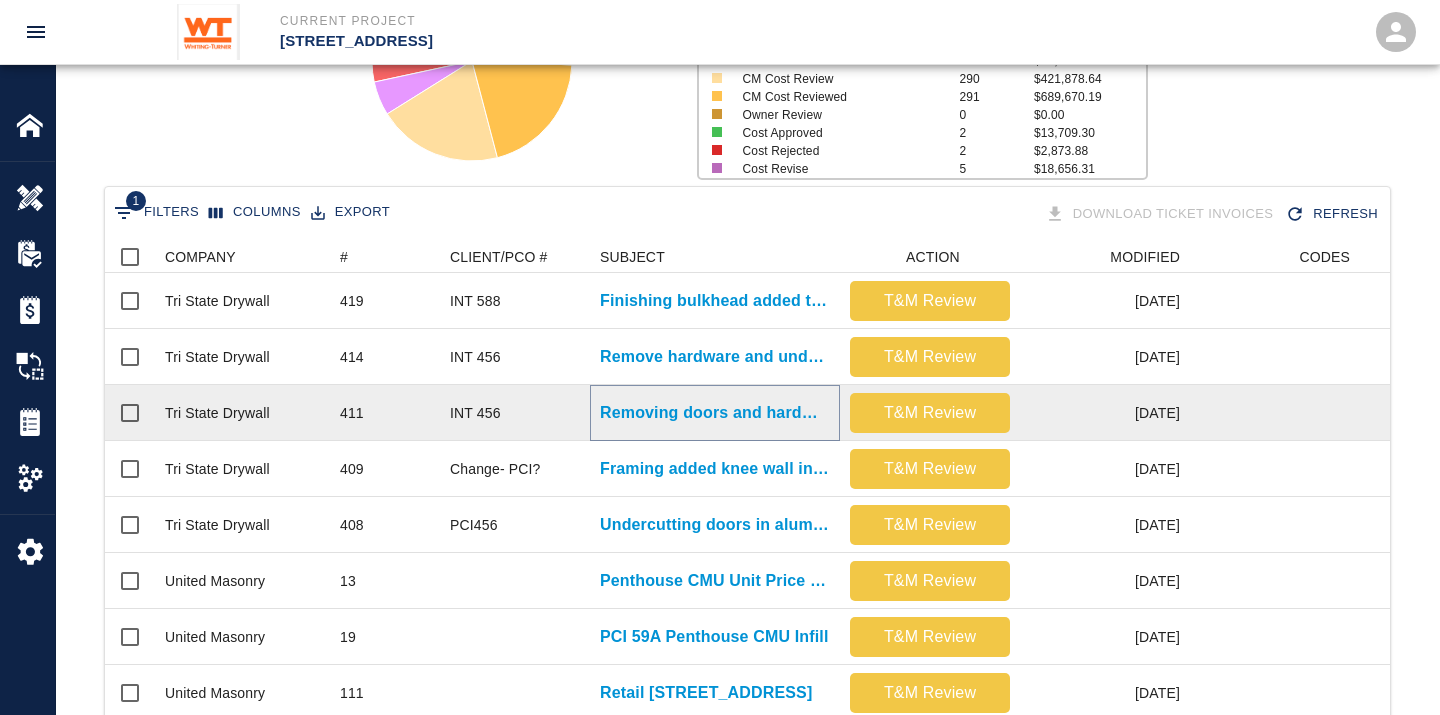 click on "Removing doors and hardware to undercut doors on 7th floor..." at bounding box center [715, 413] 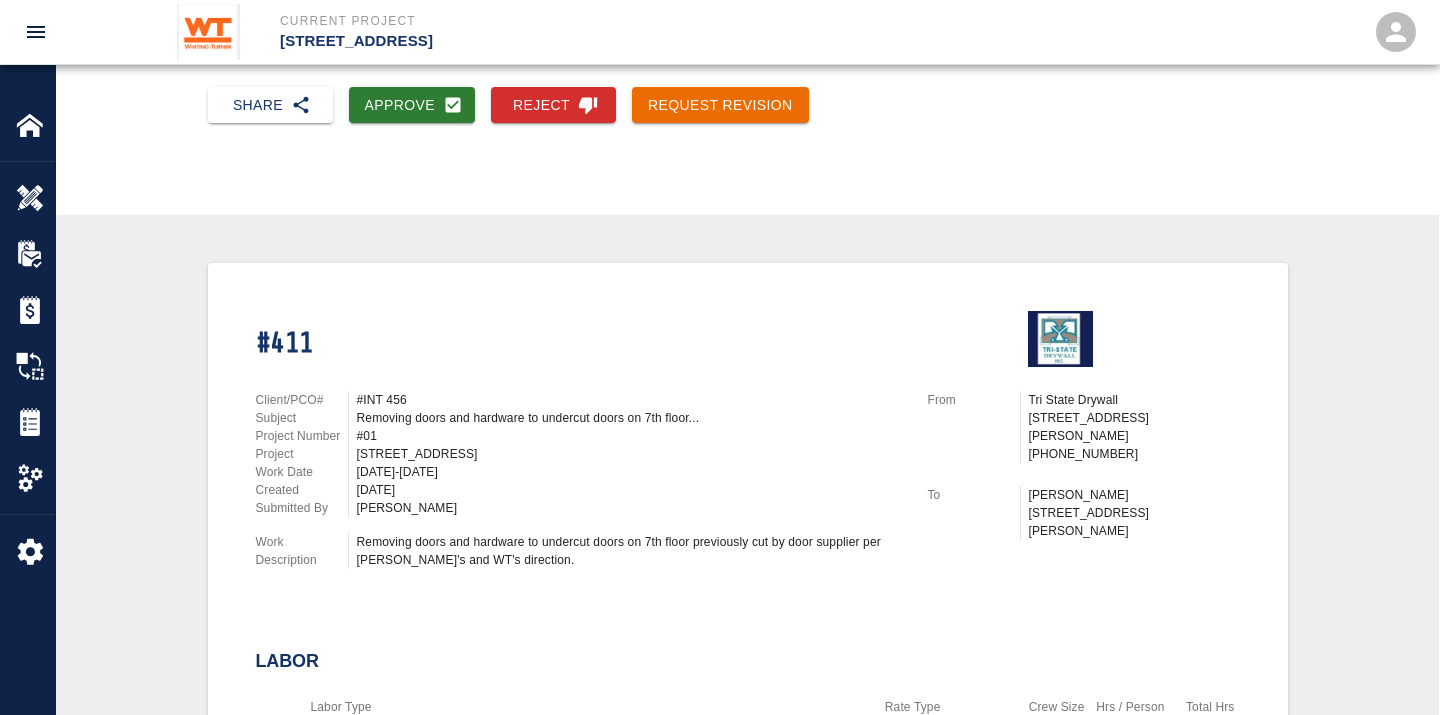 scroll, scrollTop: 242, scrollLeft: 0, axis: vertical 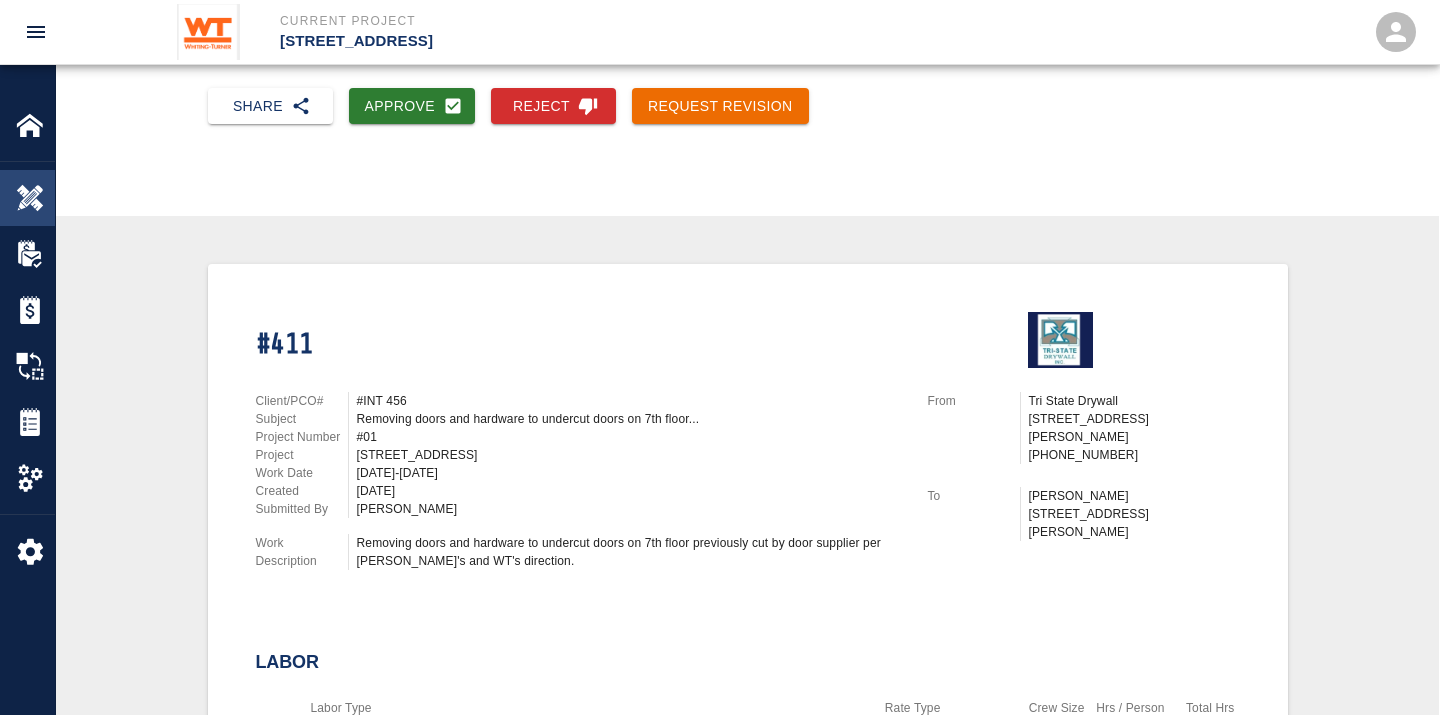 click at bounding box center [30, 198] 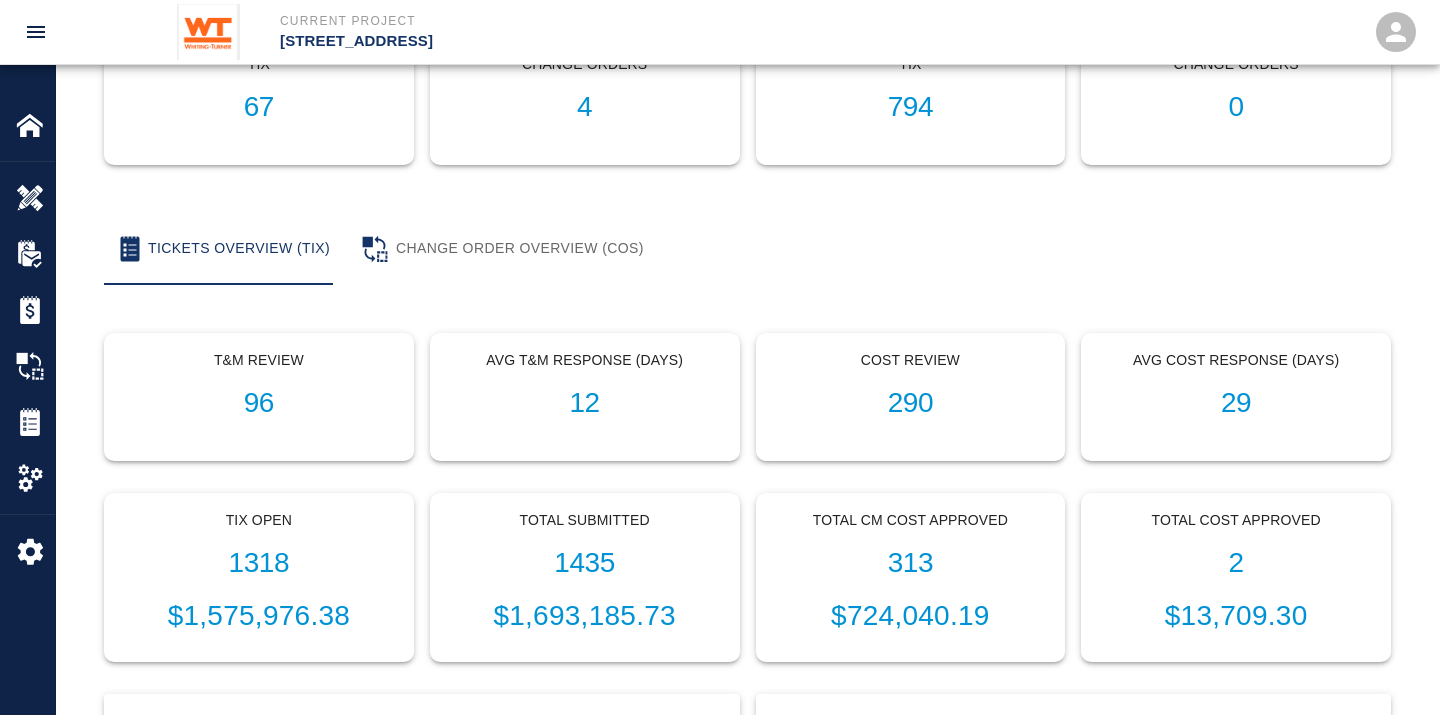 scroll, scrollTop: 0, scrollLeft: 0, axis: both 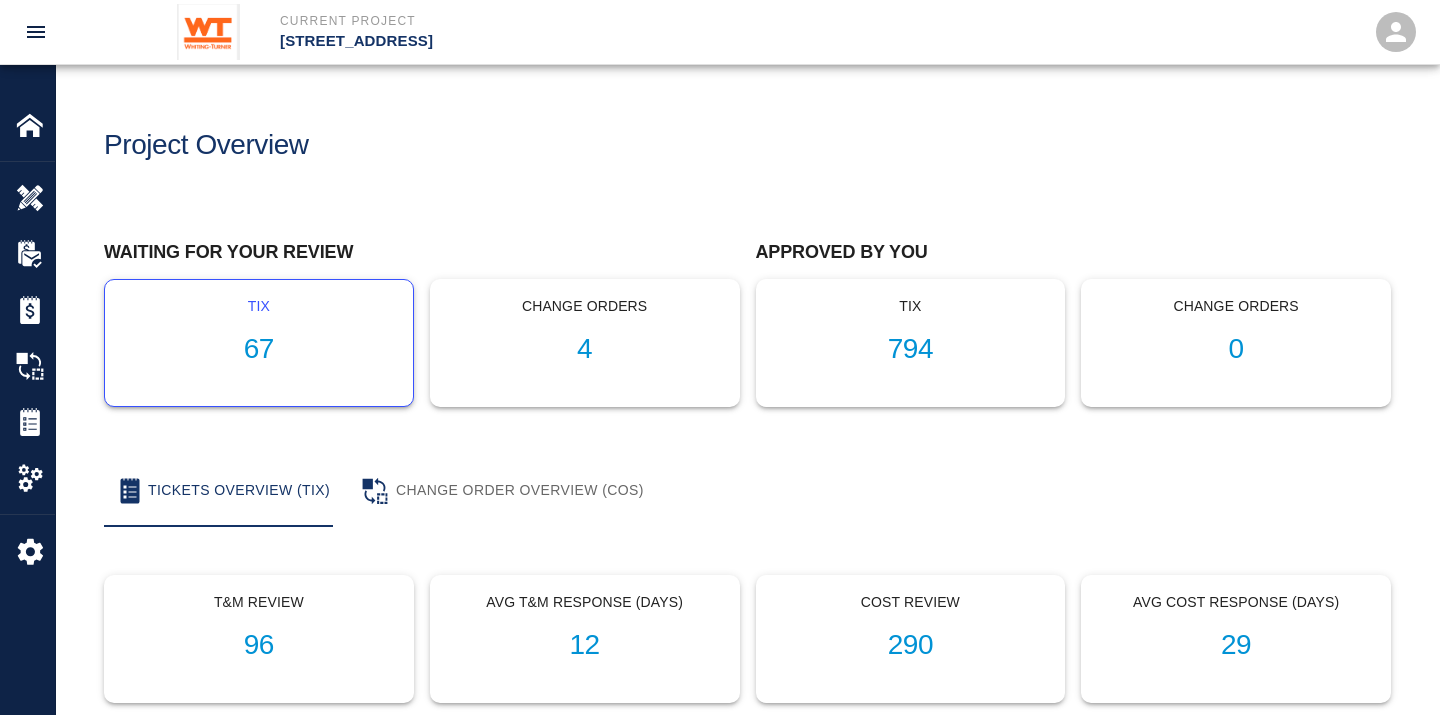 click on "67" at bounding box center [259, 349] 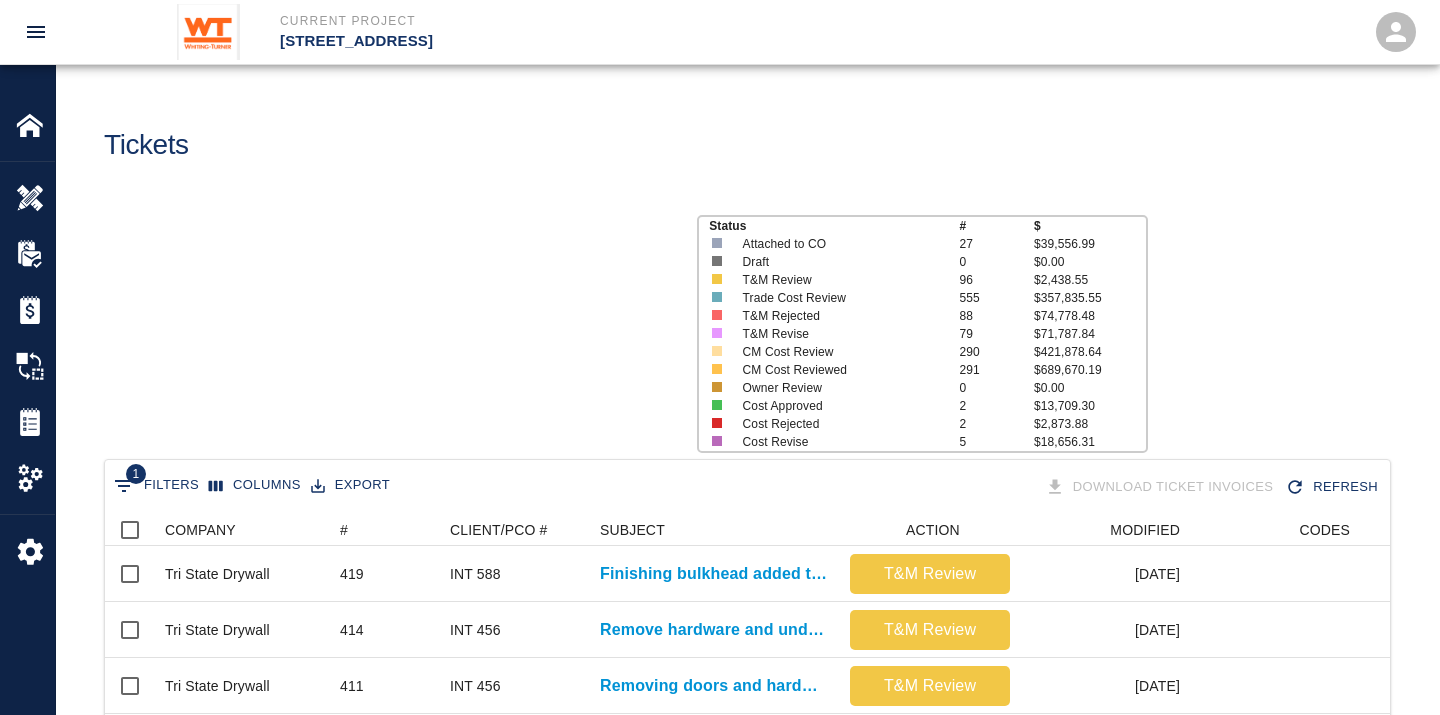 scroll, scrollTop: 17, scrollLeft: 17, axis: both 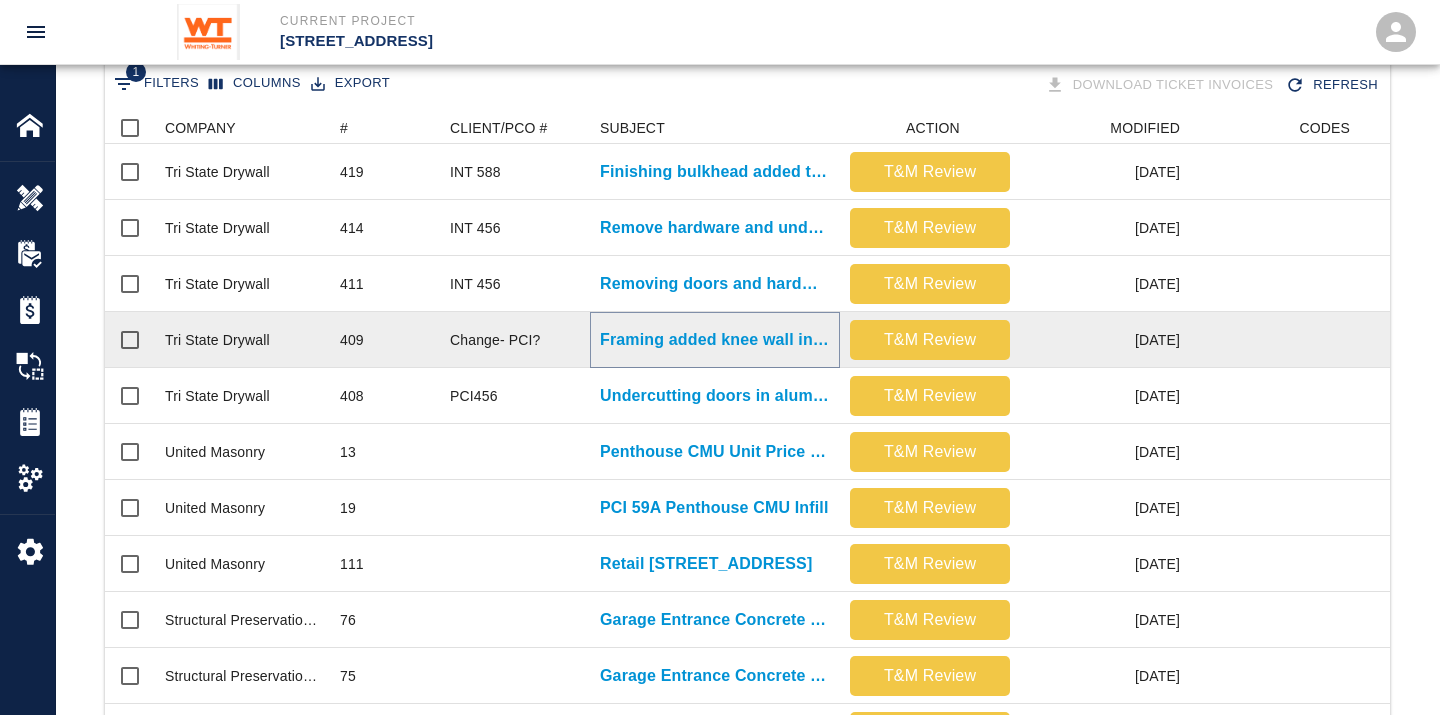 click on "Framing added knee wall in faculty lounge 3013" at bounding box center (715, 340) 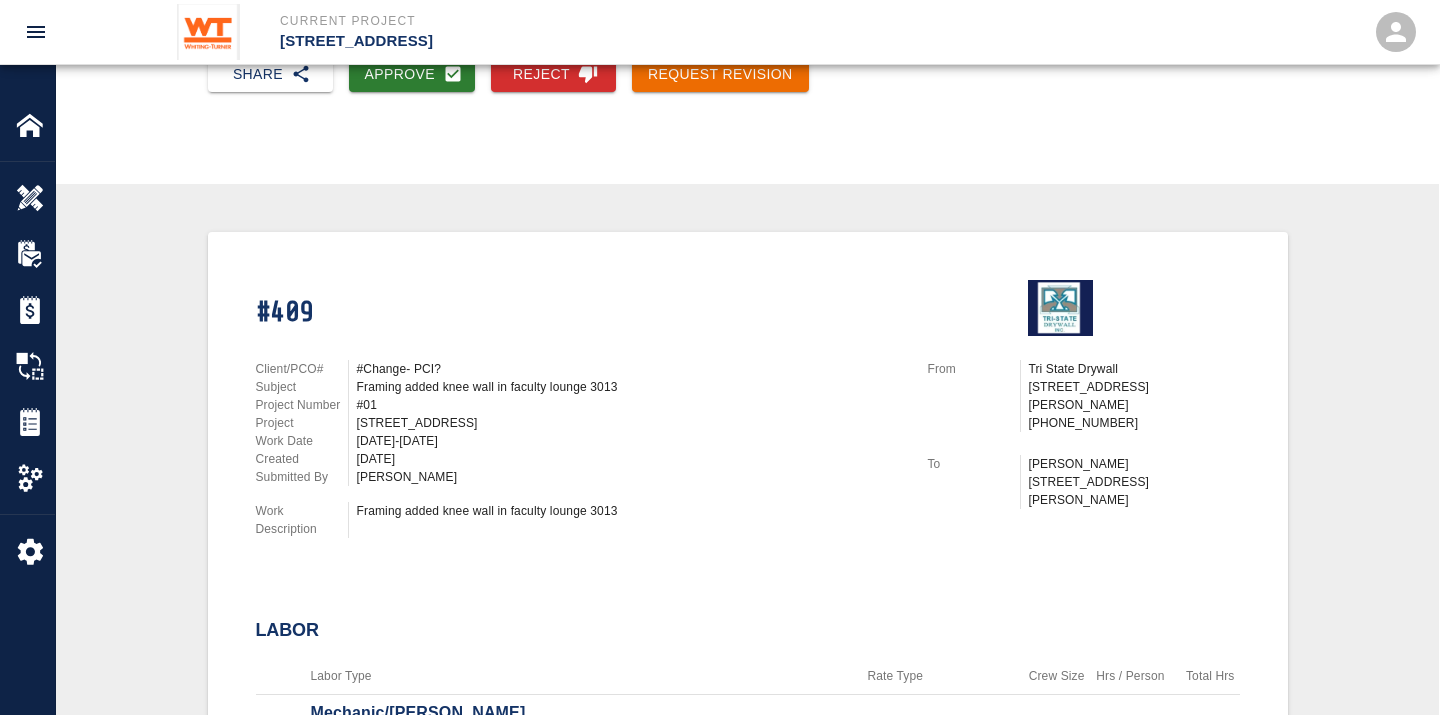 scroll, scrollTop: 273, scrollLeft: 0, axis: vertical 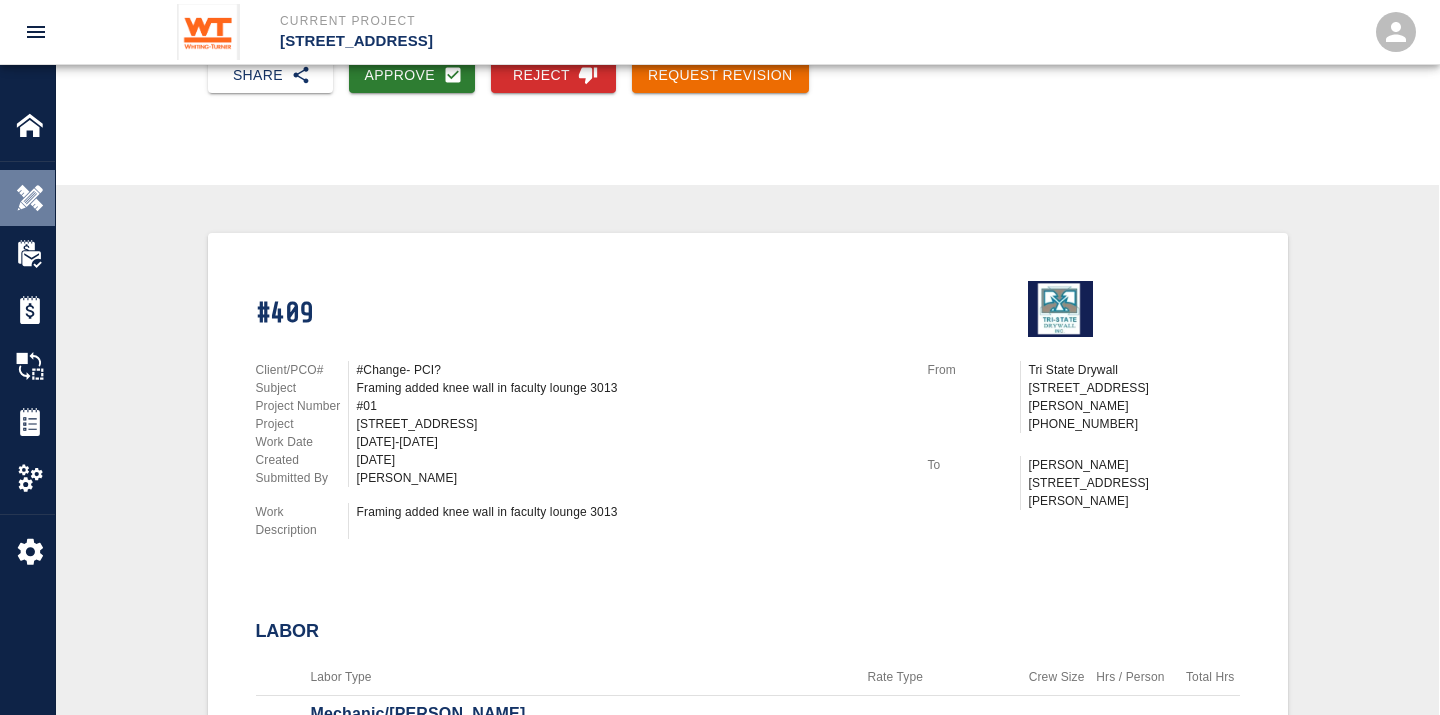 click at bounding box center (30, 198) 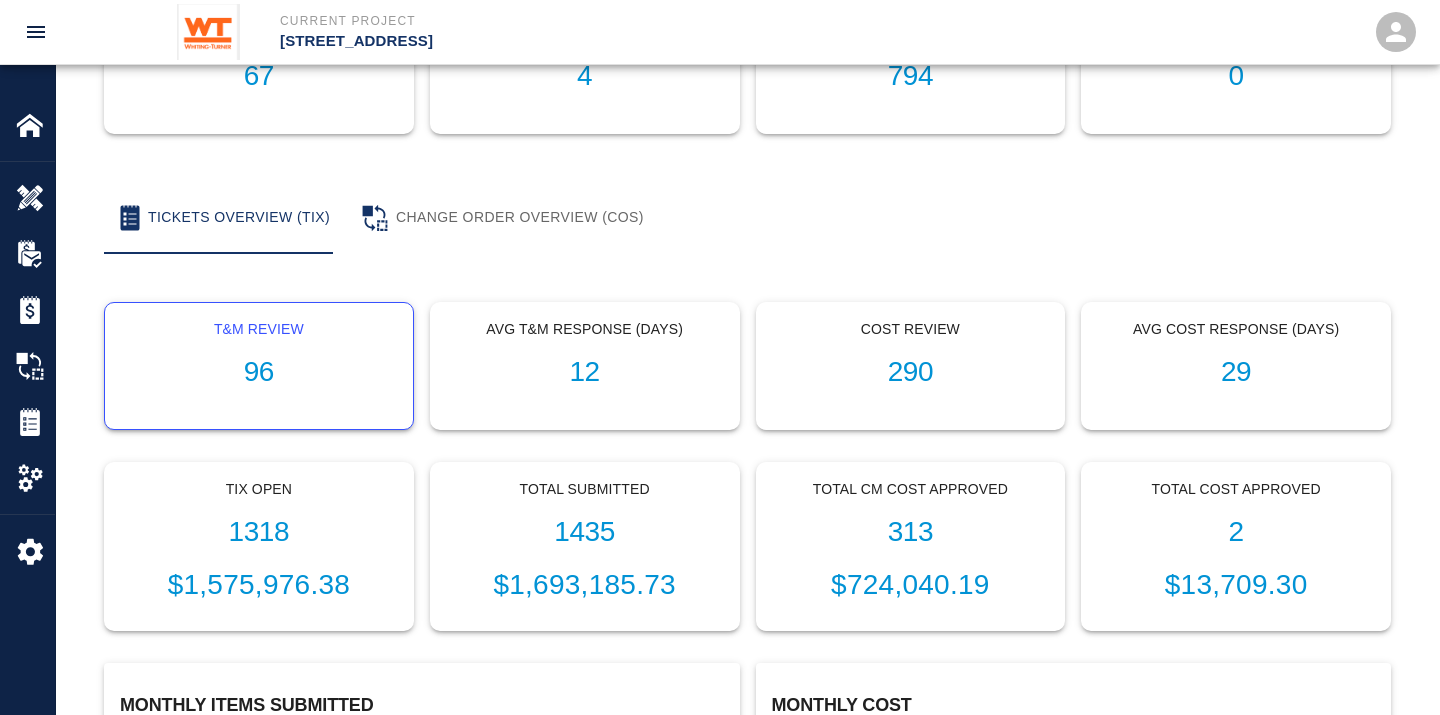 scroll, scrollTop: 0, scrollLeft: 0, axis: both 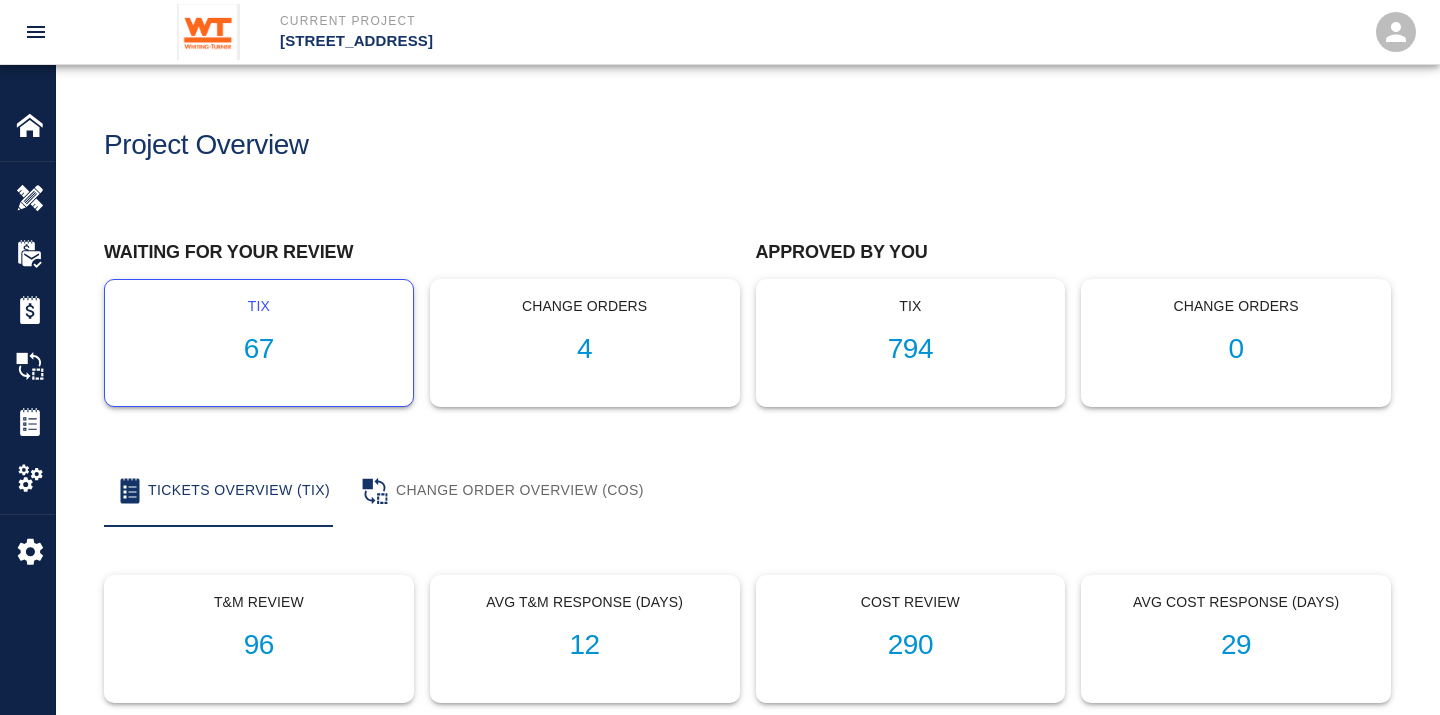 click on "tix 67" at bounding box center [259, 343] 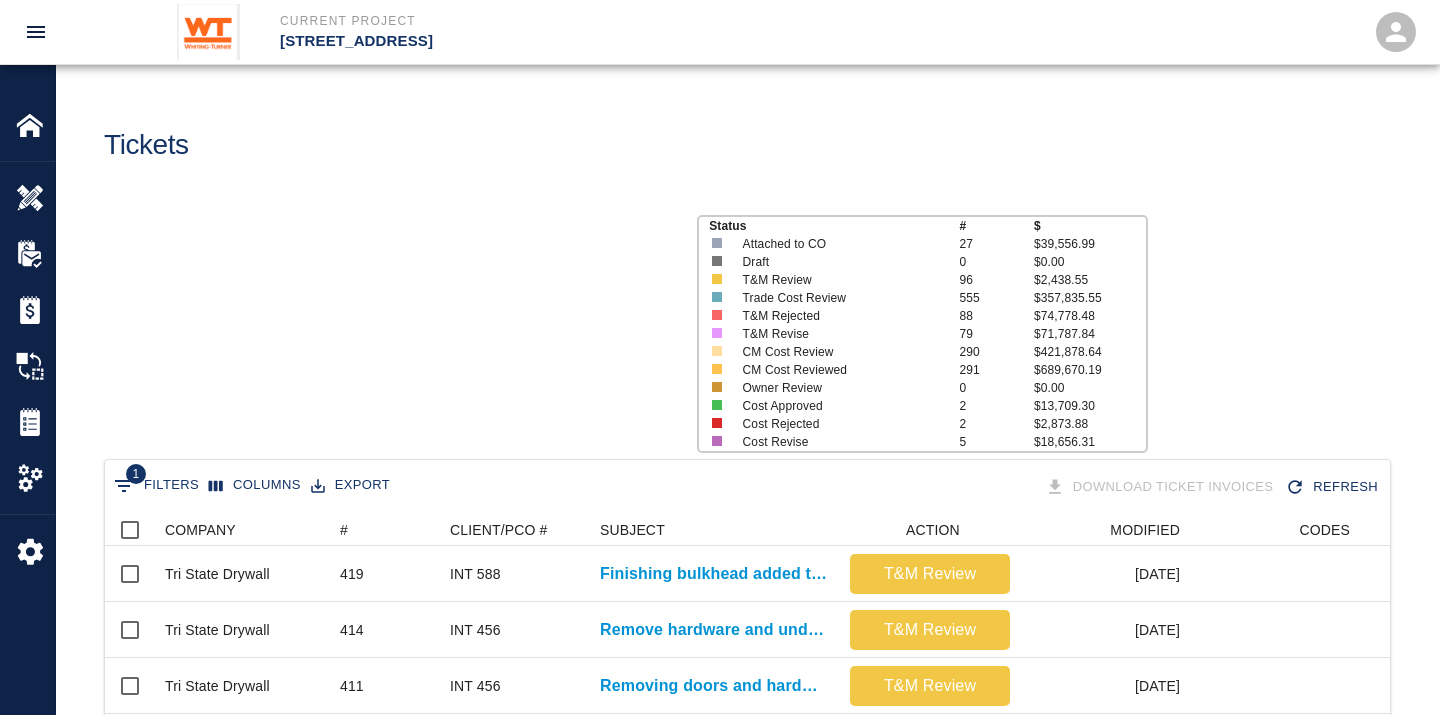 scroll, scrollTop: 17, scrollLeft: 17, axis: both 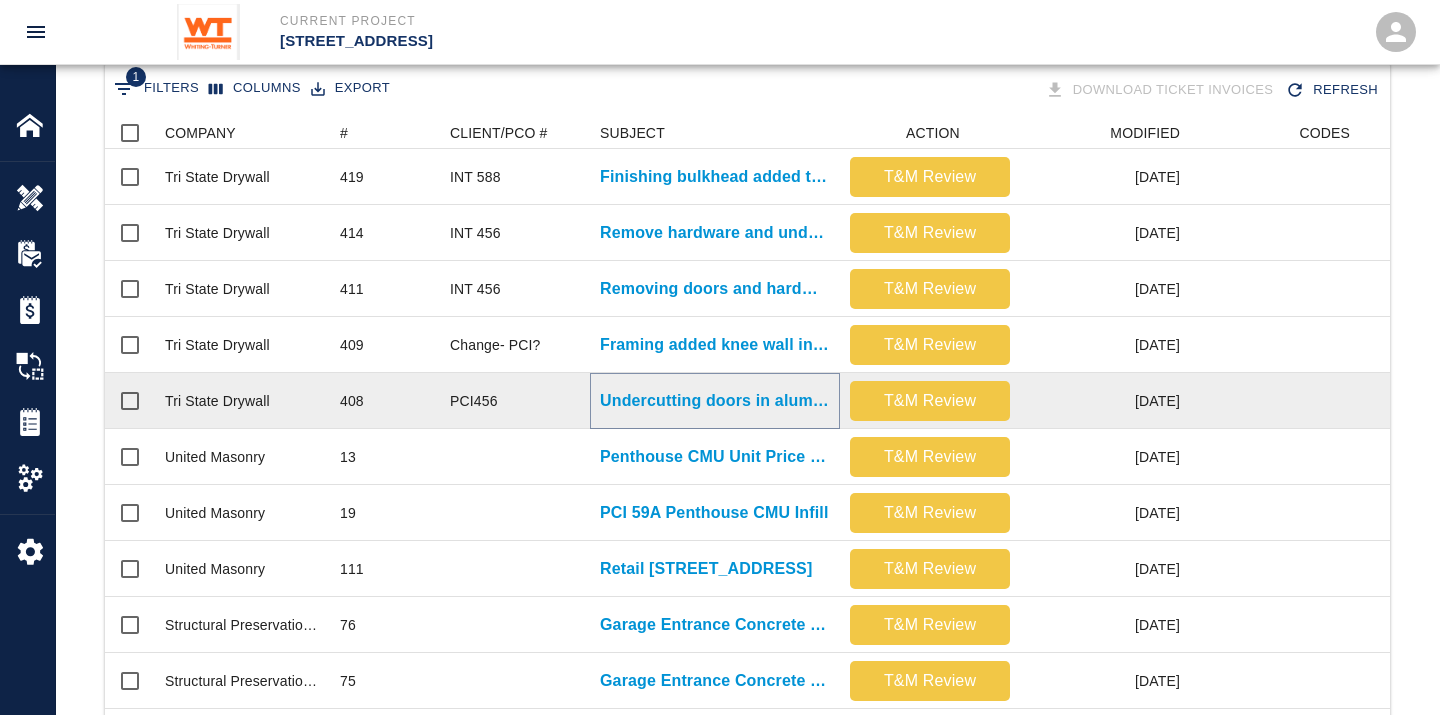 click on "Undercutting doors in aluminum frames on 6th floor" at bounding box center (715, 401) 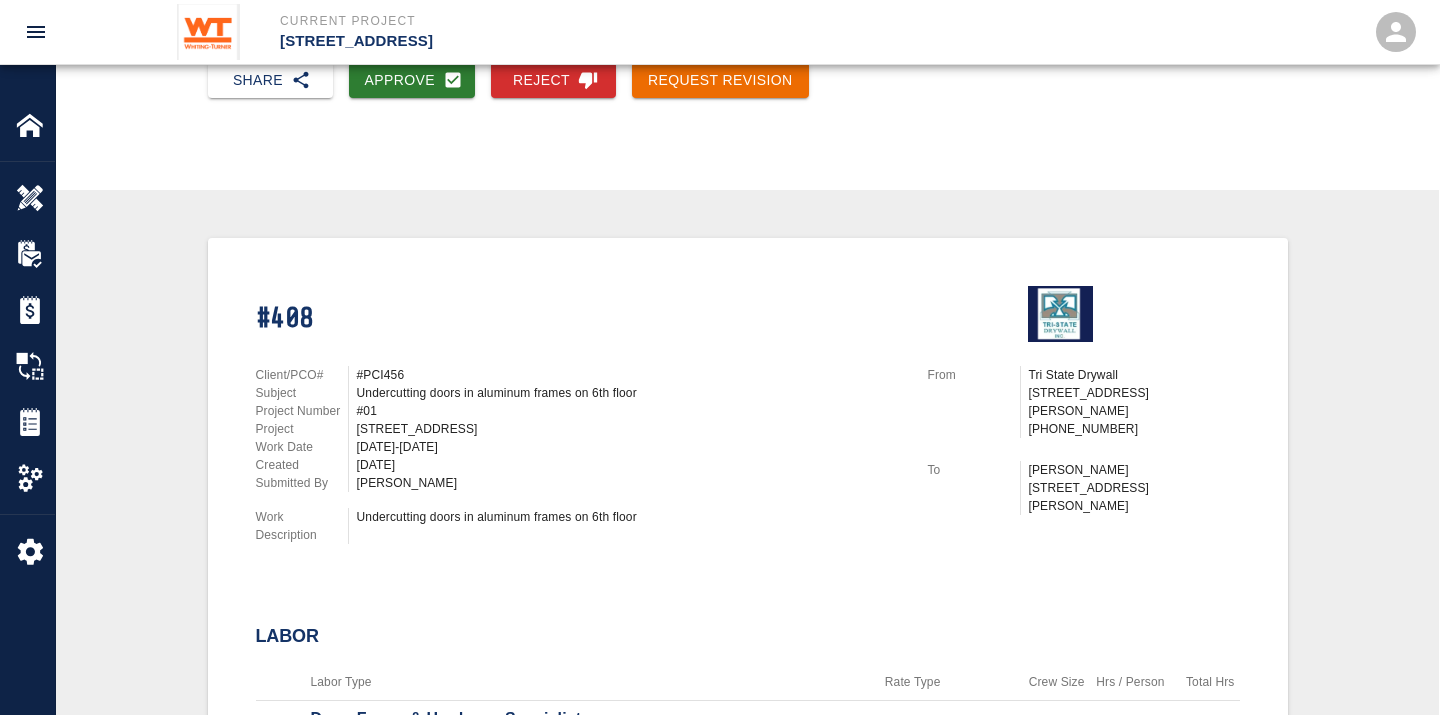 scroll, scrollTop: 270, scrollLeft: 0, axis: vertical 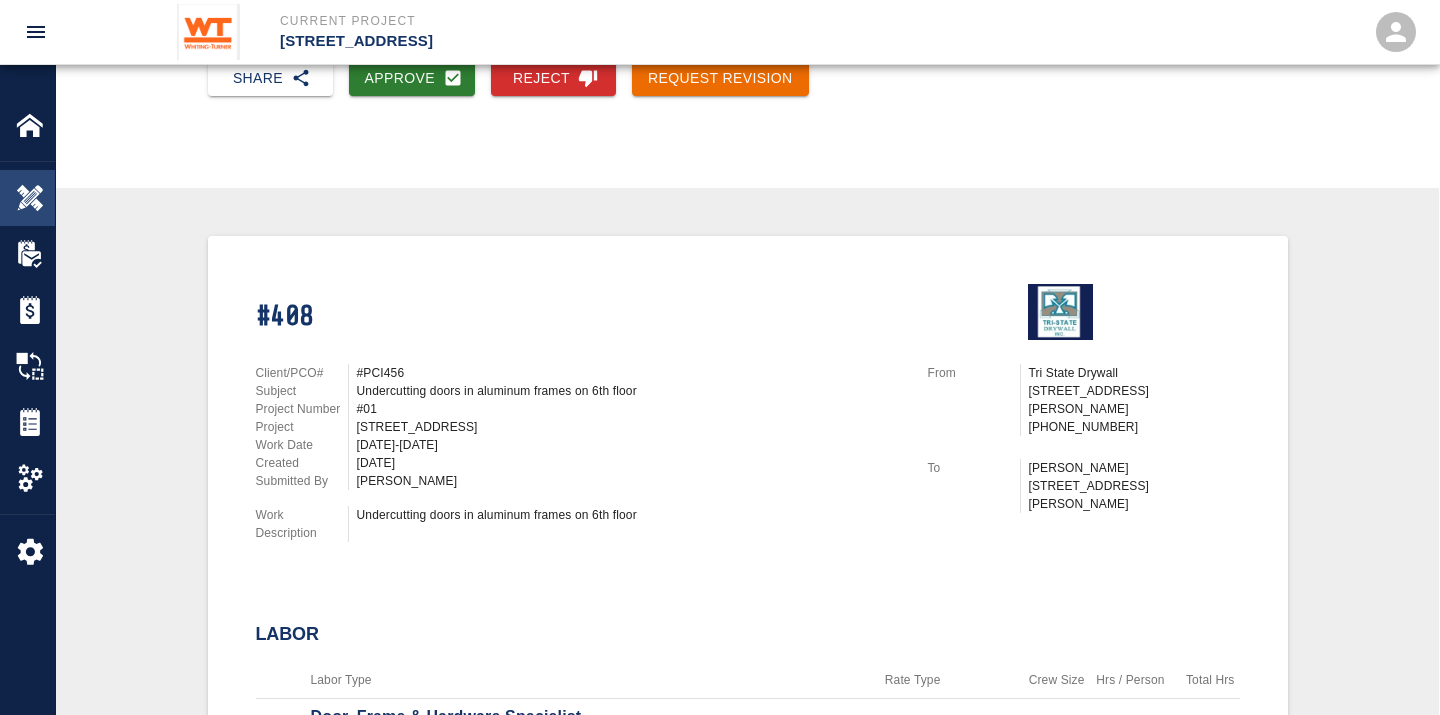 click at bounding box center (30, 198) 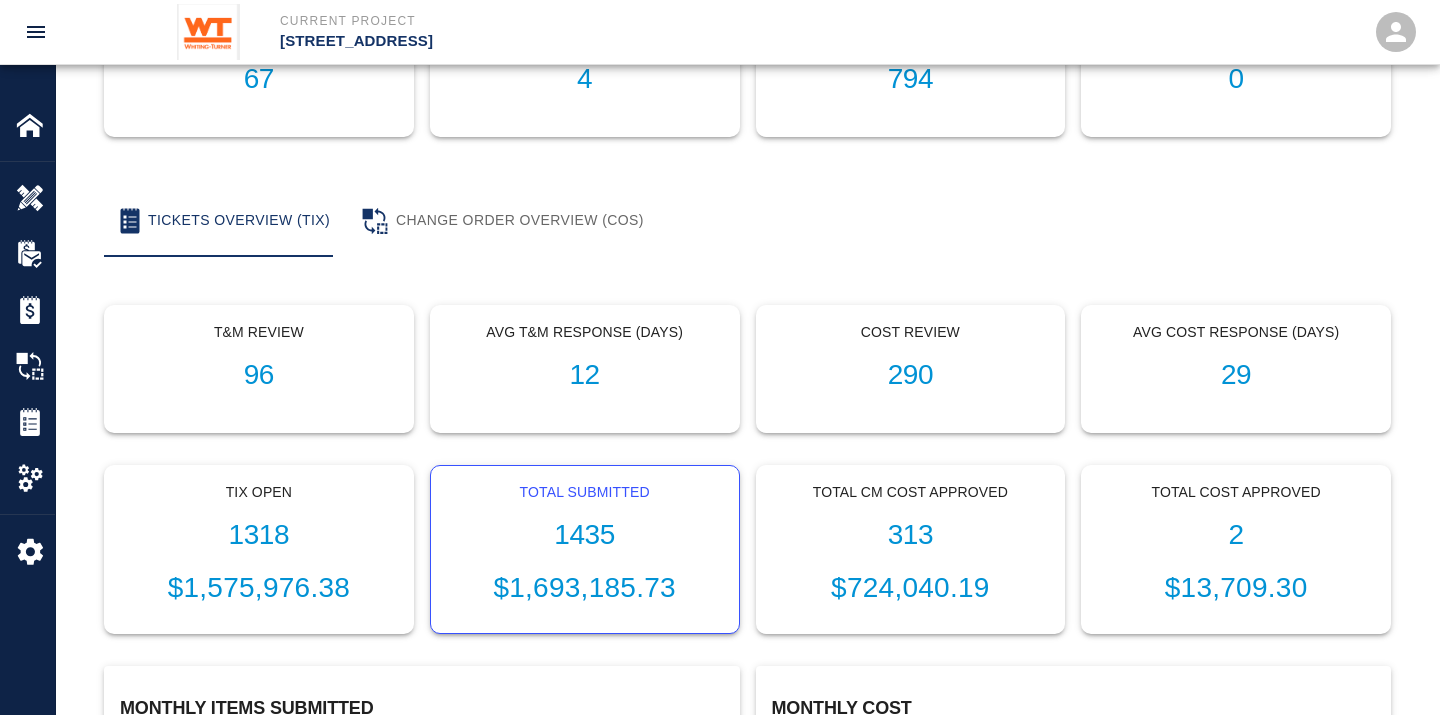 scroll, scrollTop: 0, scrollLeft: 0, axis: both 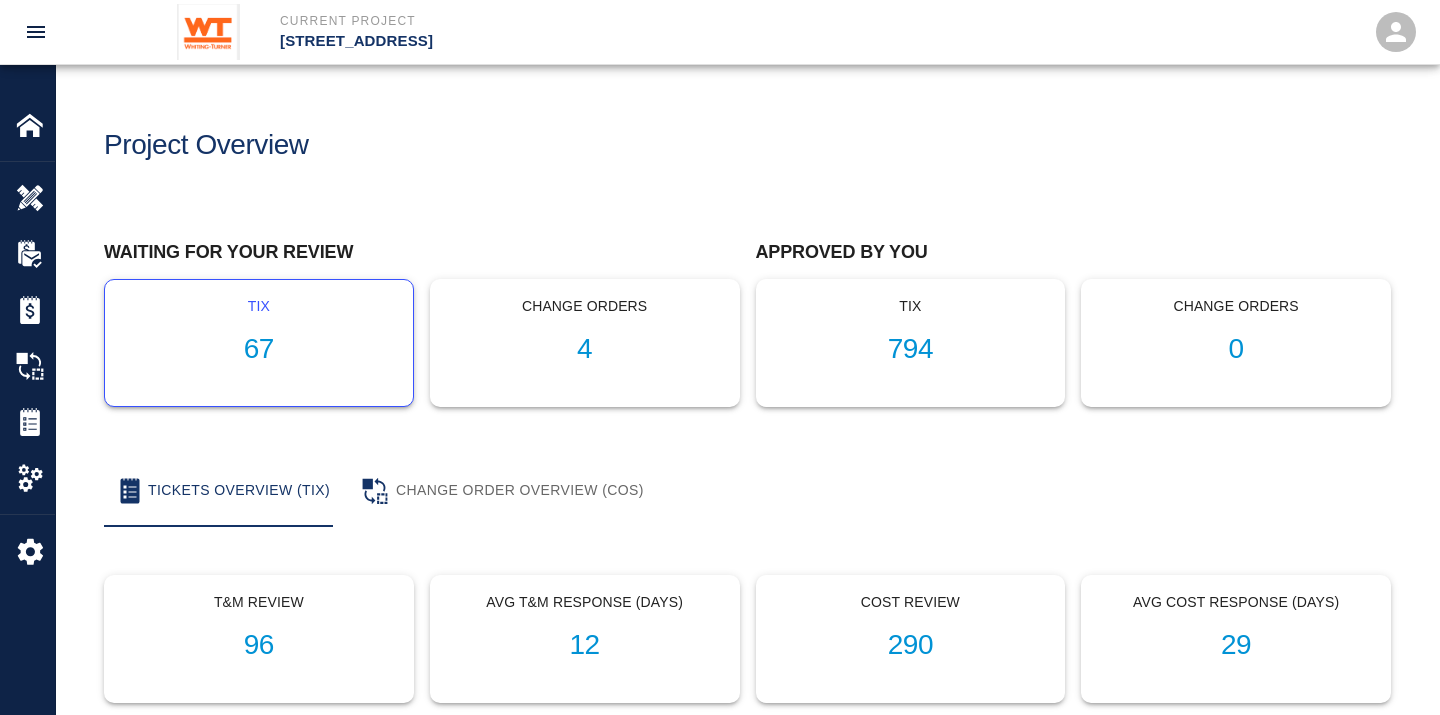 click on "67" at bounding box center [259, 349] 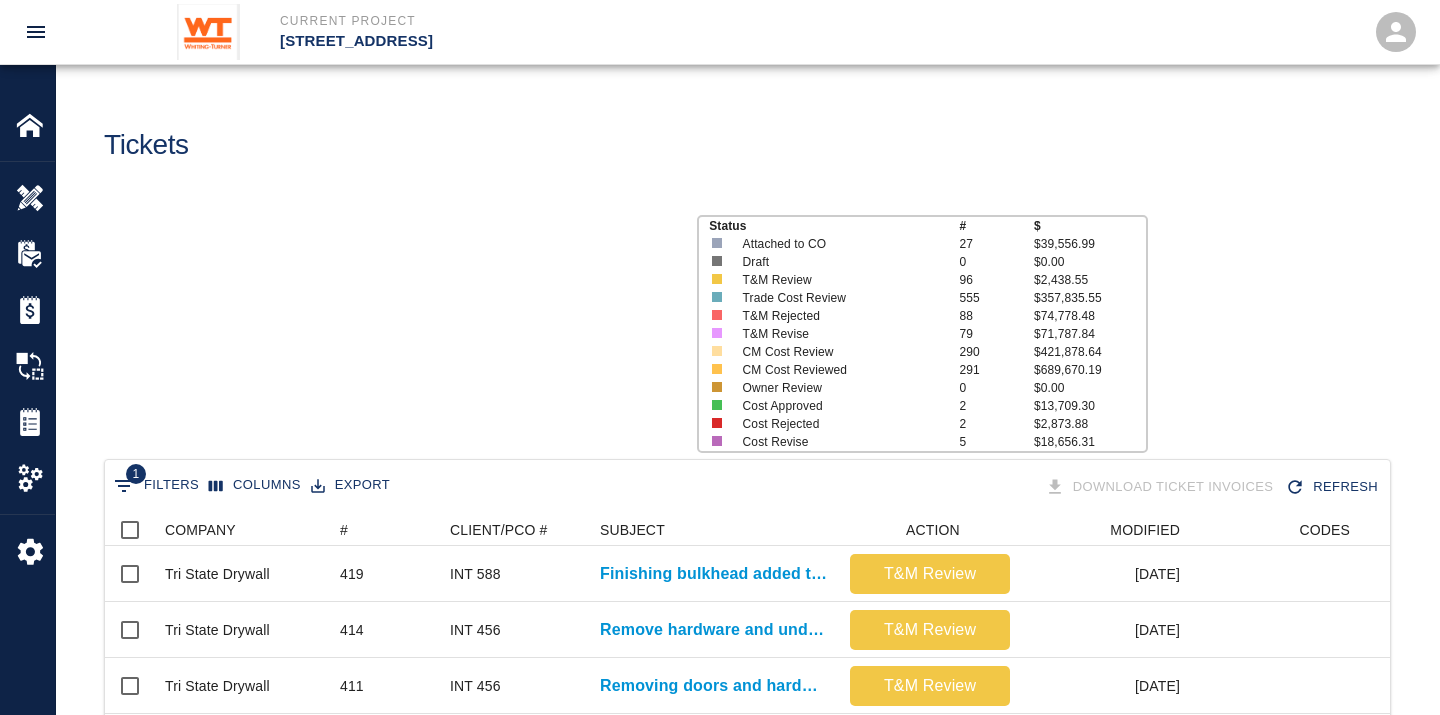 scroll, scrollTop: 17, scrollLeft: 17, axis: both 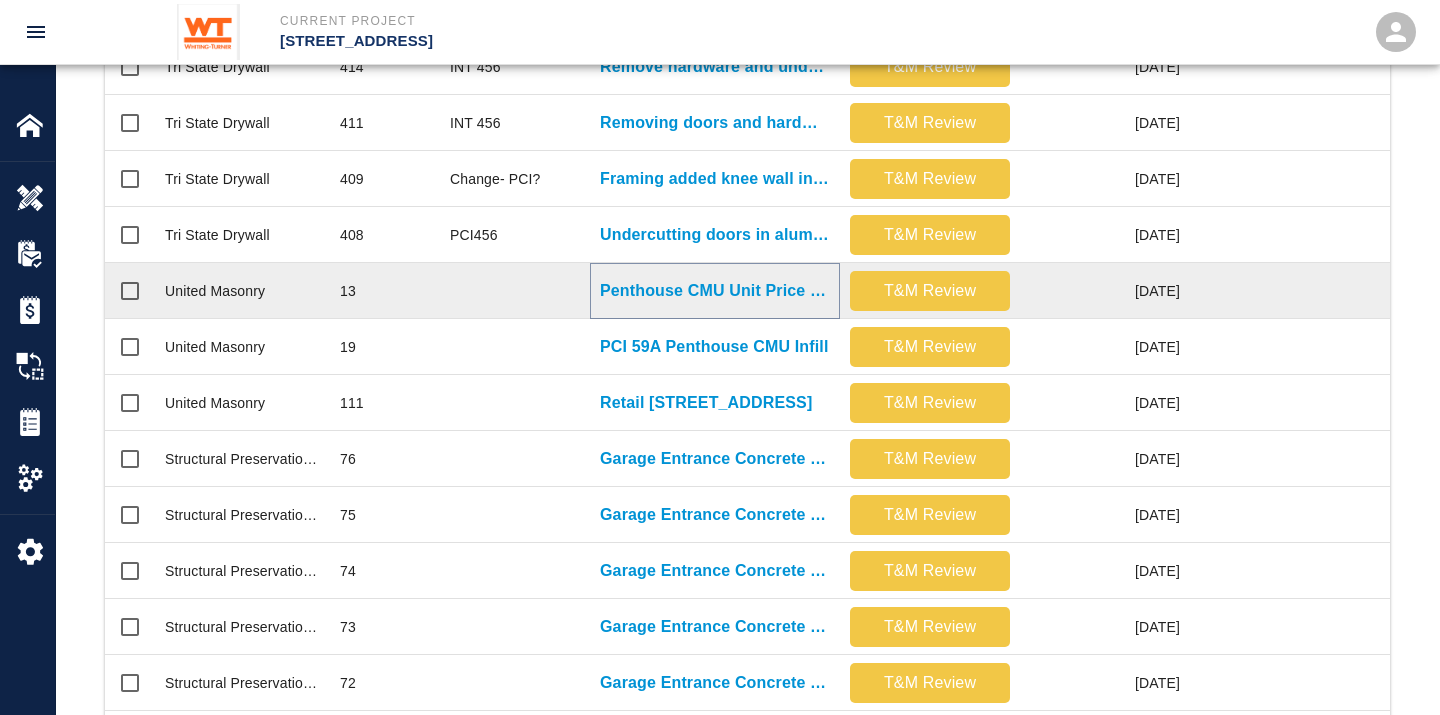 click on "Penthouse CMU Unit Price Work" at bounding box center (715, 291) 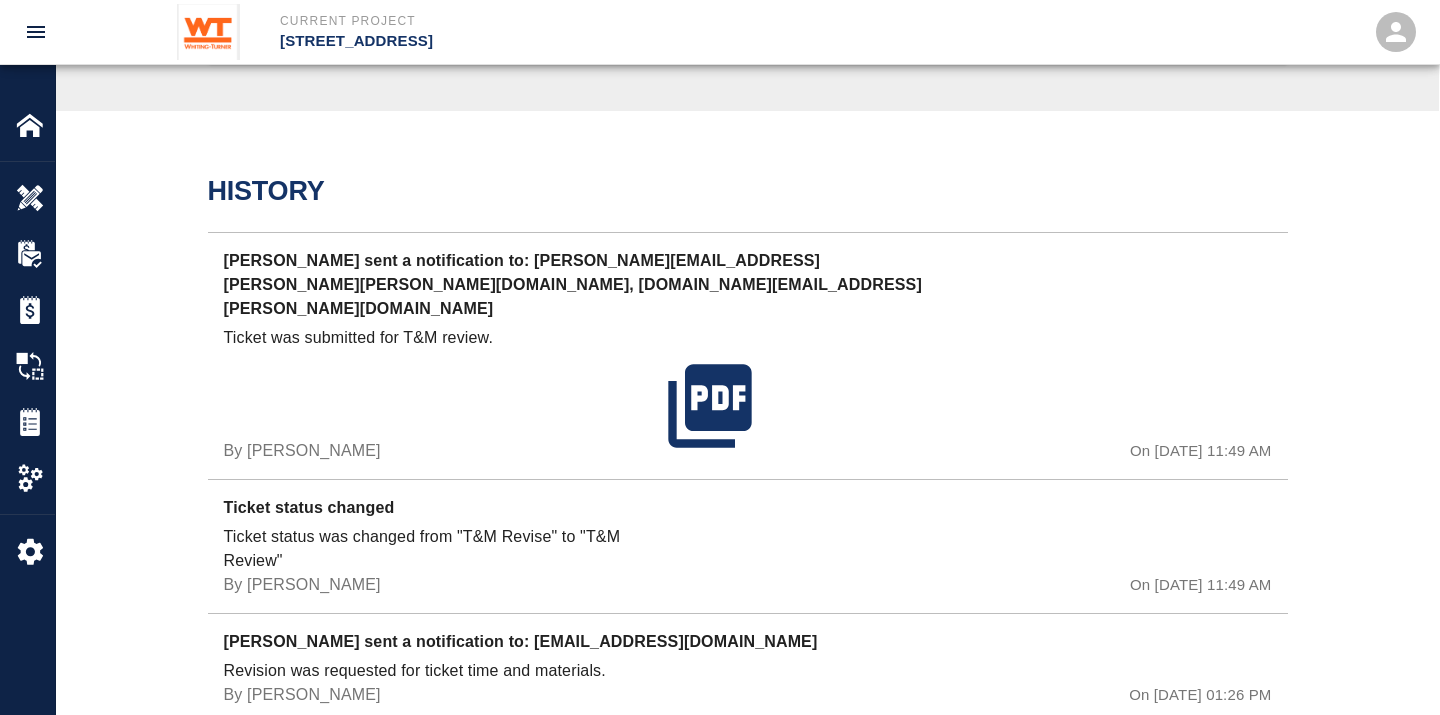 scroll, scrollTop: 1245, scrollLeft: 0, axis: vertical 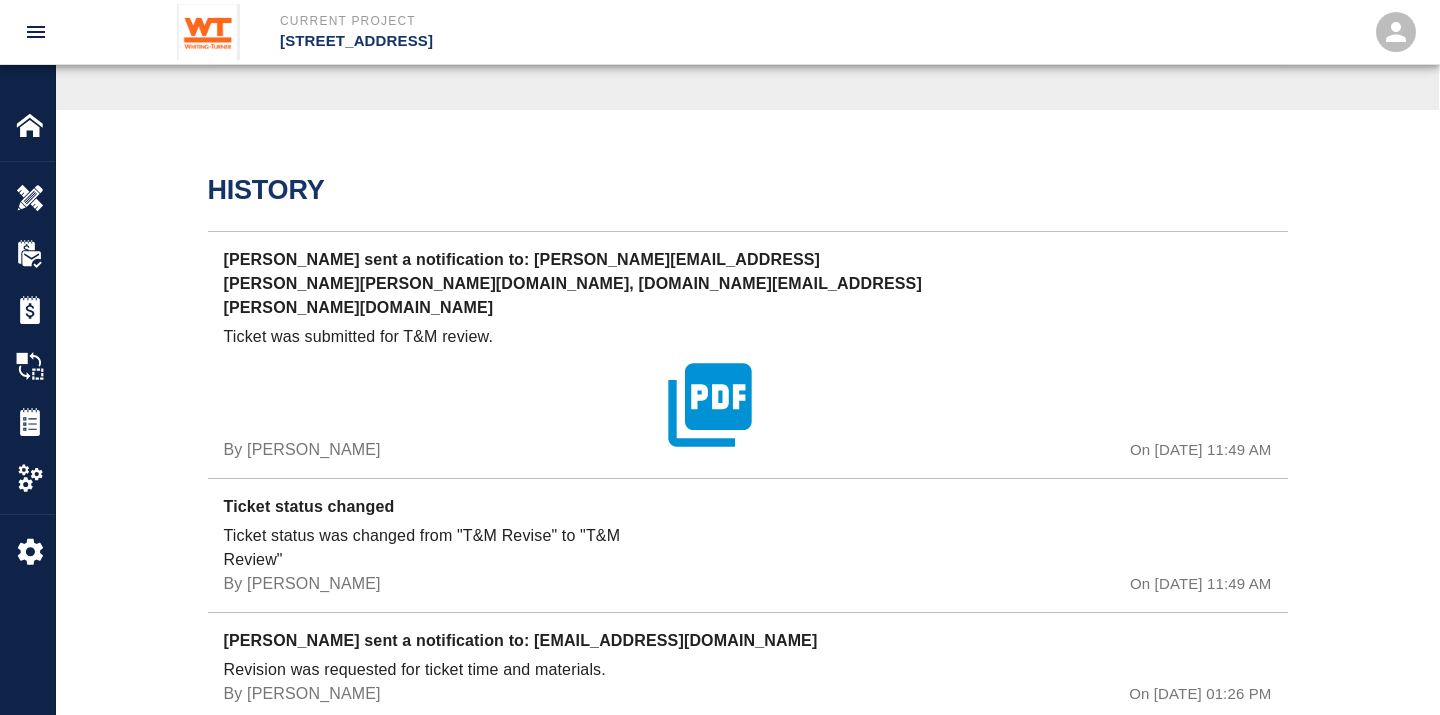 click 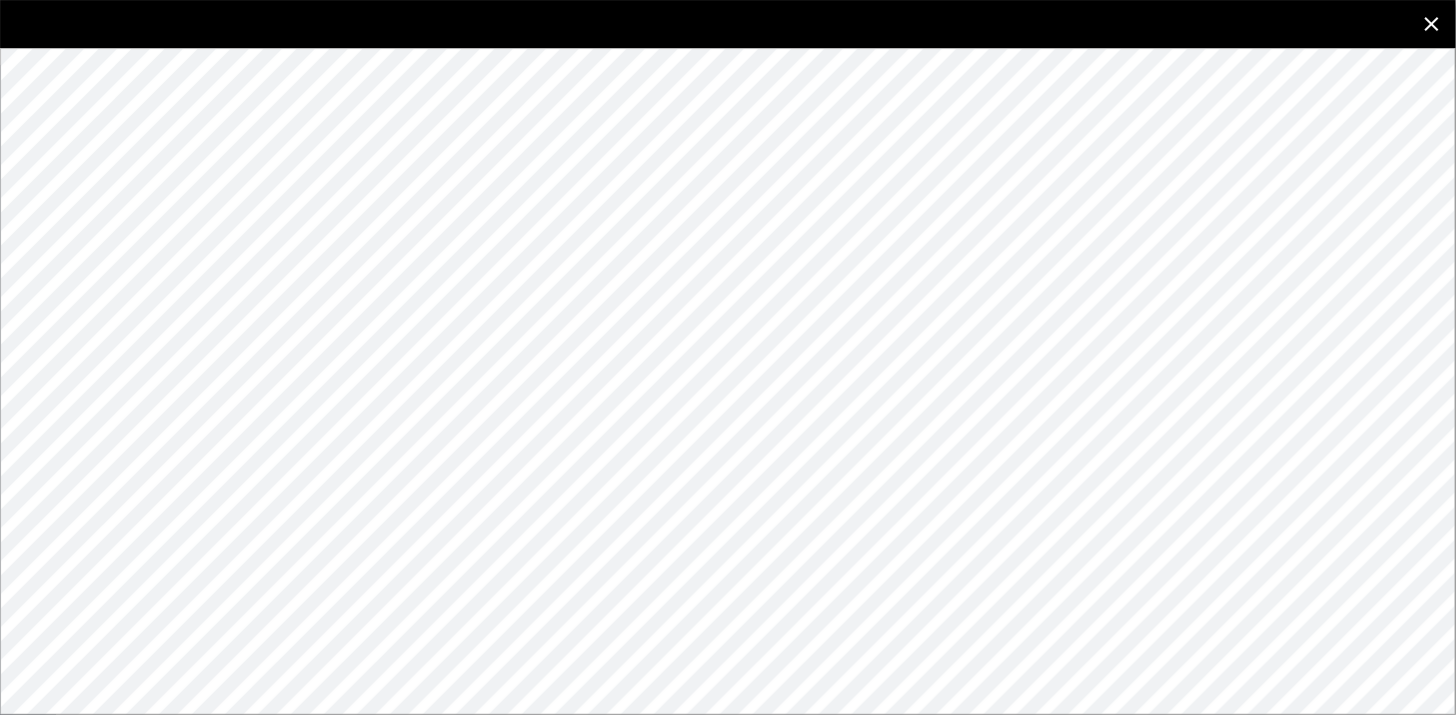 click 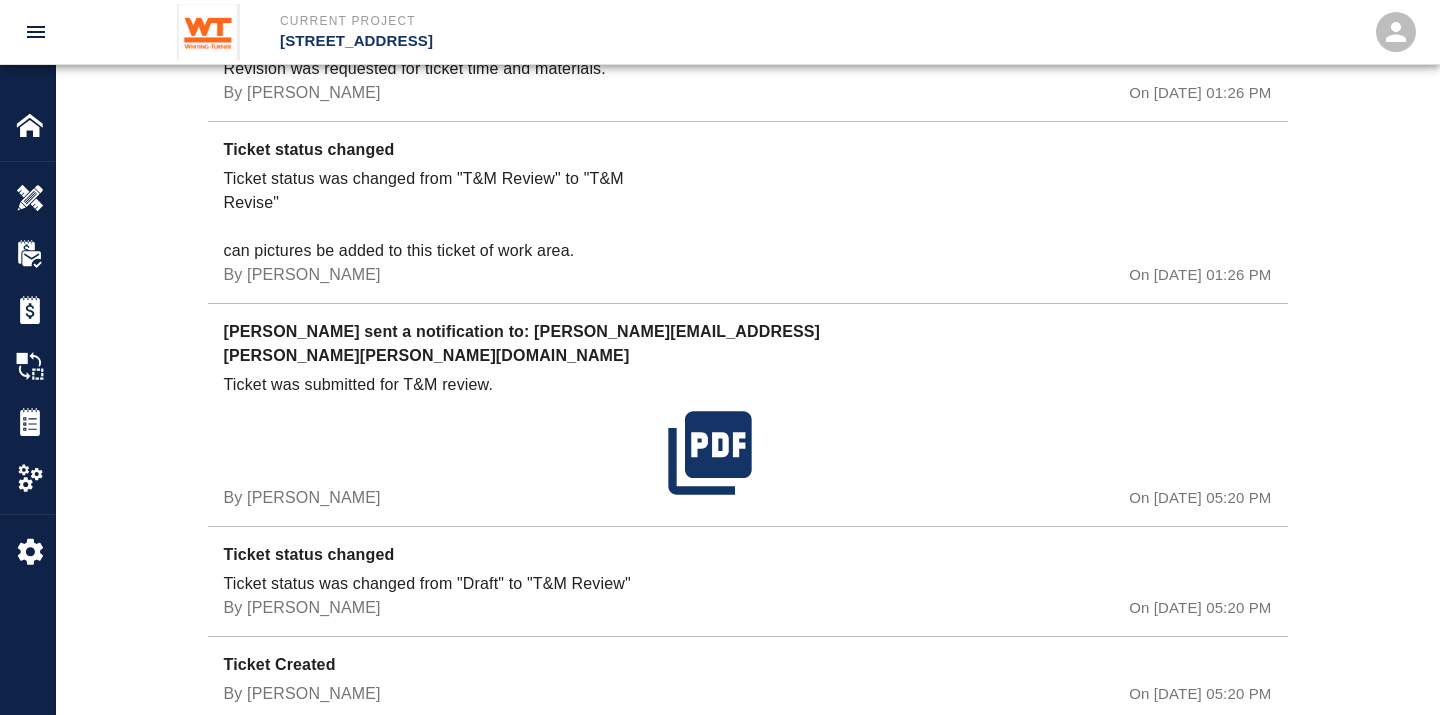 scroll, scrollTop: 1844, scrollLeft: 0, axis: vertical 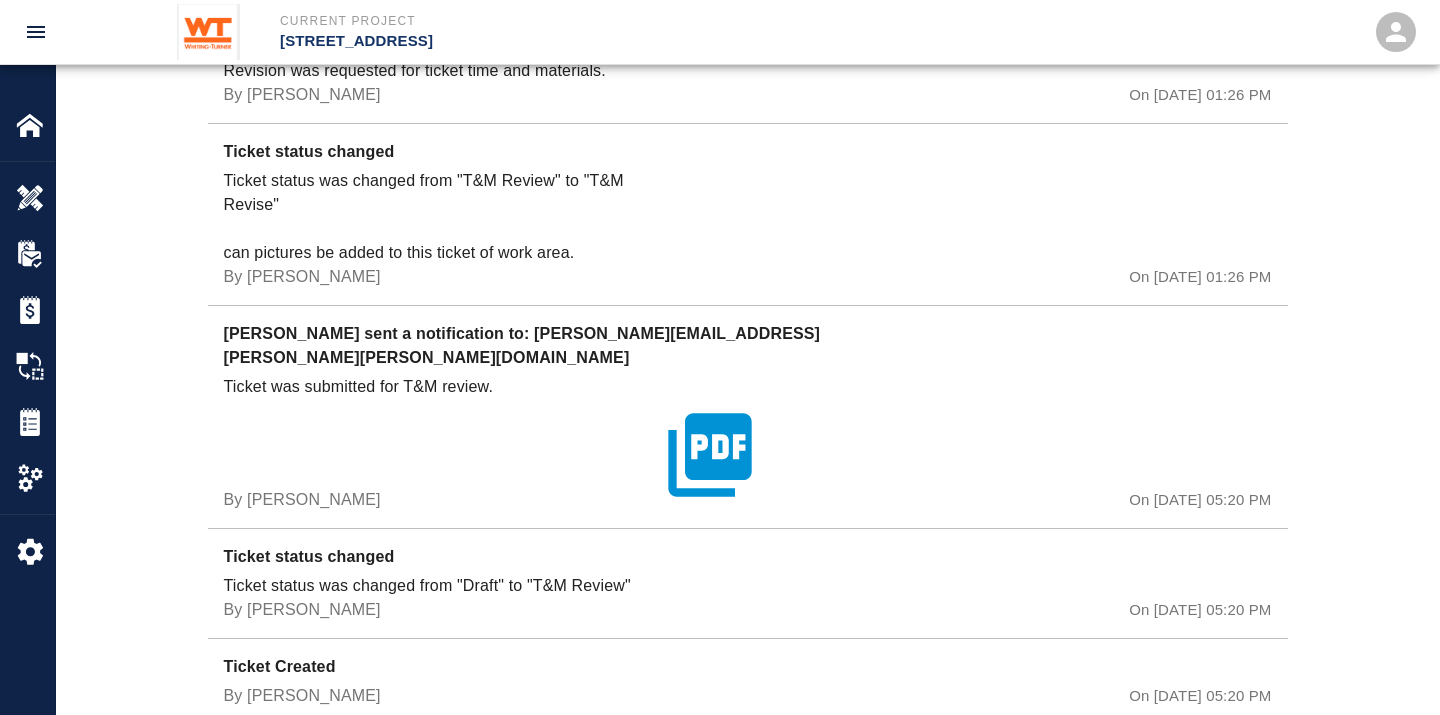 click 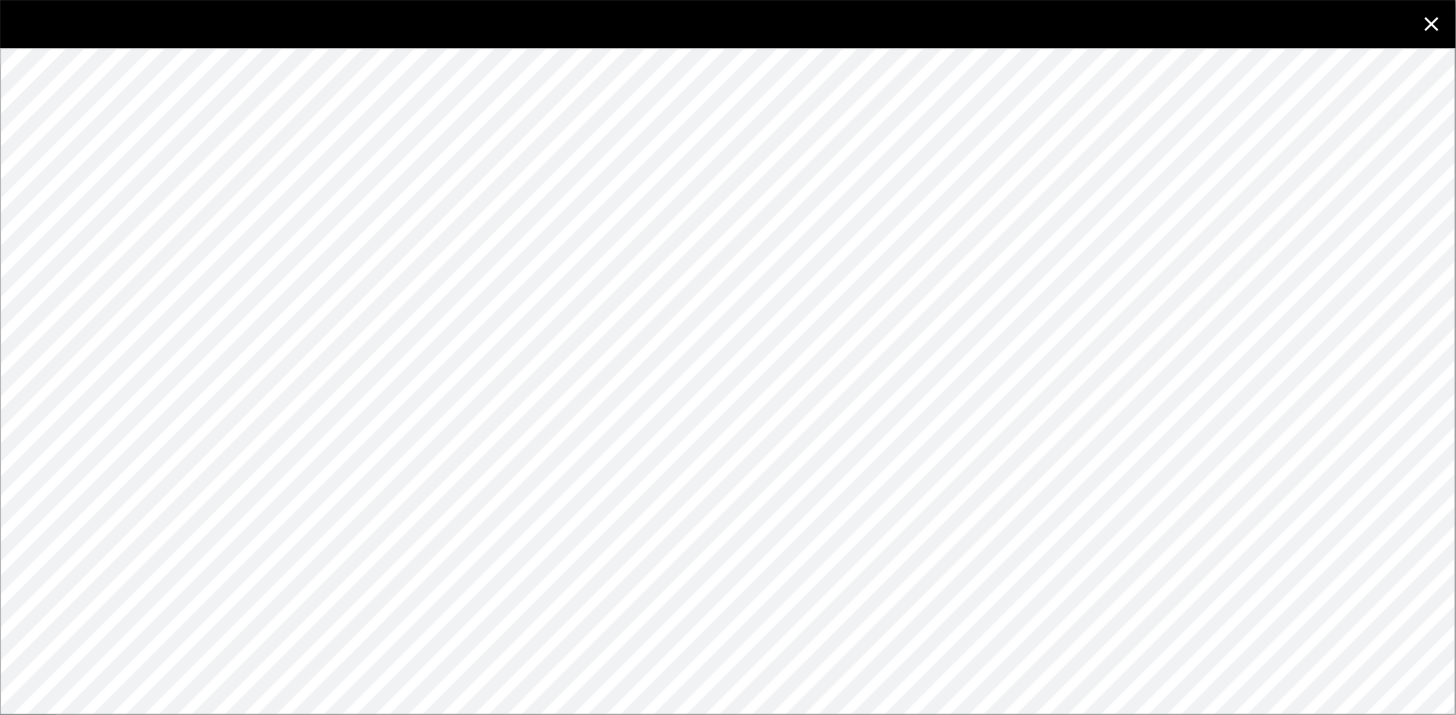 click 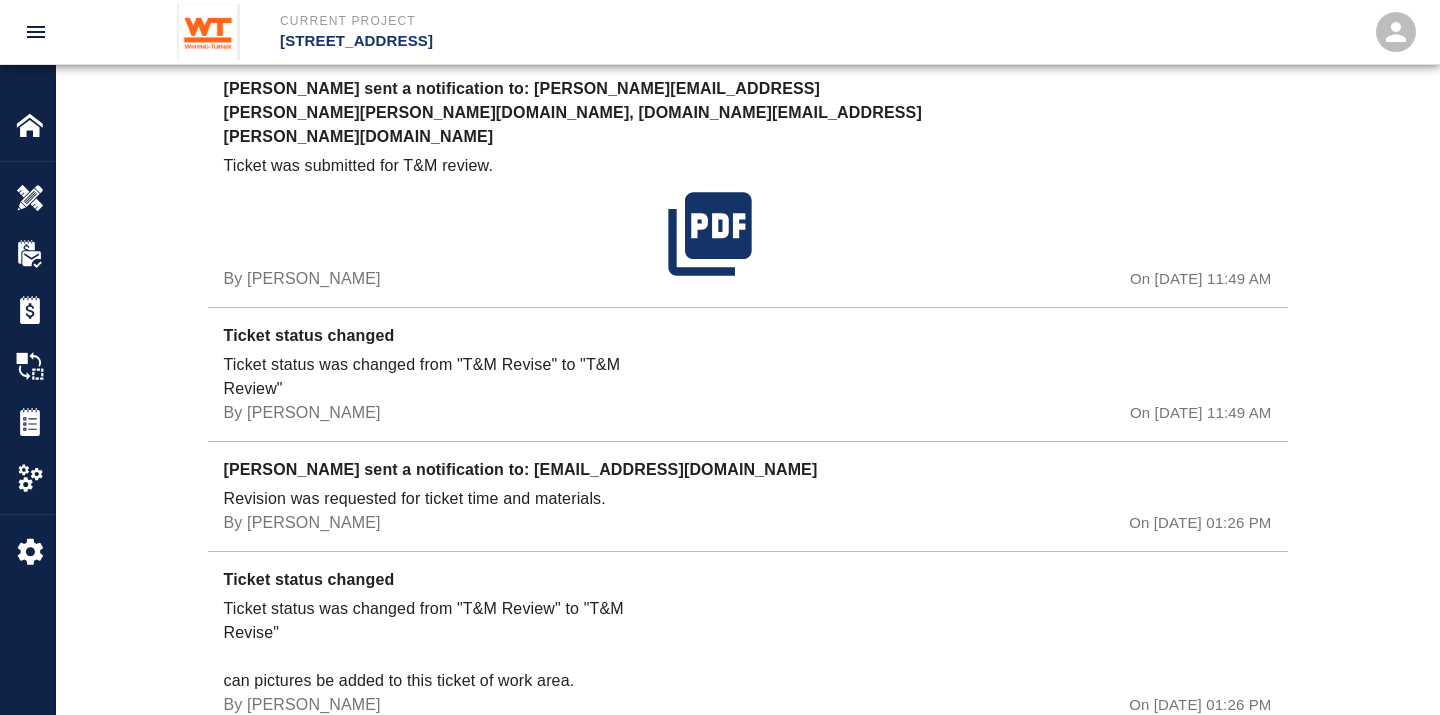 scroll, scrollTop: 1417, scrollLeft: 0, axis: vertical 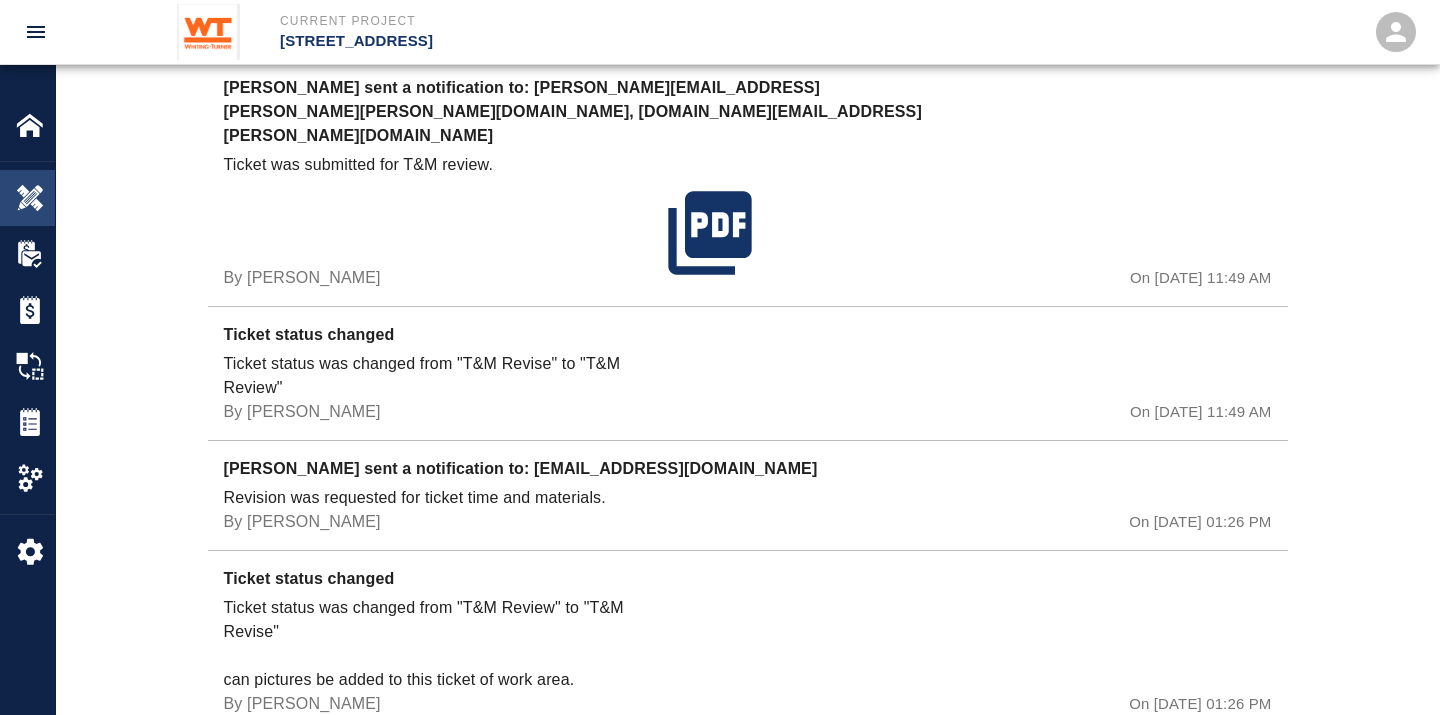 click at bounding box center [30, 198] 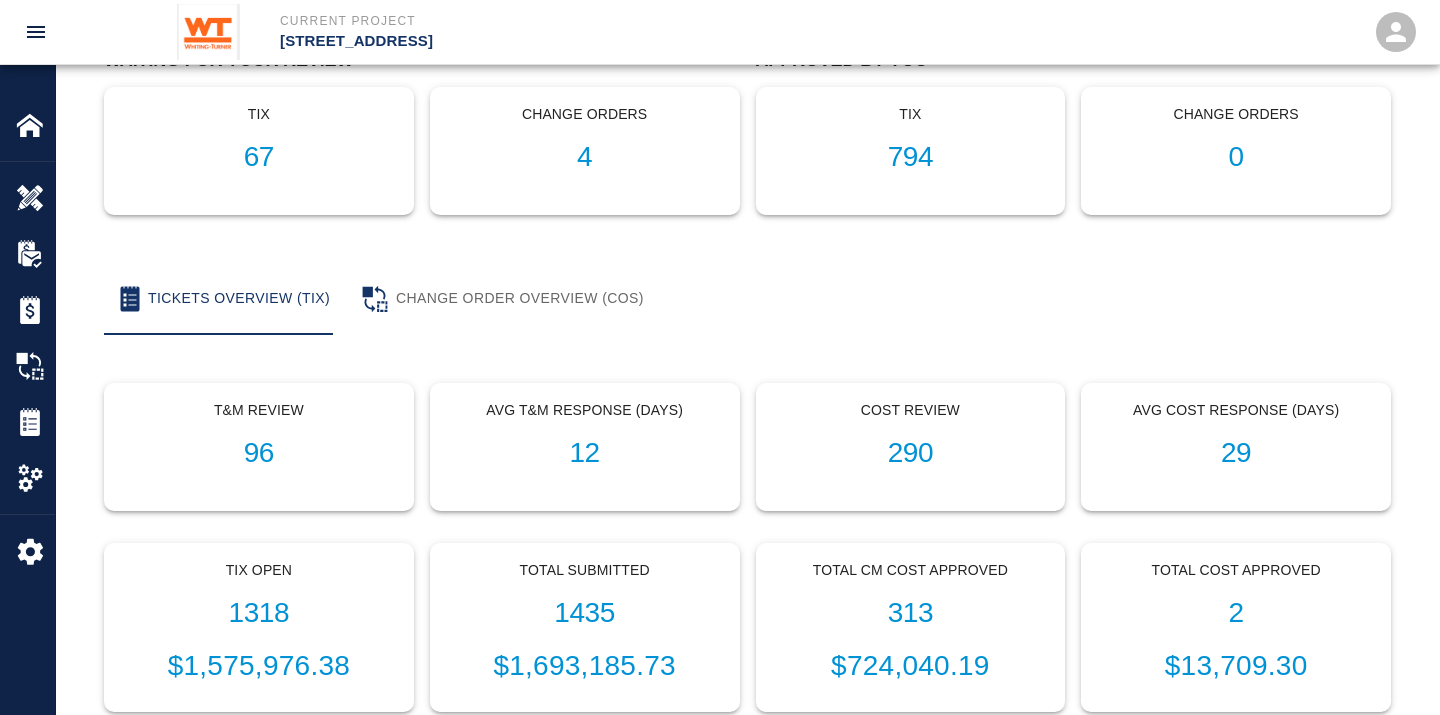 scroll, scrollTop: 0, scrollLeft: 0, axis: both 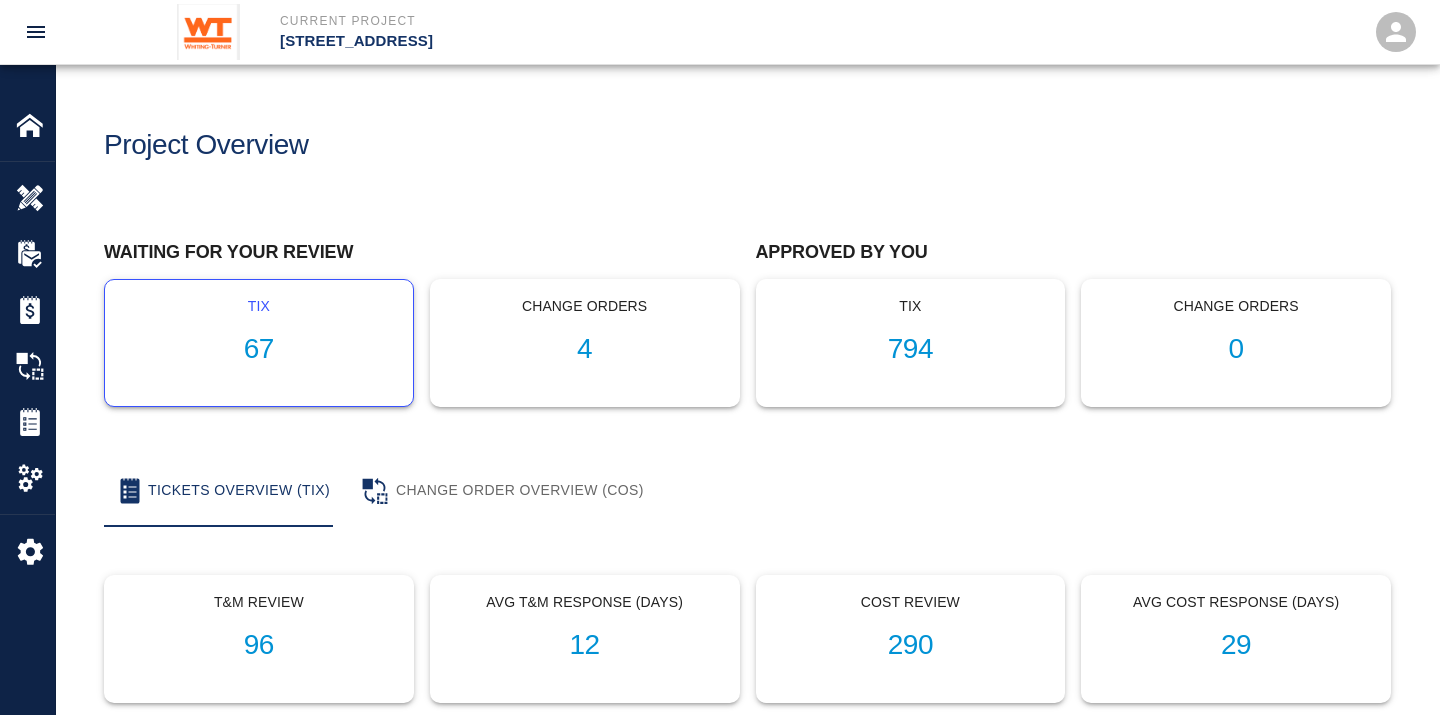 click on "67" at bounding box center (259, 349) 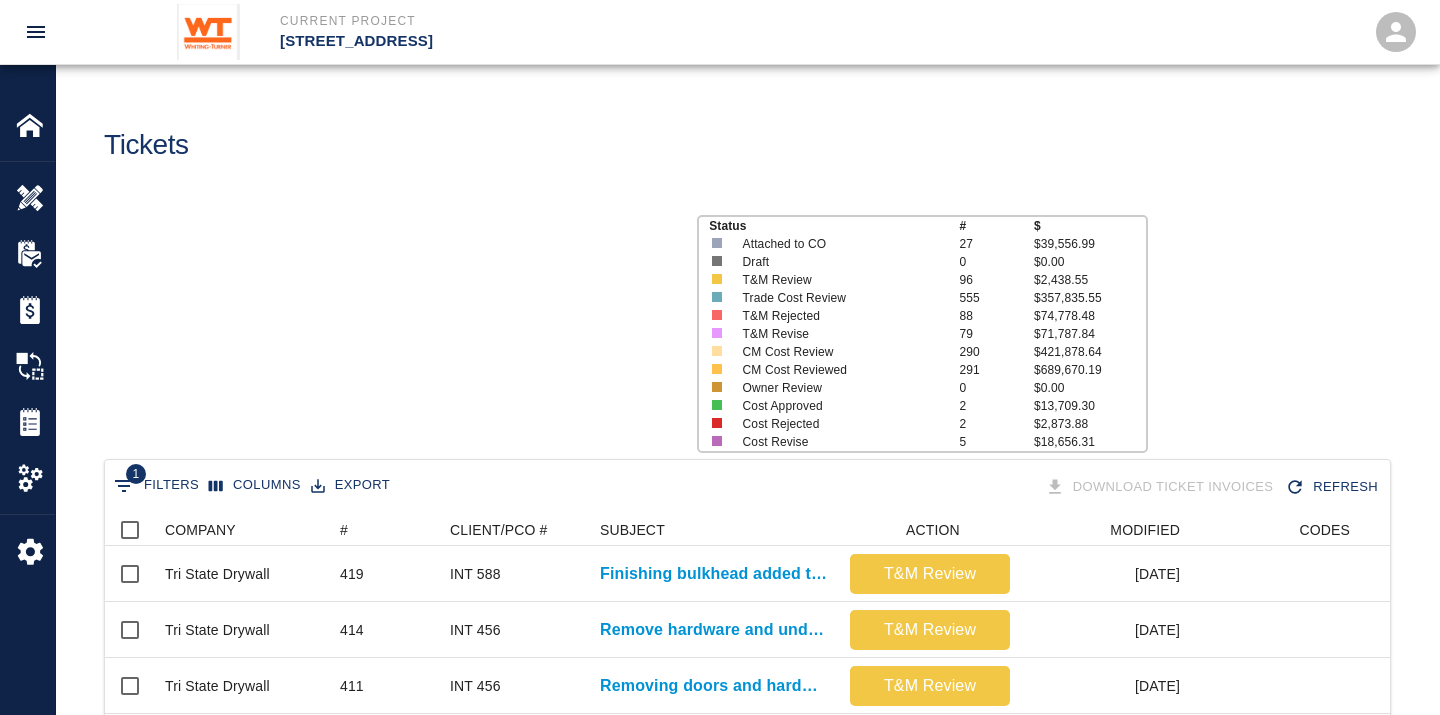 scroll, scrollTop: 17, scrollLeft: 17, axis: both 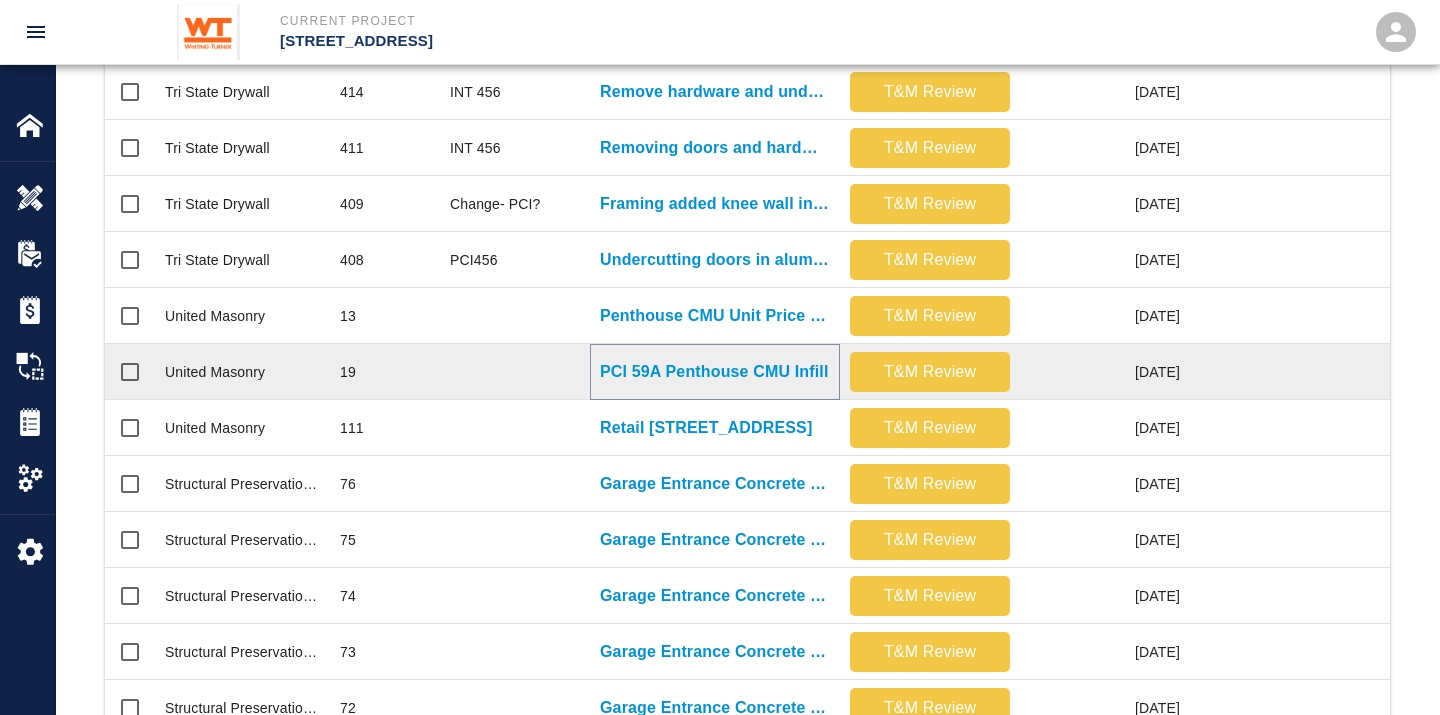 click on "PCI 59A Penthouse CMU Infill" at bounding box center [714, 372] 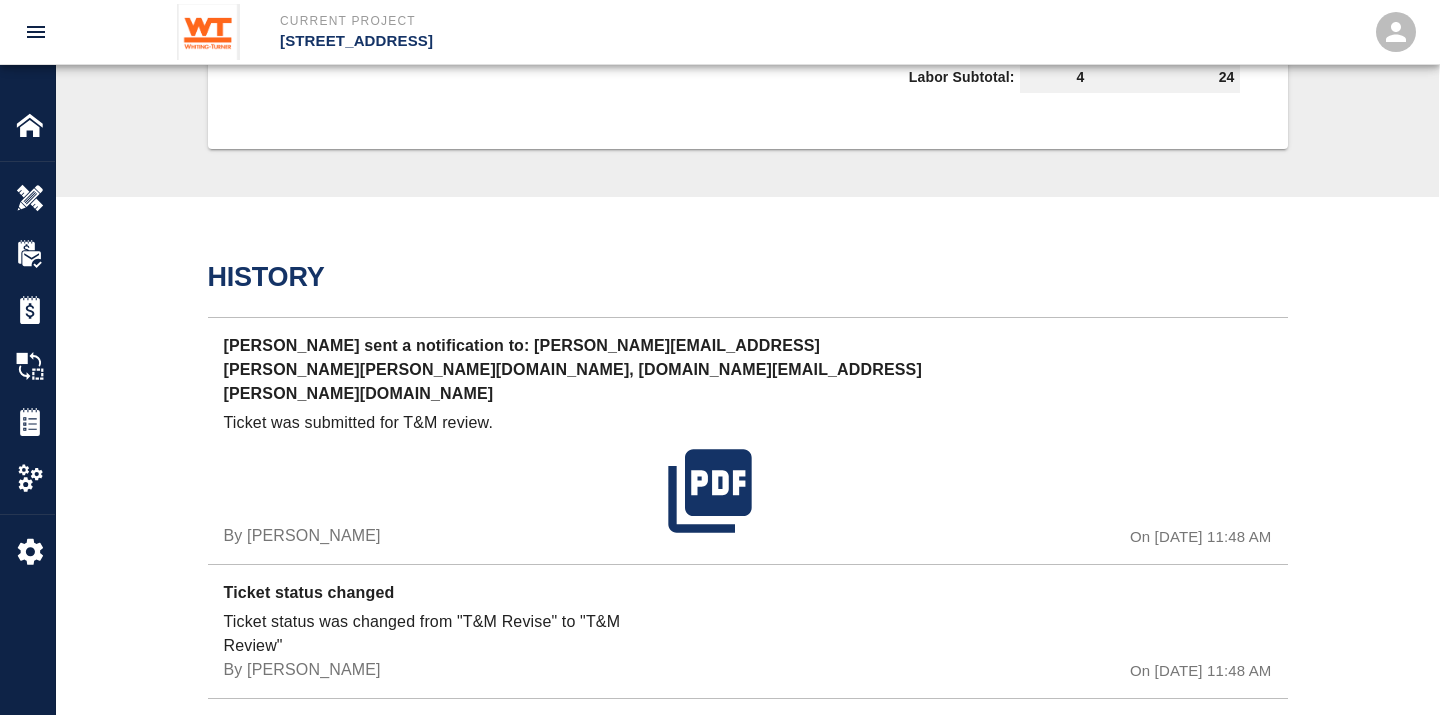 scroll, scrollTop: 1001, scrollLeft: 0, axis: vertical 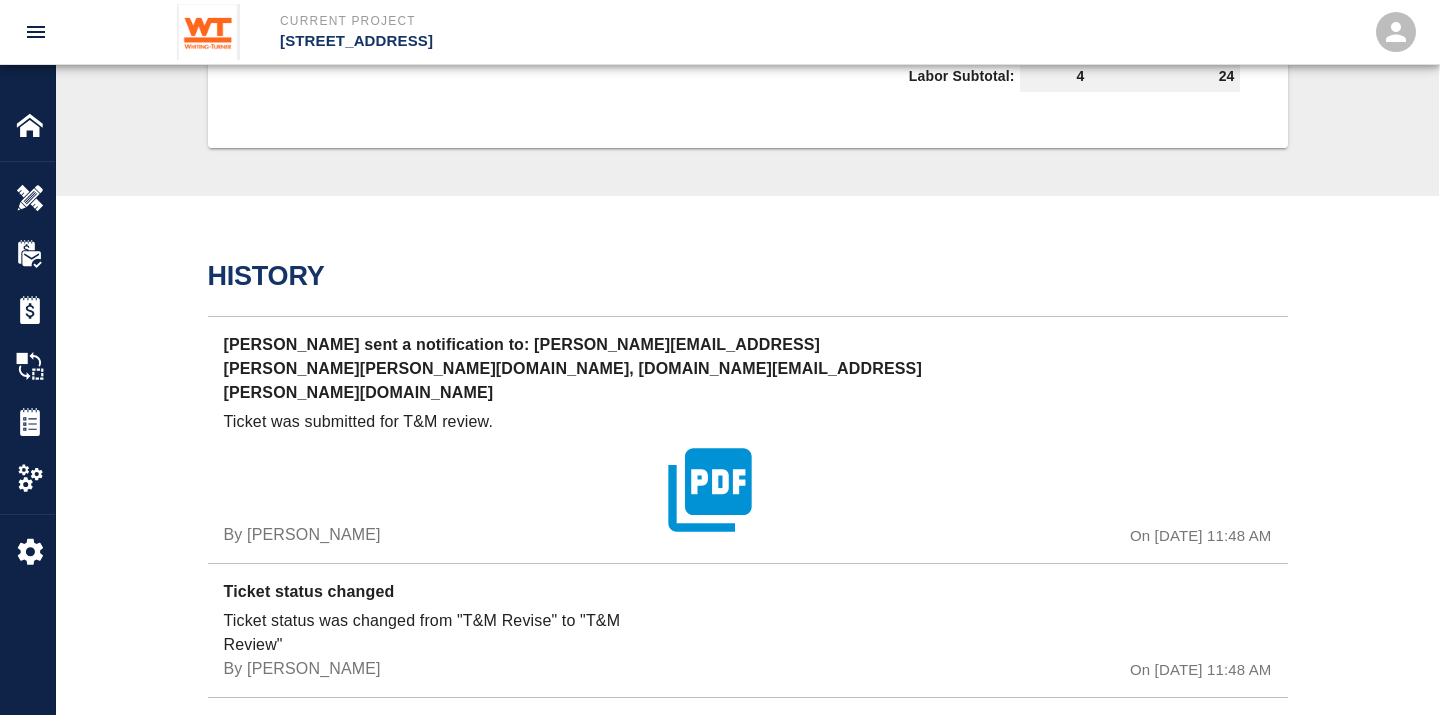 click 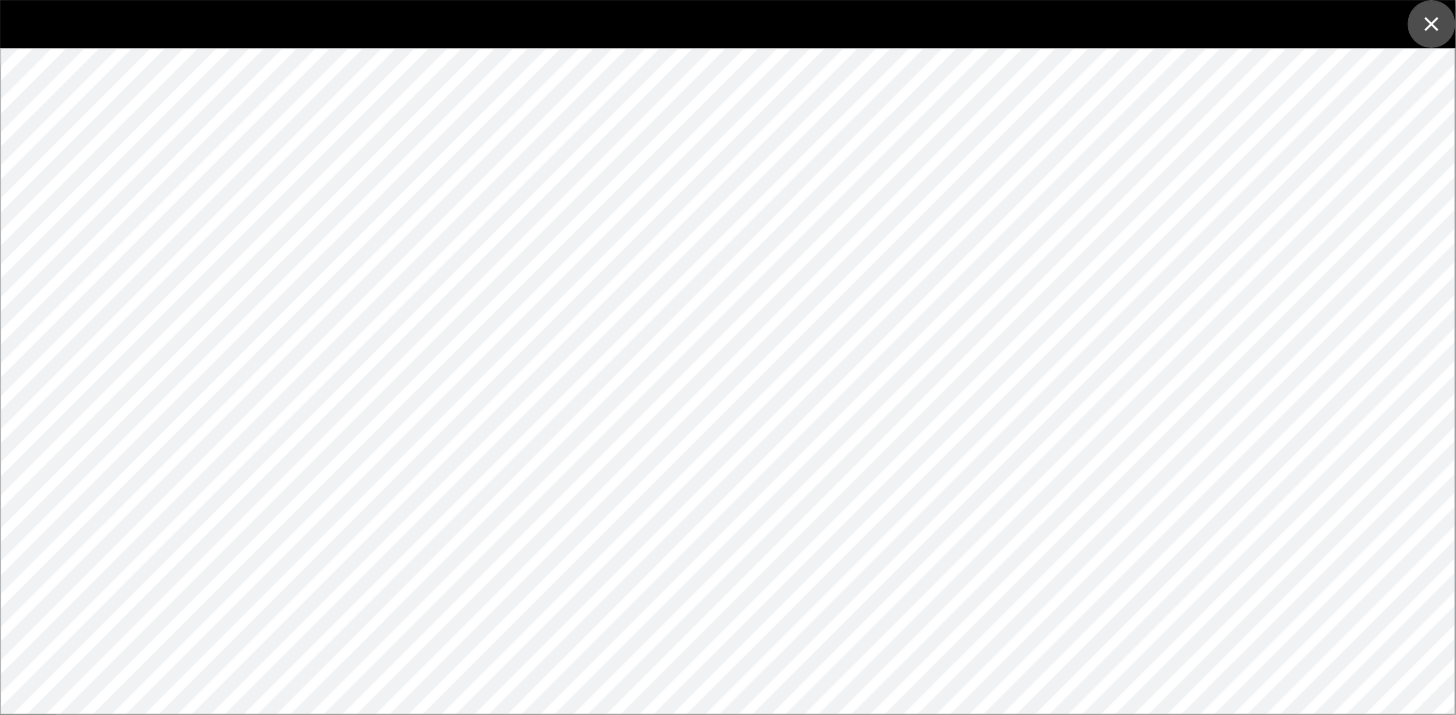 click 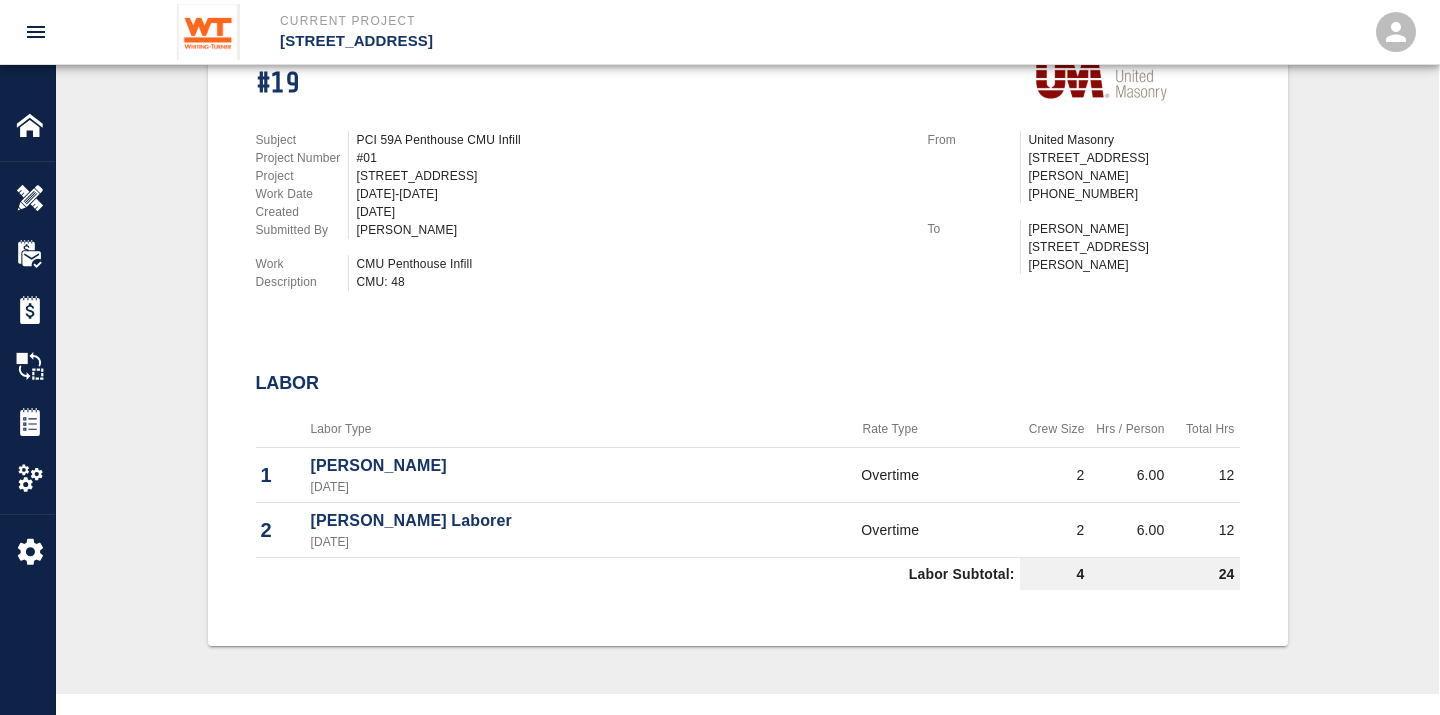 scroll, scrollTop: 0, scrollLeft: 0, axis: both 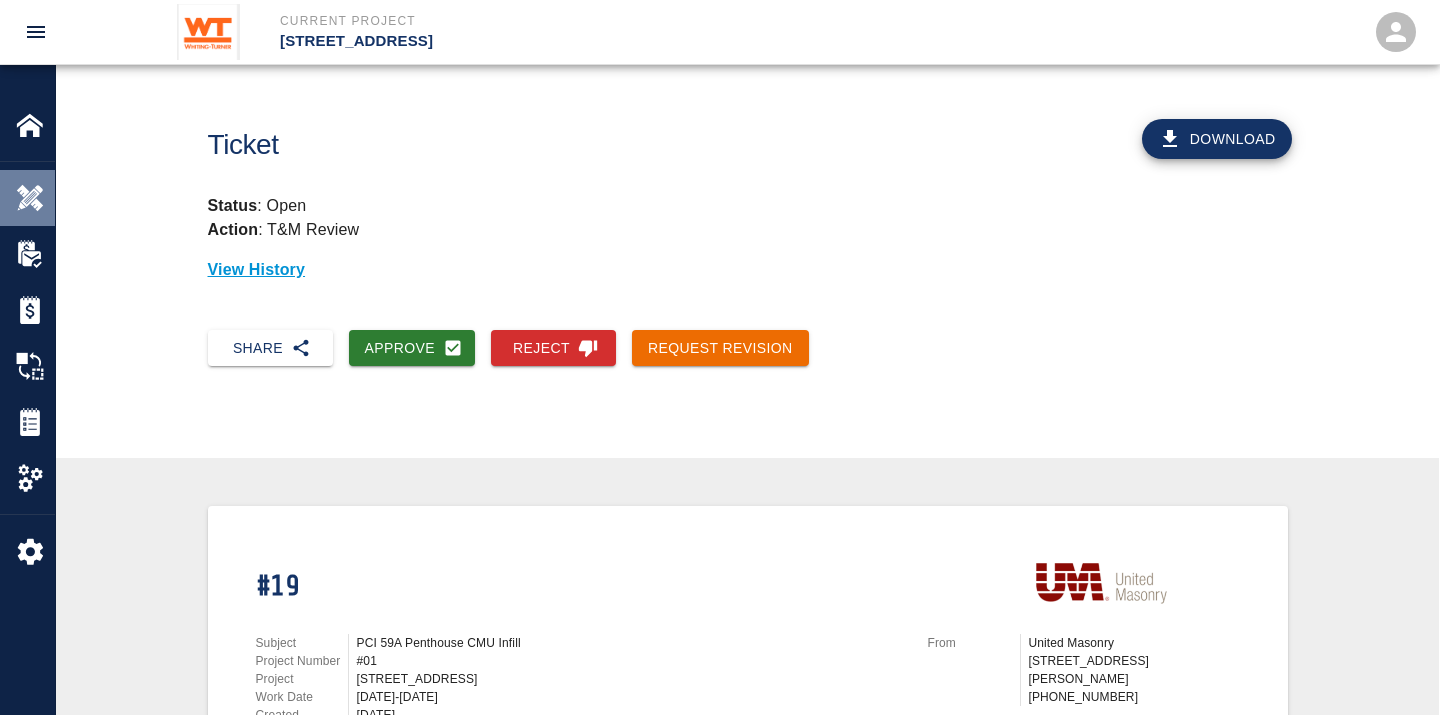 click at bounding box center [30, 198] 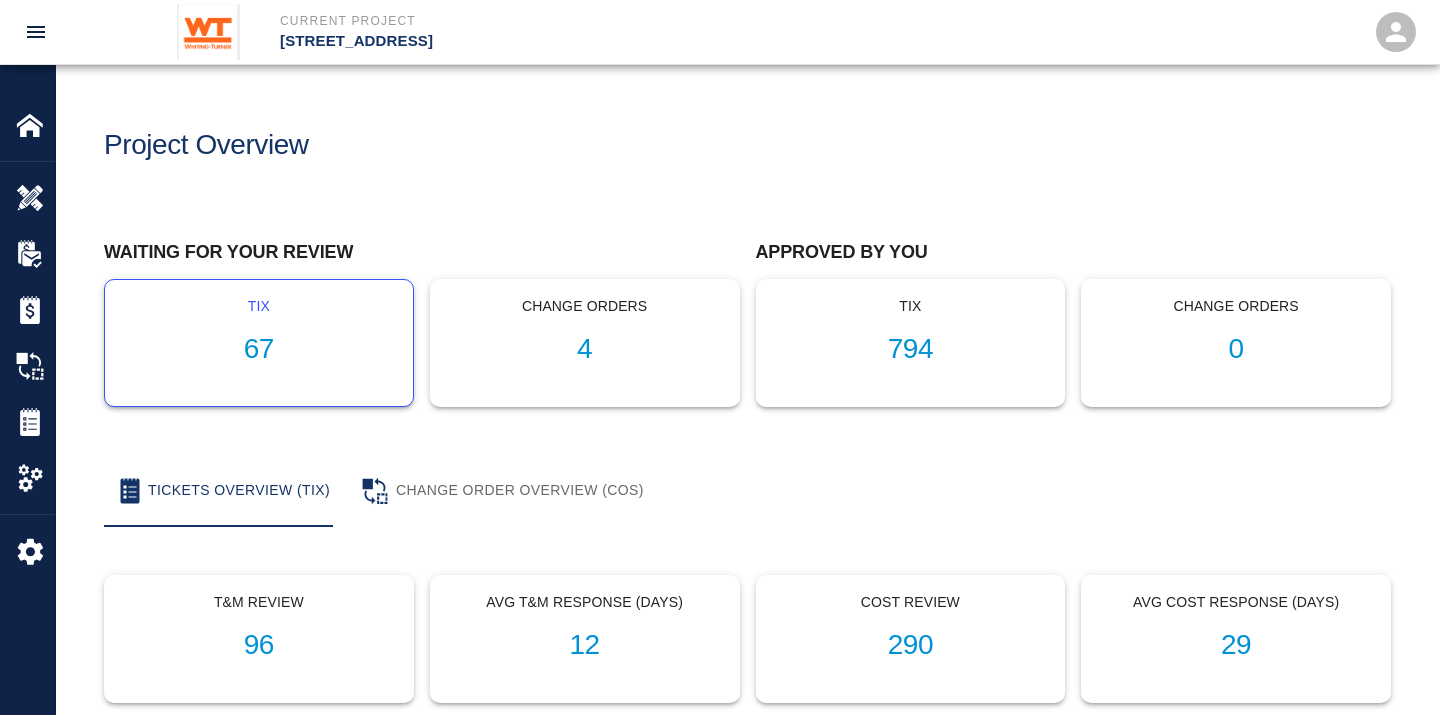 click on "67" at bounding box center [259, 349] 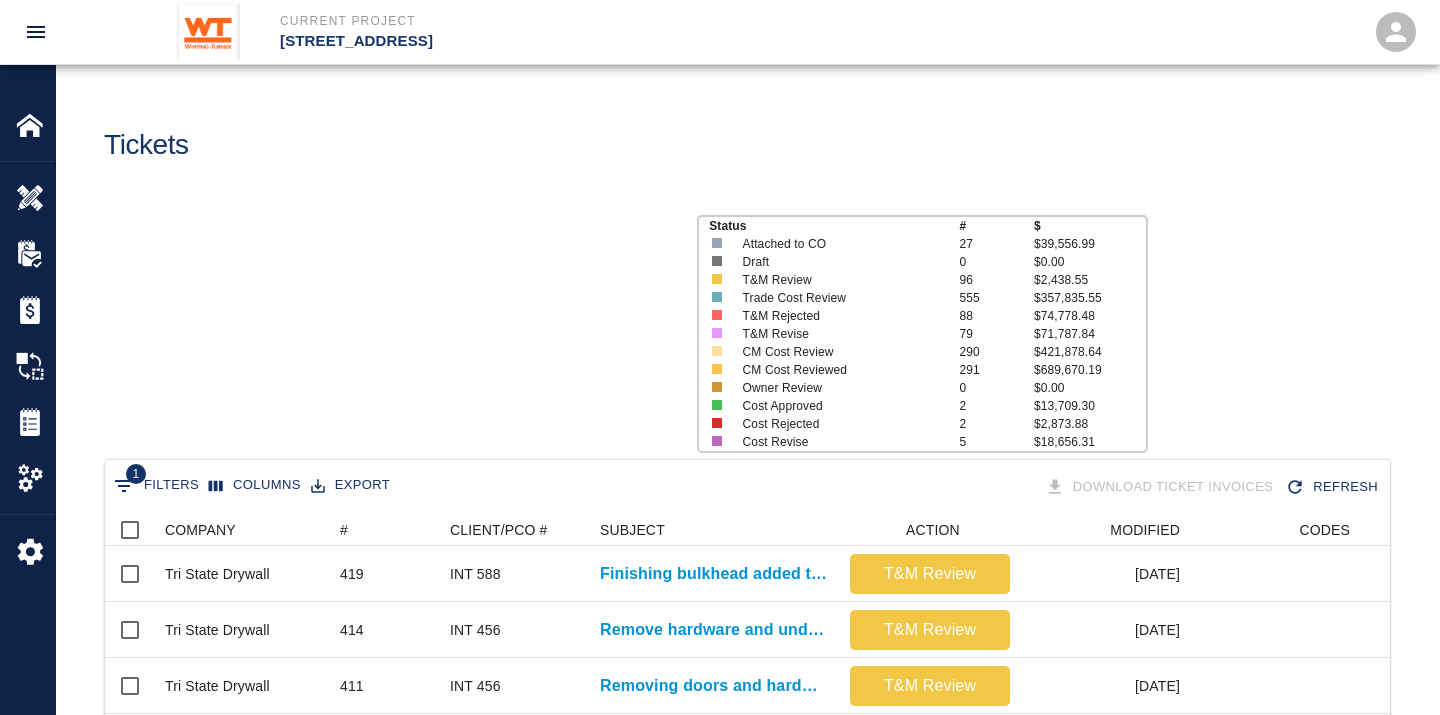 scroll, scrollTop: 17, scrollLeft: 17, axis: both 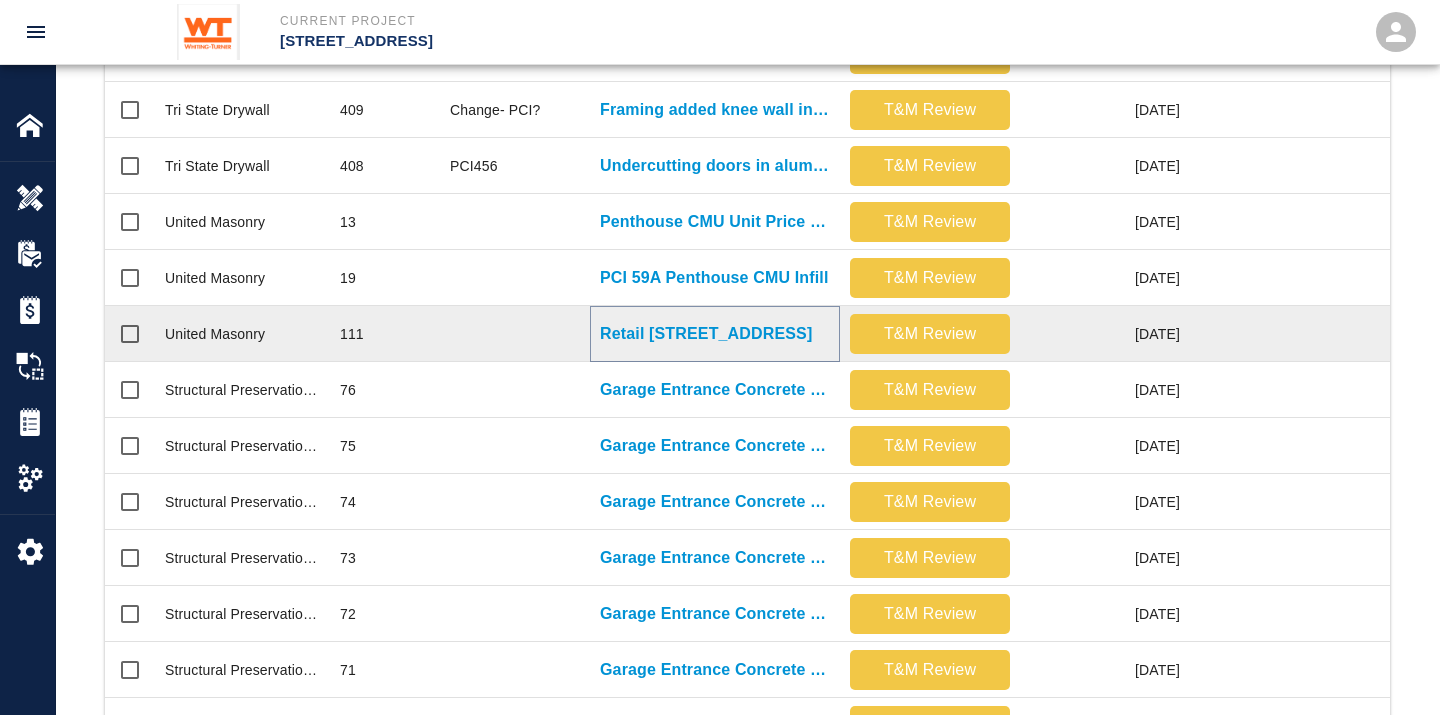 click on "Retail [STREET_ADDRESS]" at bounding box center [706, 334] 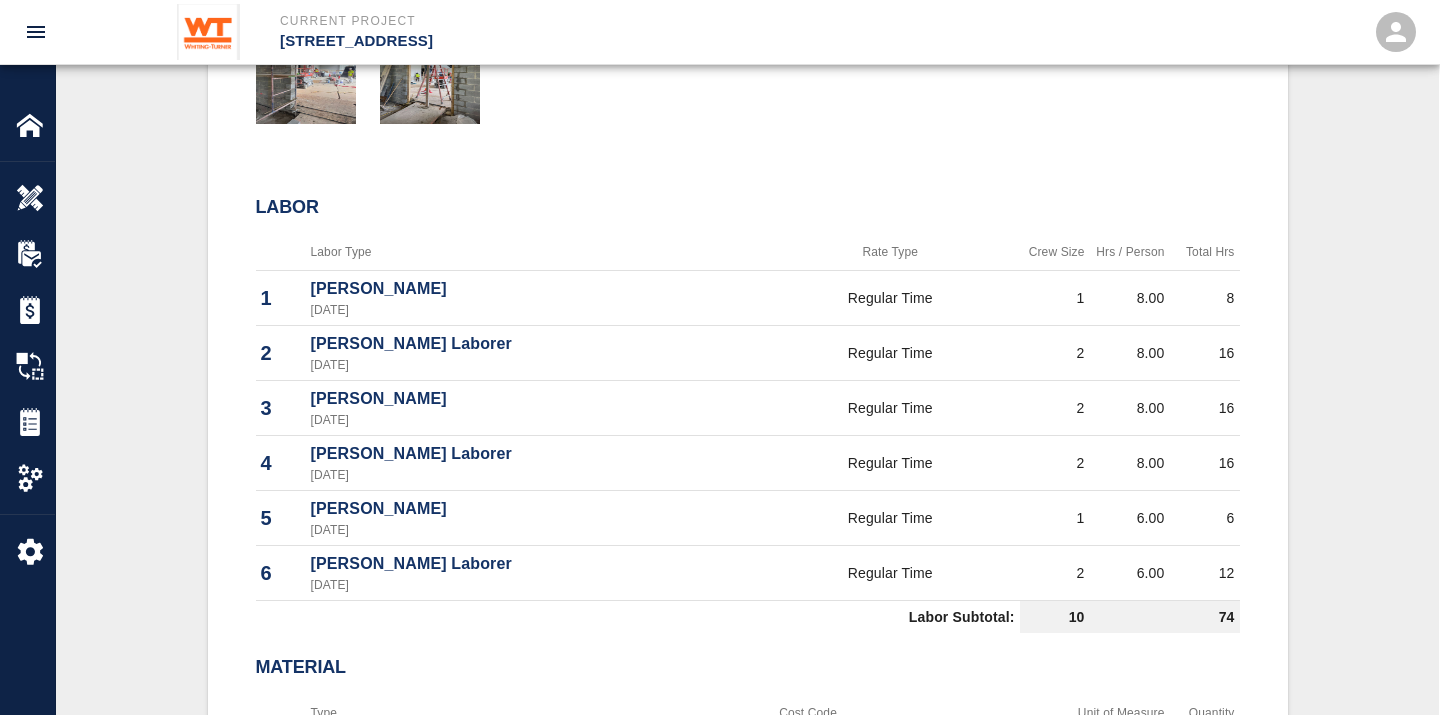 scroll, scrollTop: 893, scrollLeft: 0, axis: vertical 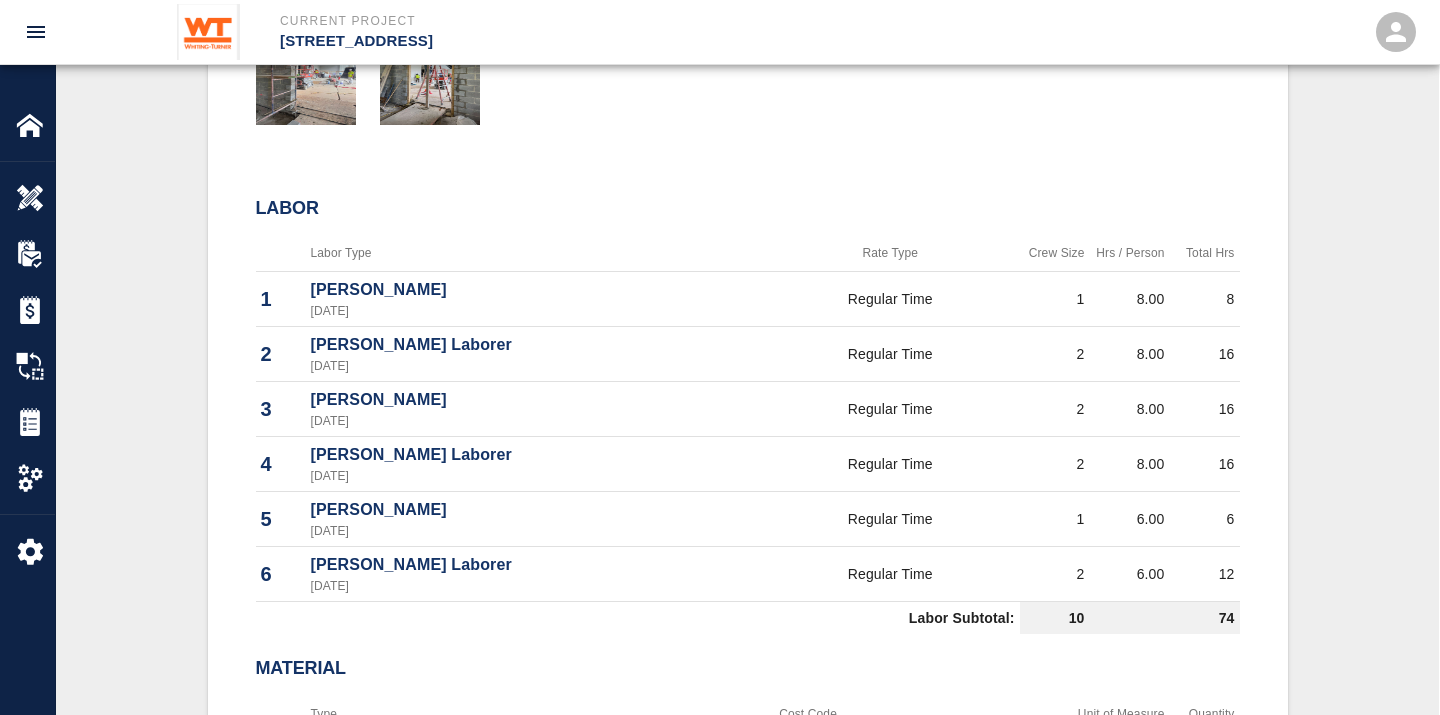 click on "[PERSON_NAME] Laborer" at bounding box center (533, 345) 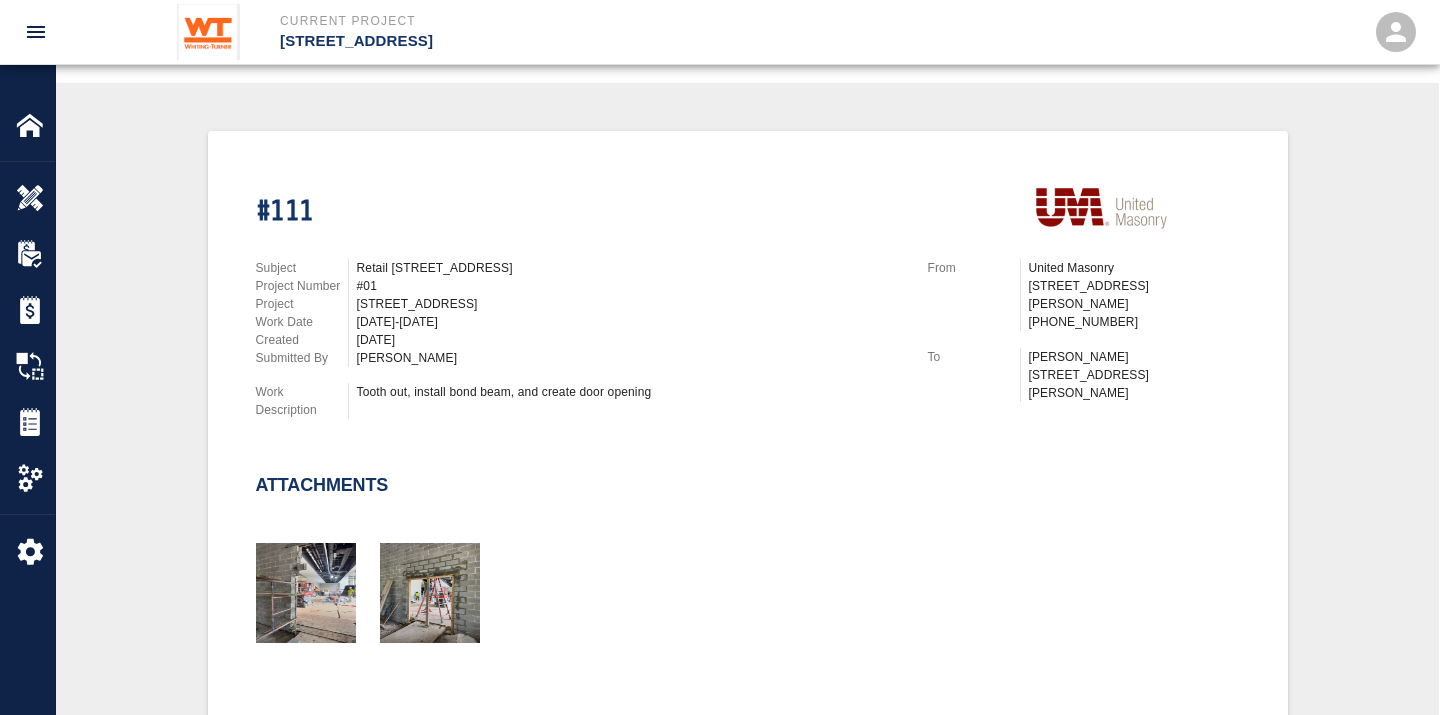 scroll, scrollTop: 473, scrollLeft: 0, axis: vertical 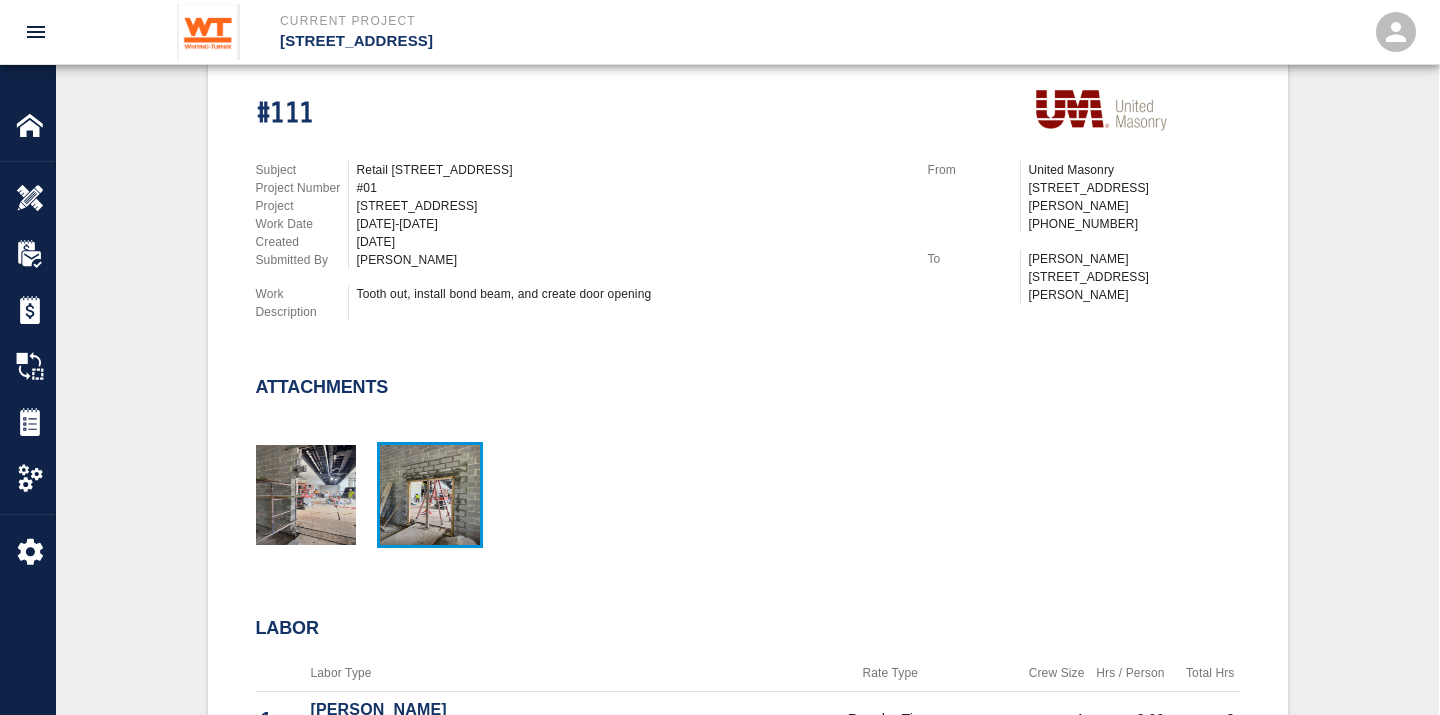 click at bounding box center [430, 495] 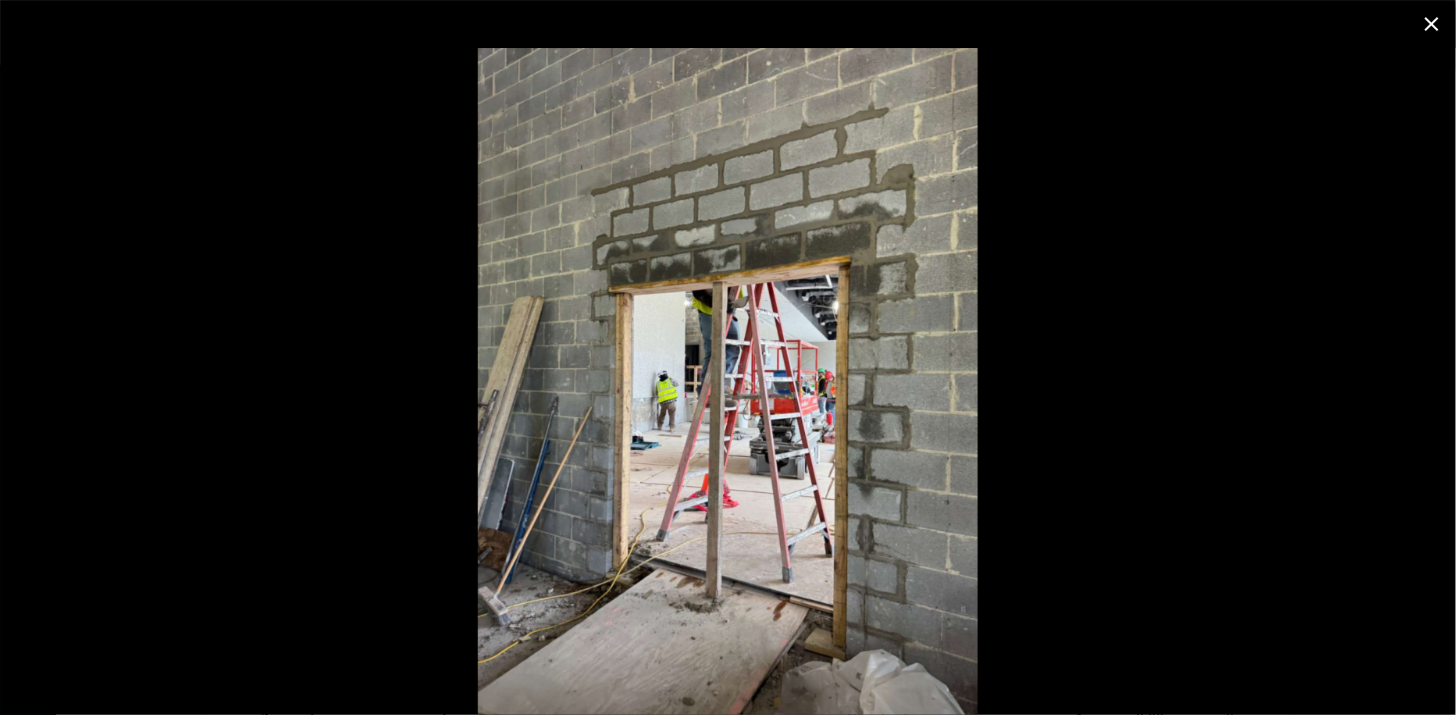 drag, startPoint x: 443, startPoint y: 468, endPoint x: 704, endPoint y: 245, distance: 343.29288 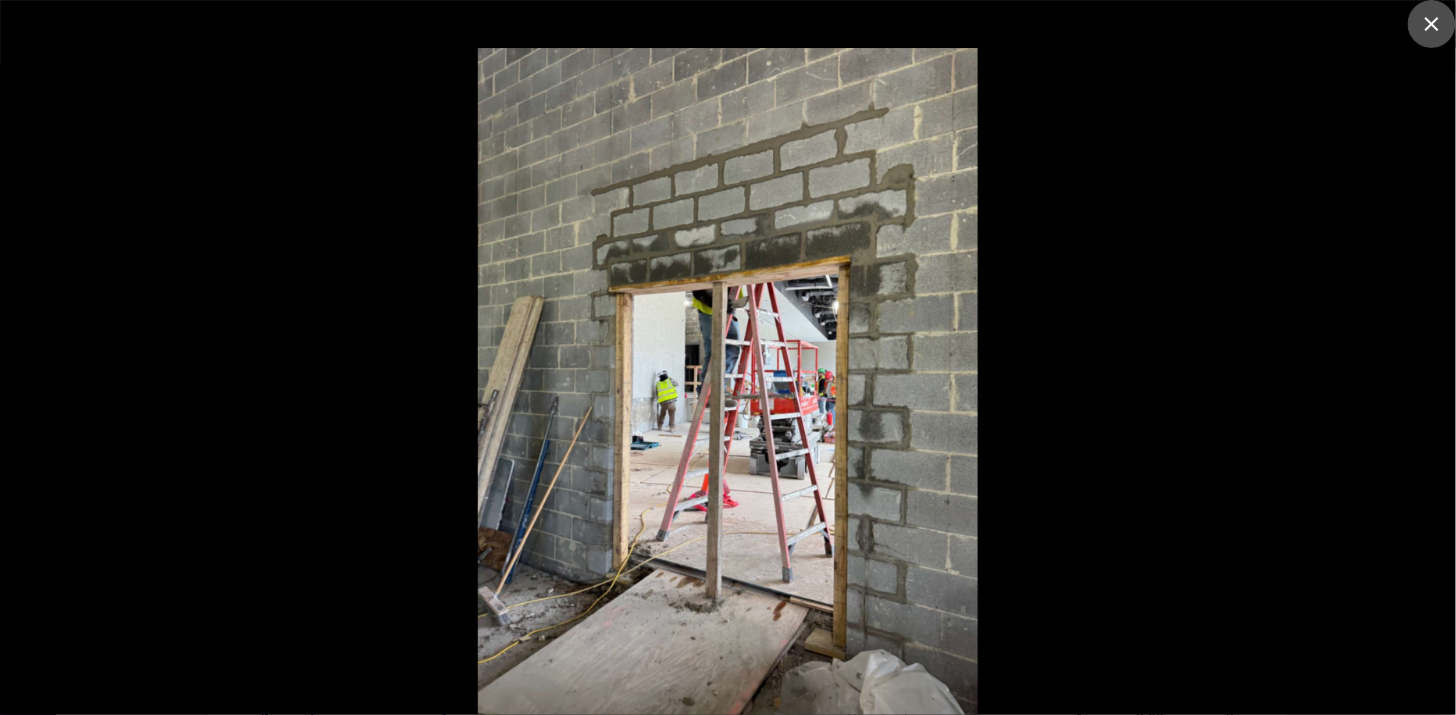 click 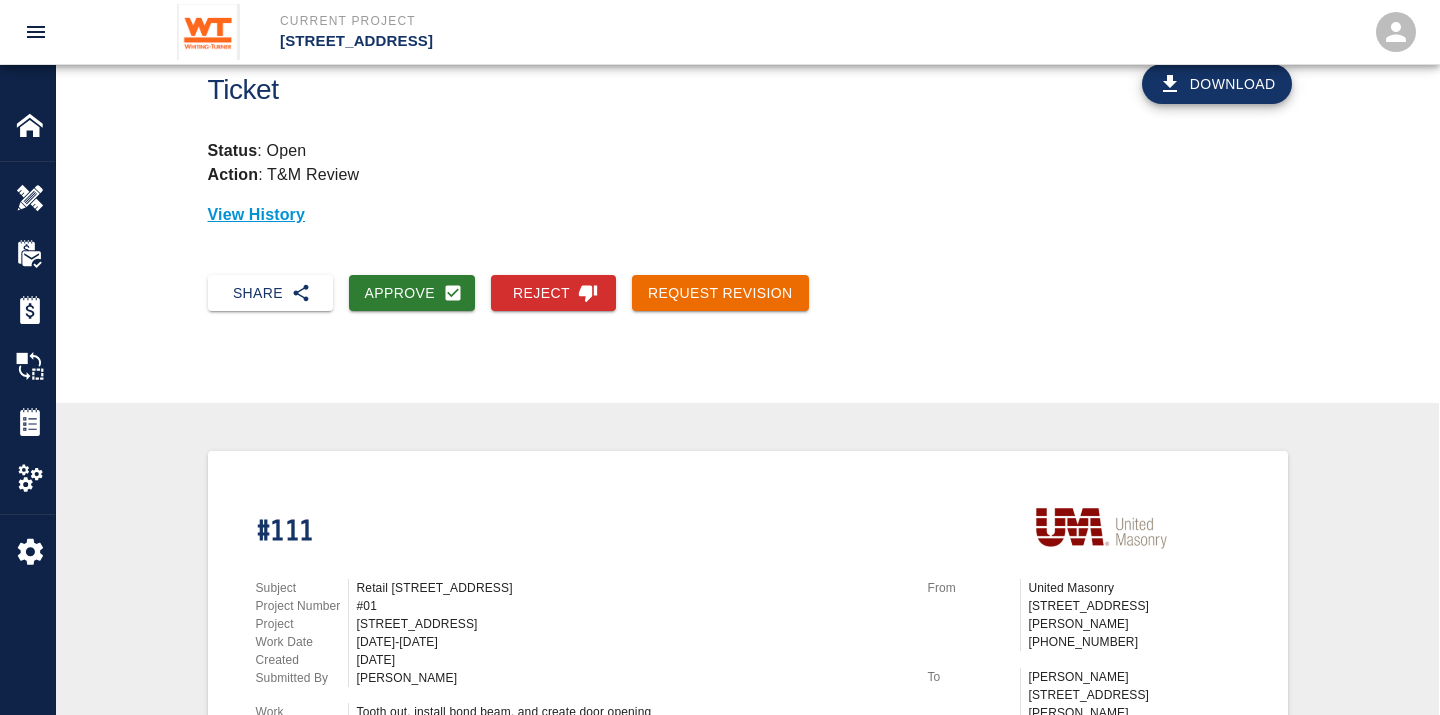 scroll, scrollTop: 56, scrollLeft: 0, axis: vertical 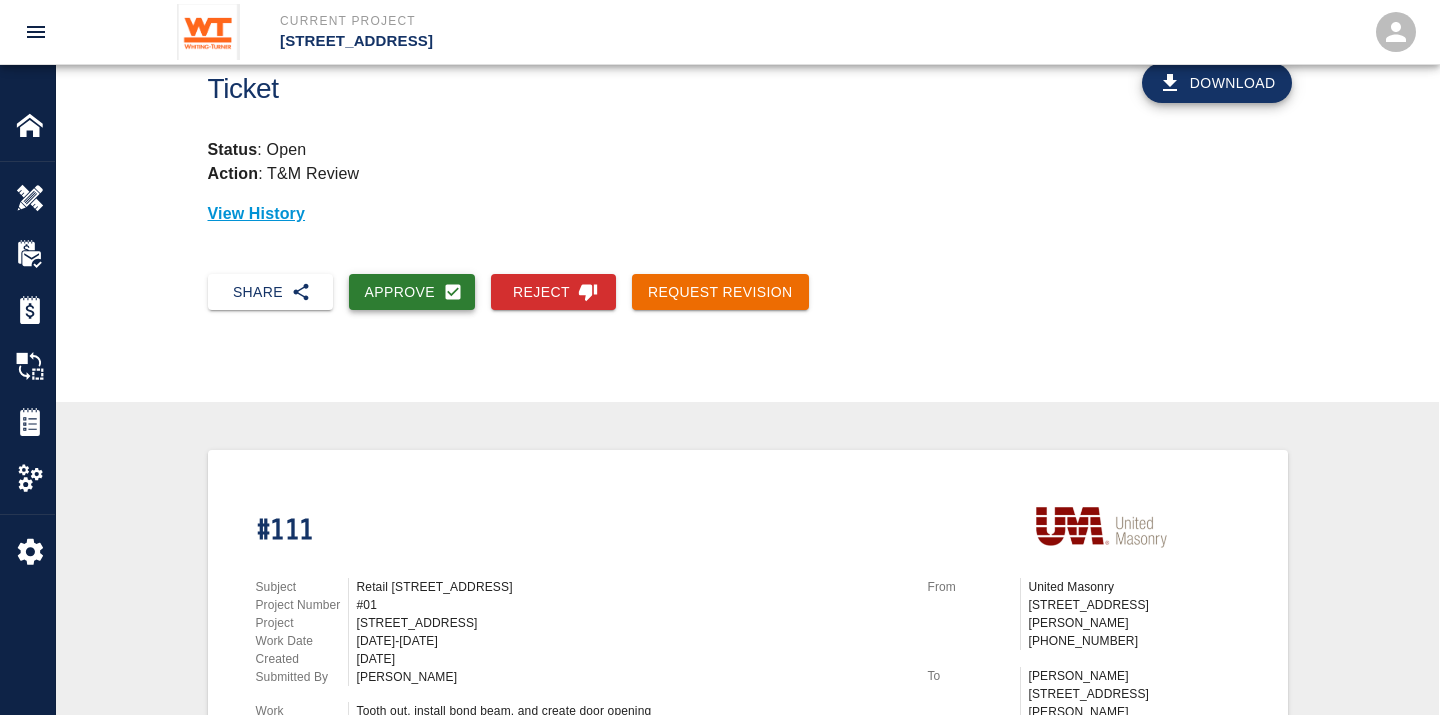 click on "Approve" at bounding box center (412, 292) 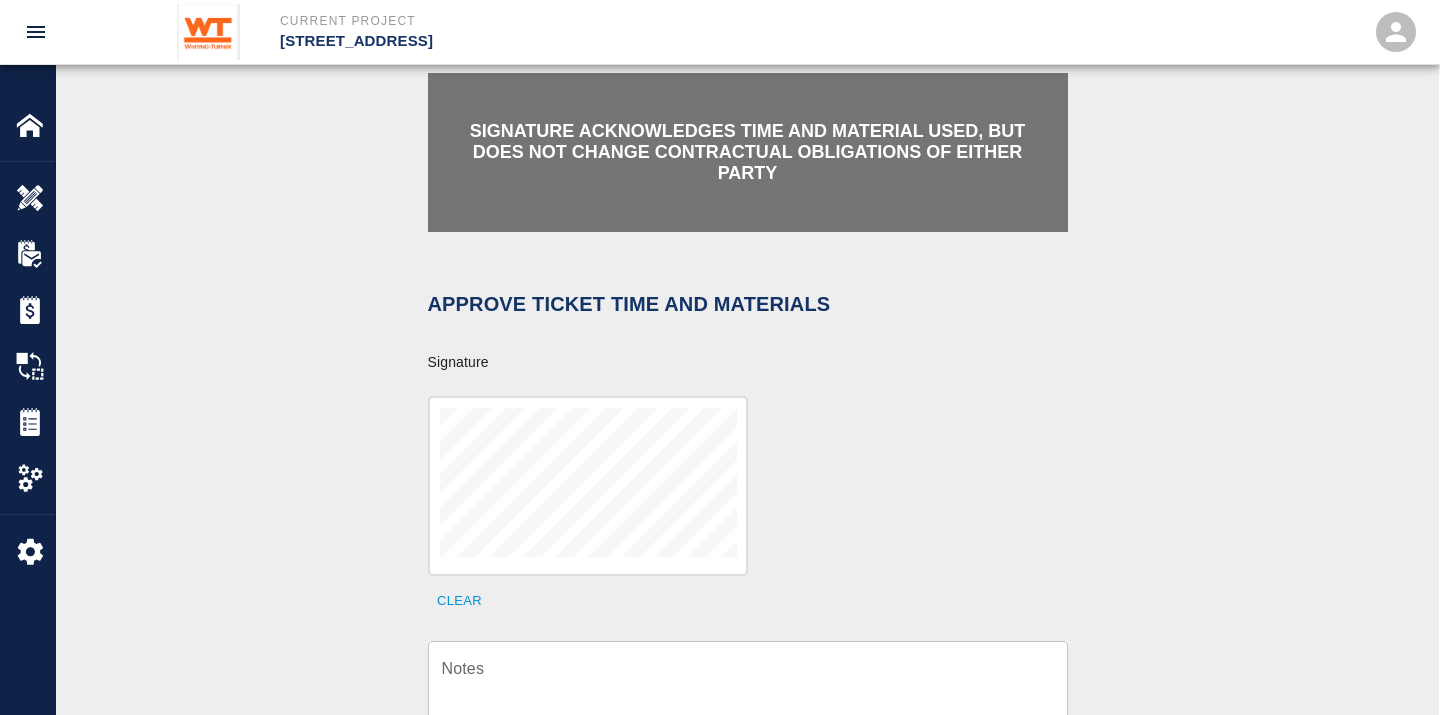scroll, scrollTop: 431, scrollLeft: 0, axis: vertical 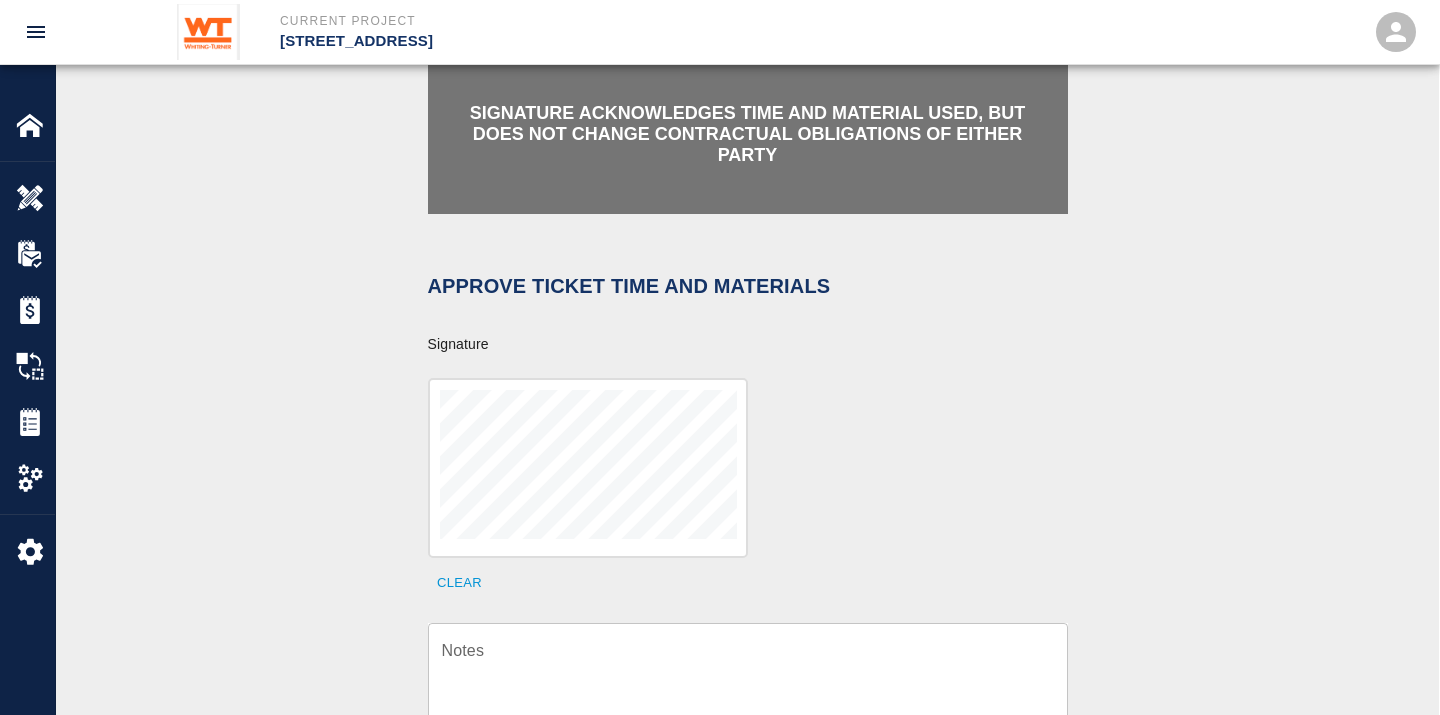 click on "Clear" at bounding box center [736, 476] 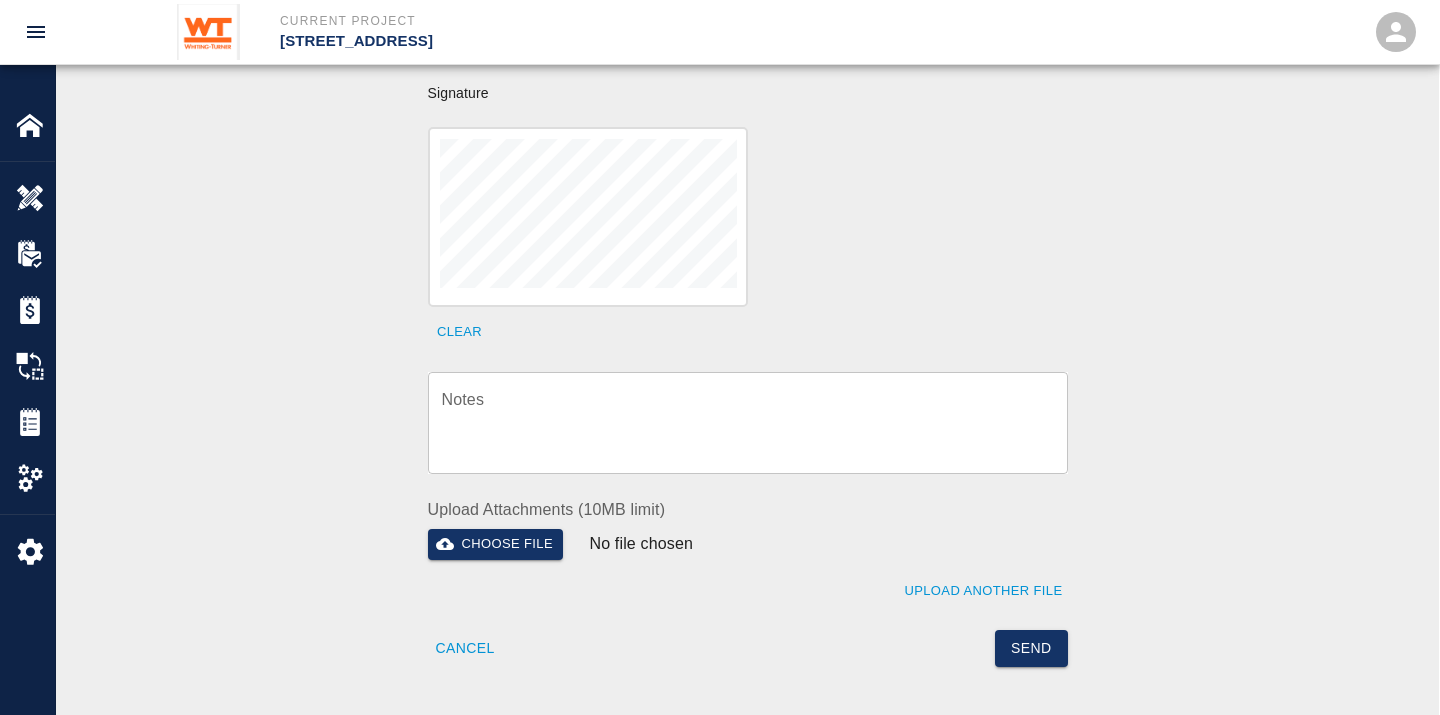 scroll, scrollTop: 683, scrollLeft: 0, axis: vertical 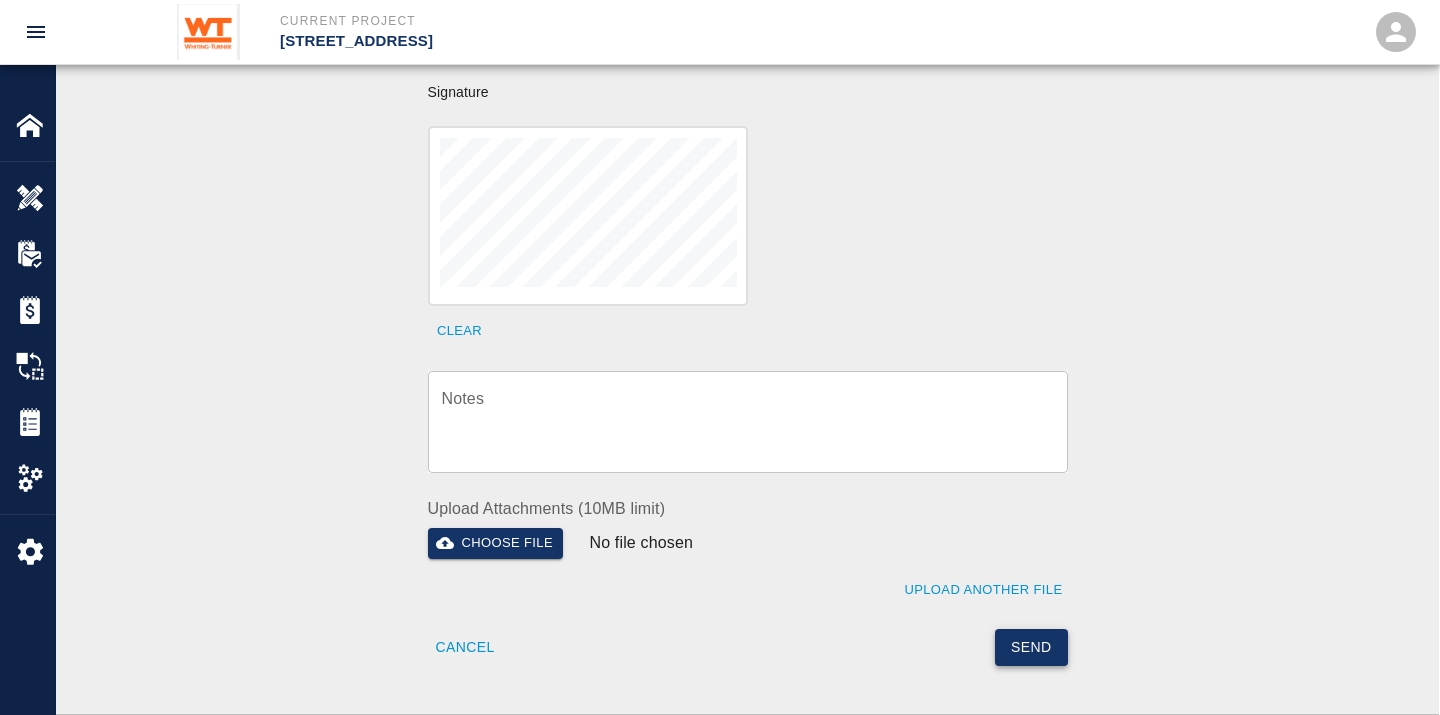 click on "Send" at bounding box center [1031, 647] 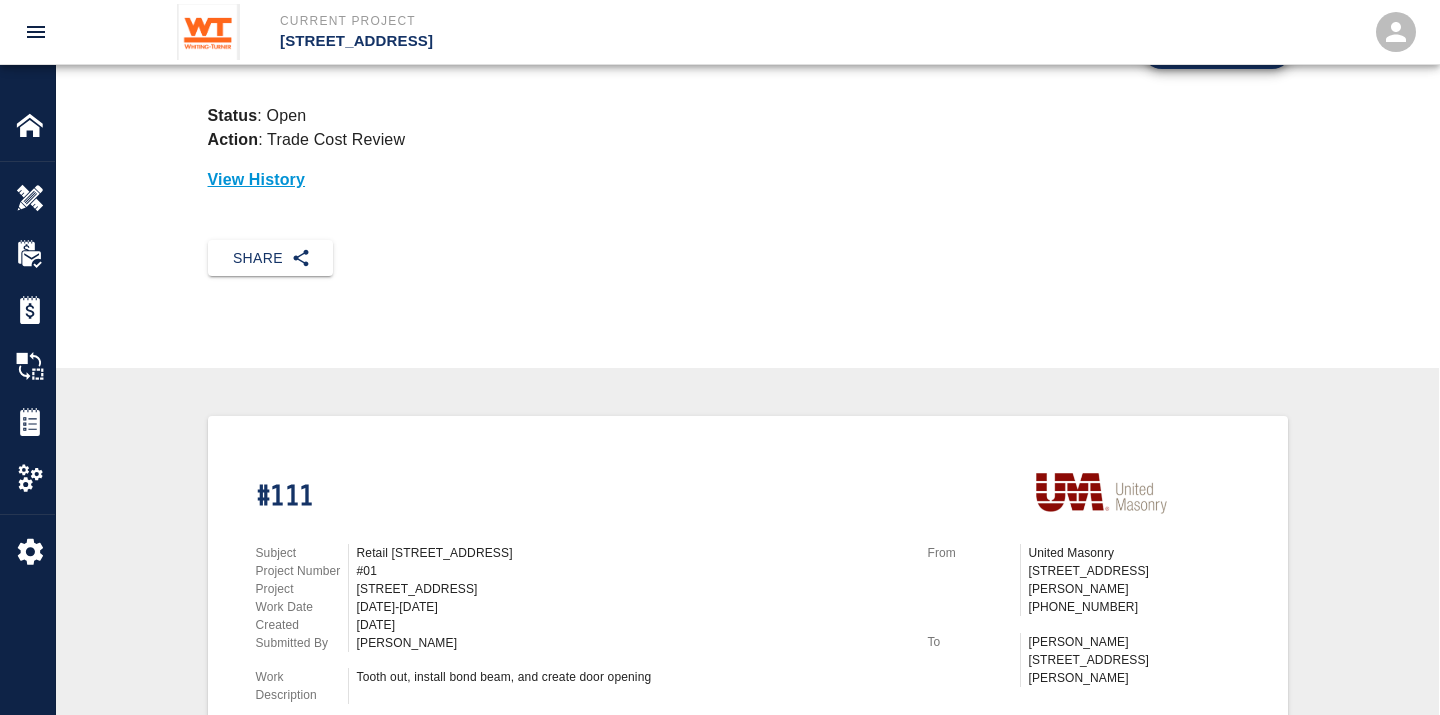 scroll, scrollTop: 0, scrollLeft: 0, axis: both 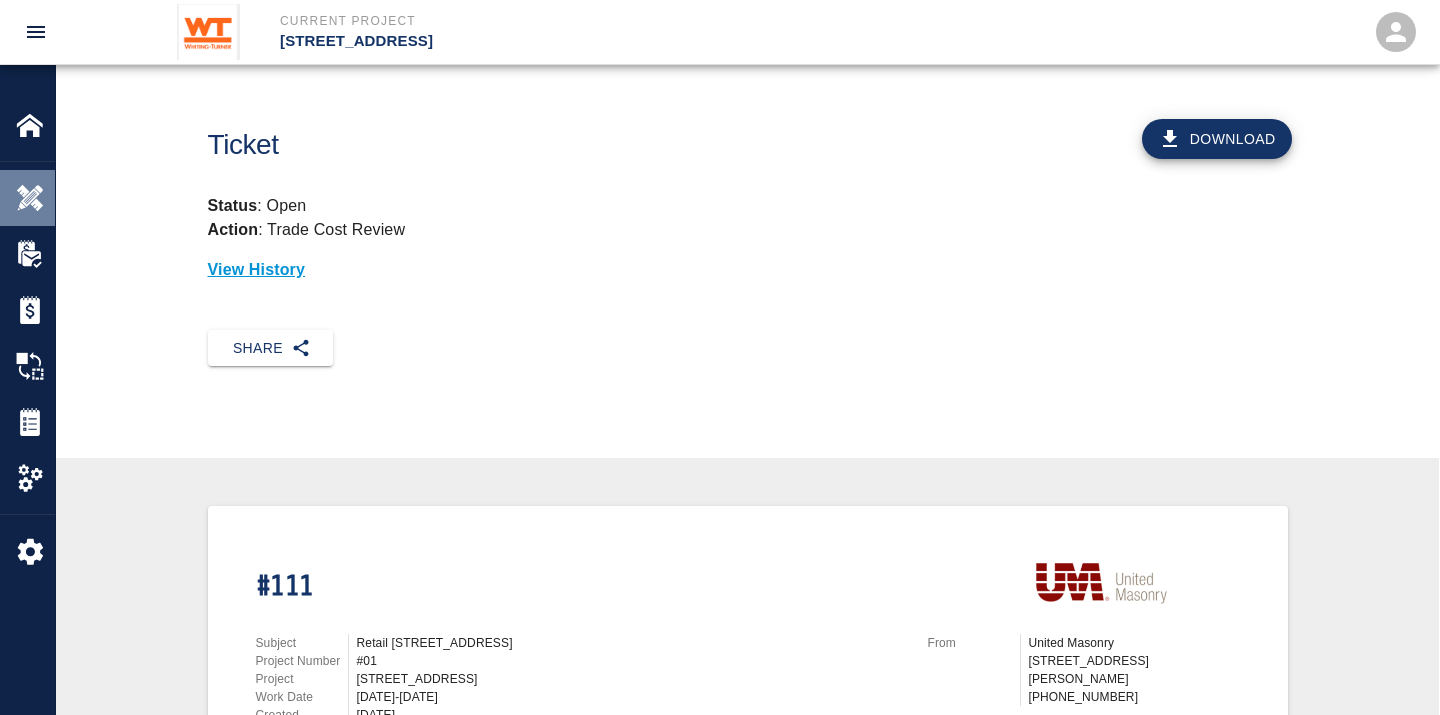 click at bounding box center [30, 198] 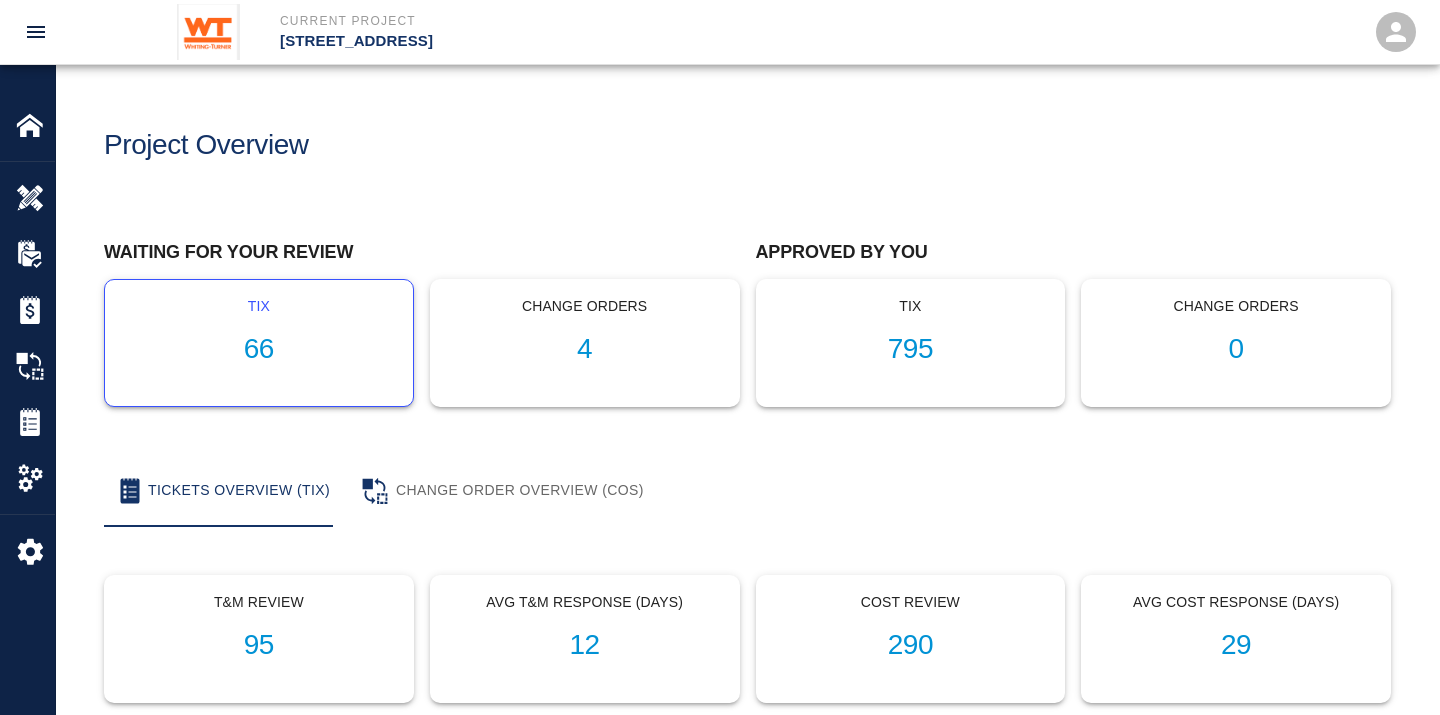 click on "66" at bounding box center (259, 349) 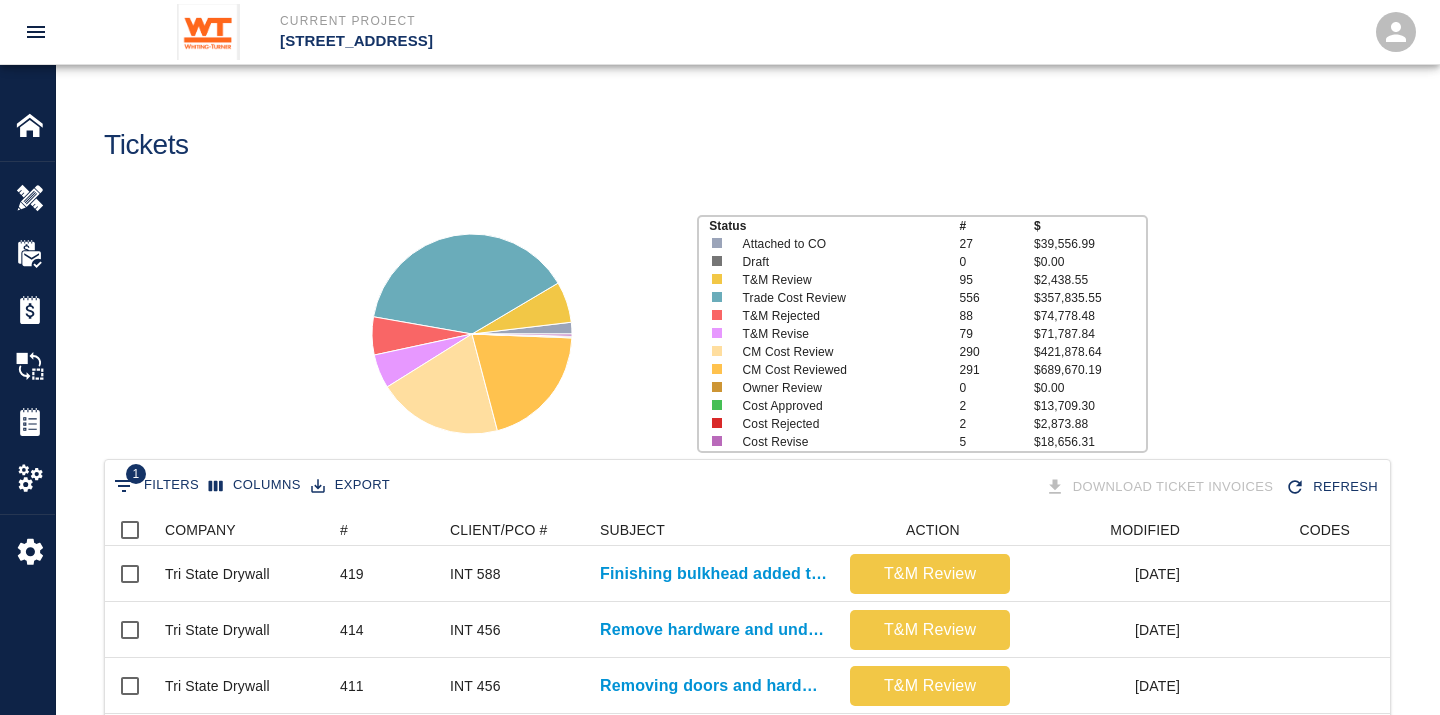 scroll, scrollTop: 17, scrollLeft: 17, axis: both 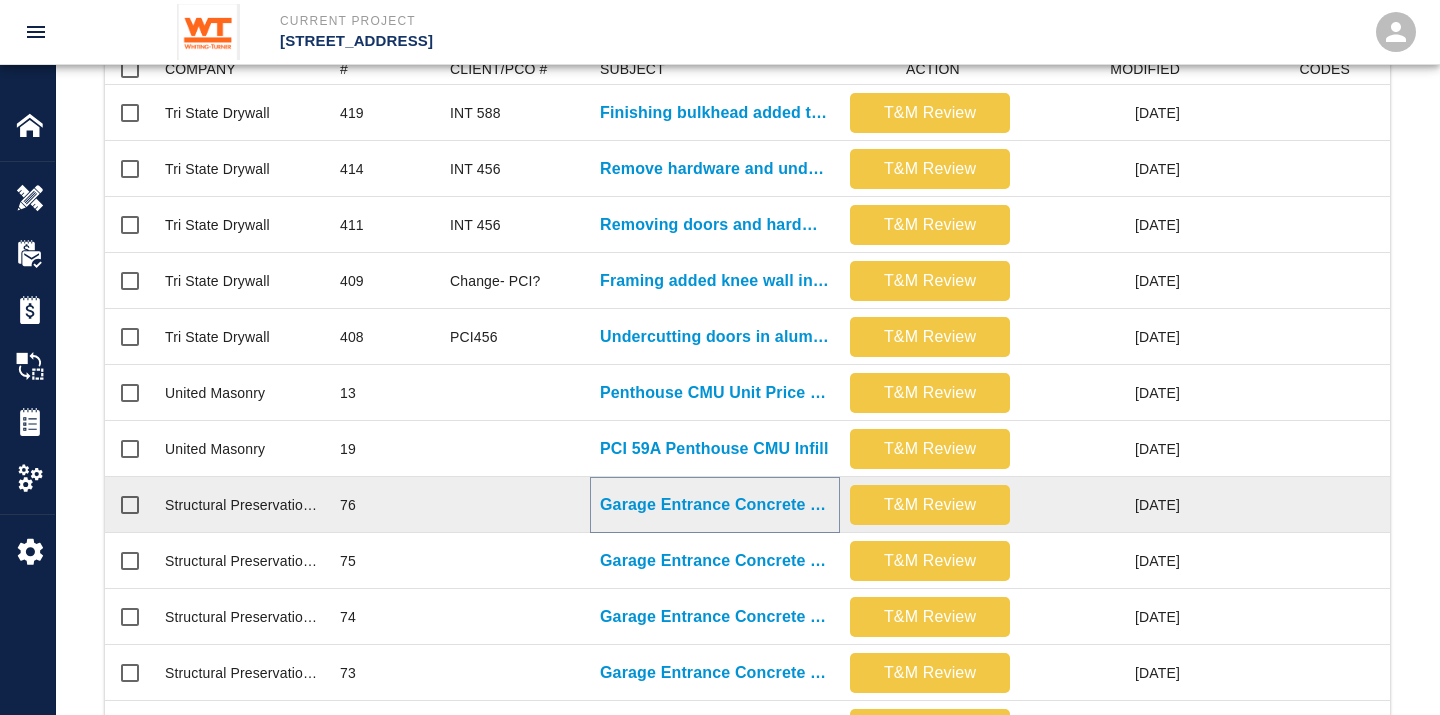 click on "Garage Entrance Concrete Repair" at bounding box center [715, 505] 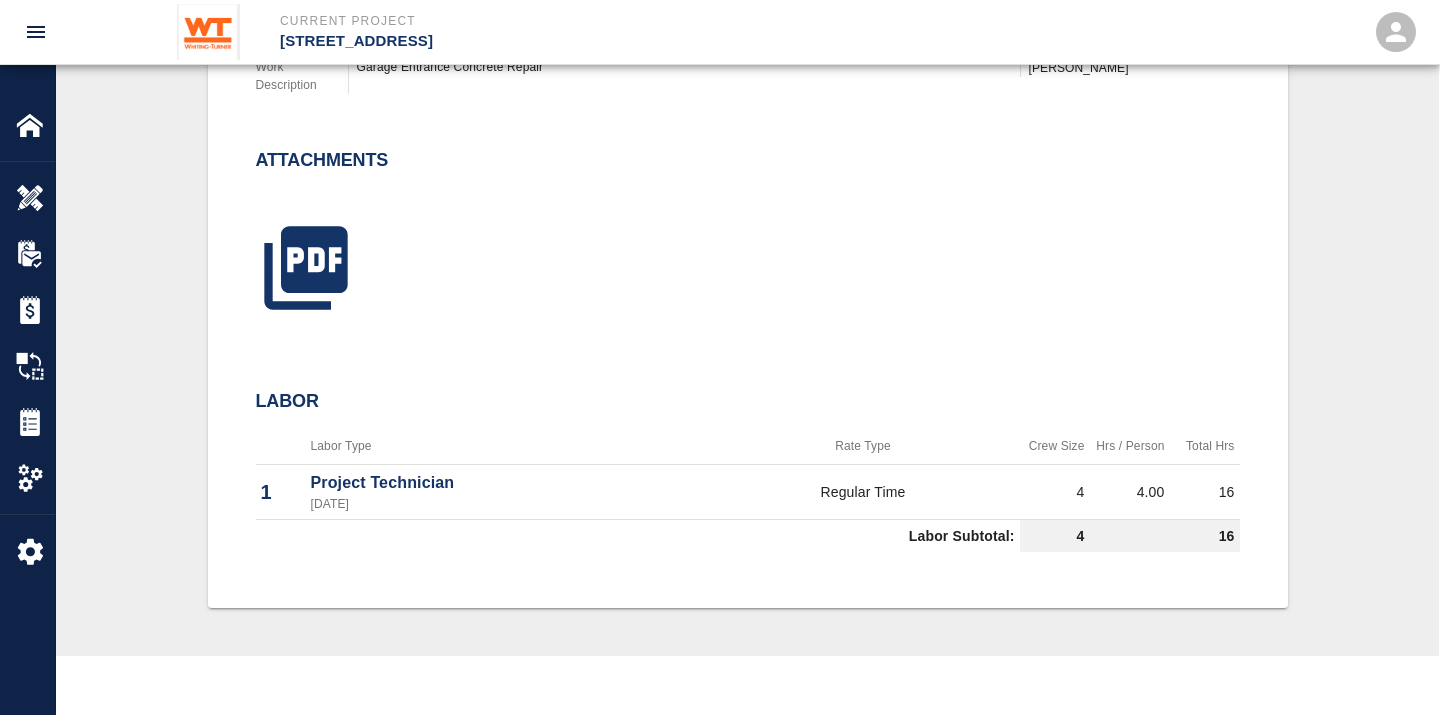 scroll, scrollTop: 701, scrollLeft: 0, axis: vertical 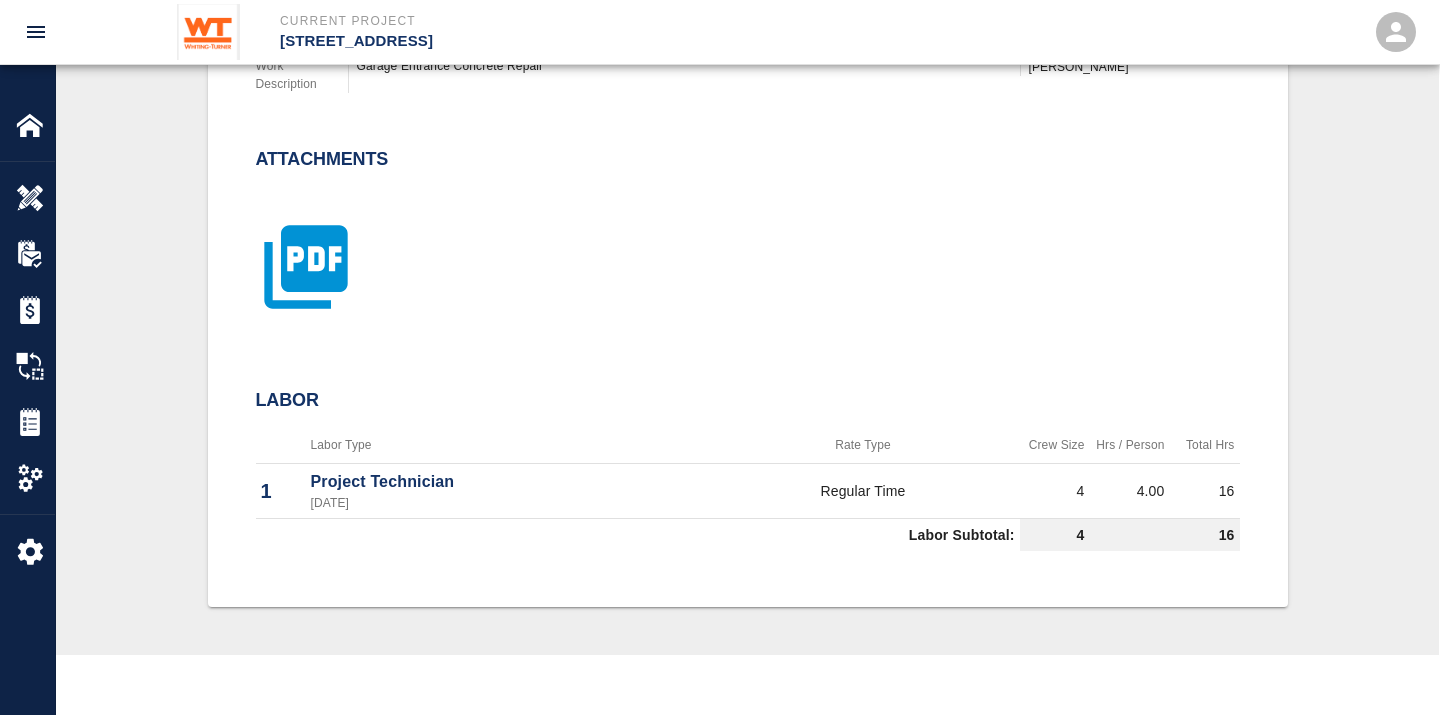 click 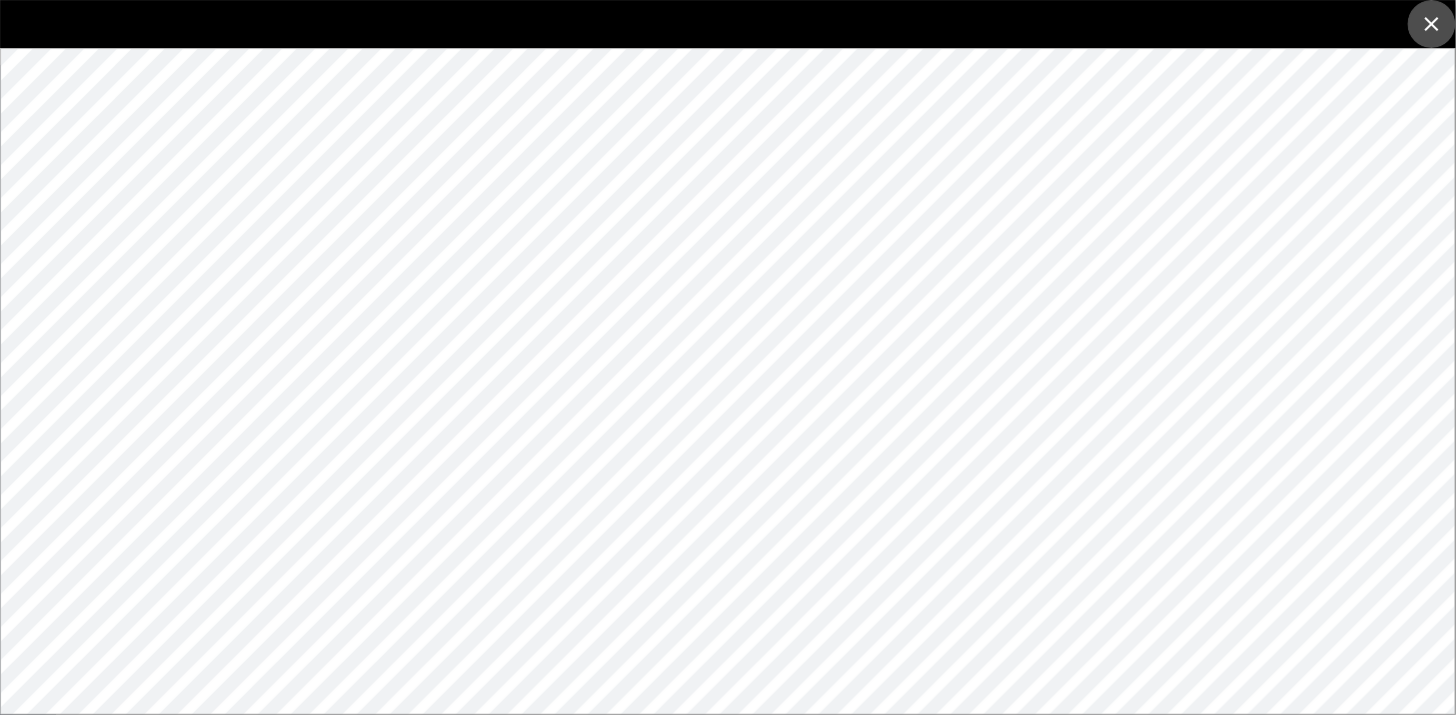 click 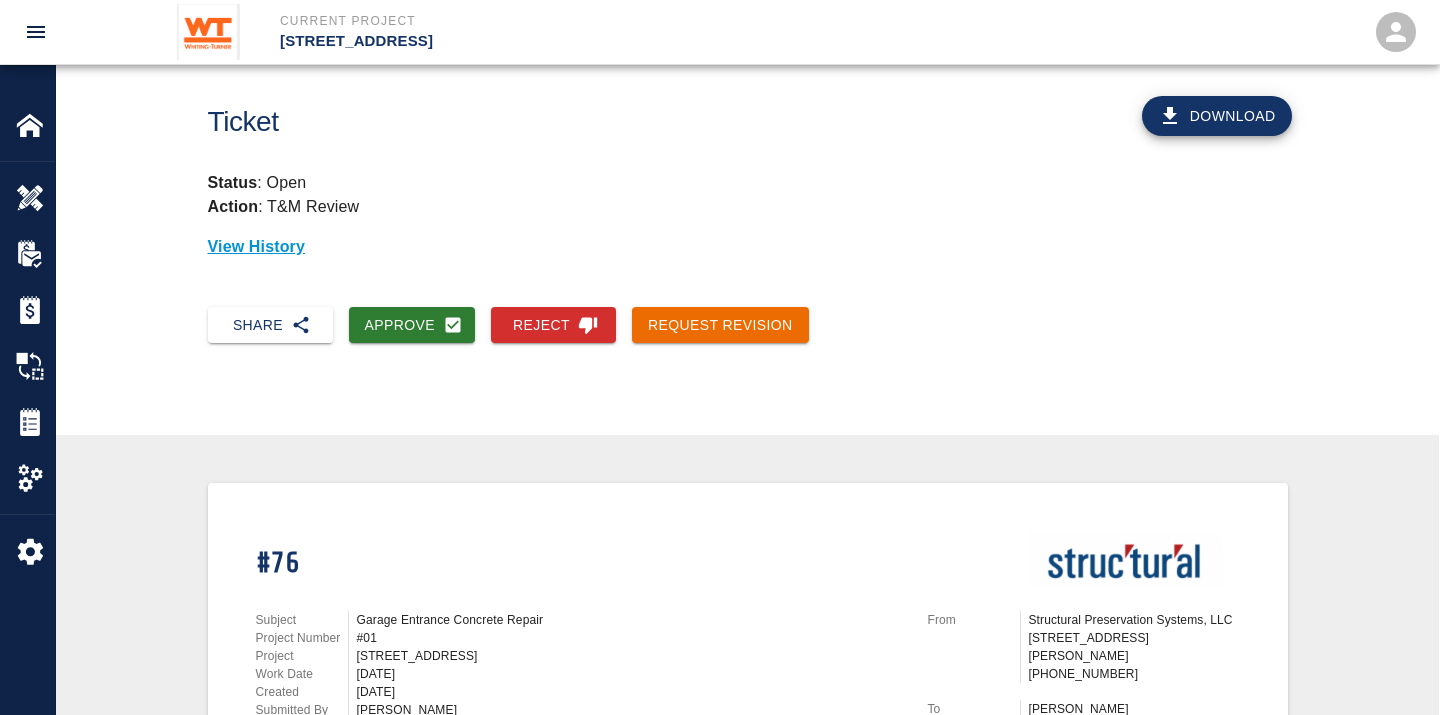 scroll, scrollTop: 0, scrollLeft: 0, axis: both 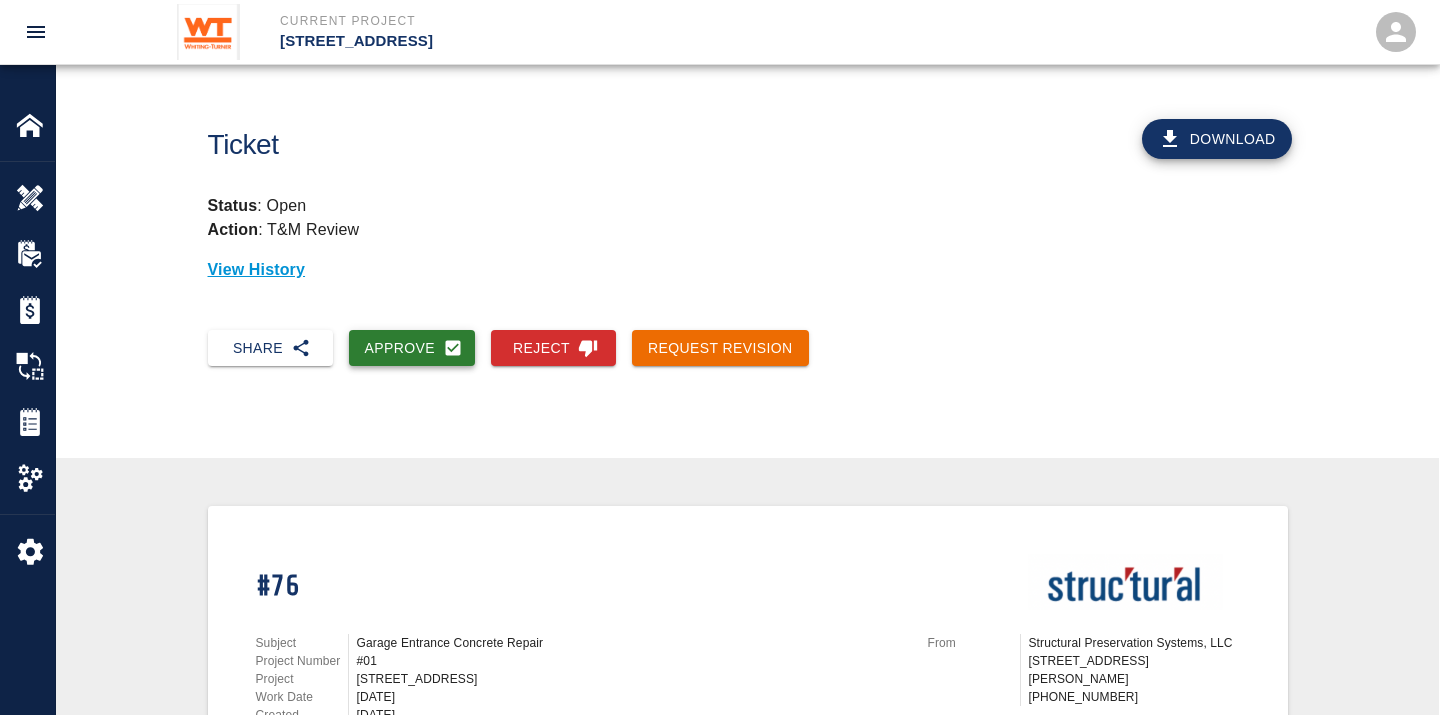 click on "Approve" at bounding box center (412, 348) 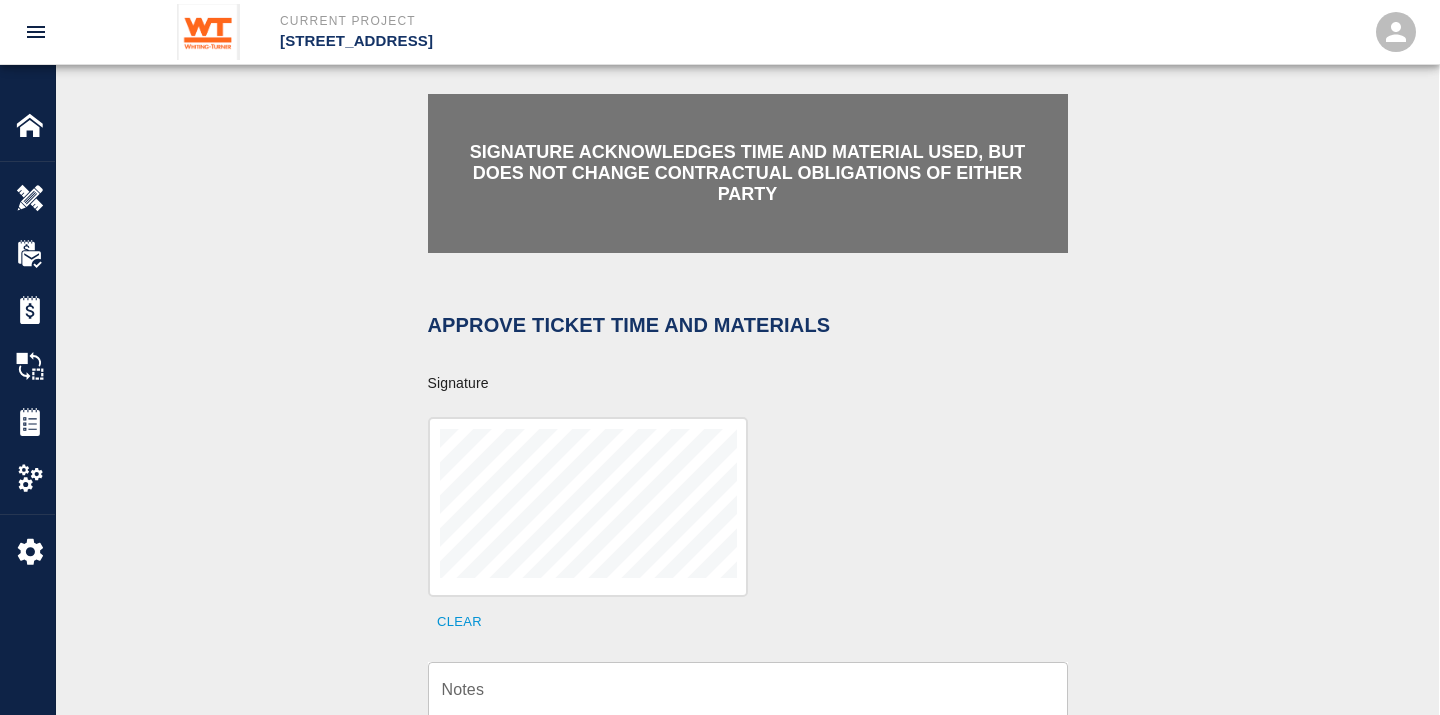 scroll, scrollTop: 606, scrollLeft: 0, axis: vertical 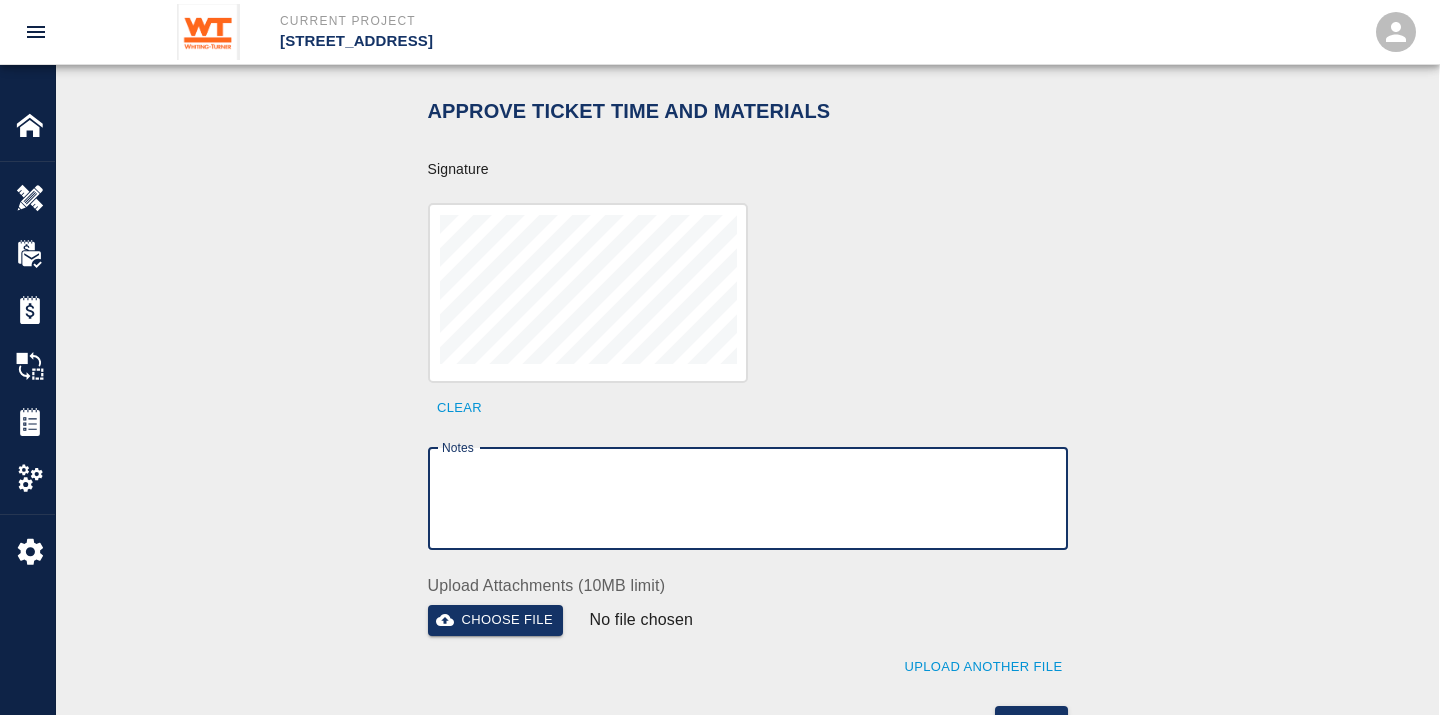 drag, startPoint x: 433, startPoint y: 414, endPoint x: 593, endPoint y: 466, distance: 168.23793 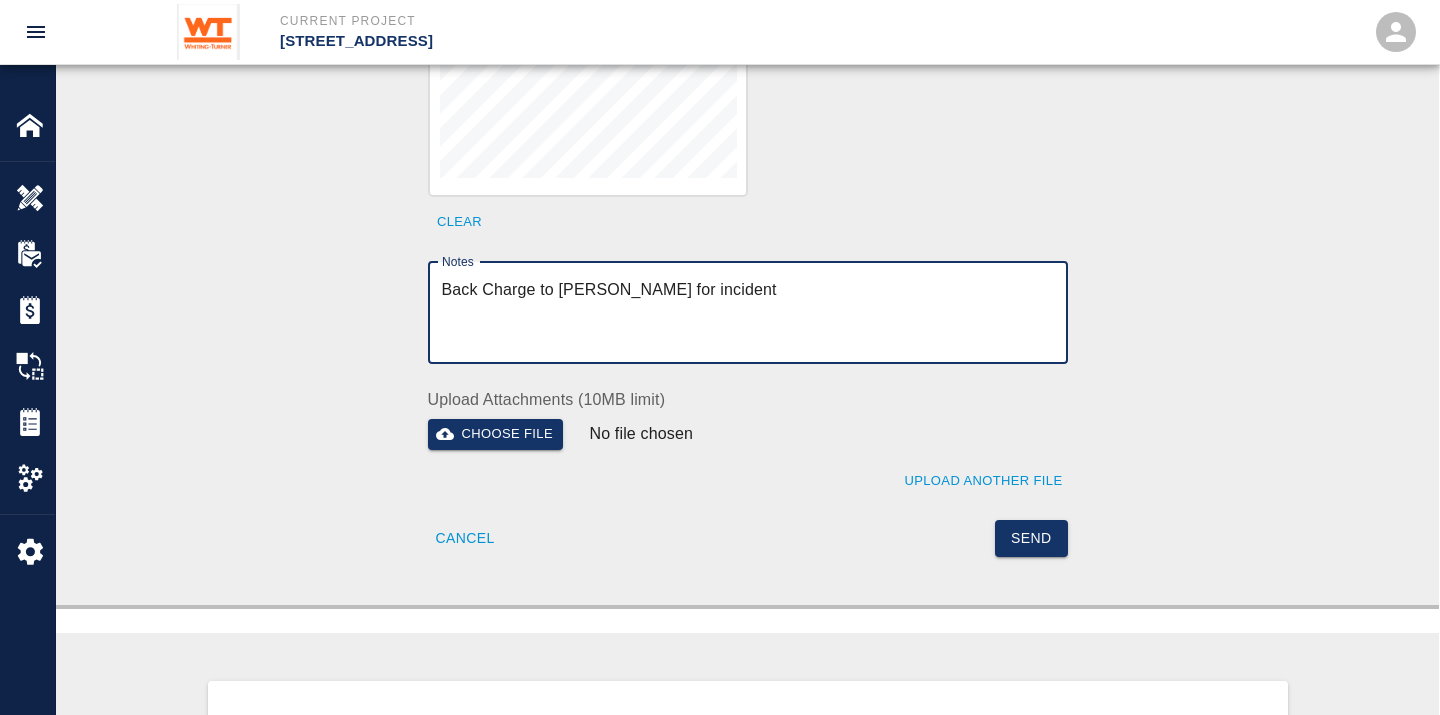 scroll, scrollTop: 793, scrollLeft: 0, axis: vertical 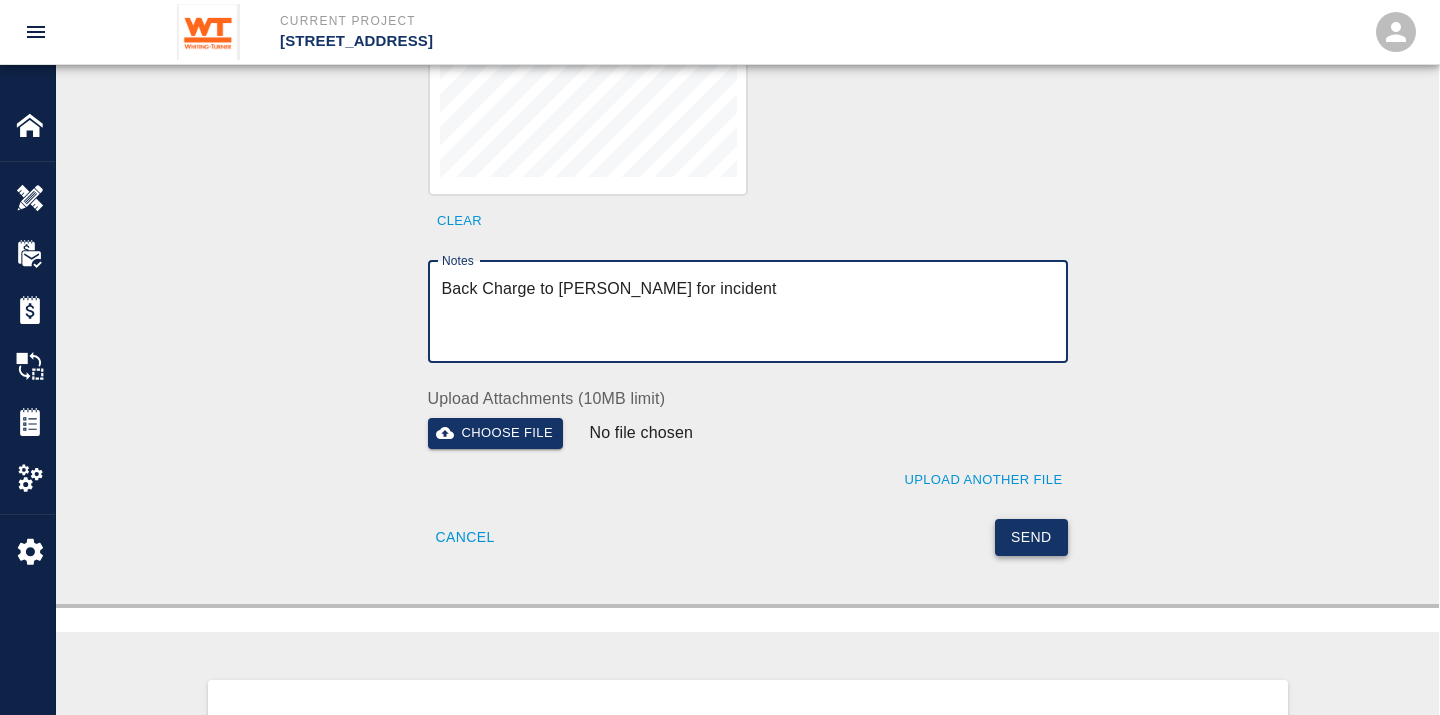 type on "Back Charge to [PERSON_NAME] for incident" 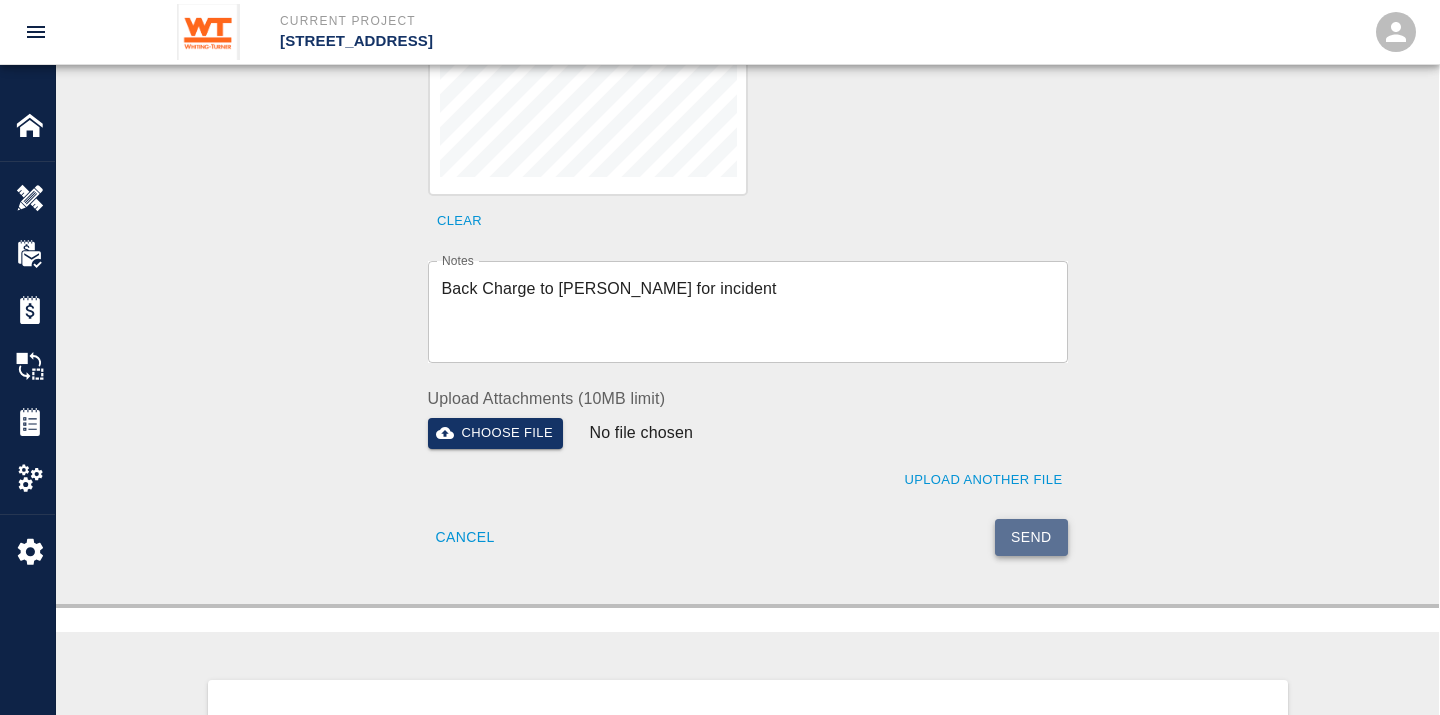 click on "Send" at bounding box center [1031, 537] 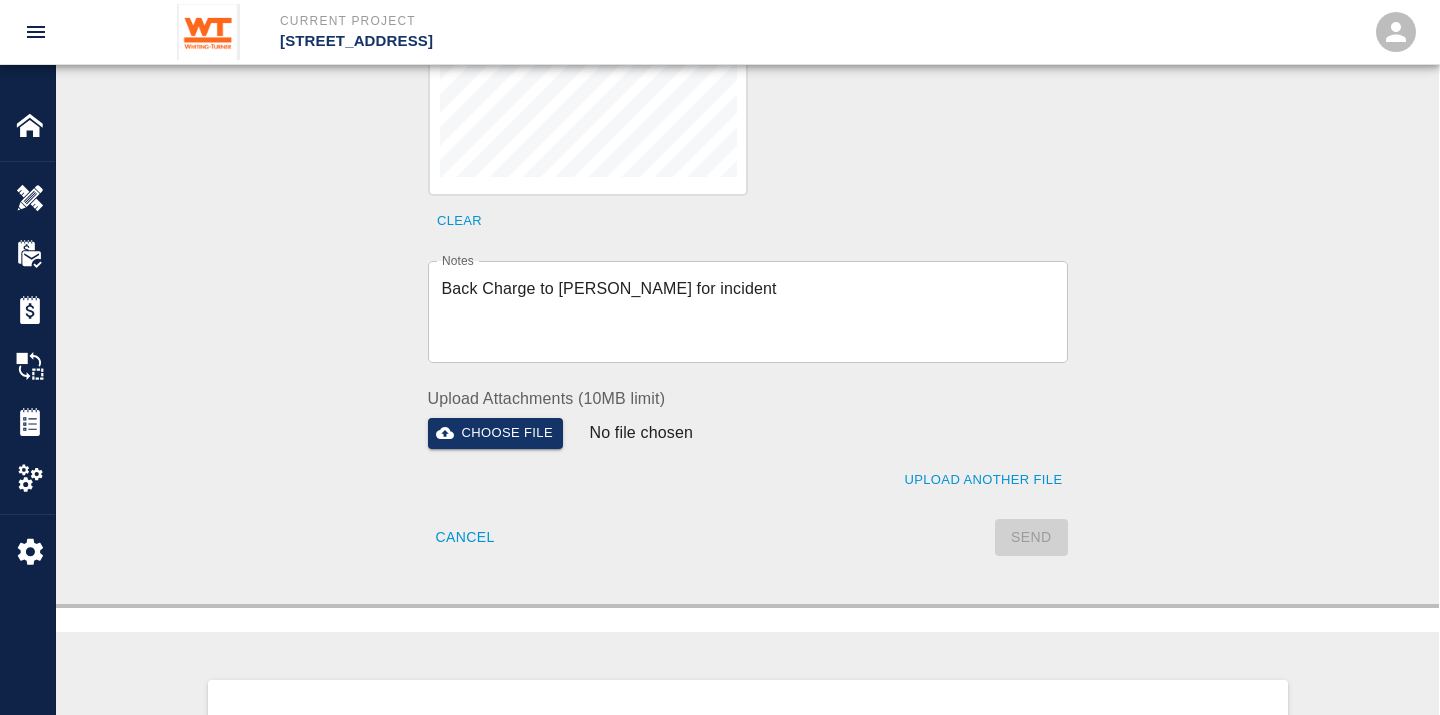 type 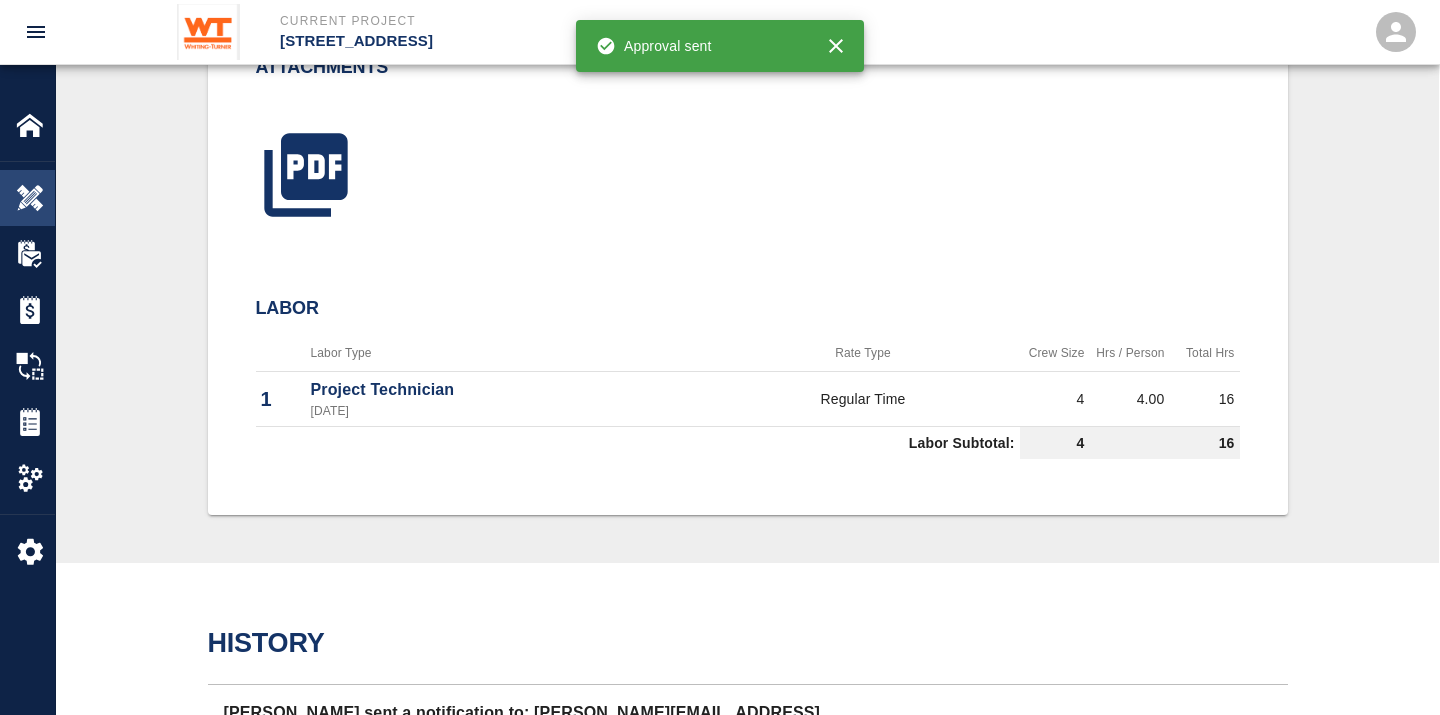 click at bounding box center [30, 198] 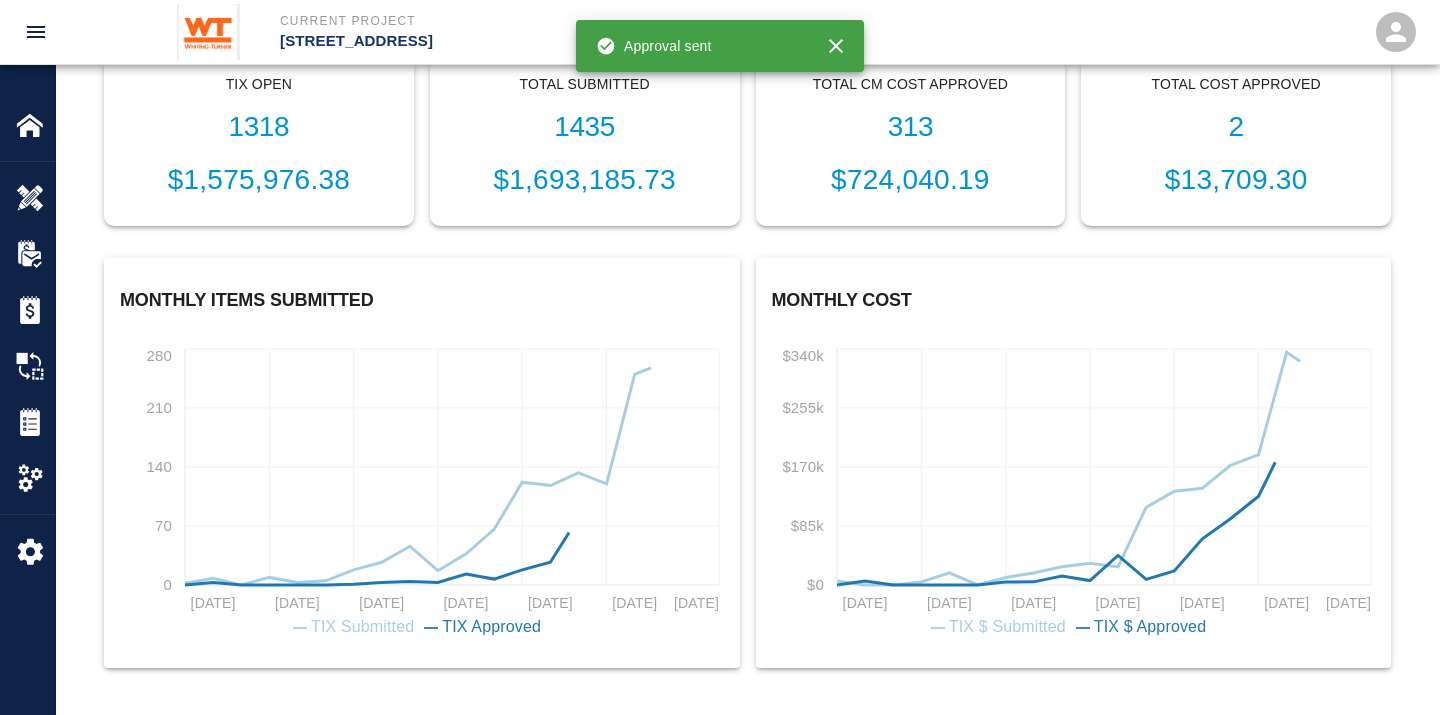 scroll, scrollTop: 0, scrollLeft: 0, axis: both 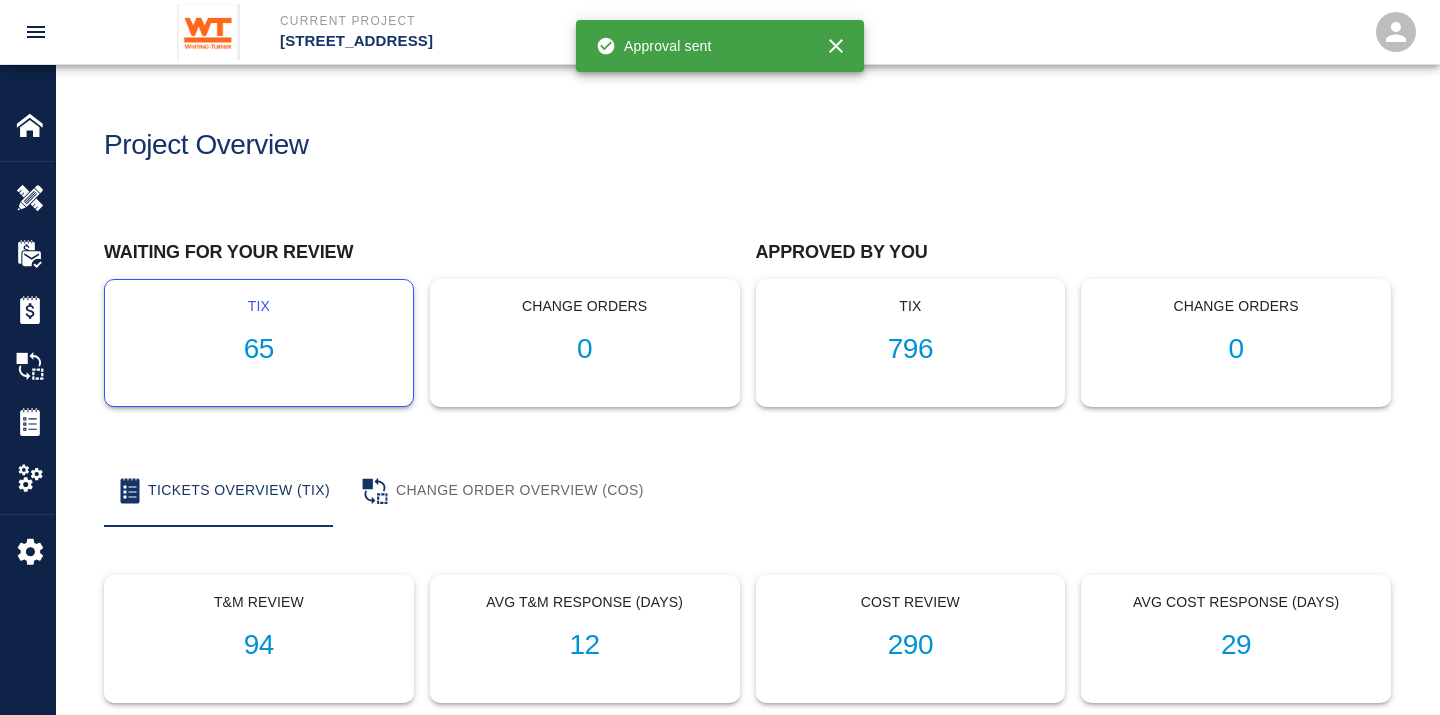 click on "65" at bounding box center [259, 349] 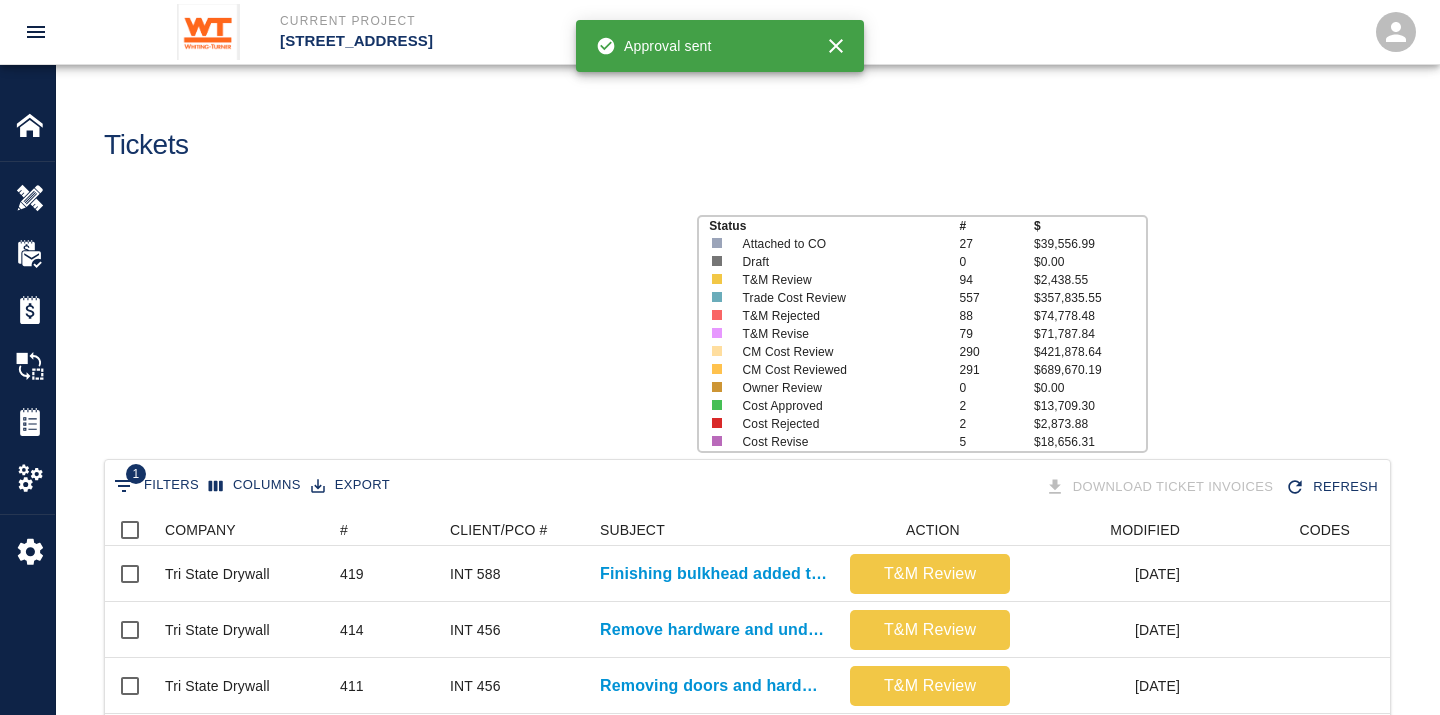 scroll, scrollTop: 17, scrollLeft: 17, axis: both 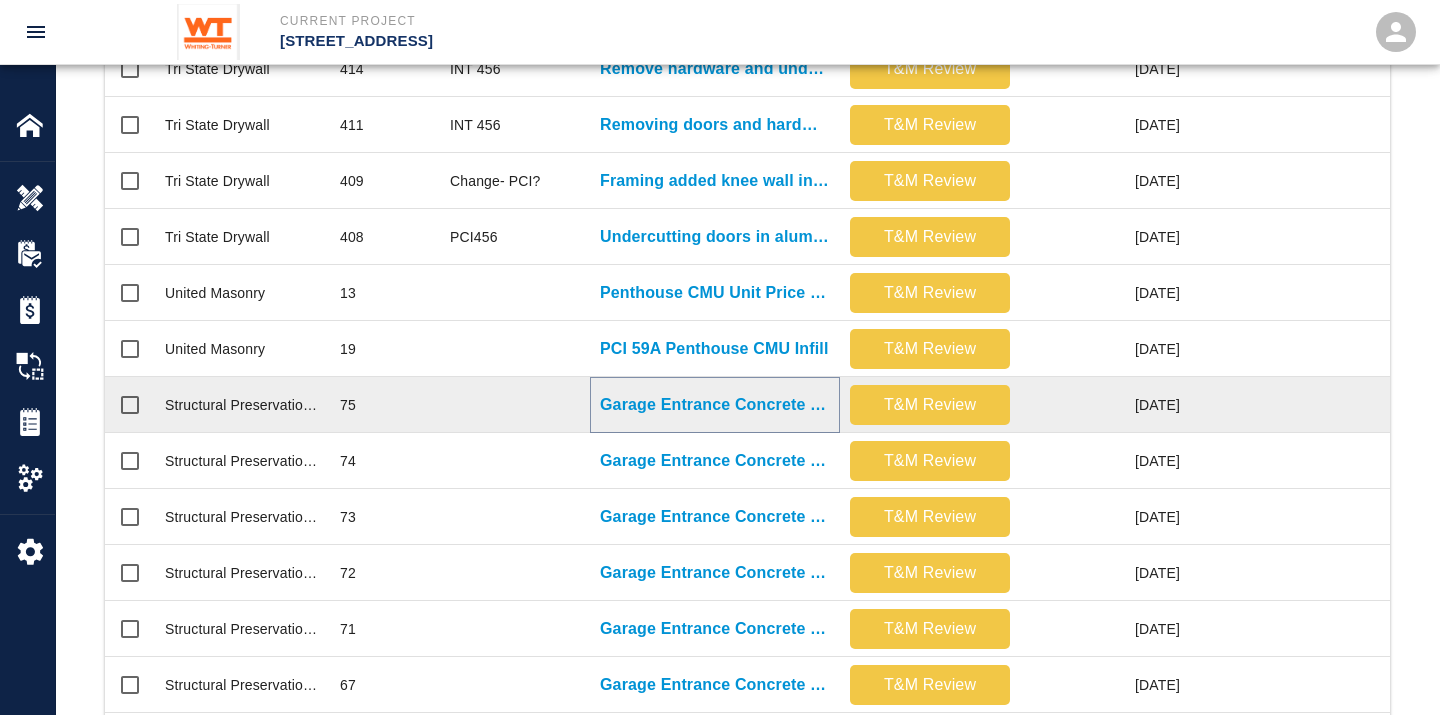 click on "Garage Entrance Concrete Repair" at bounding box center [715, 405] 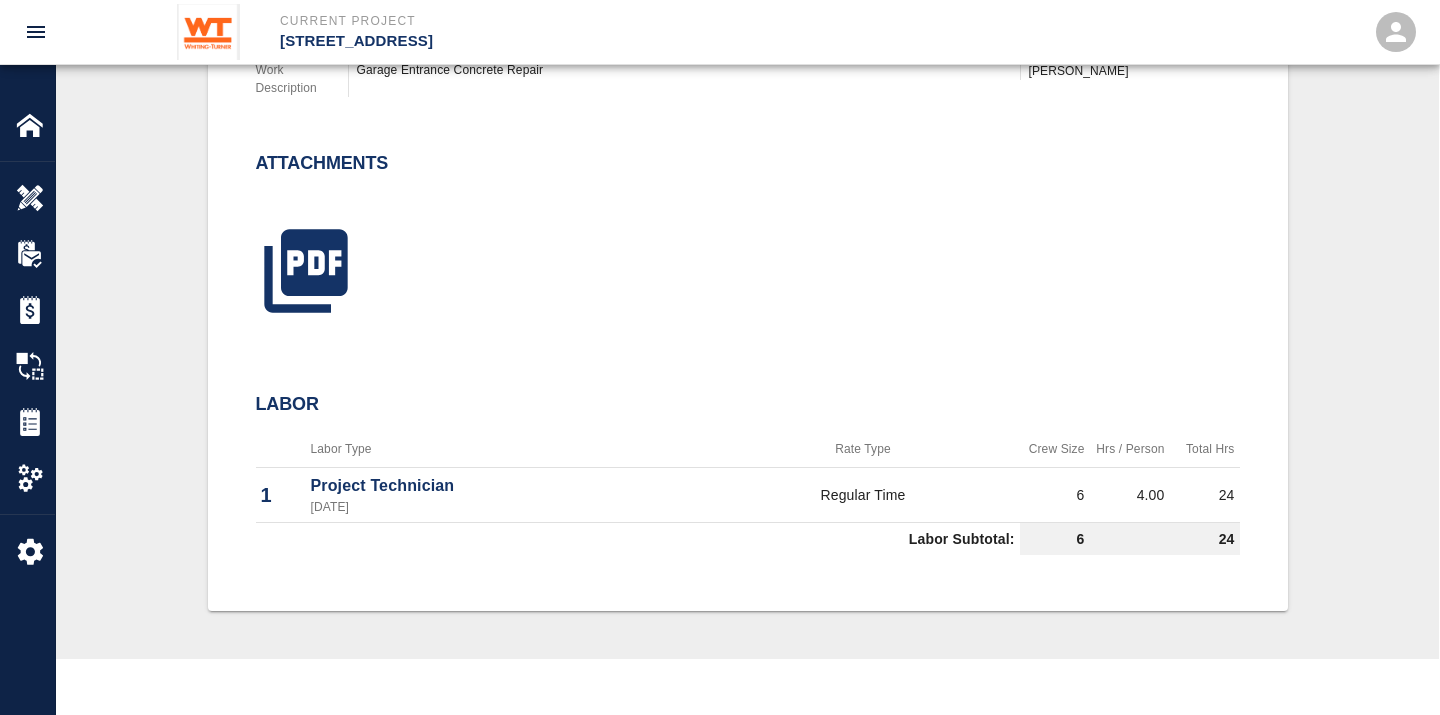 scroll, scrollTop: 696, scrollLeft: 0, axis: vertical 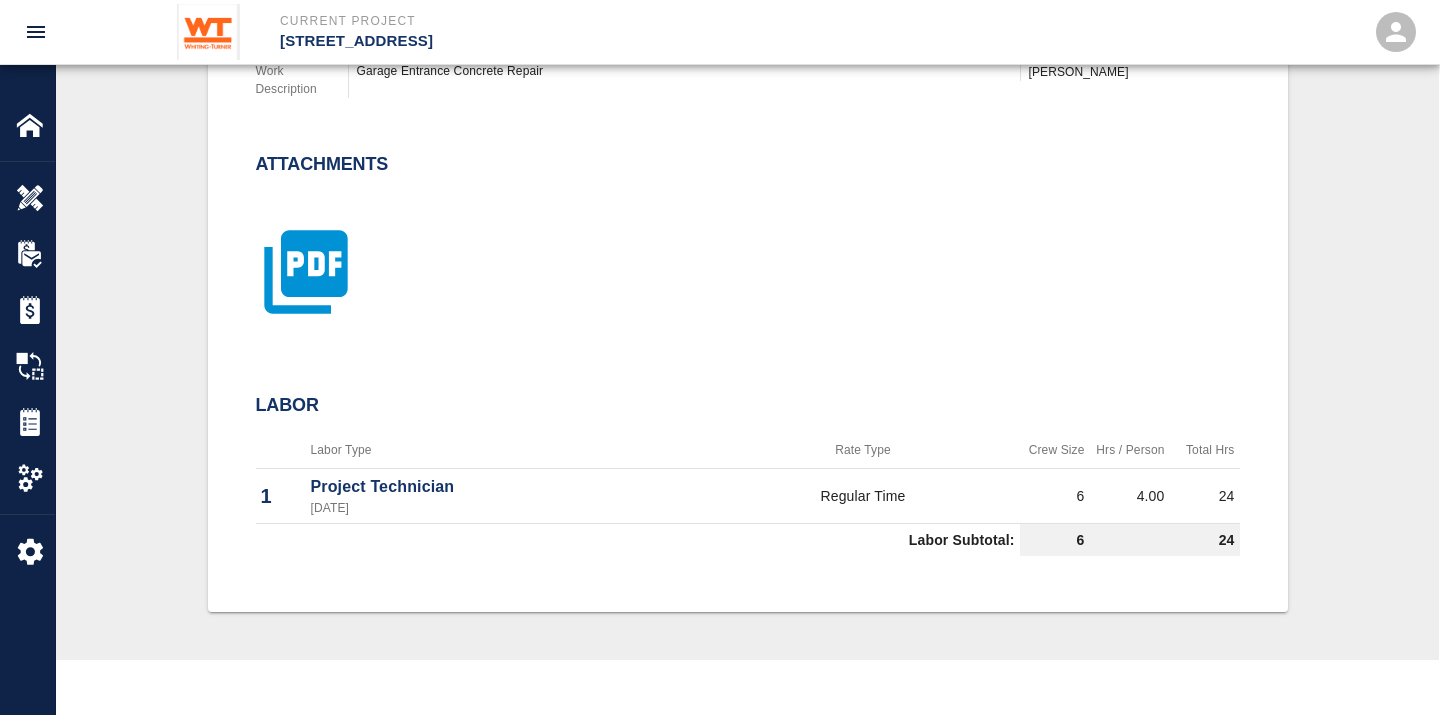 click 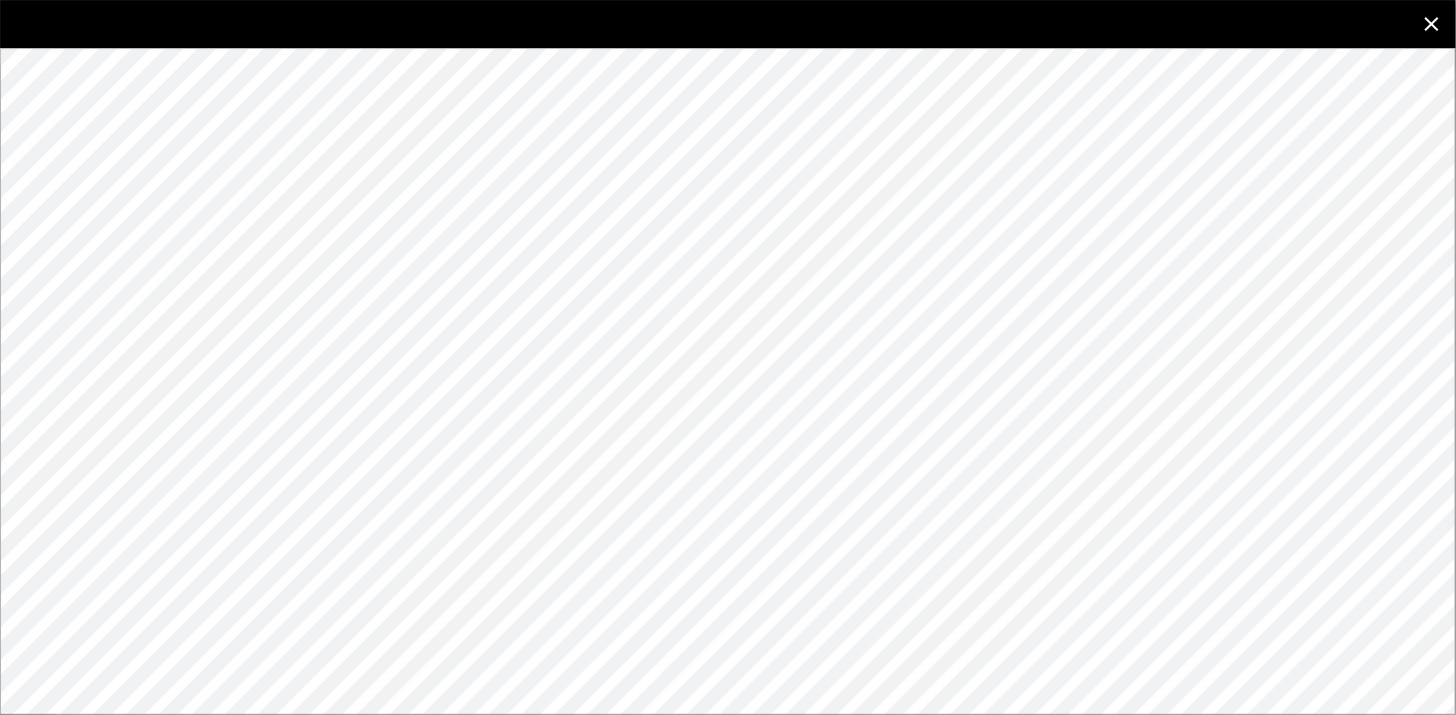 click 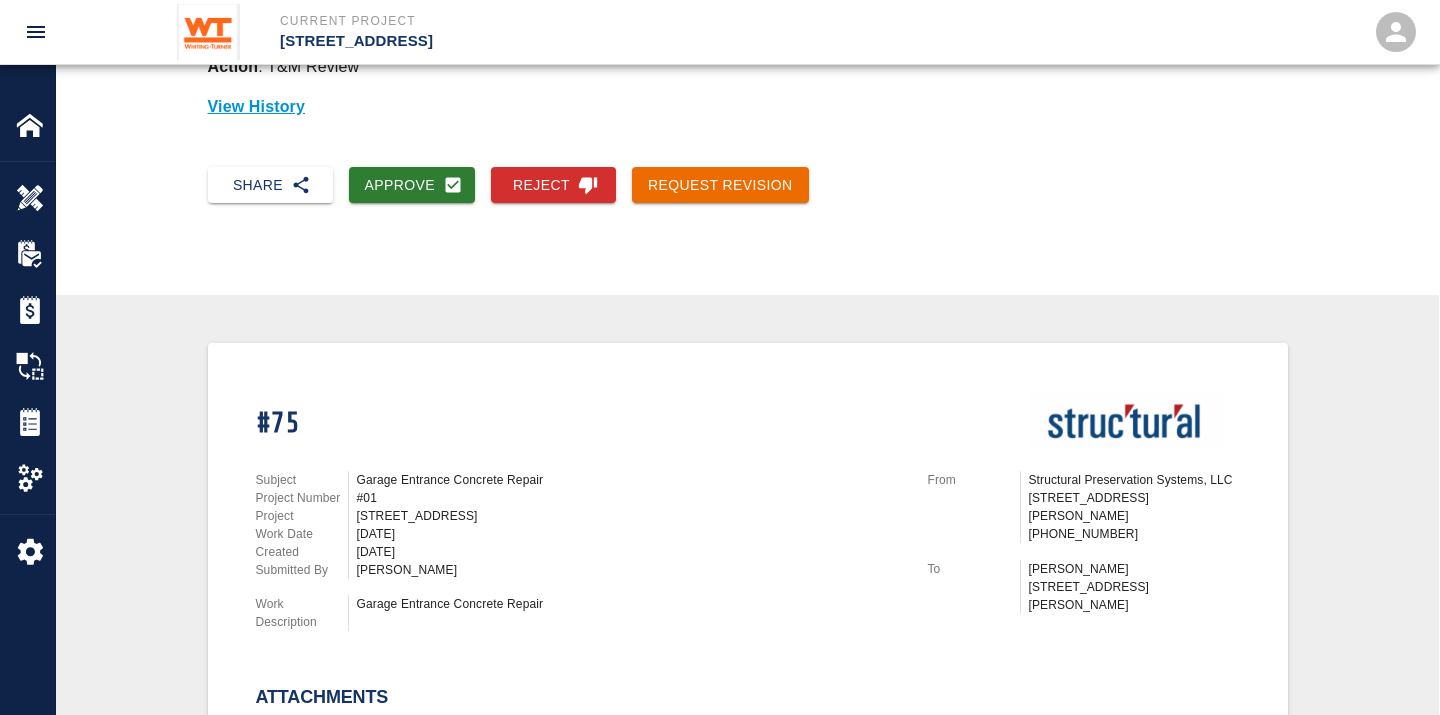 scroll, scrollTop: 133, scrollLeft: 0, axis: vertical 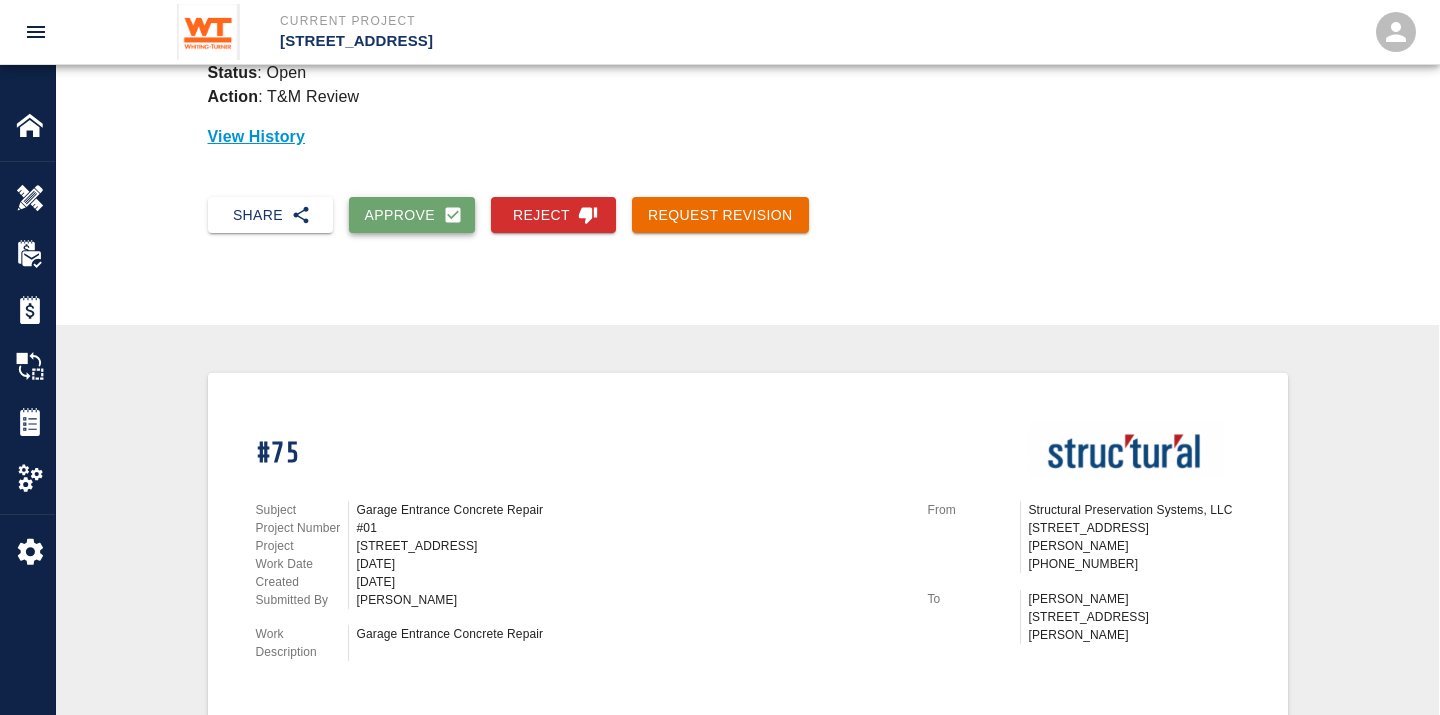 click on "Approve" at bounding box center [412, 215] 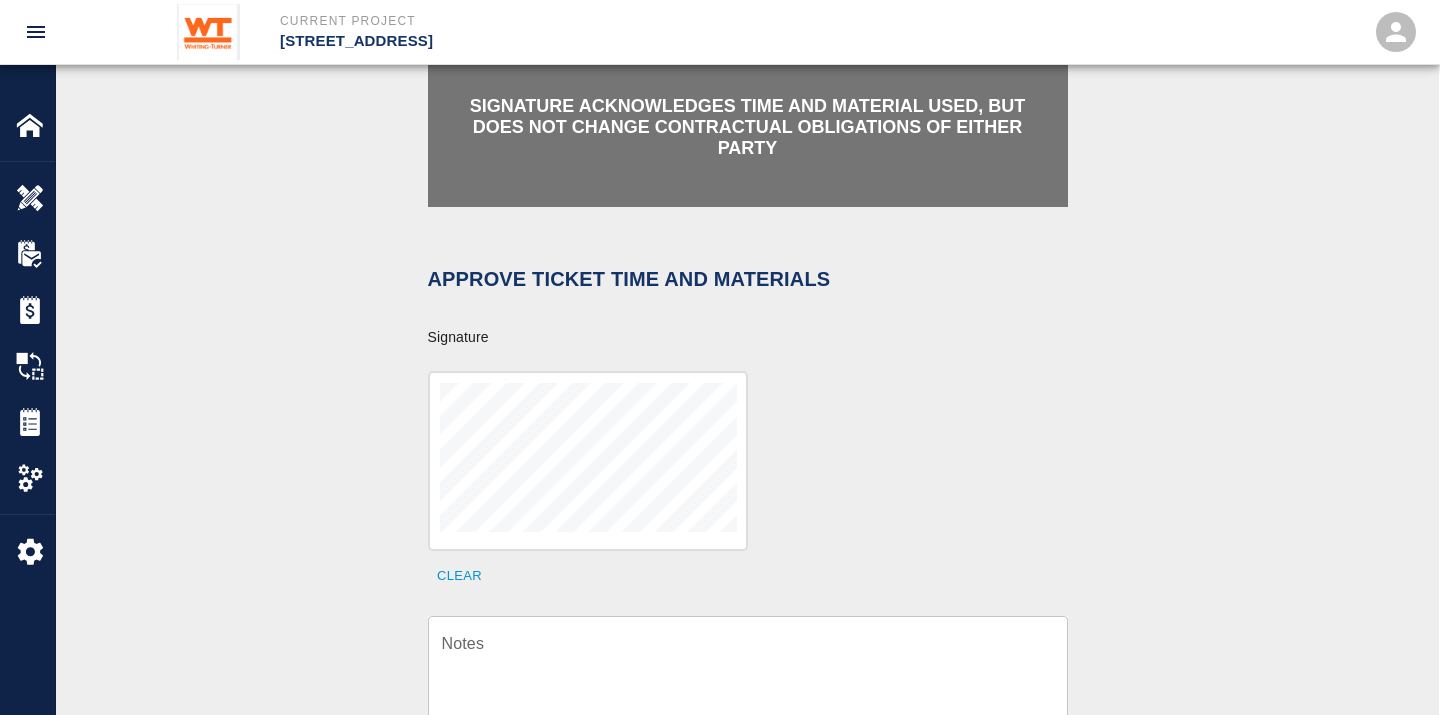 scroll, scrollTop: 568, scrollLeft: 0, axis: vertical 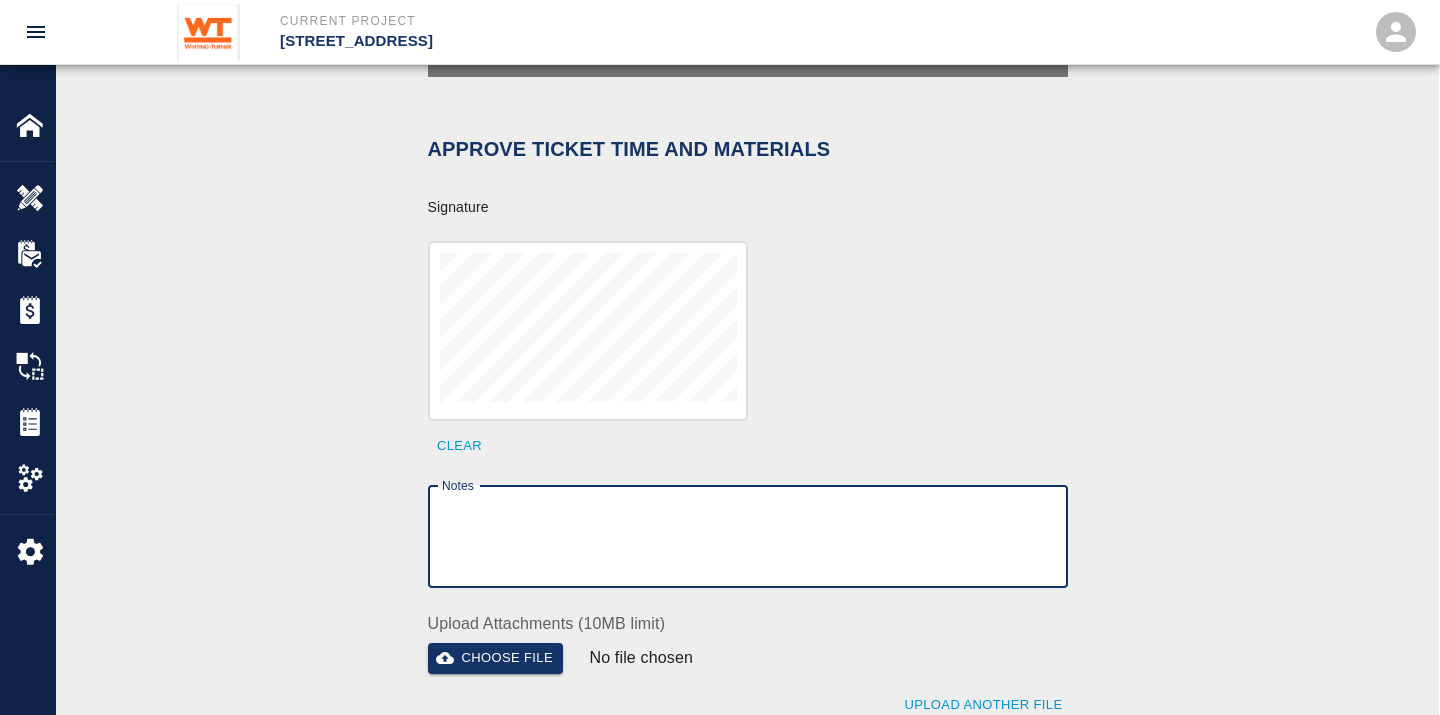 click on "Notes" at bounding box center [748, 536] 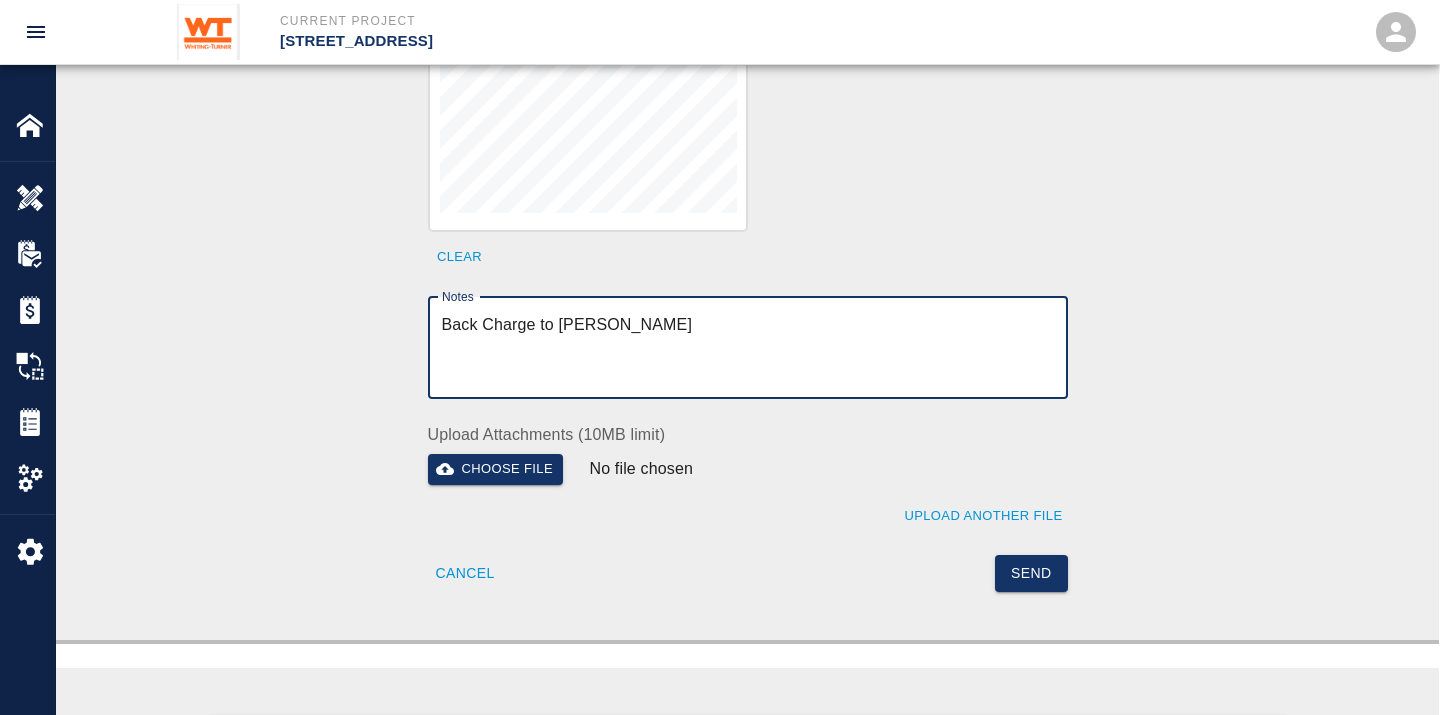 scroll, scrollTop: 823, scrollLeft: 0, axis: vertical 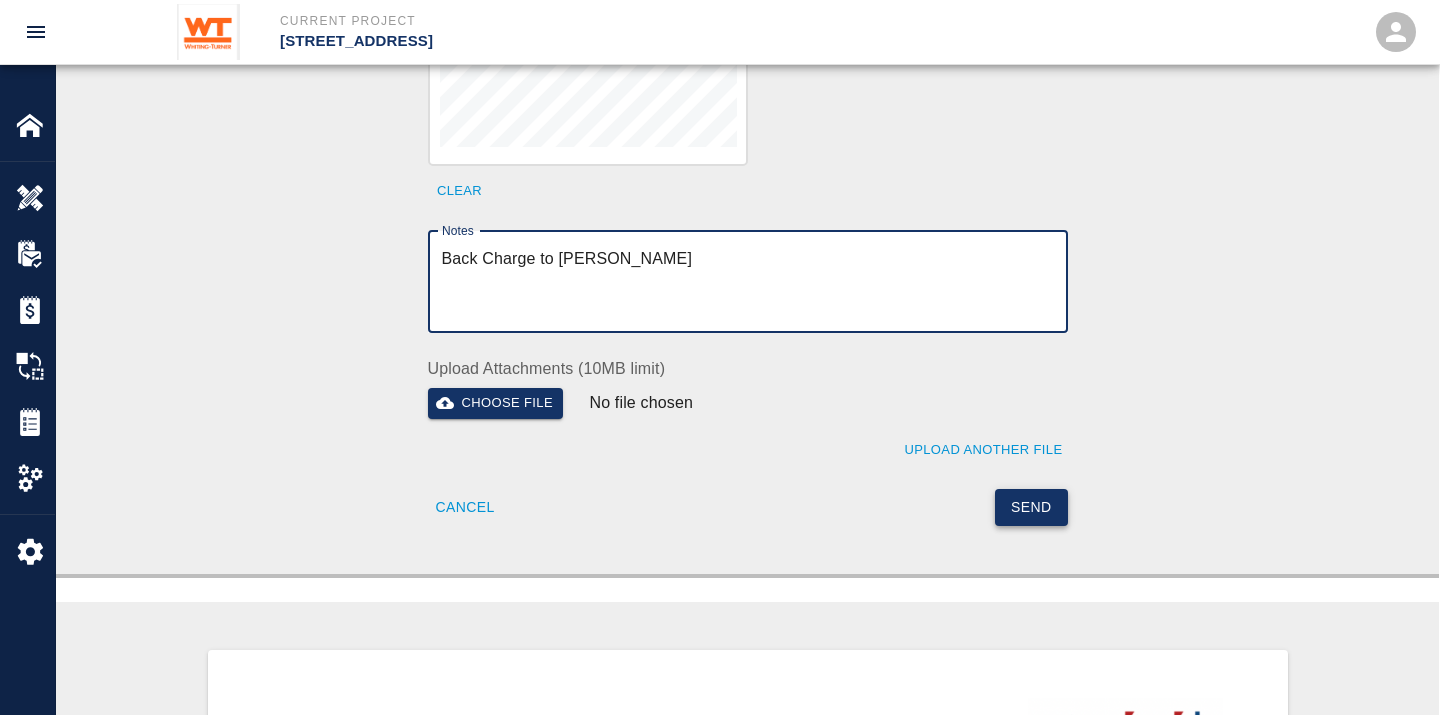 type on "Back Charge to [PERSON_NAME]" 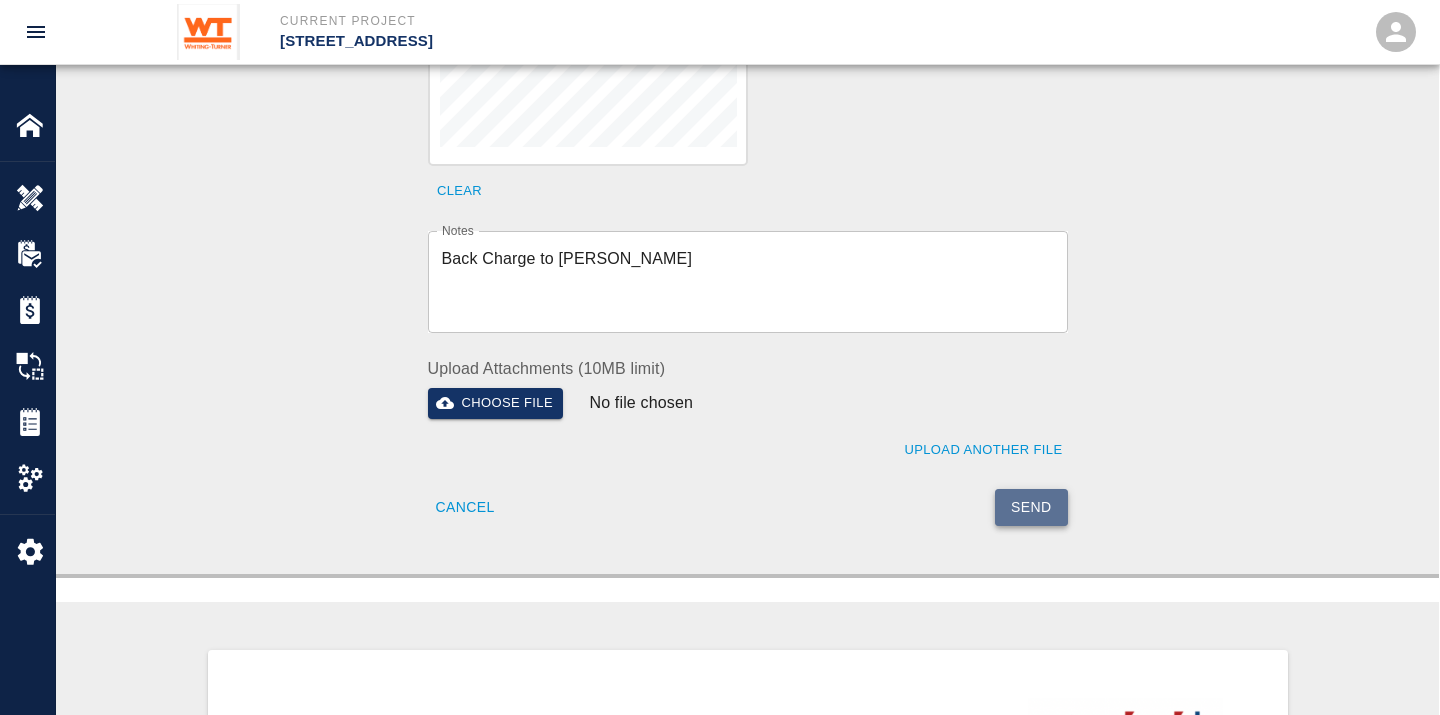 click on "Send" at bounding box center [1031, 507] 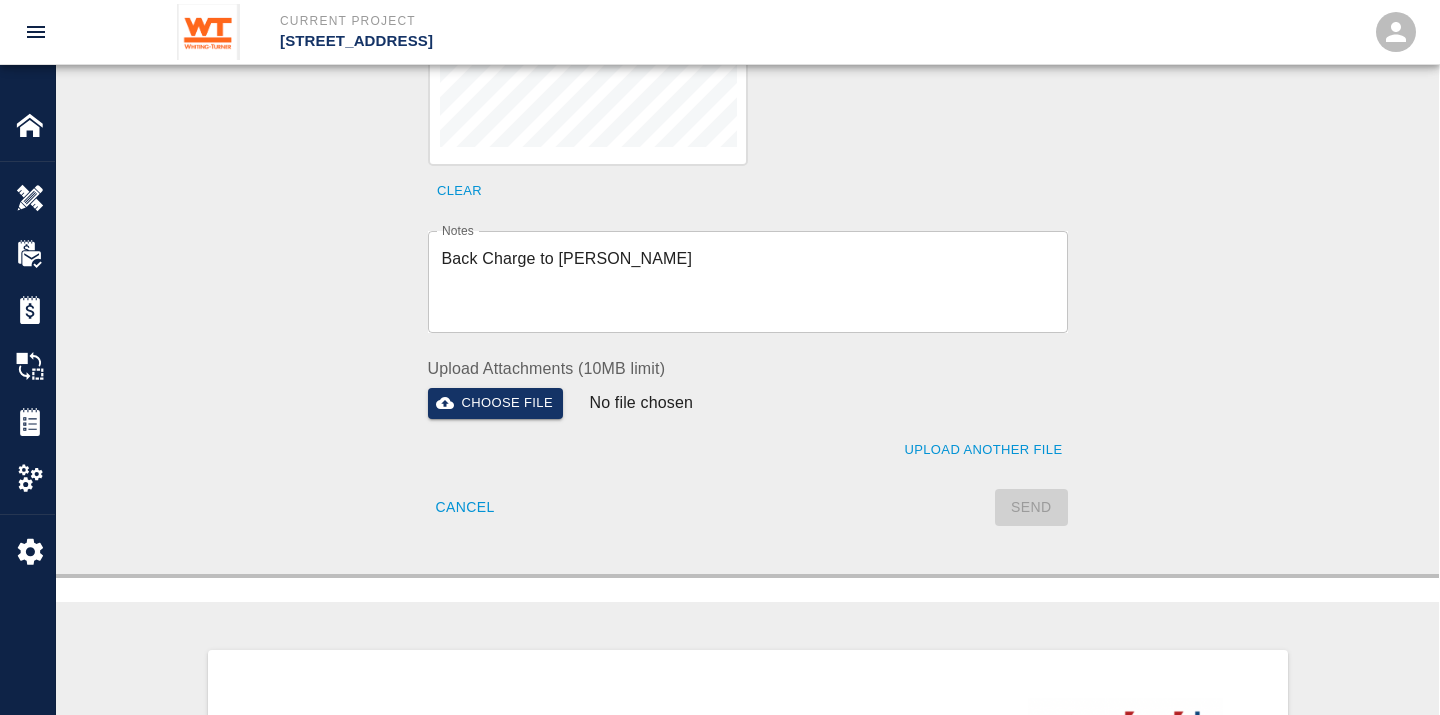 type 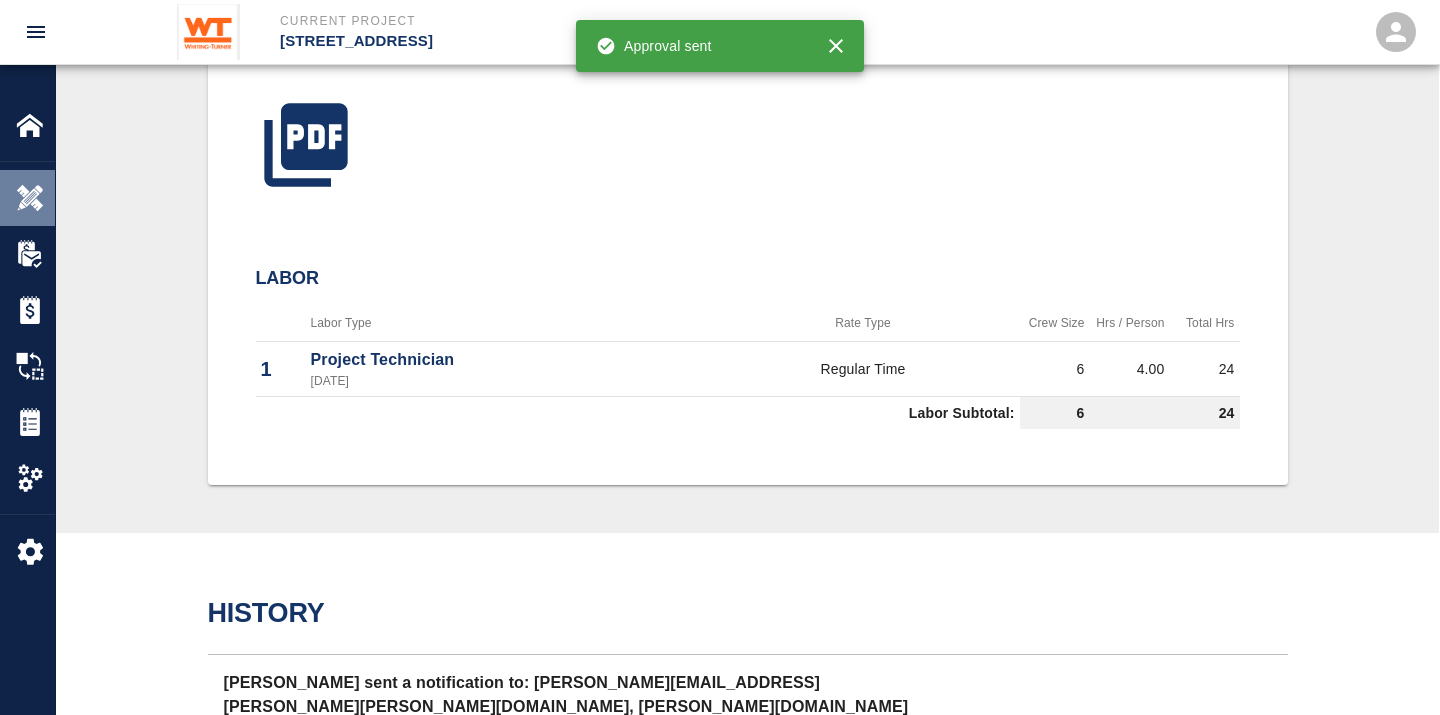 click at bounding box center (30, 198) 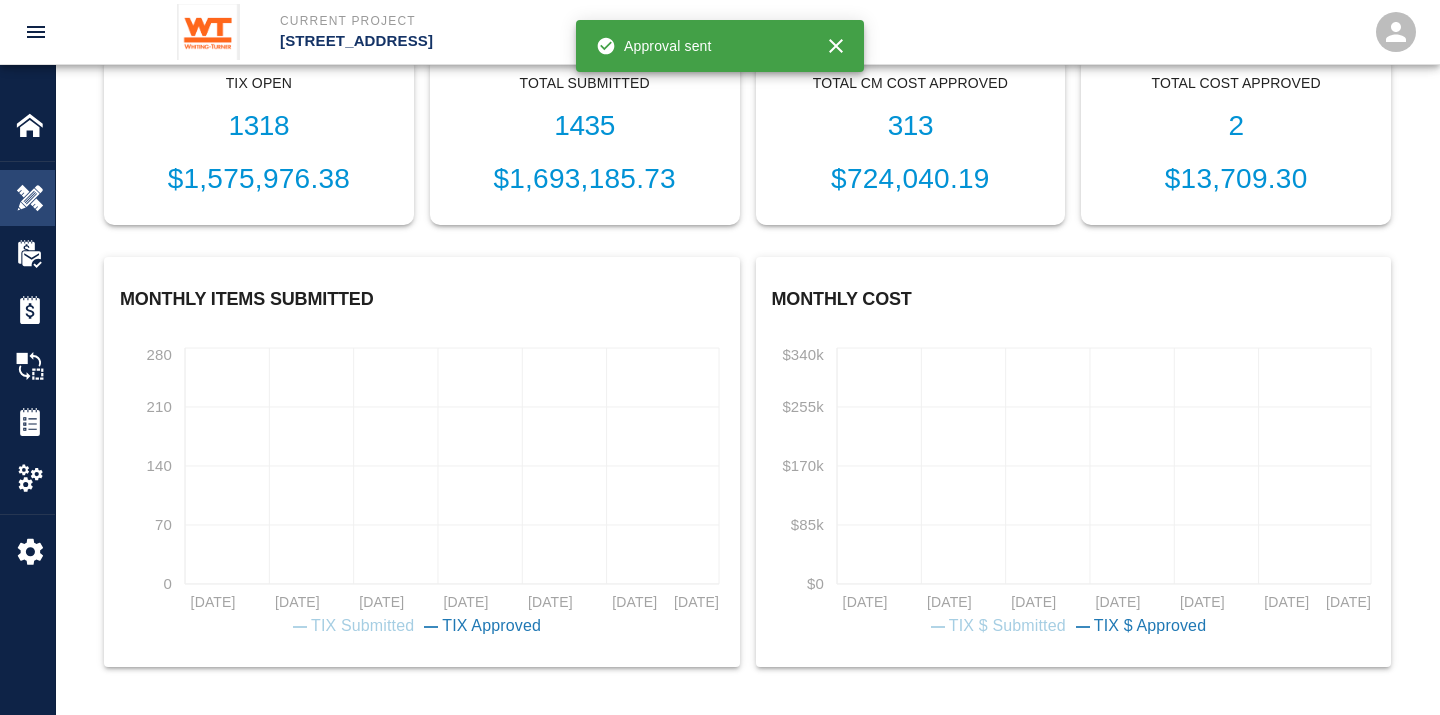 scroll, scrollTop: 678, scrollLeft: 0, axis: vertical 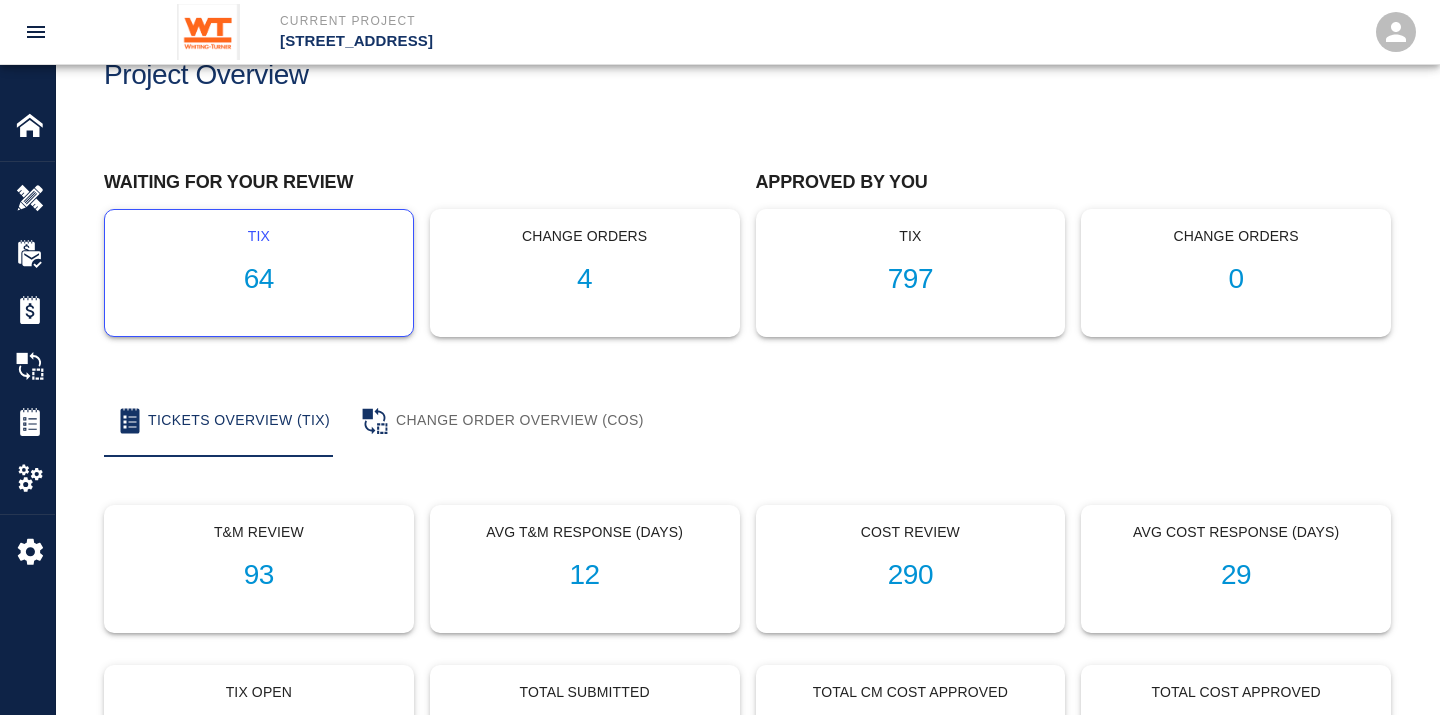 click on "64" at bounding box center (259, 279) 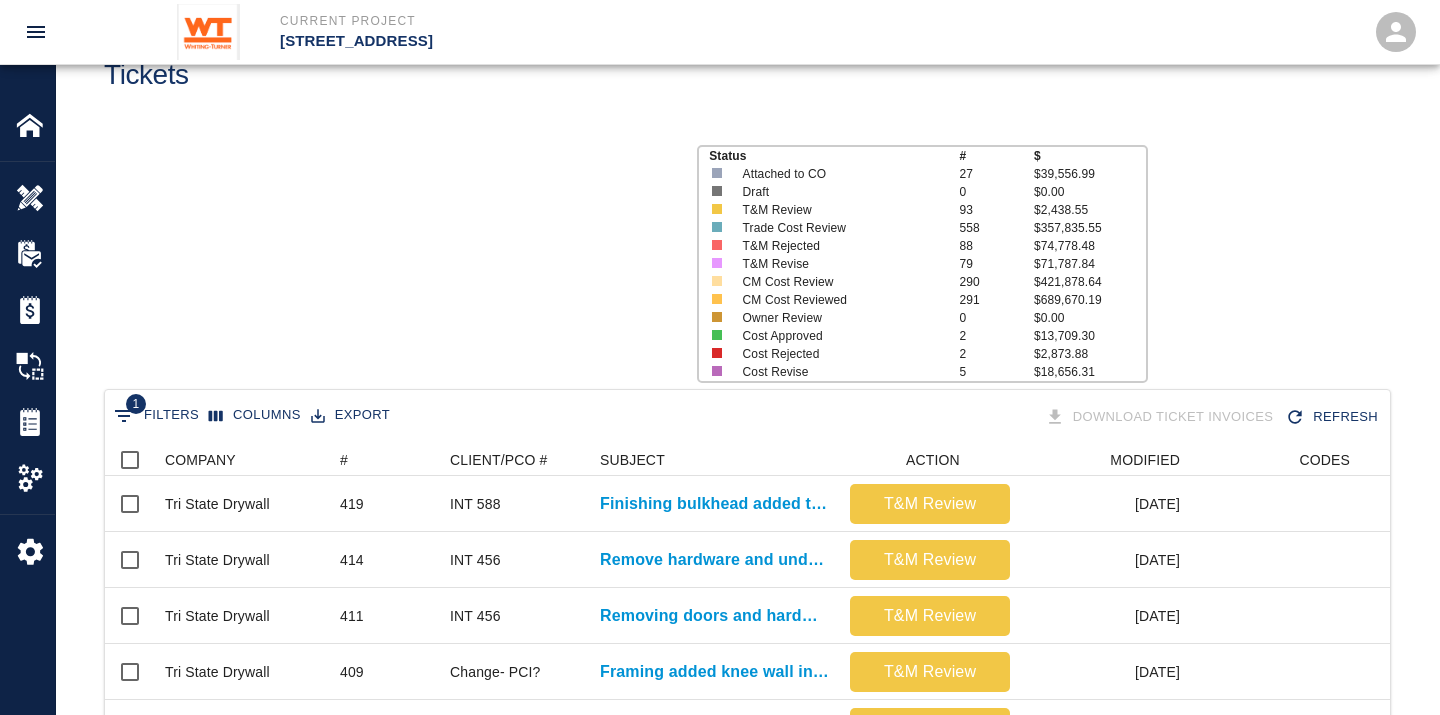 scroll, scrollTop: 0, scrollLeft: 0, axis: both 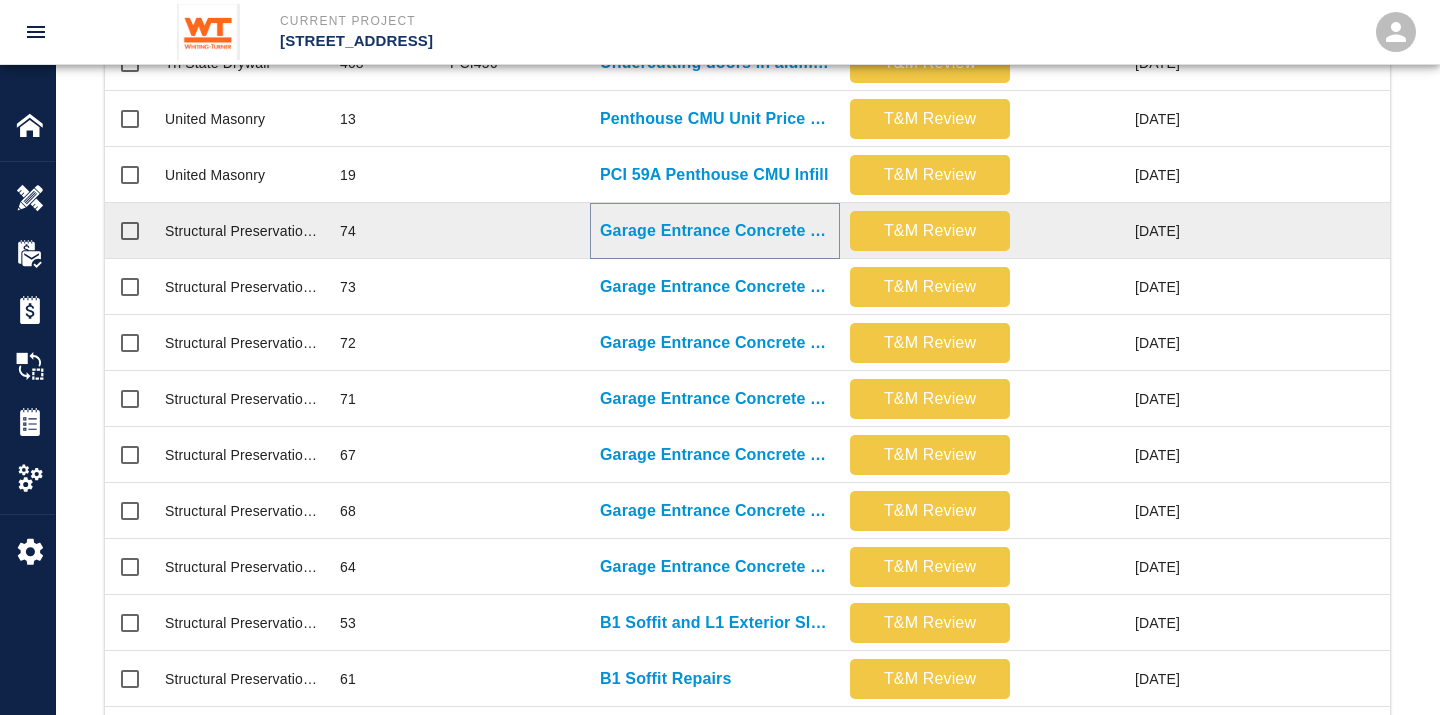click on "Garage Entrance Concrete Repair" at bounding box center [715, 231] 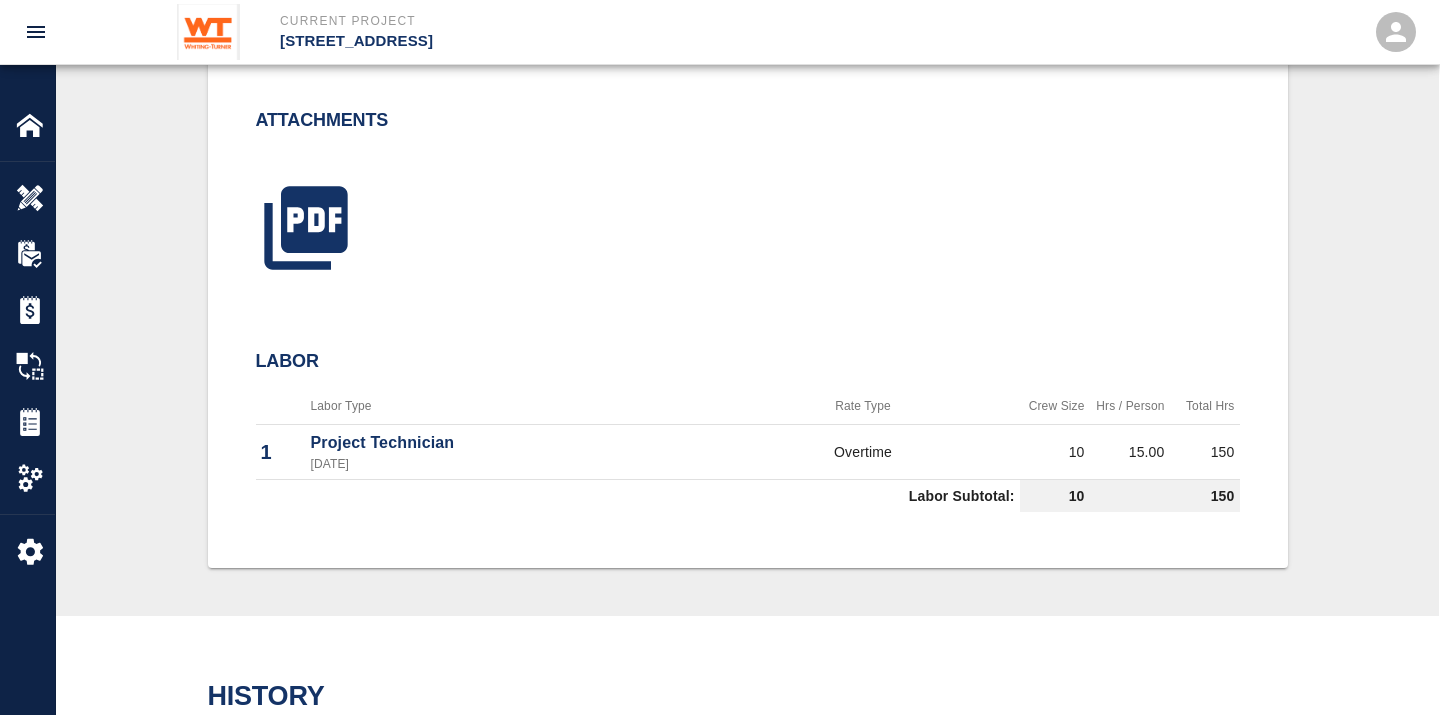scroll, scrollTop: 741, scrollLeft: 0, axis: vertical 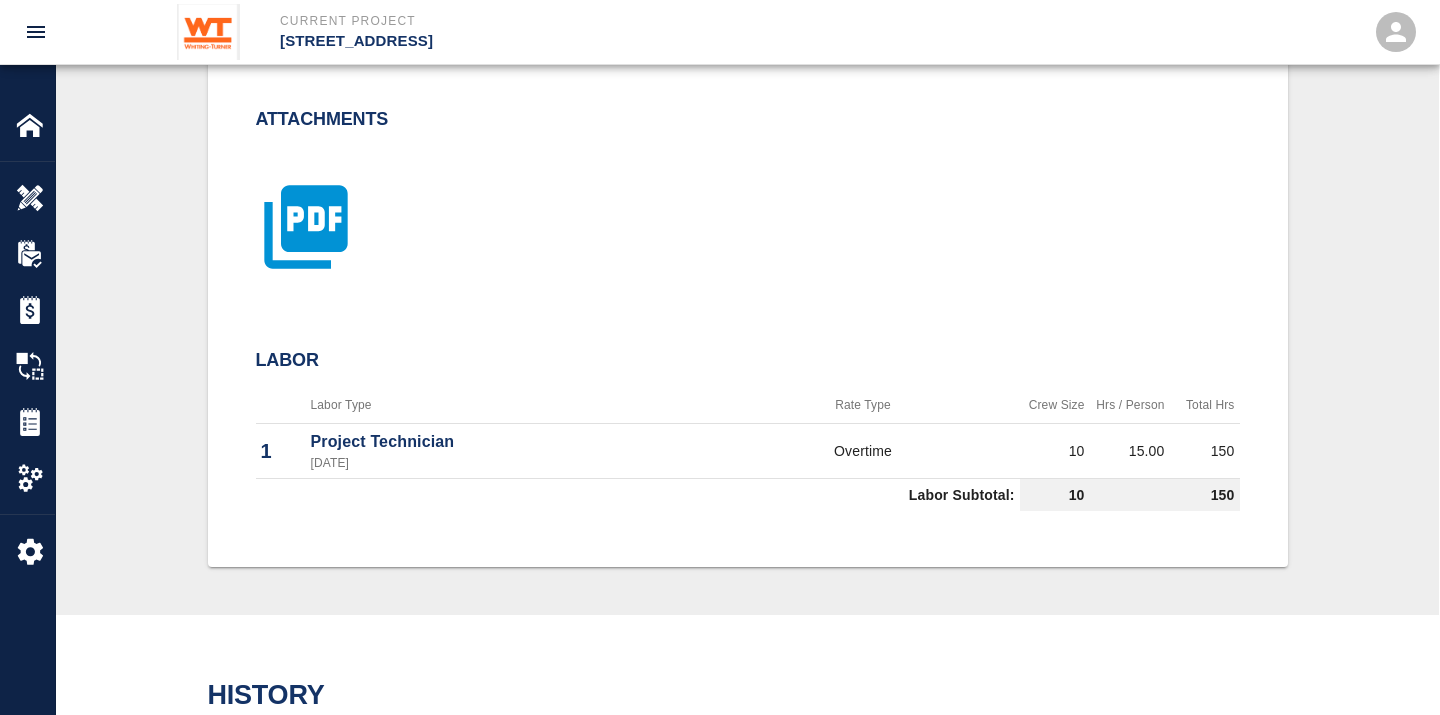click 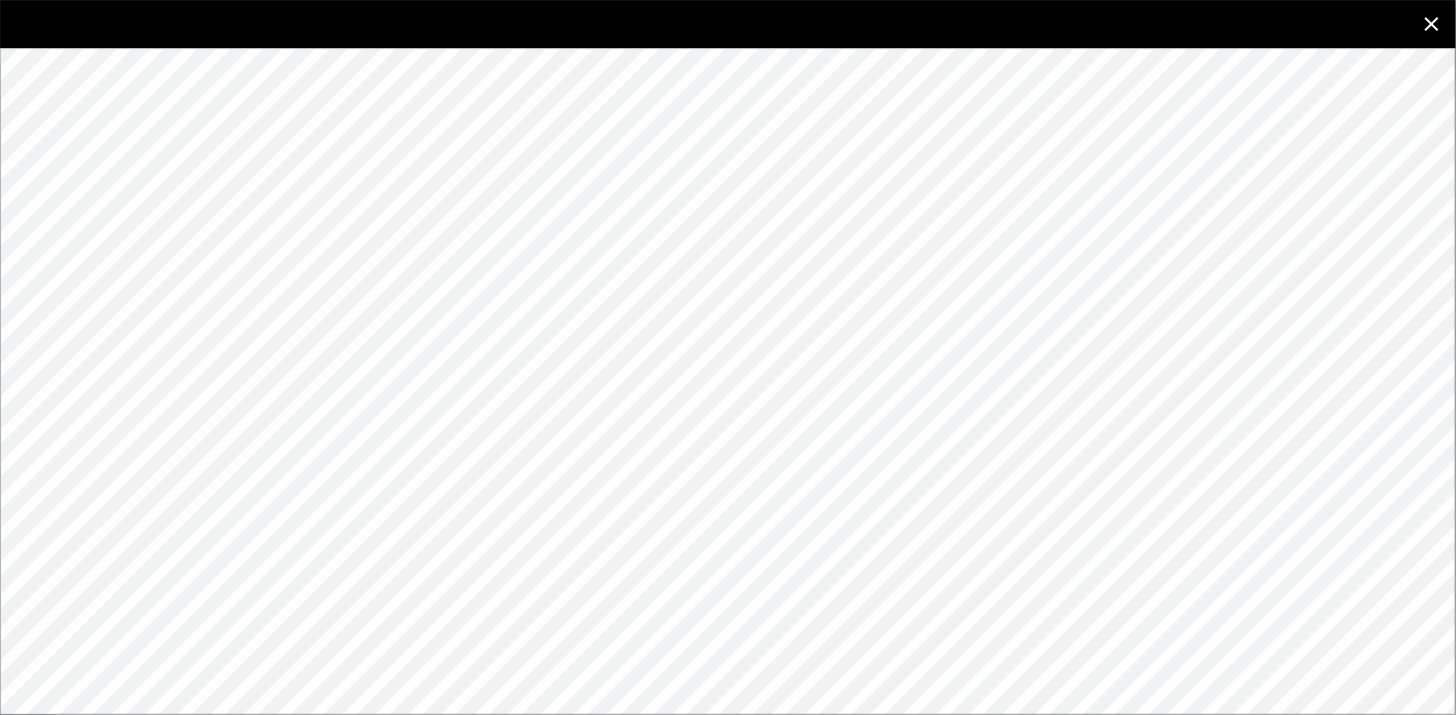 click 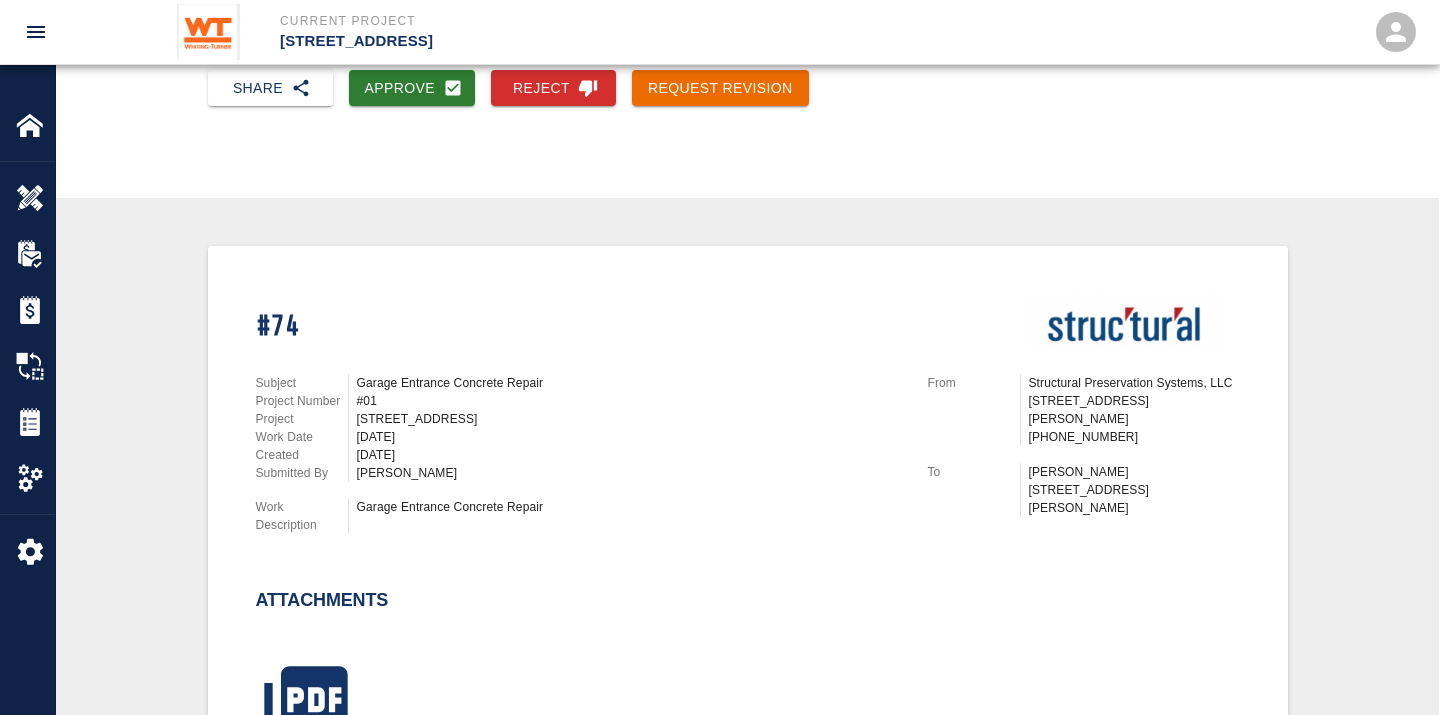 scroll, scrollTop: 230, scrollLeft: 0, axis: vertical 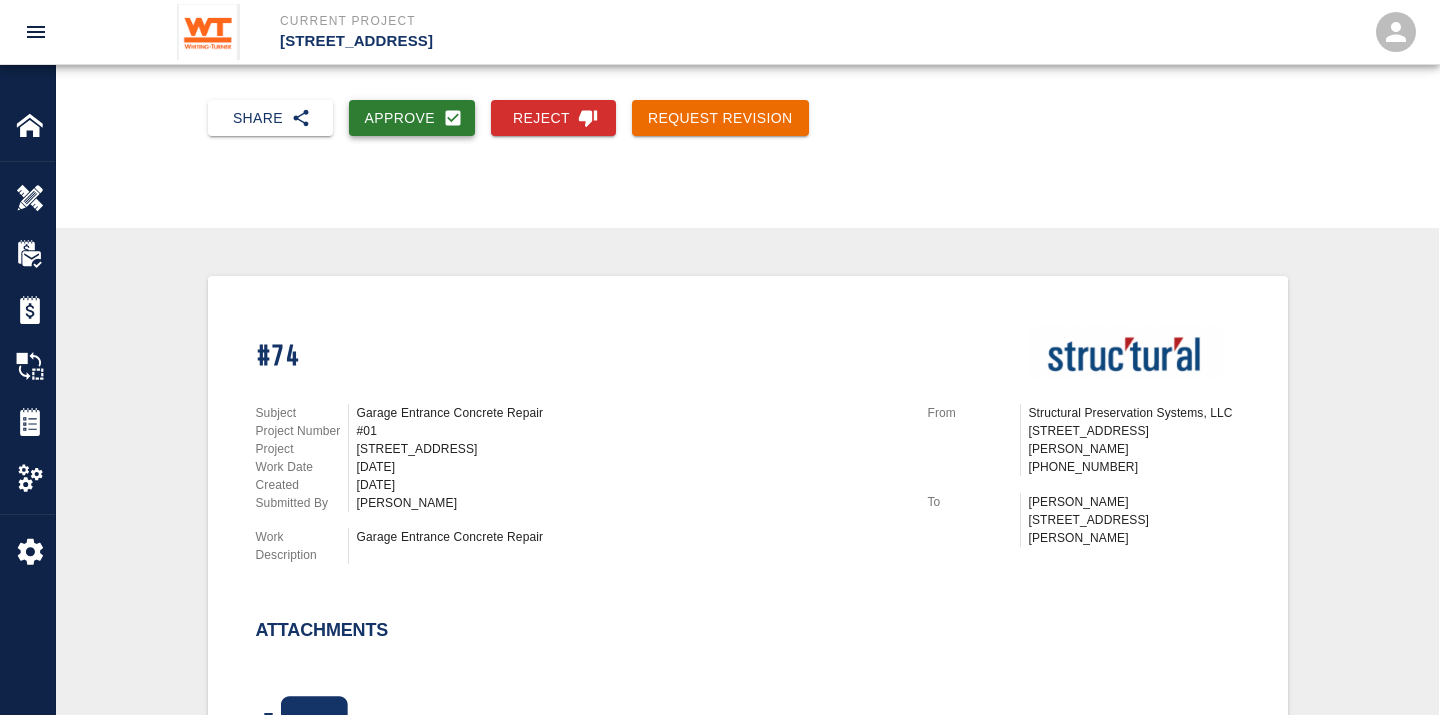 click on "Approve" at bounding box center (412, 118) 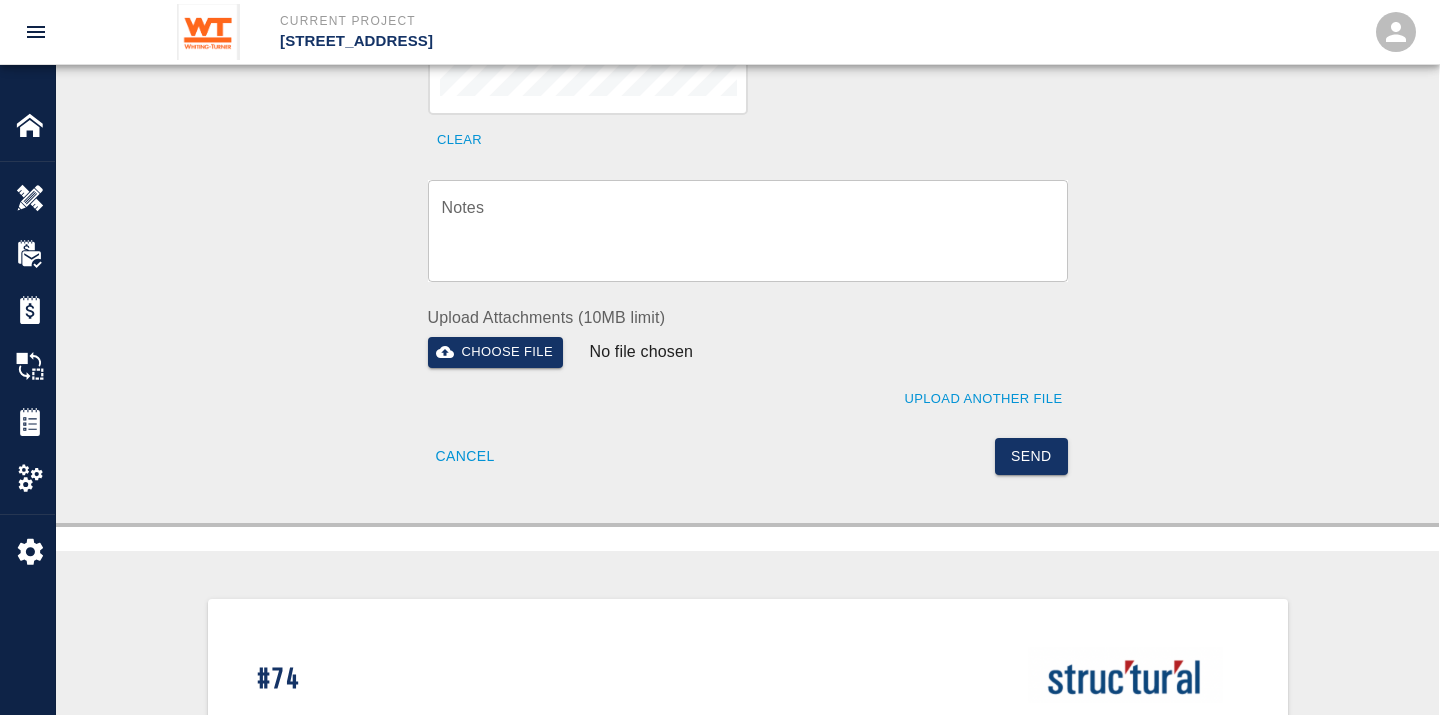 scroll, scrollTop: 887, scrollLeft: 0, axis: vertical 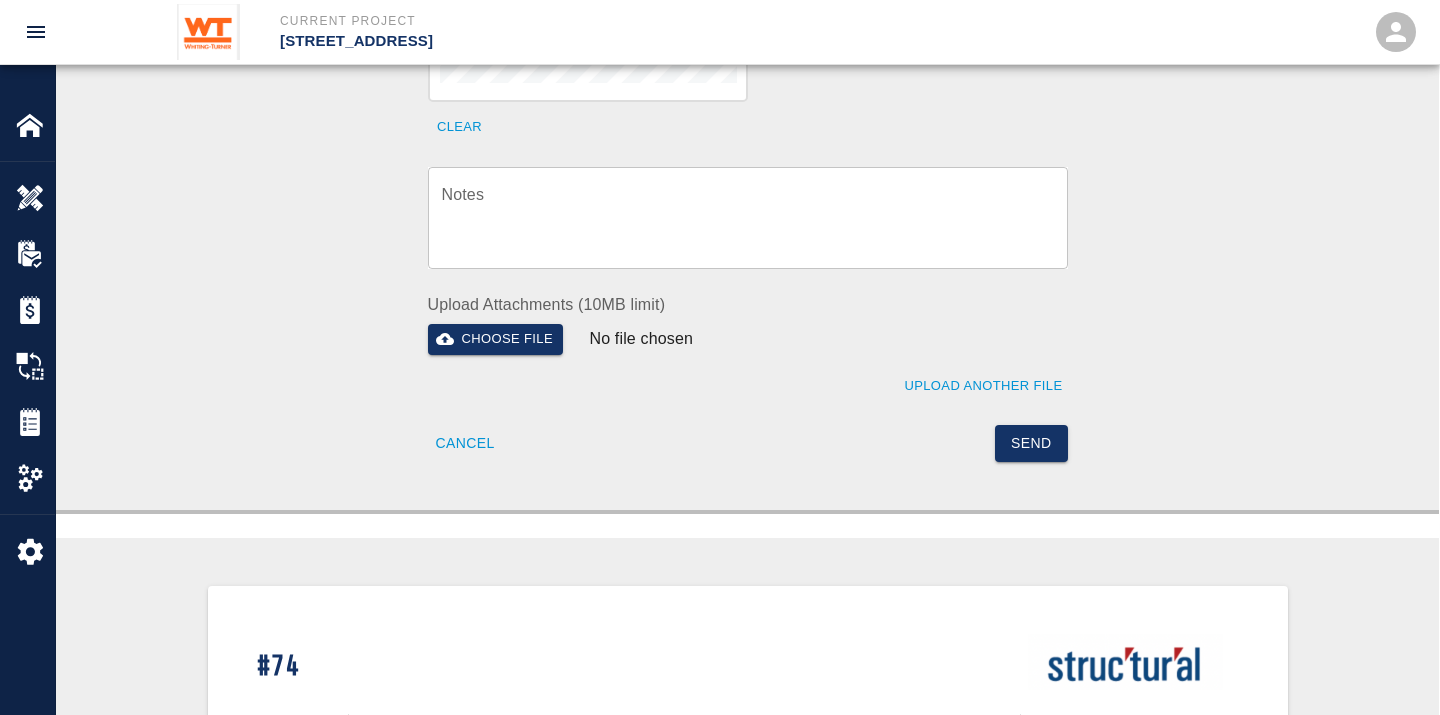 click on "Notes" at bounding box center [748, 217] 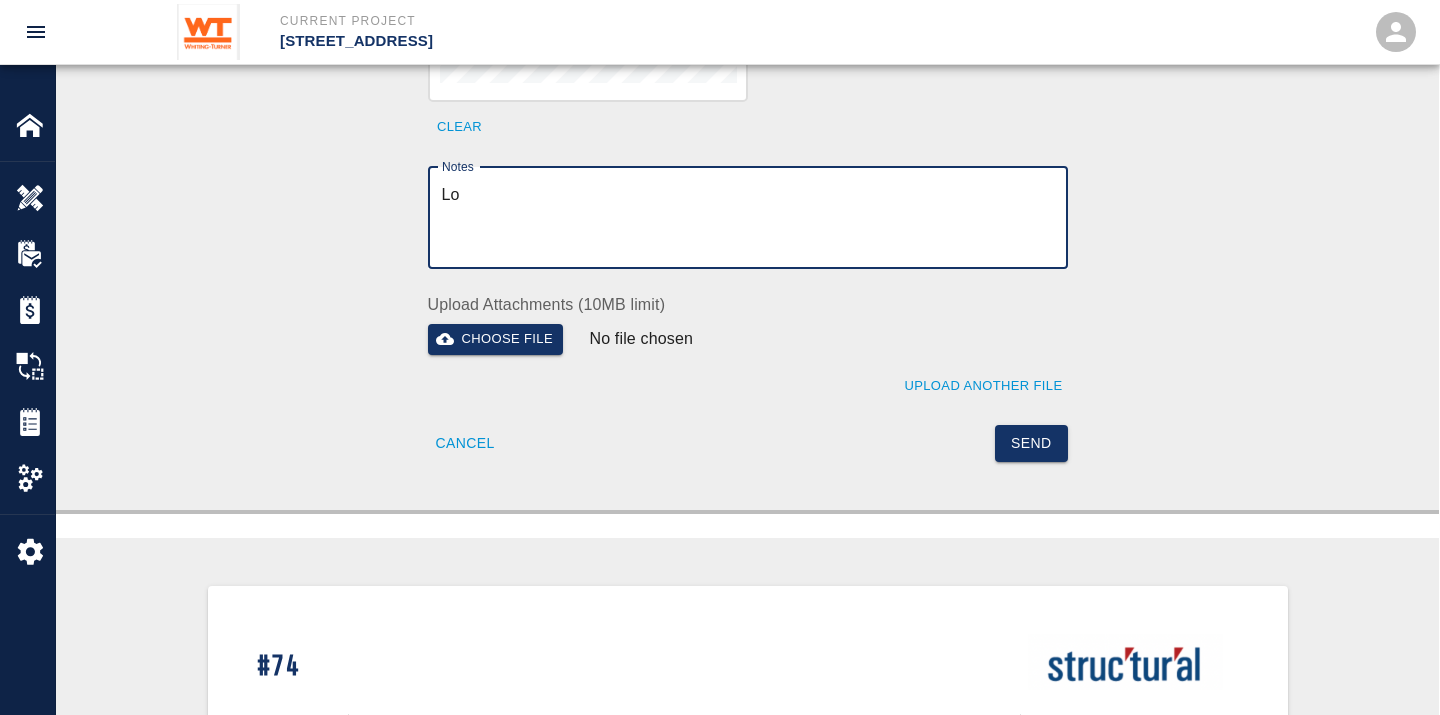 type on "L" 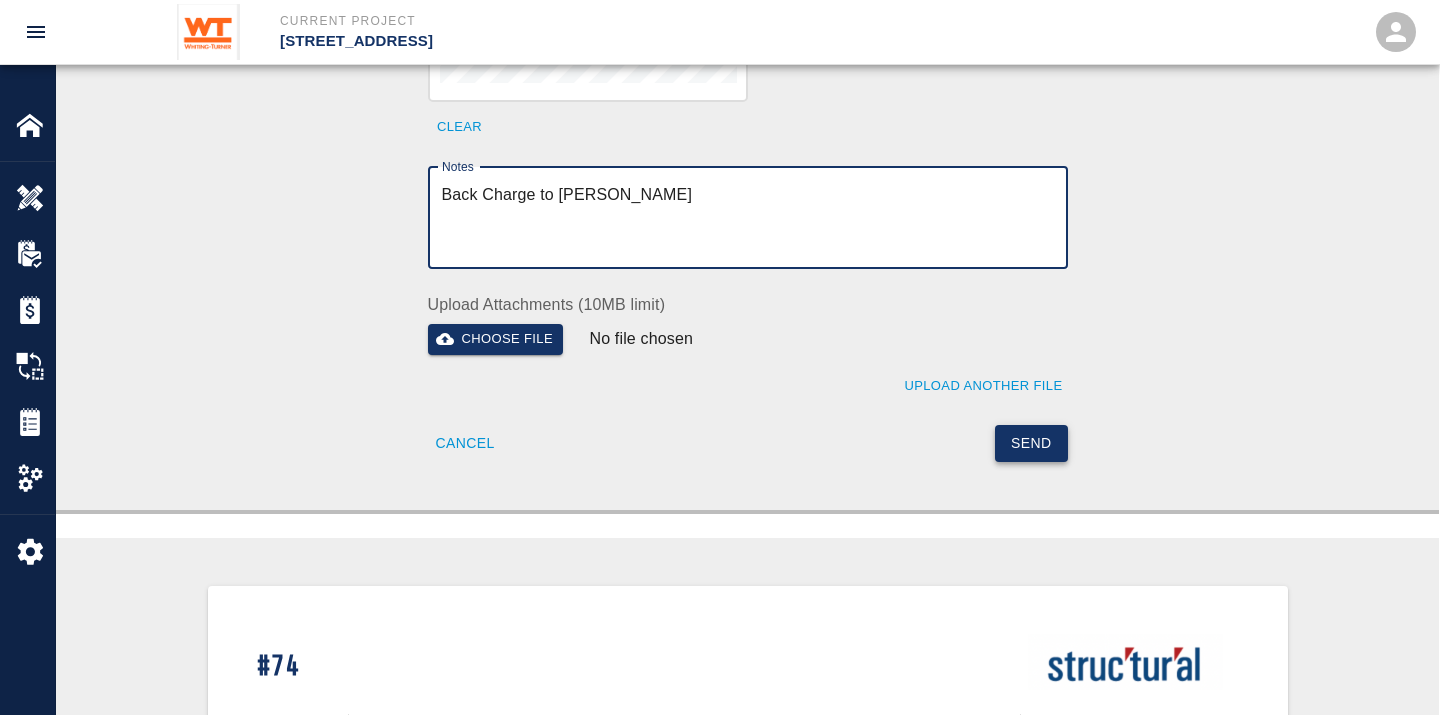 type on "Back Charge to [PERSON_NAME]" 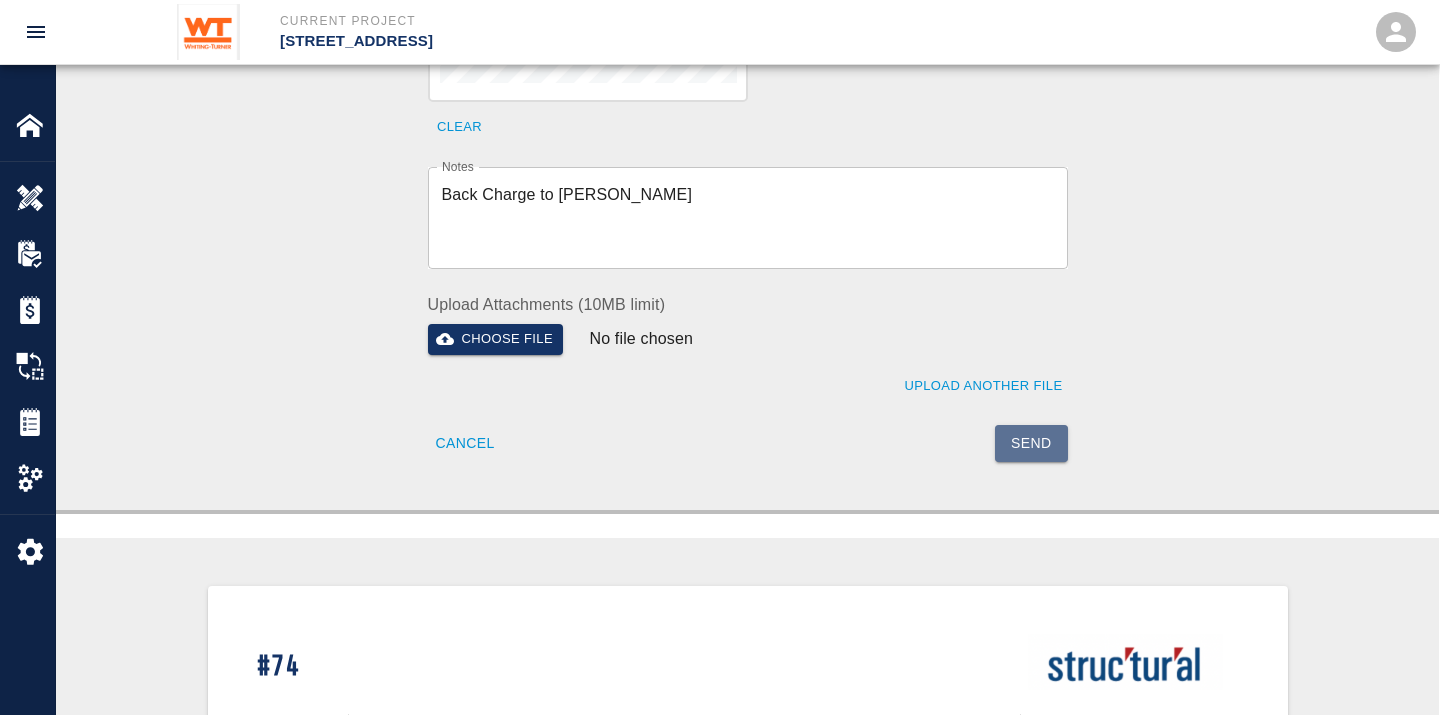 click on "Send" at bounding box center [1031, 443] 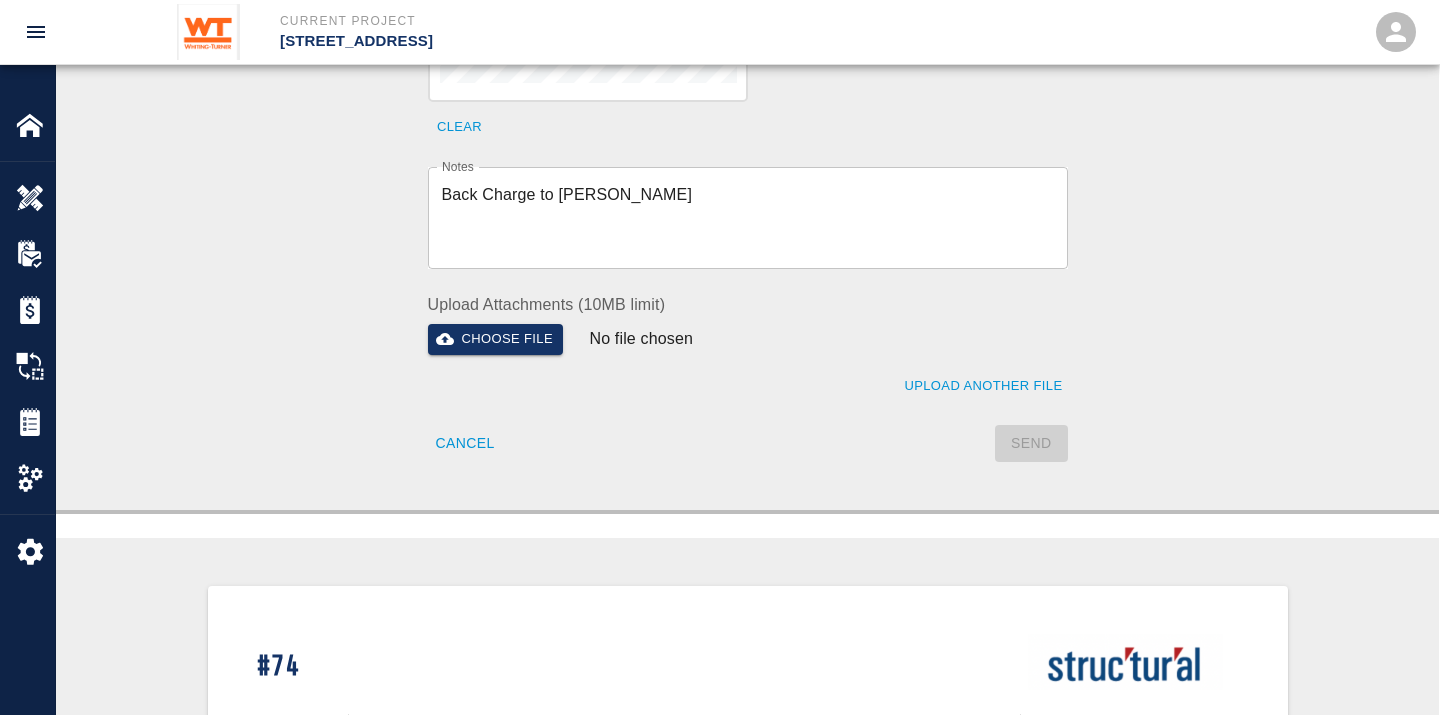 type 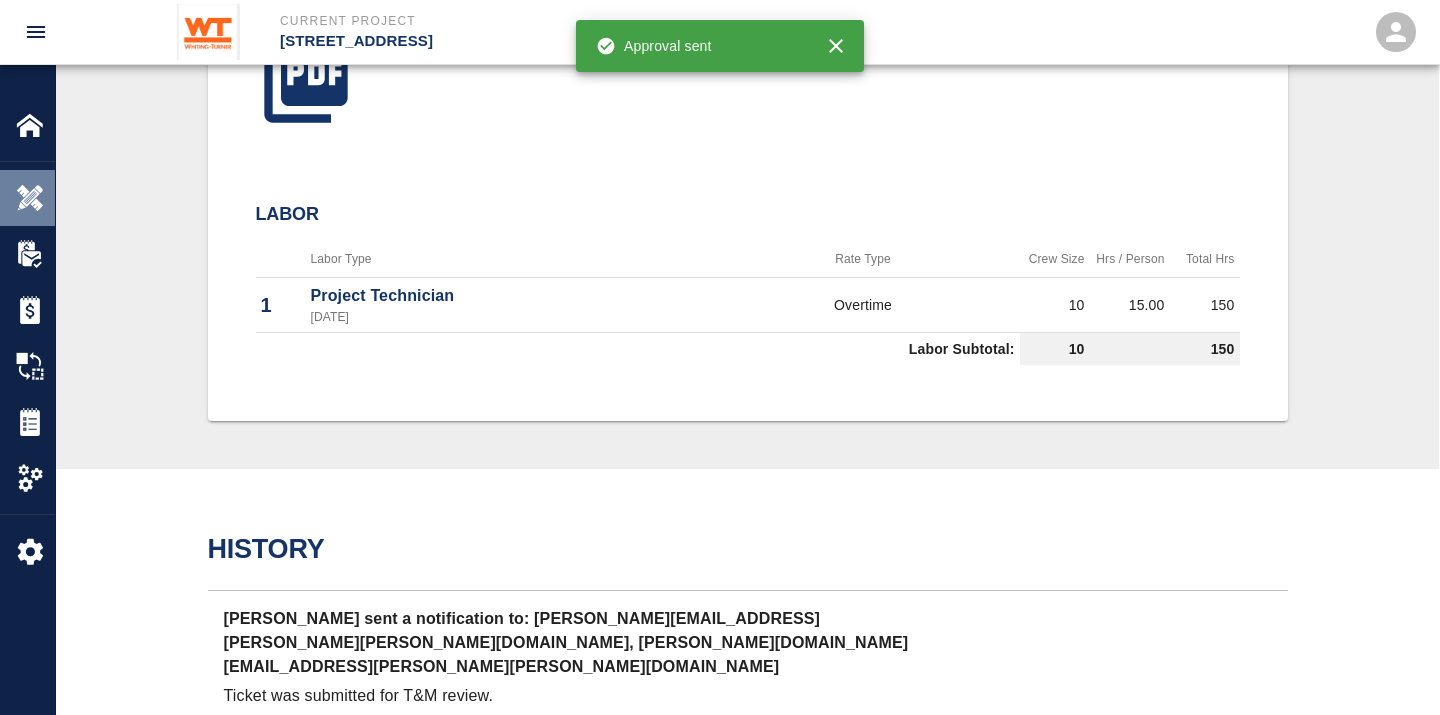 click at bounding box center [30, 198] 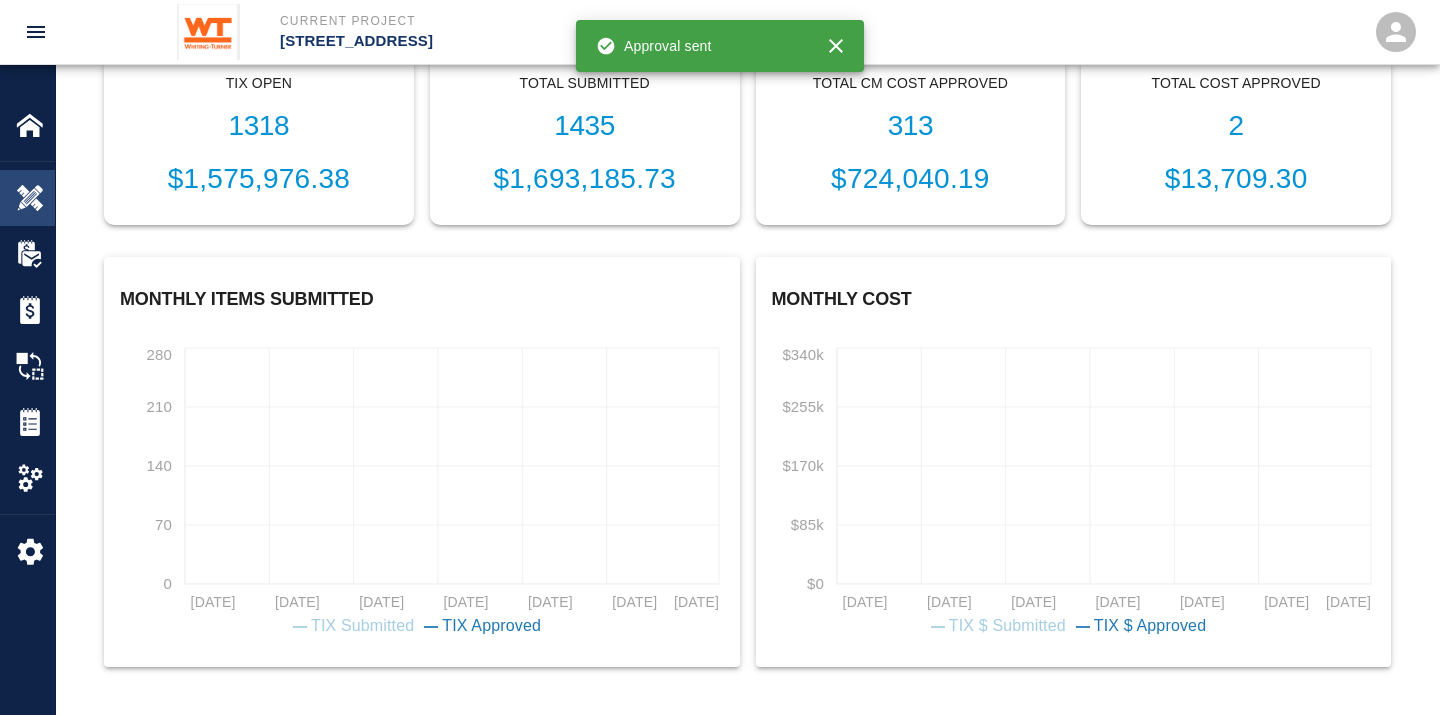 scroll, scrollTop: 678, scrollLeft: 0, axis: vertical 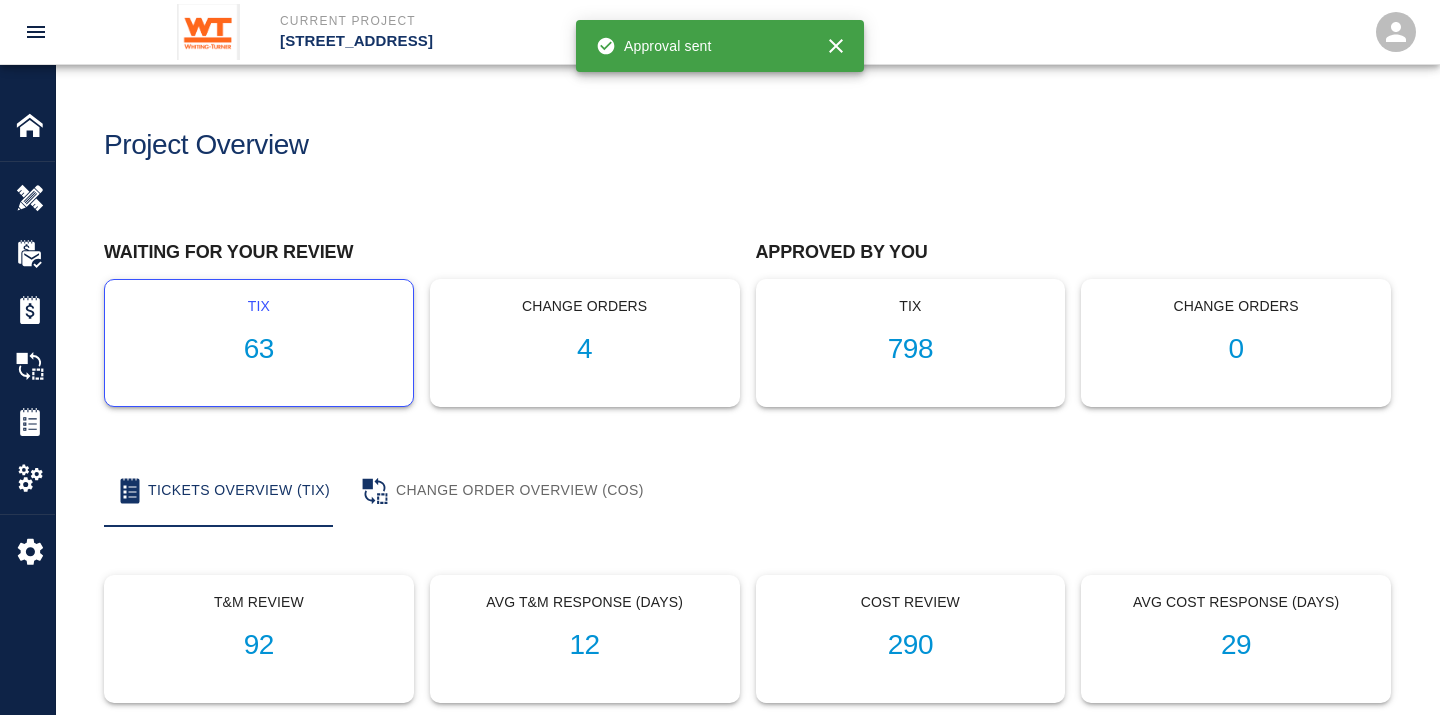 click on "63" at bounding box center (259, 349) 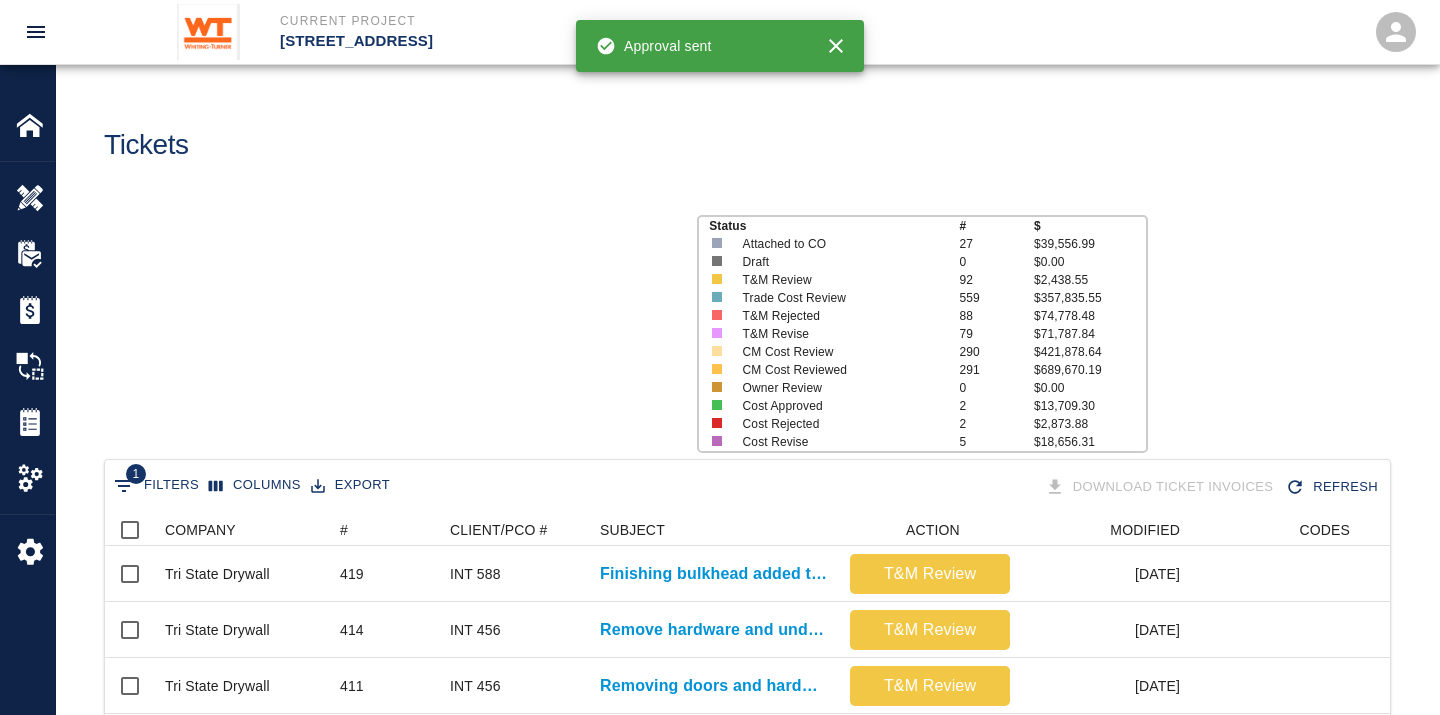 scroll, scrollTop: 17, scrollLeft: 17, axis: both 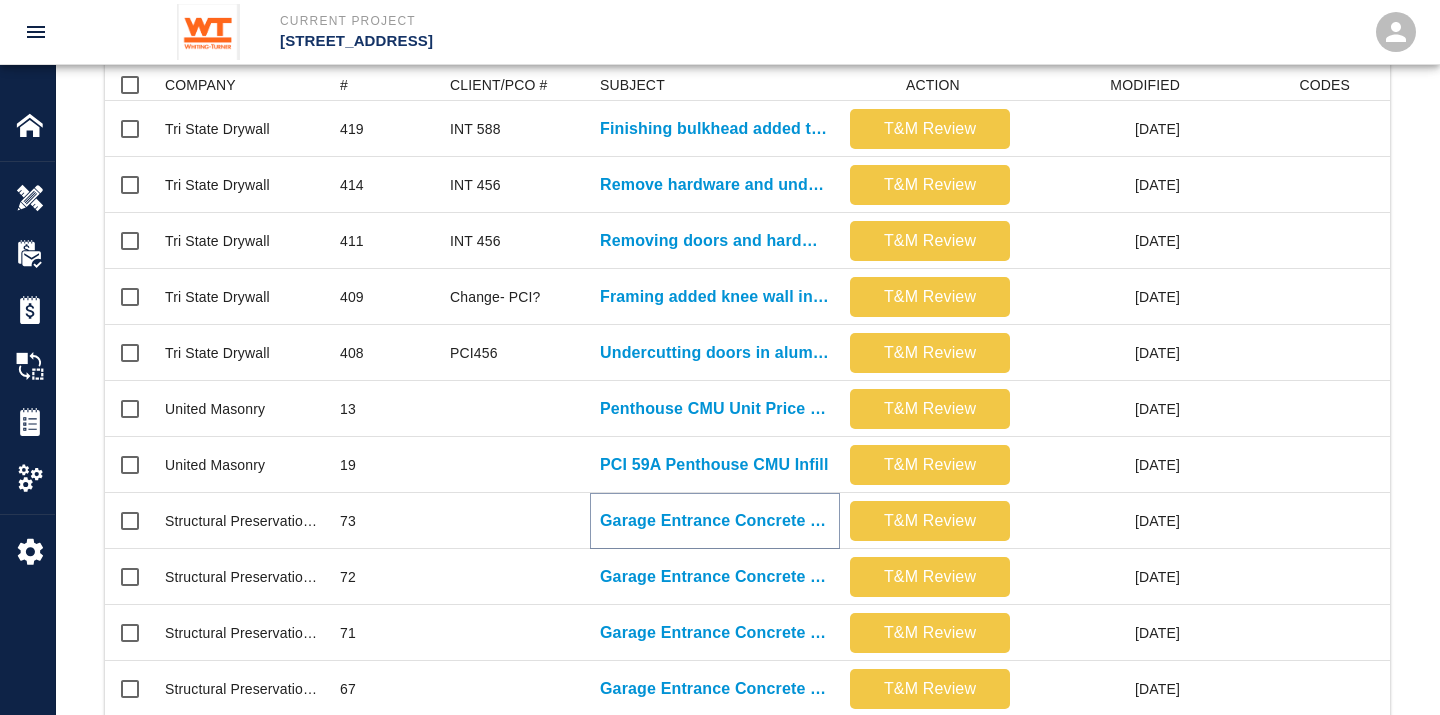 click on "Garage Entrance Concrete Repair" at bounding box center (715, 521) 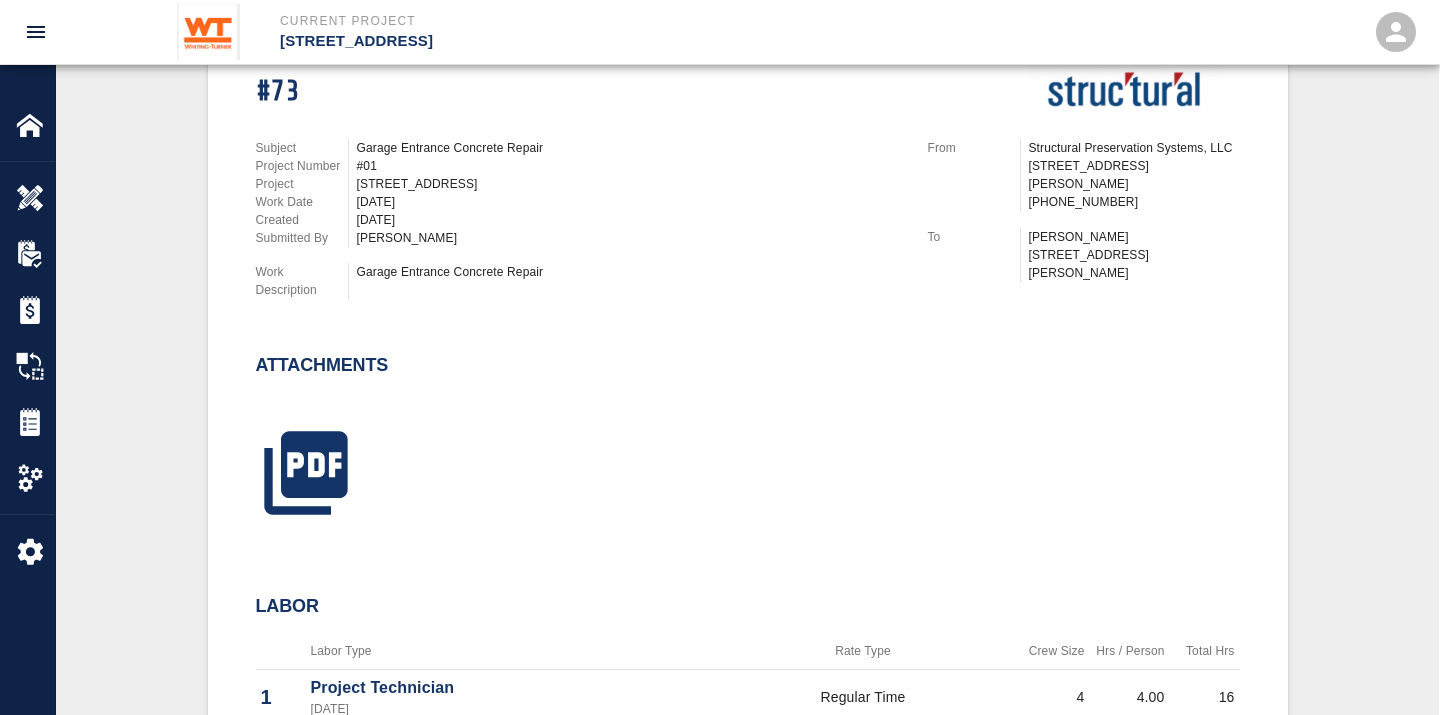 scroll, scrollTop: 498, scrollLeft: 0, axis: vertical 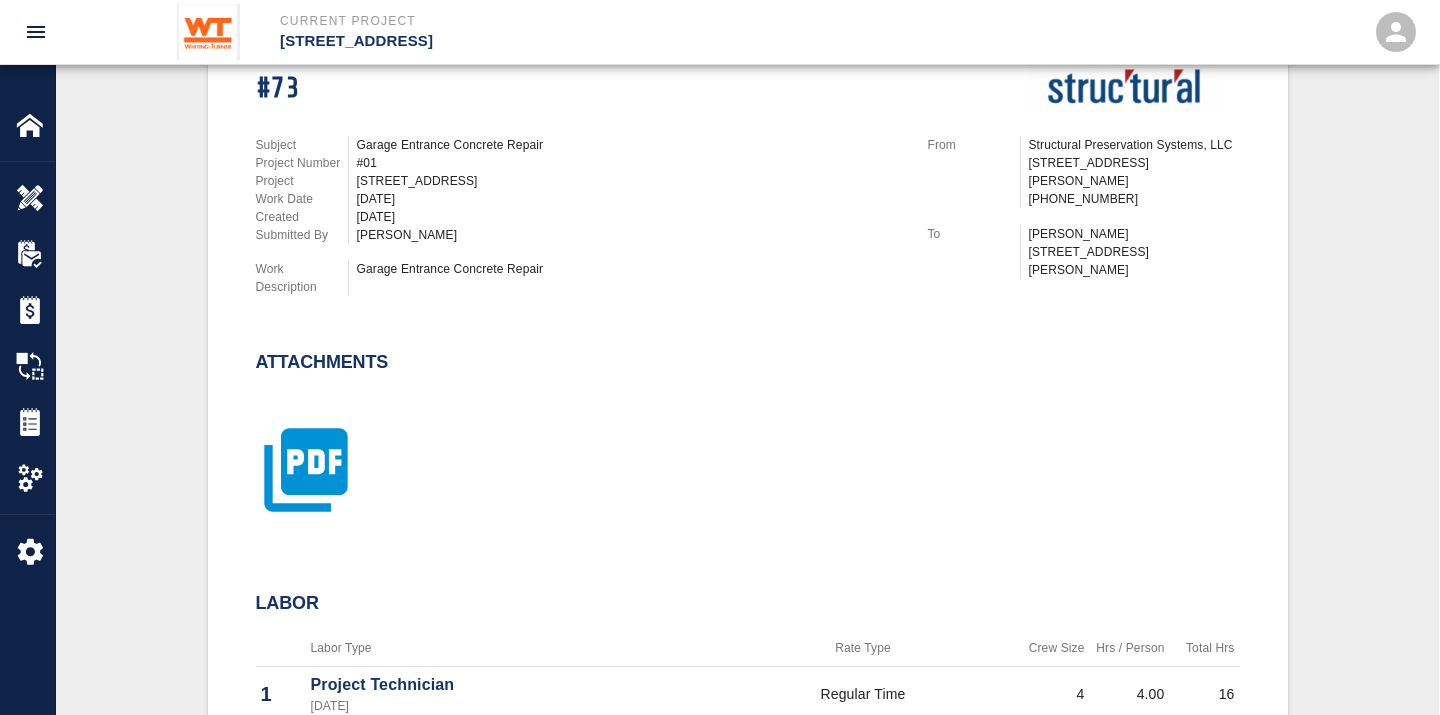 click 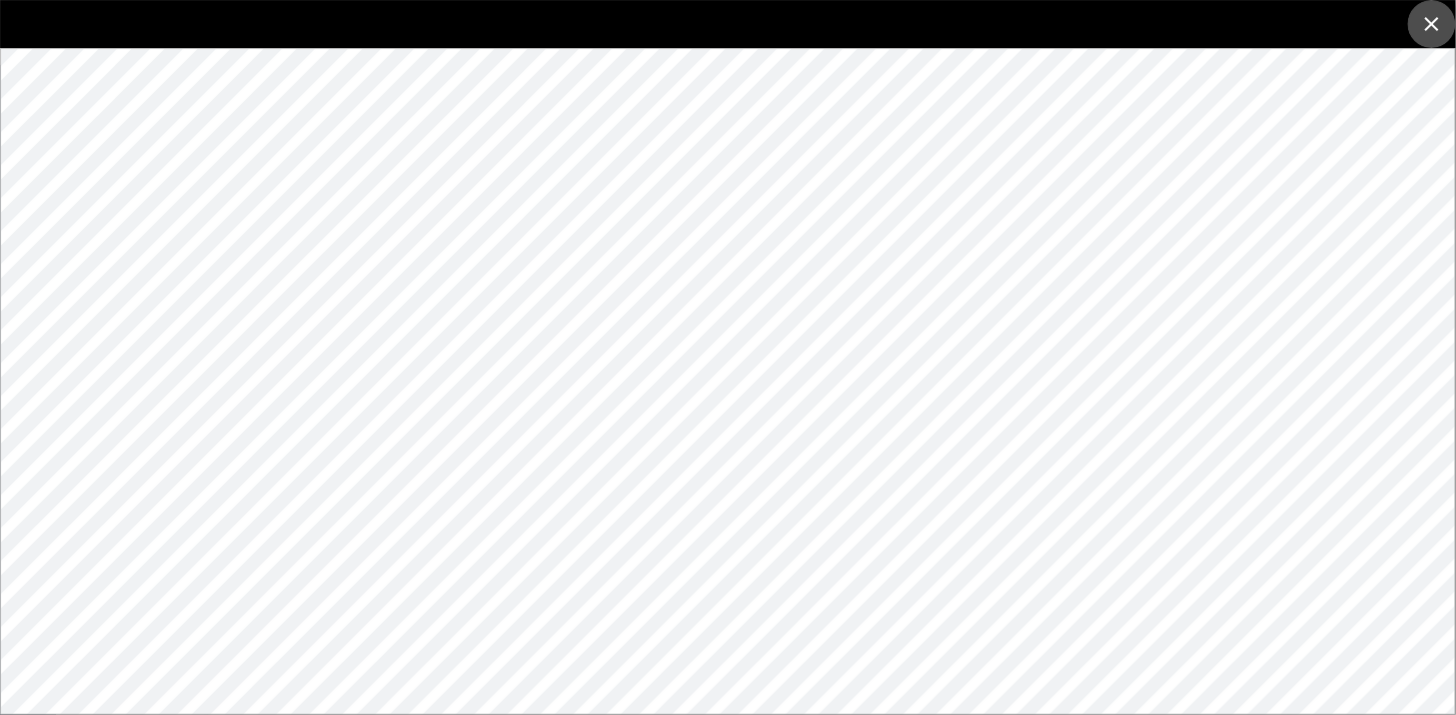 click 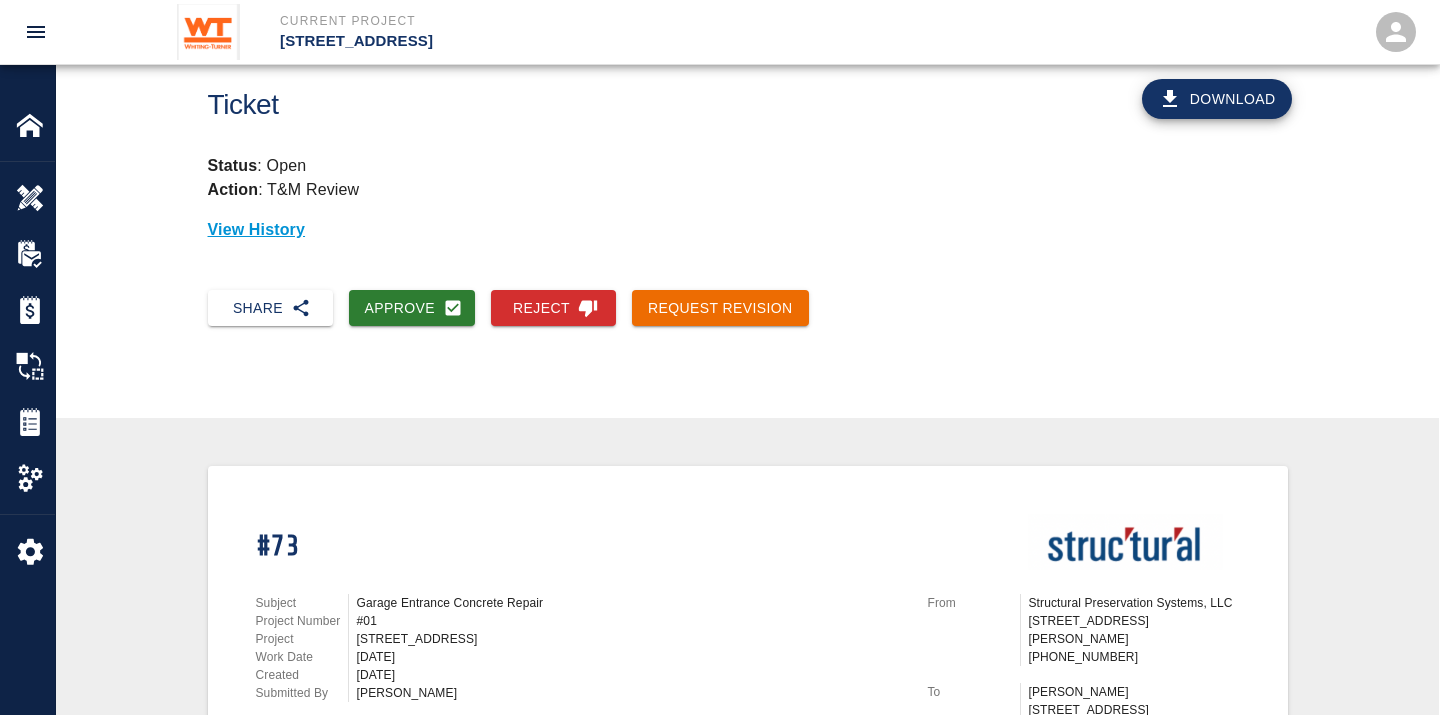 scroll, scrollTop: 38, scrollLeft: 0, axis: vertical 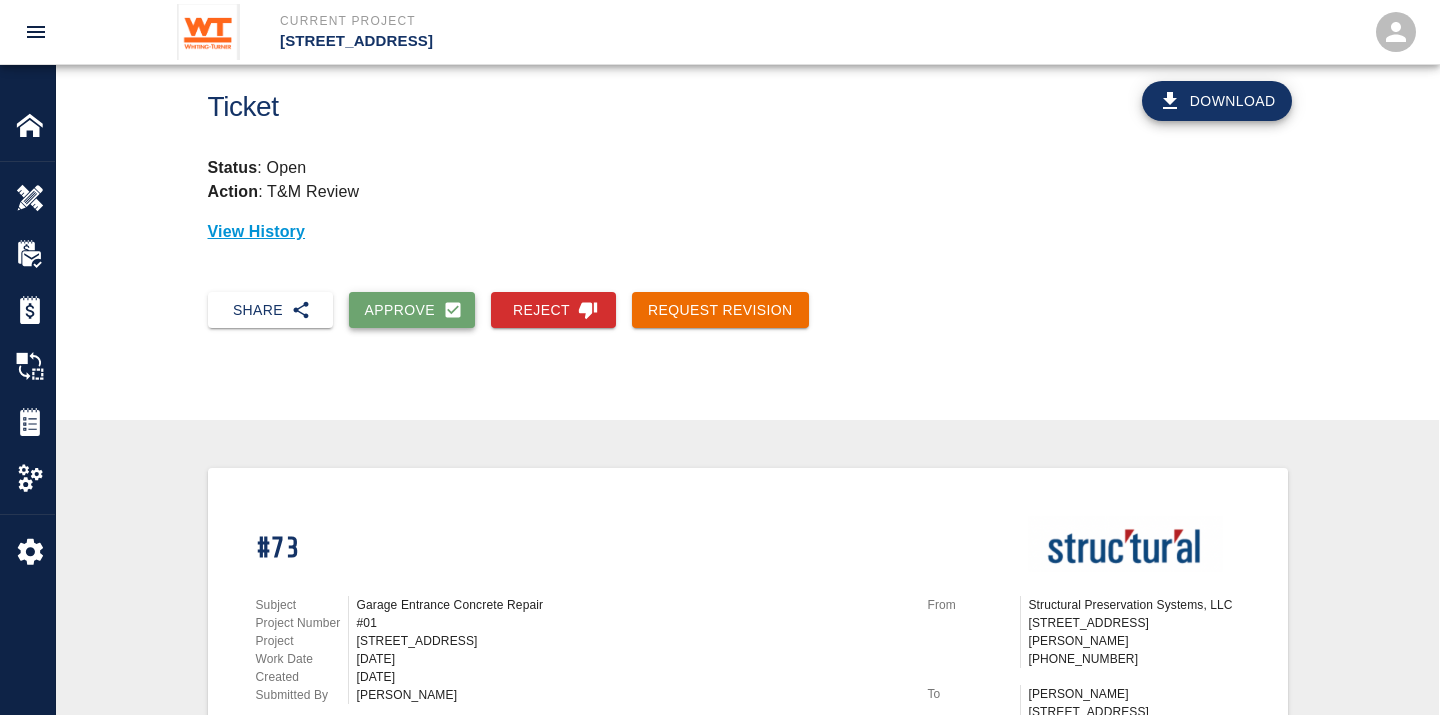 click on "Approve" at bounding box center (412, 310) 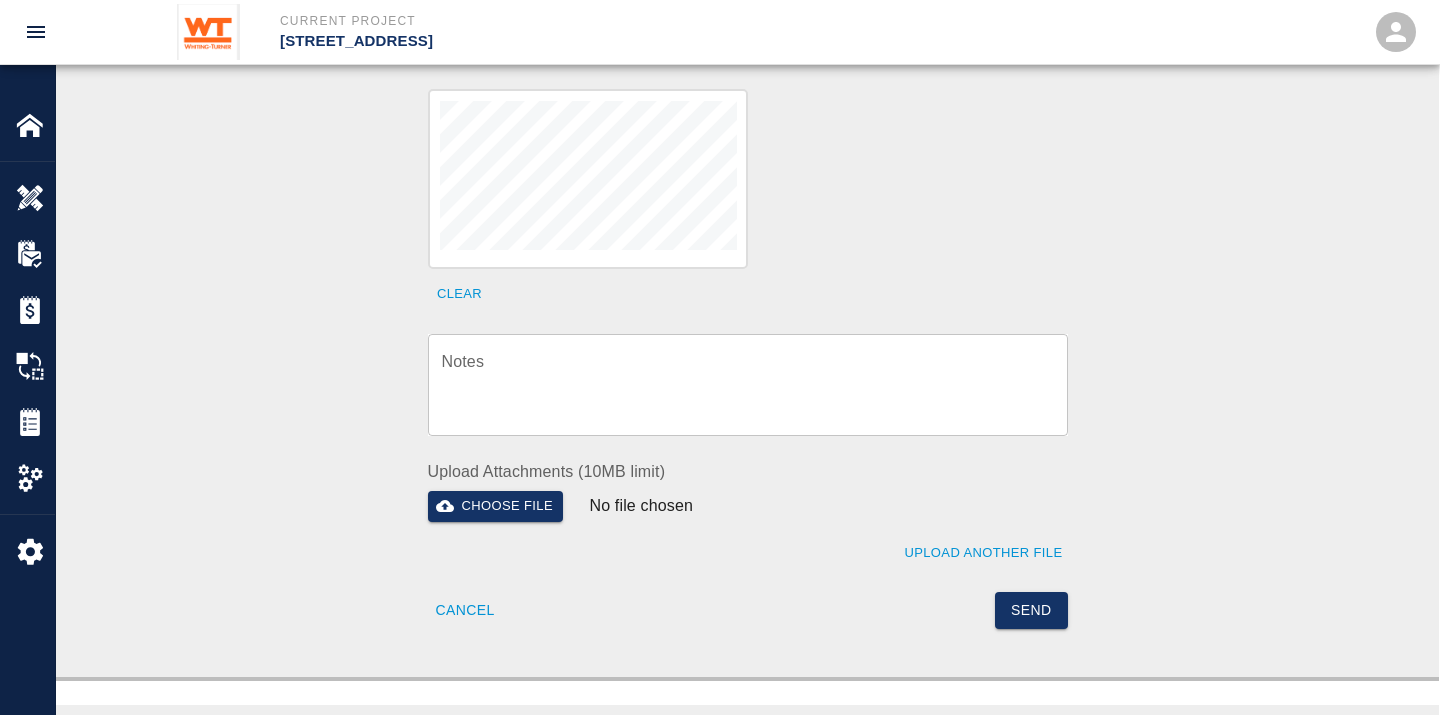 scroll, scrollTop: 721, scrollLeft: 0, axis: vertical 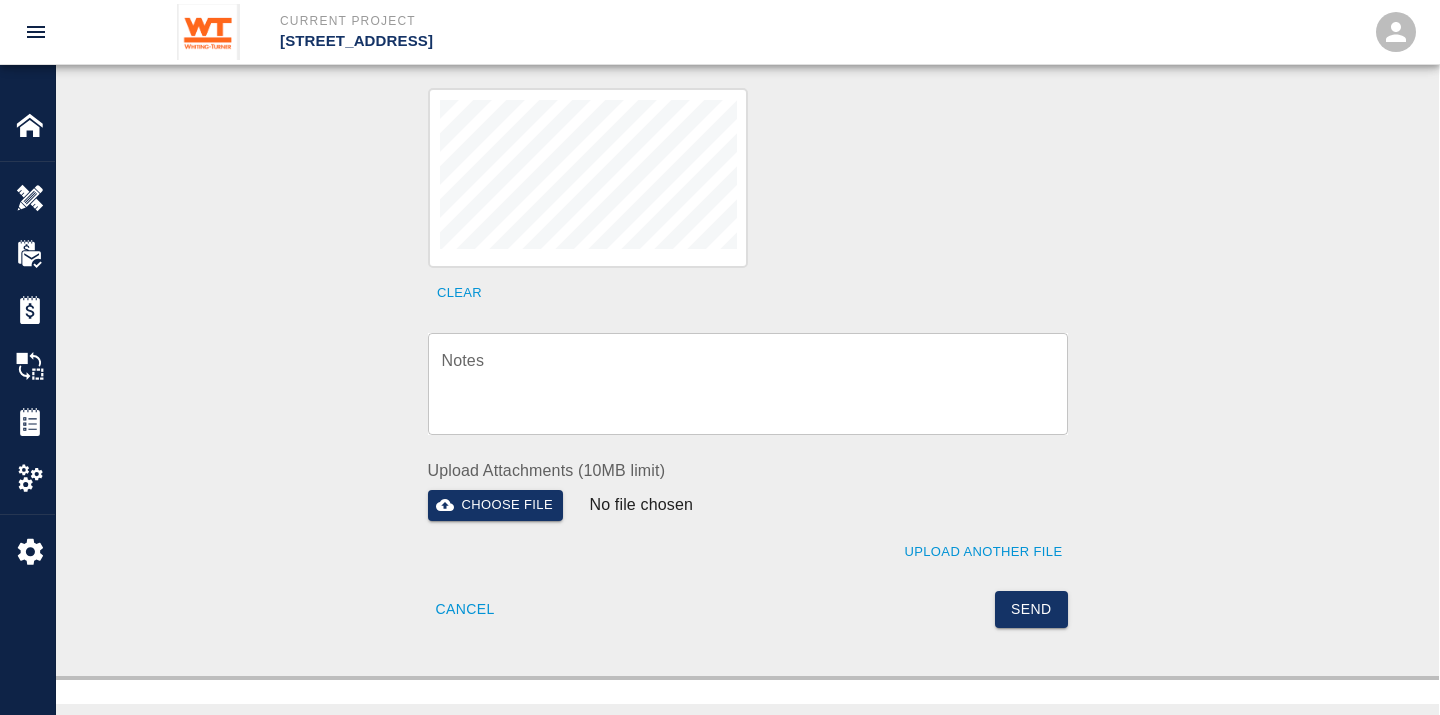 click on "Notes" at bounding box center [748, 383] 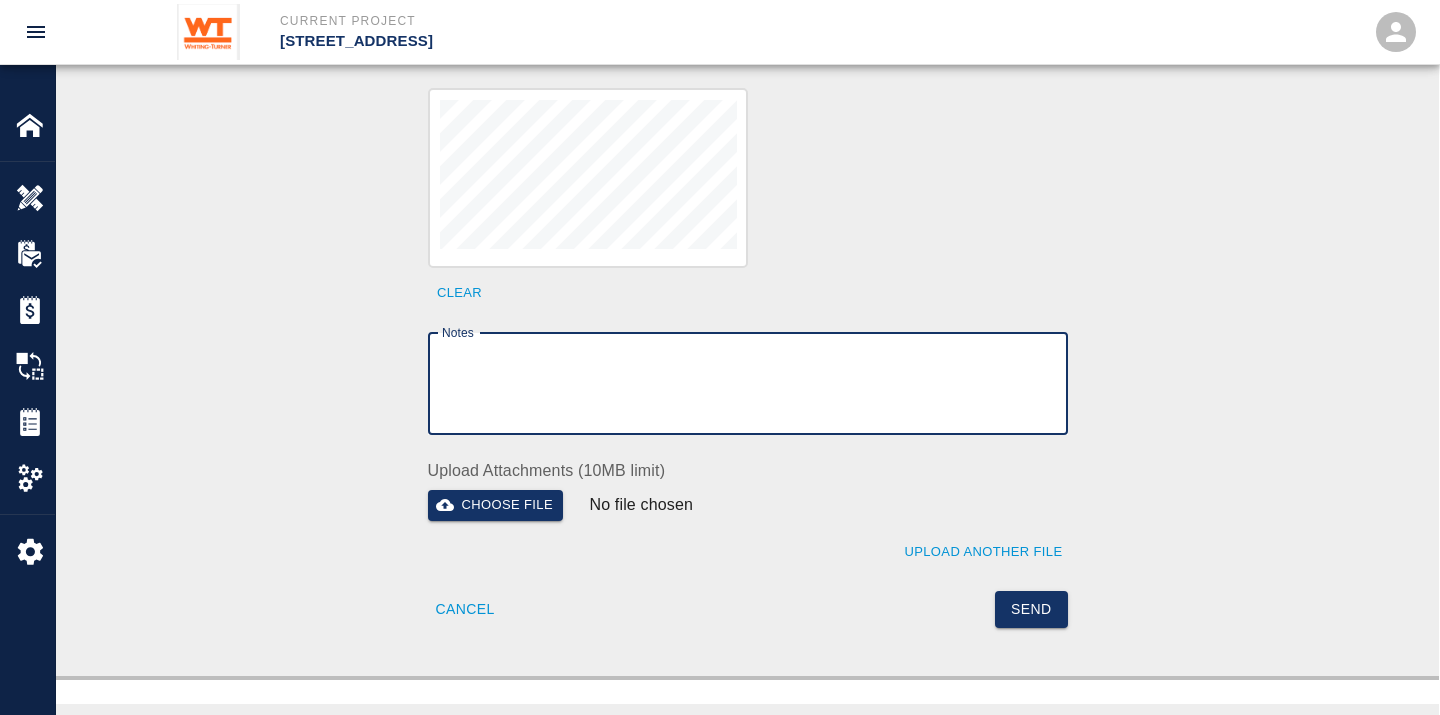 type on "b" 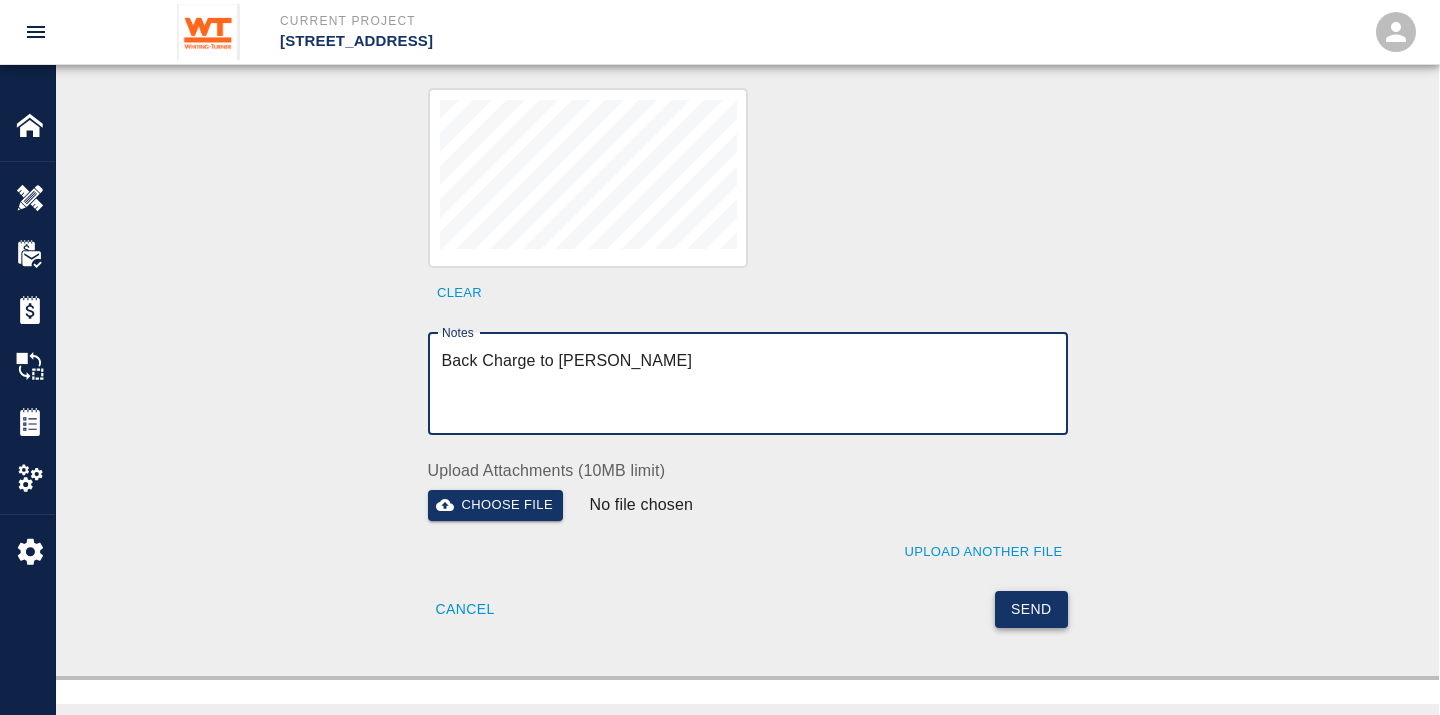 type on "Back Charge to [PERSON_NAME]" 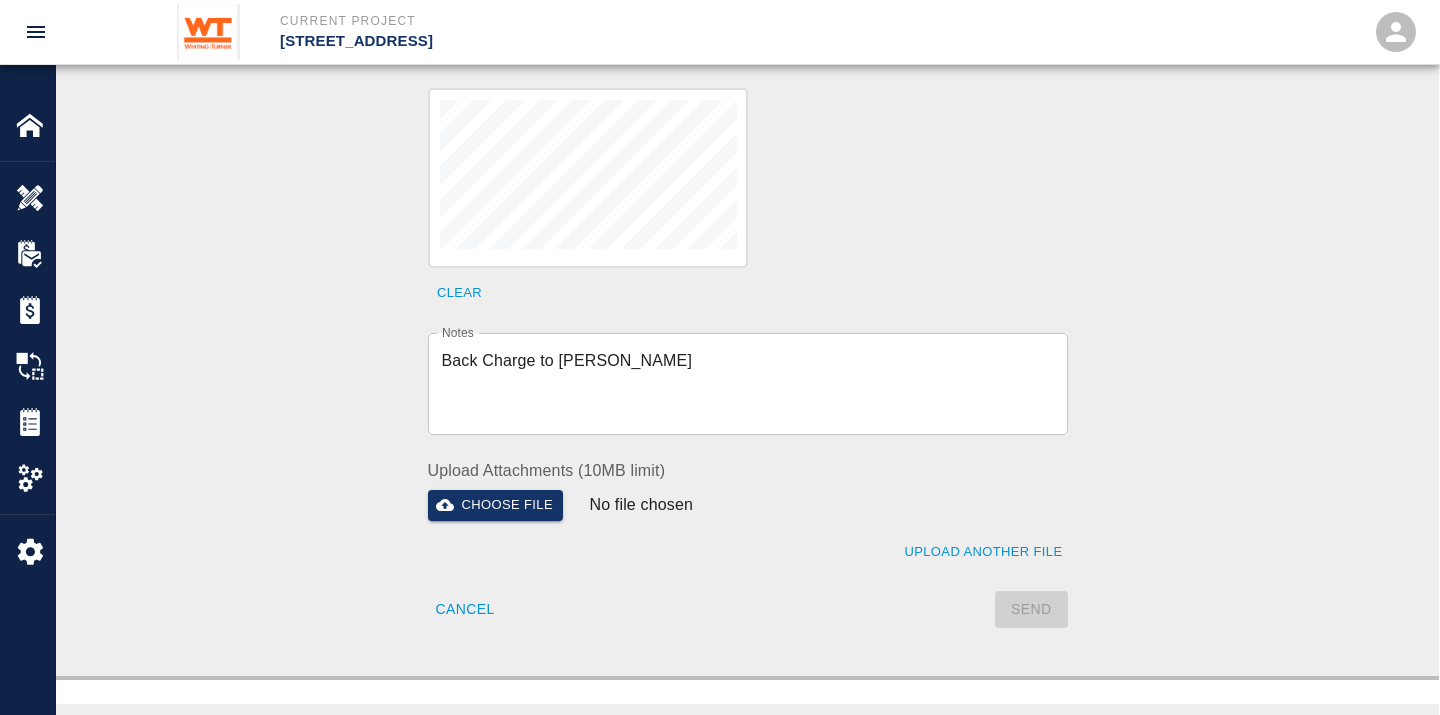 type 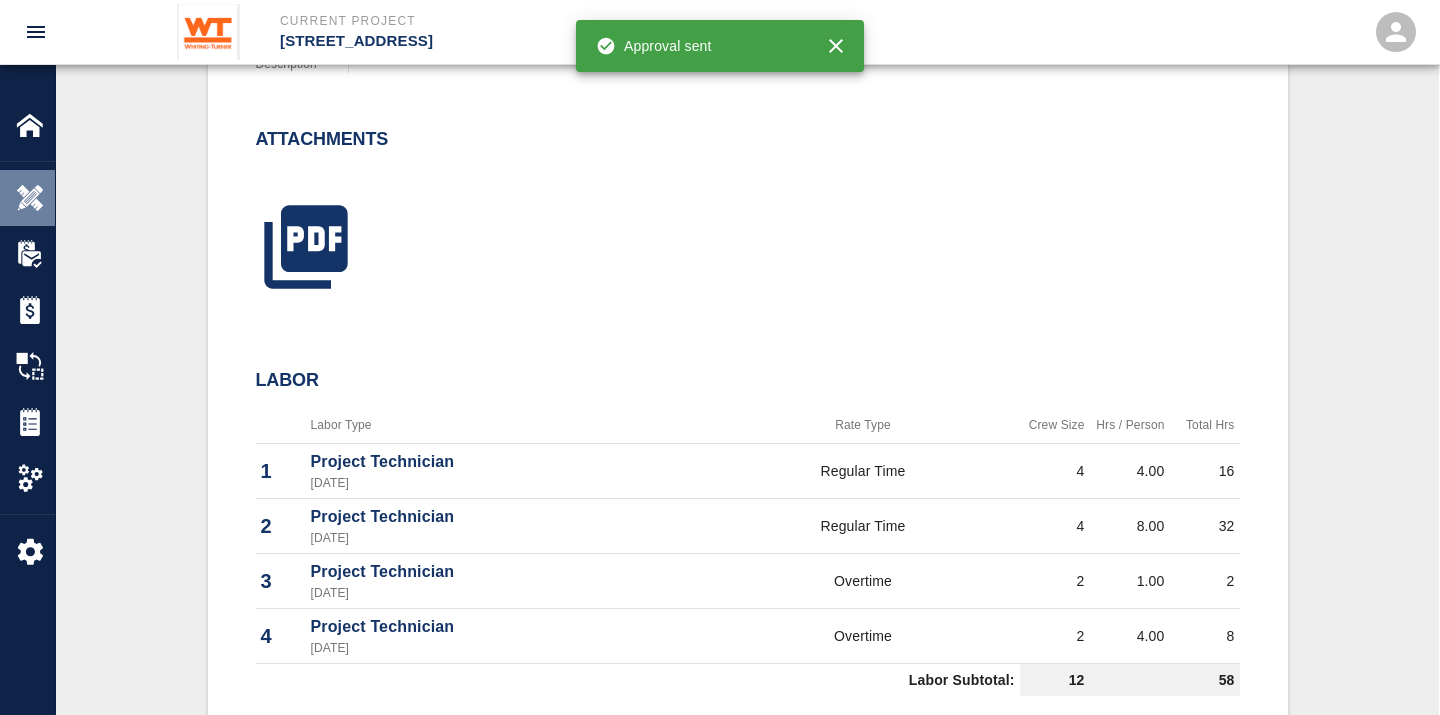 click at bounding box center [30, 198] 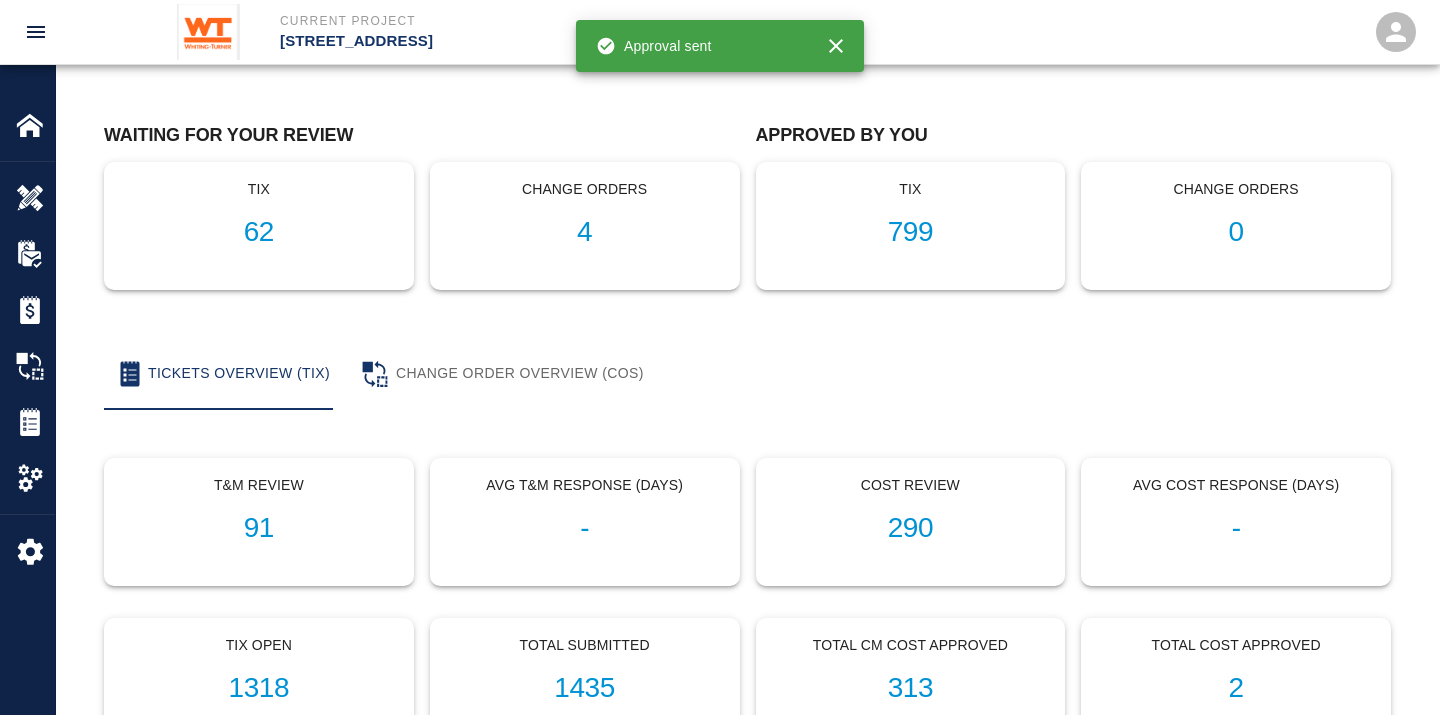 scroll, scrollTop: 0, scrollLeft: 0, axis: both 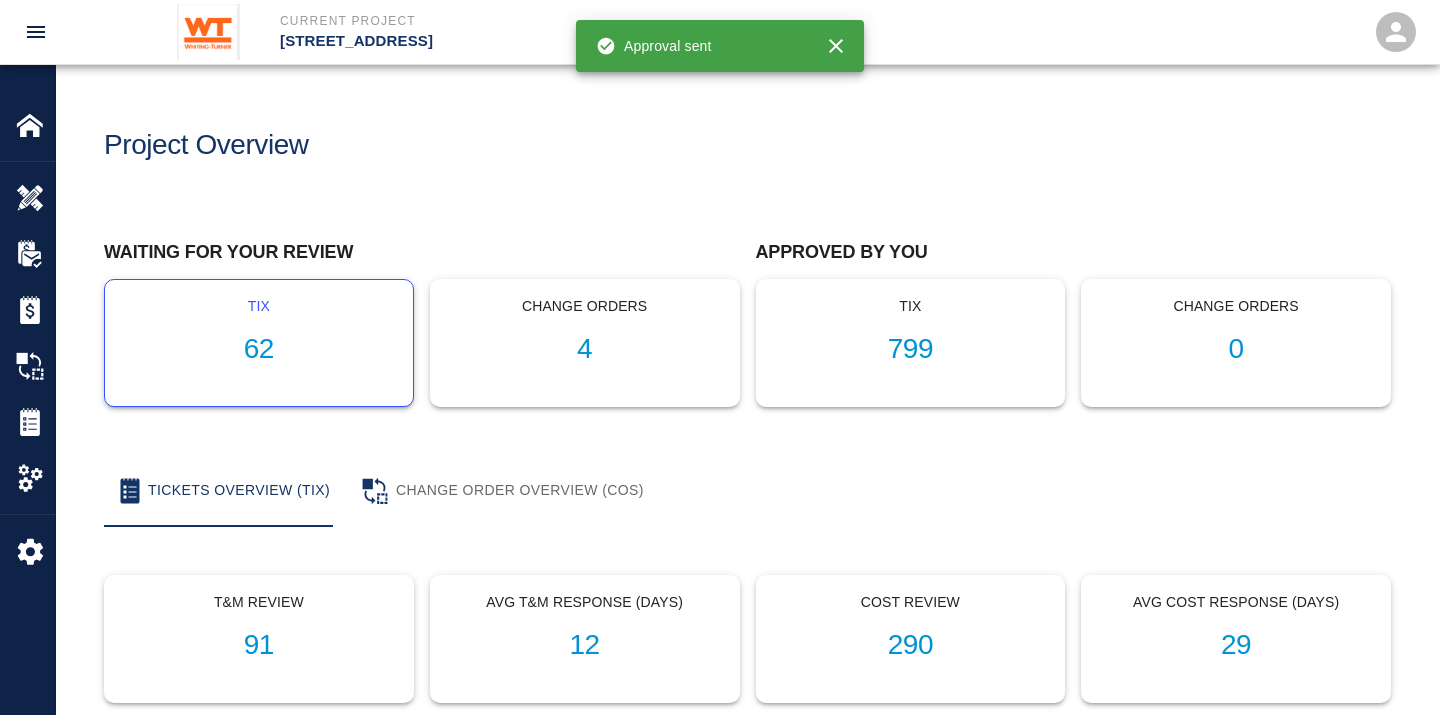 click on "62" at bounding box center (259, 349) 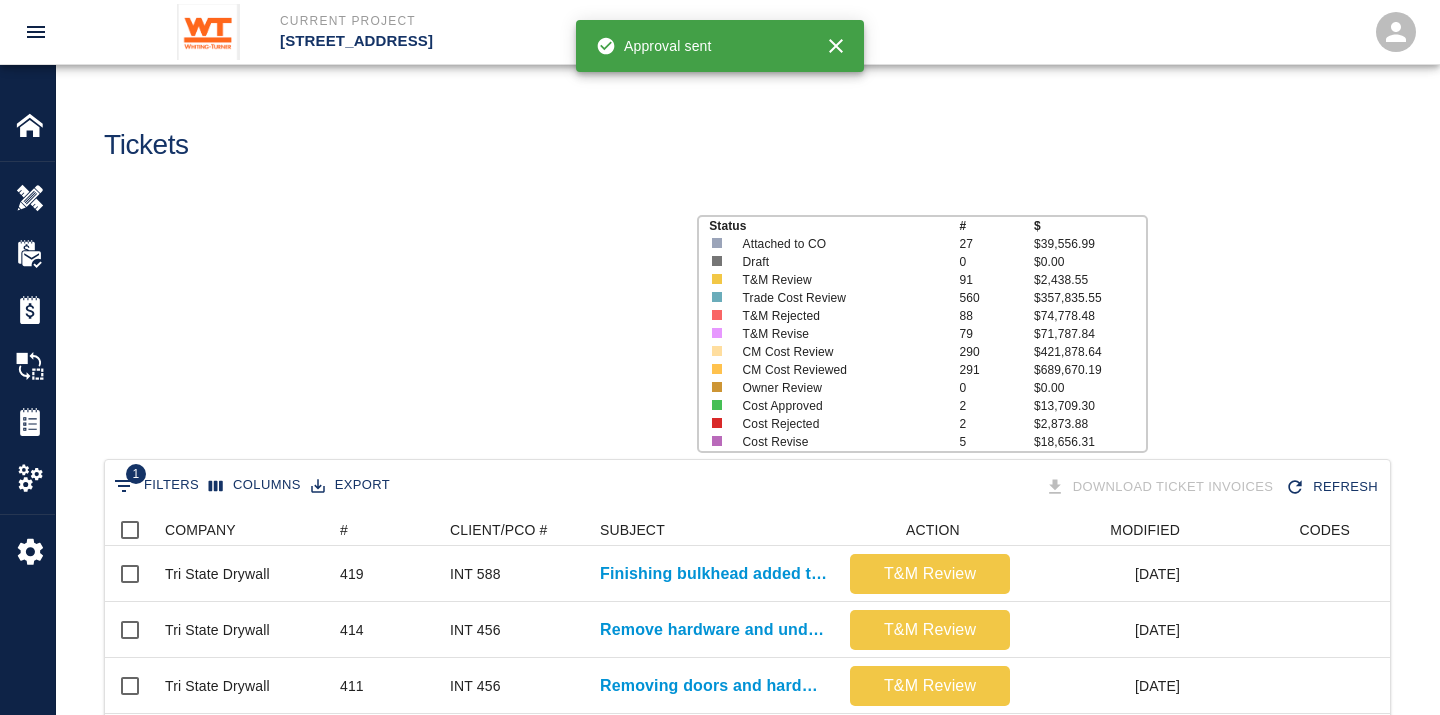 scroll, scrollTop: 17, scrollLeft: 17, axis: both 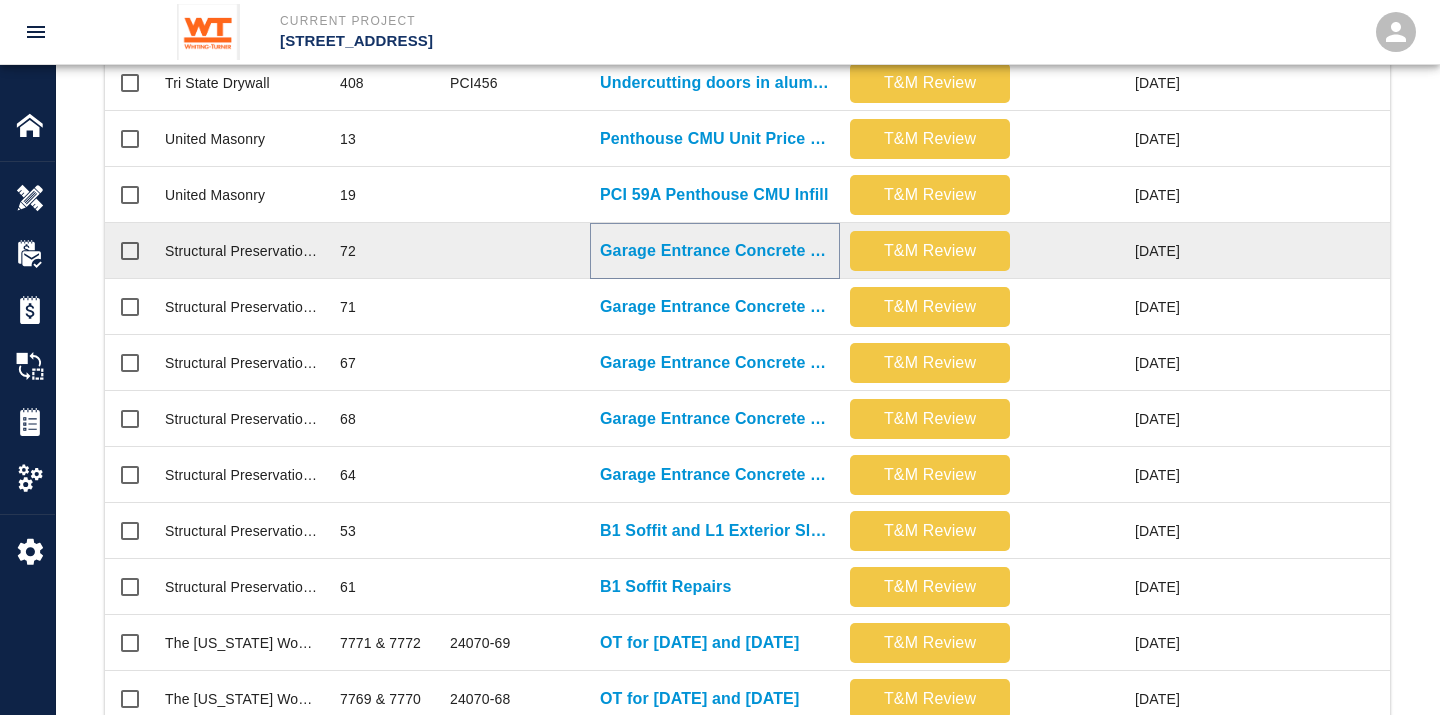 click on "Garage Entrance Concrete Repair" at bounding box center (715, 251) 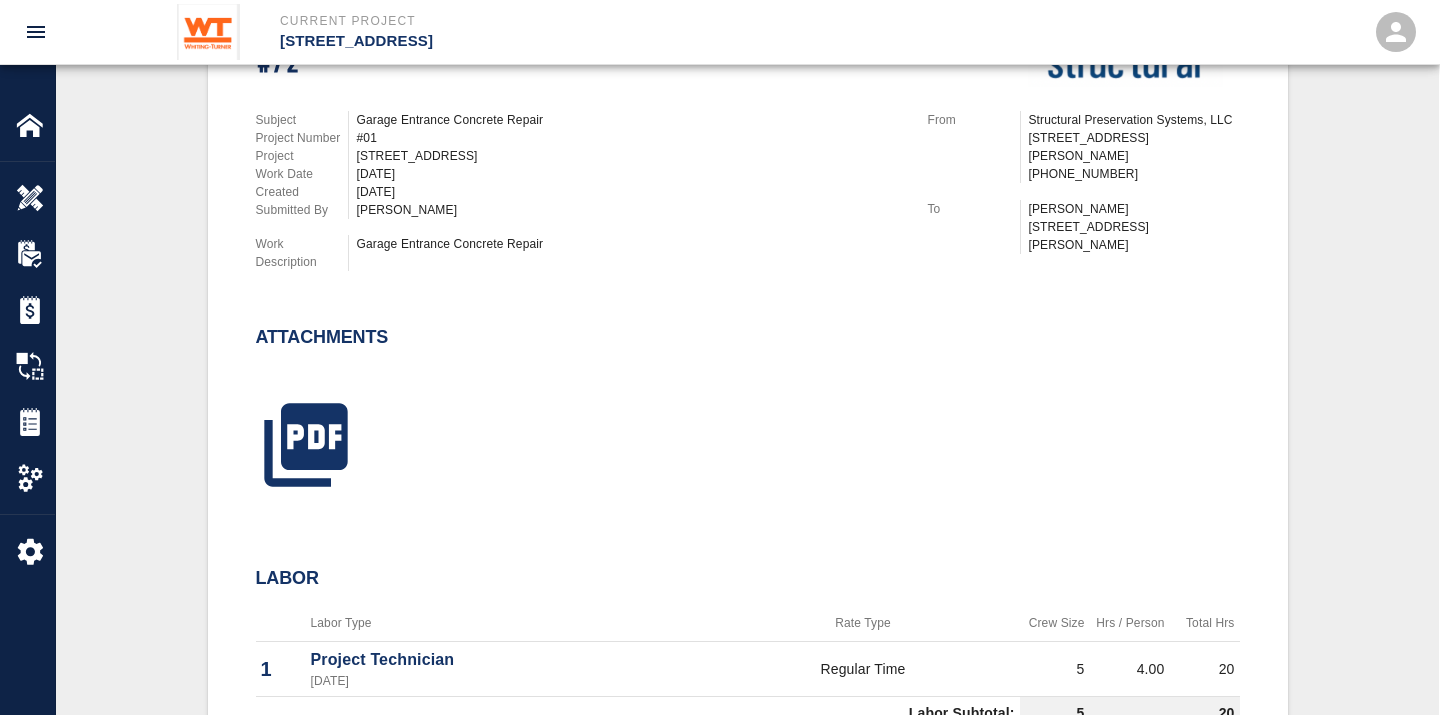 scroll, scrollTop: 522, scrollLeft: 0, axis: vertical 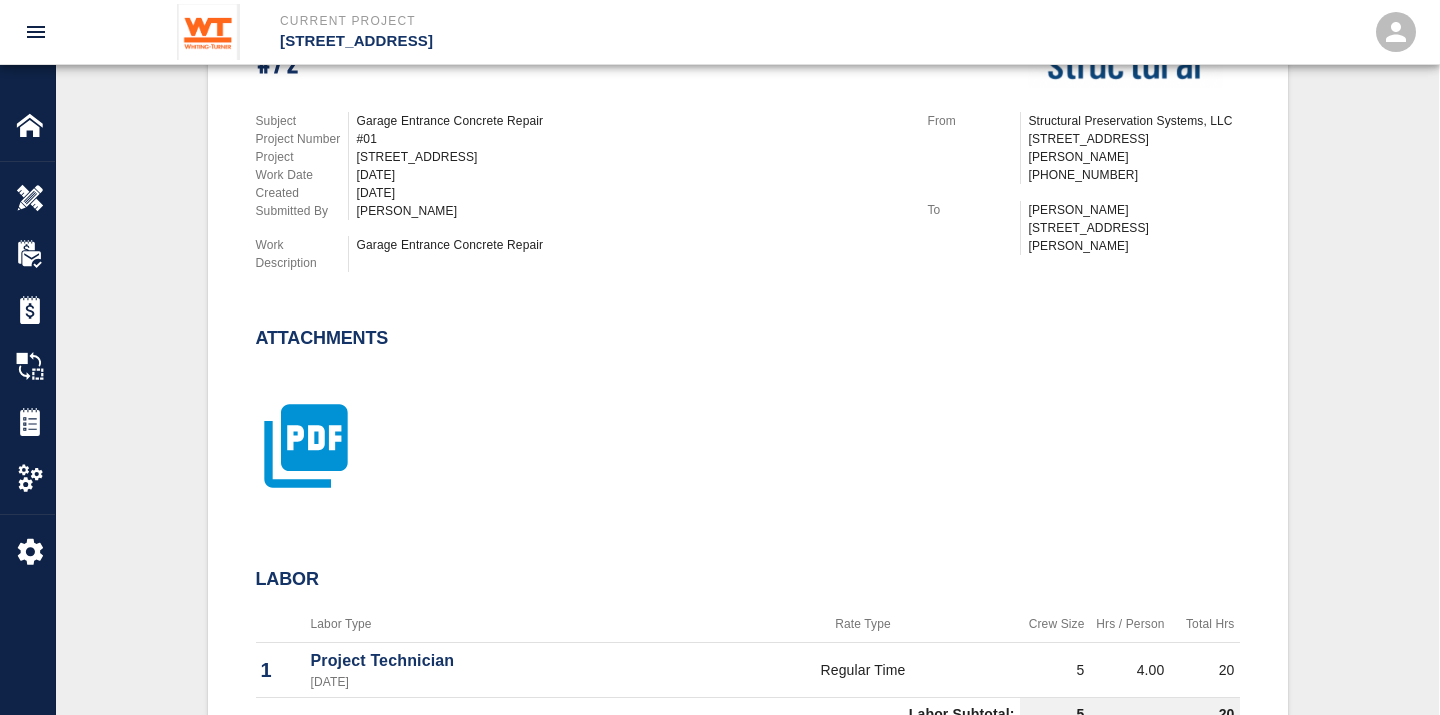 click 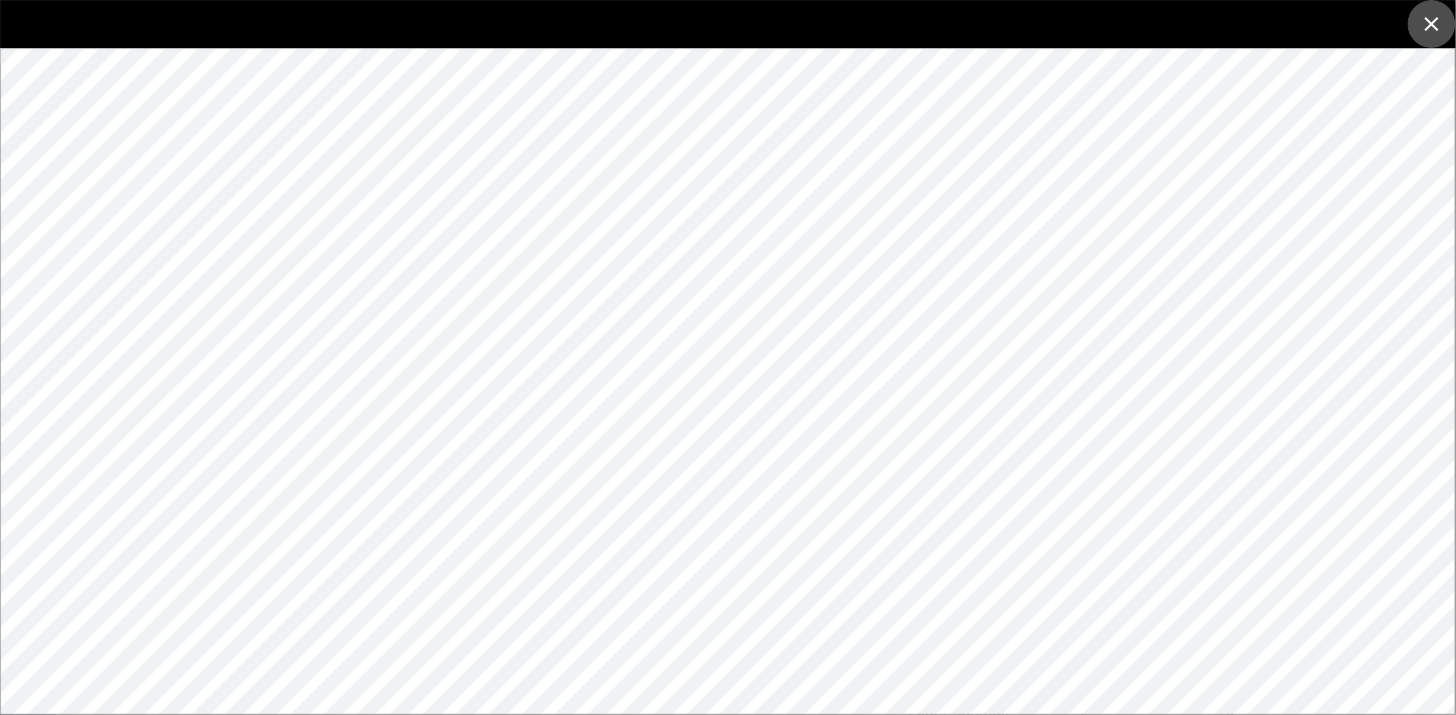 click 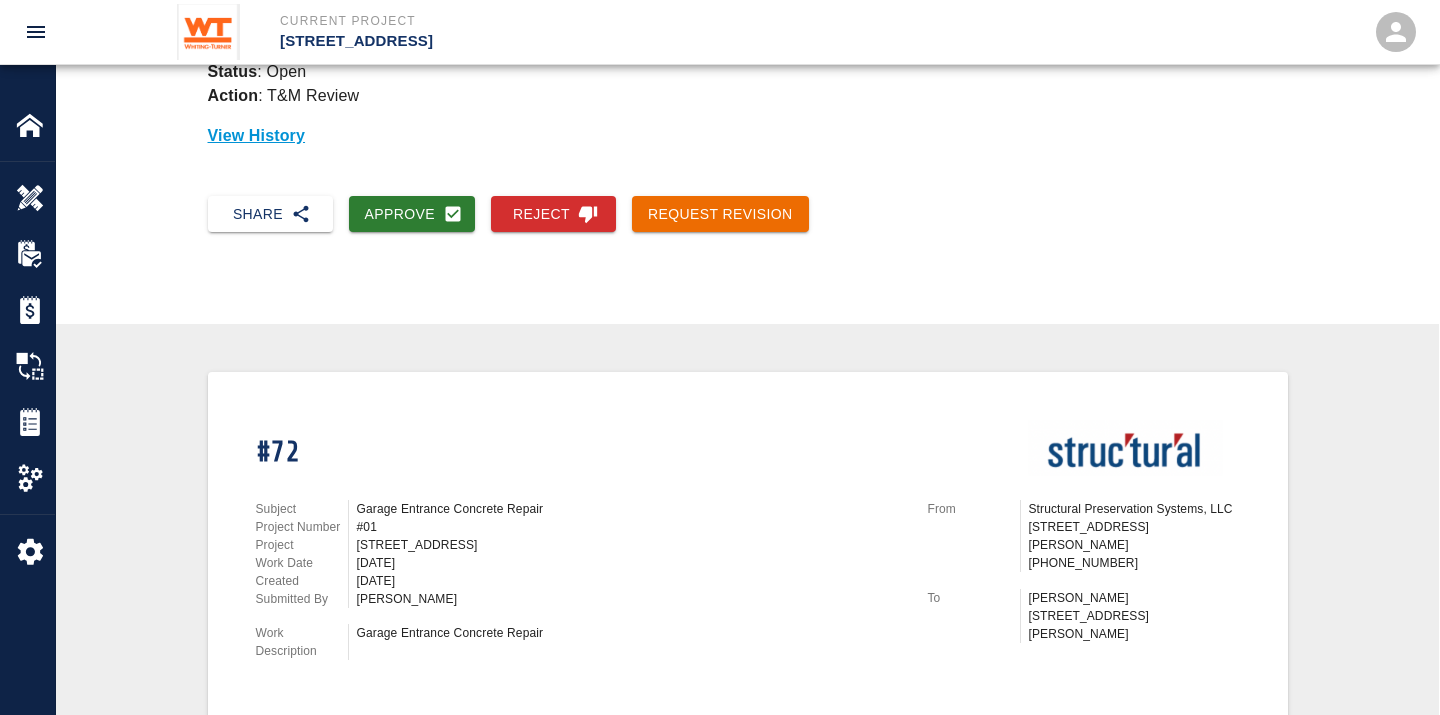 scroll, scrollTop: 0, scrollLeft: 0, axis: both 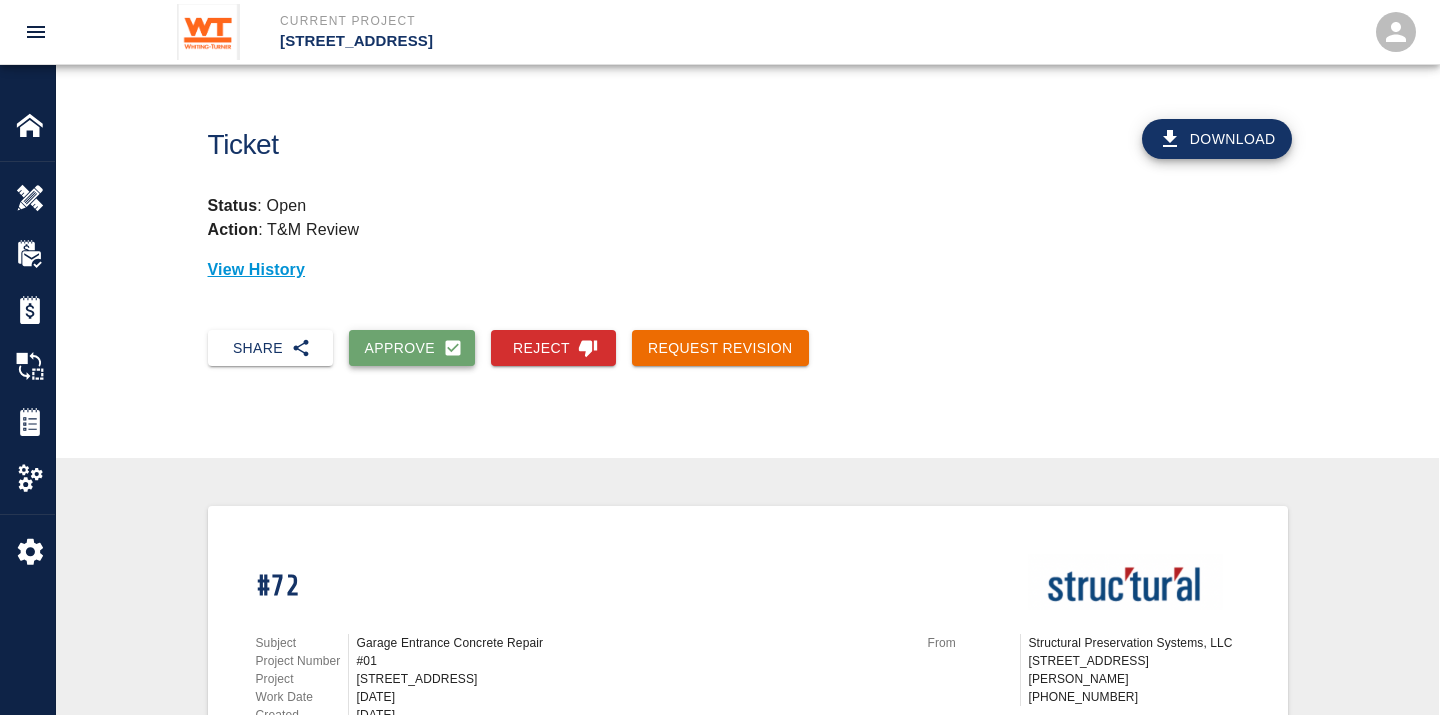 click on "Approve" at bounding box center [412, 348] 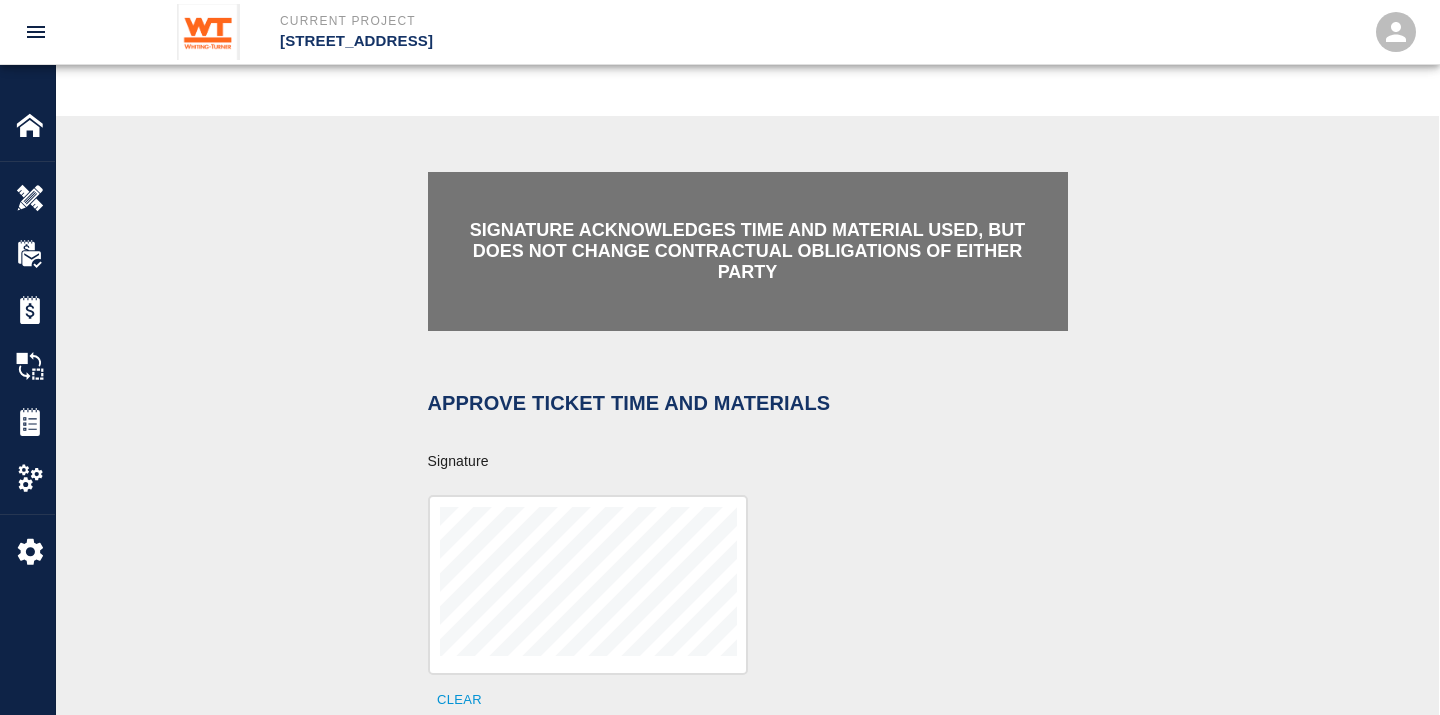 scroll, scrollTop: 512, scrollLeft: 0, axis: vertical 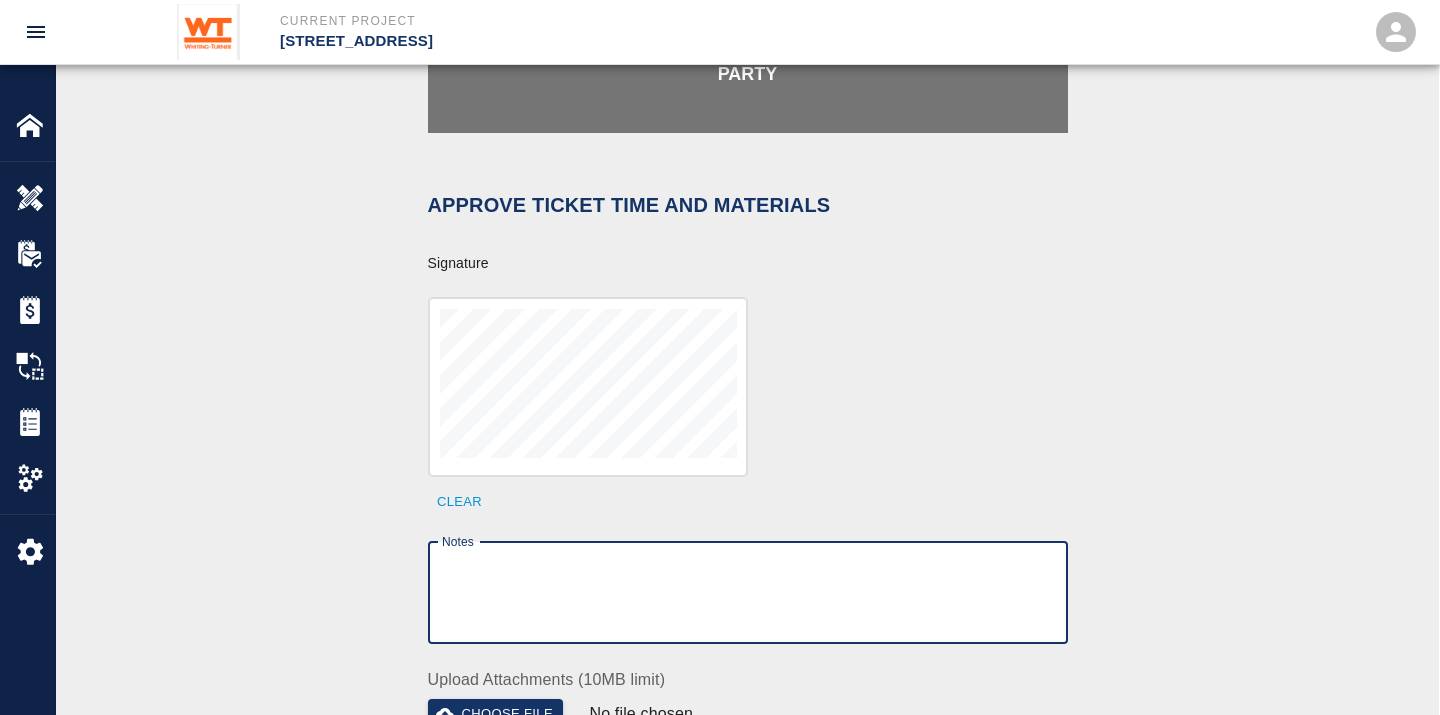 click on "Notes" at bounding box center [748, 592] 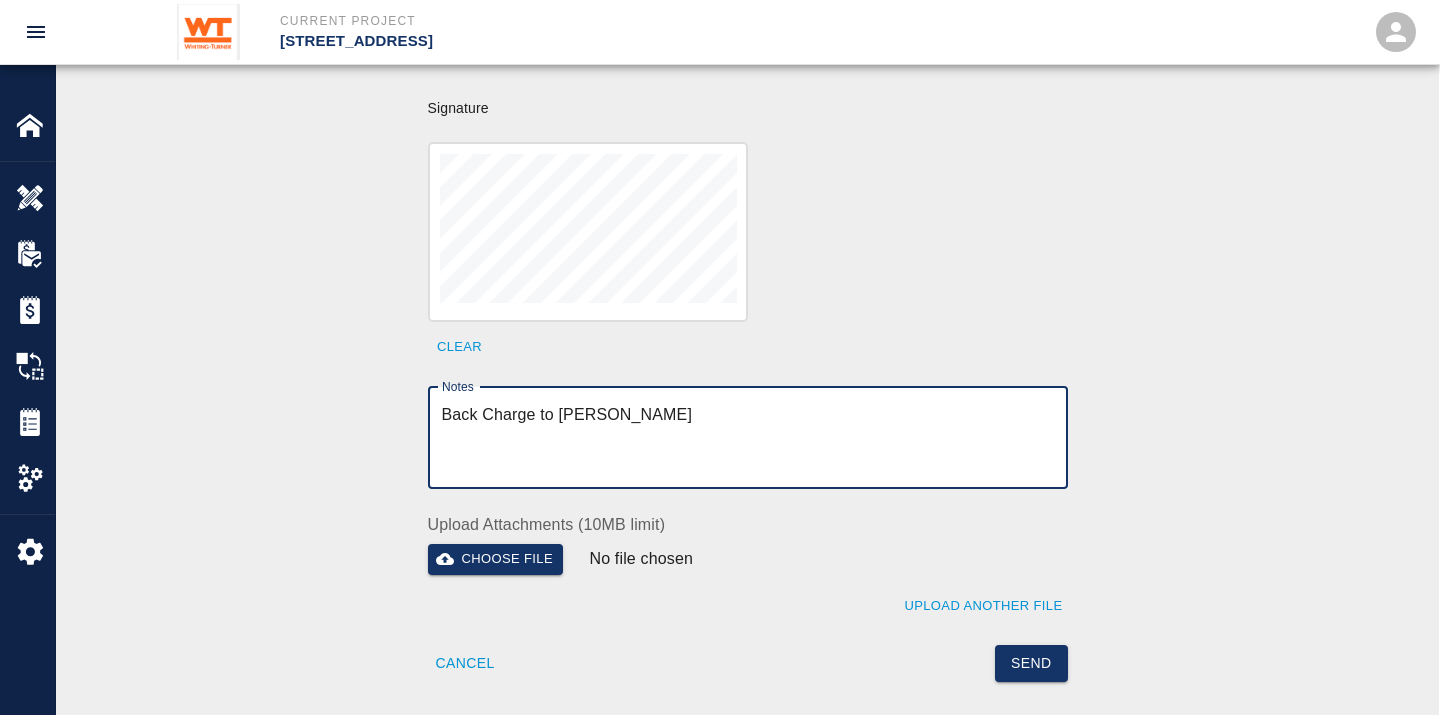 scroll, scrollTop: 695, scrollLeft: 0, axis: vertical 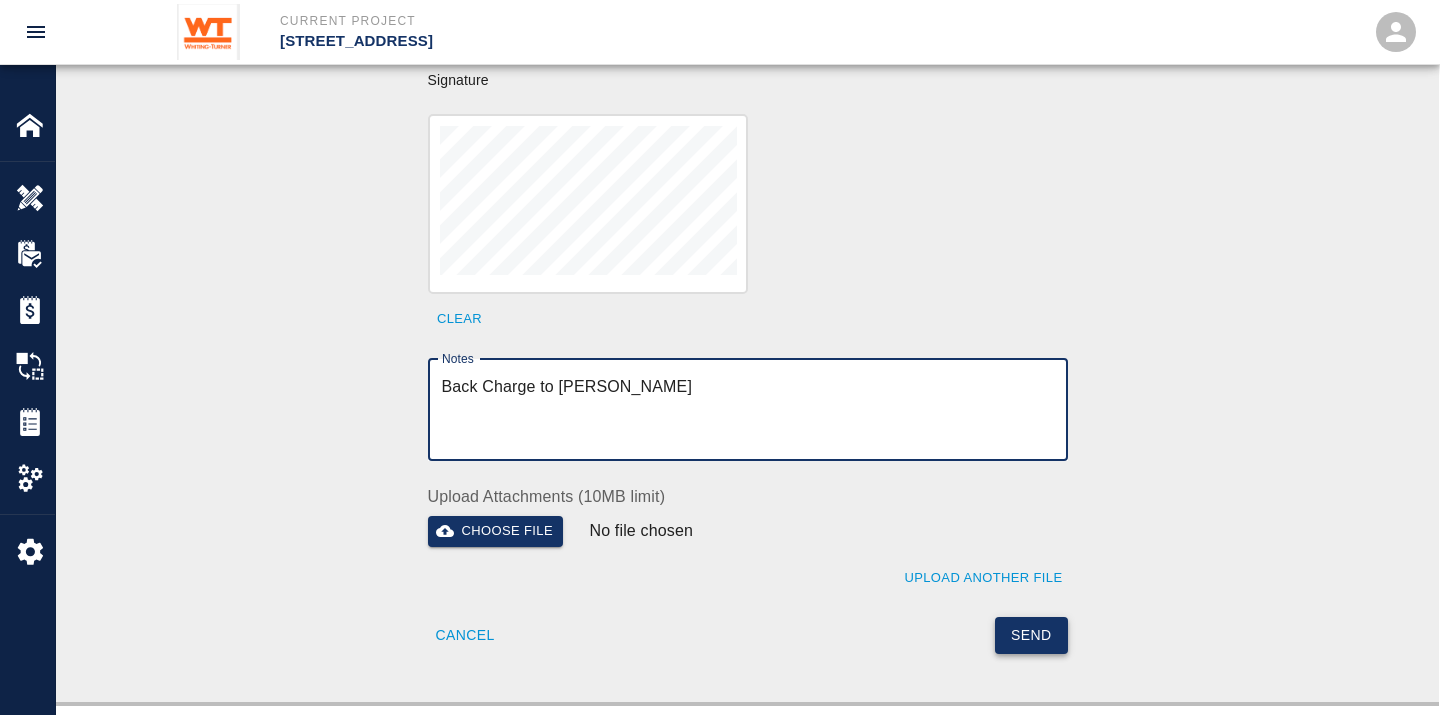type on "Back Charge to [PERSON_NAME]" 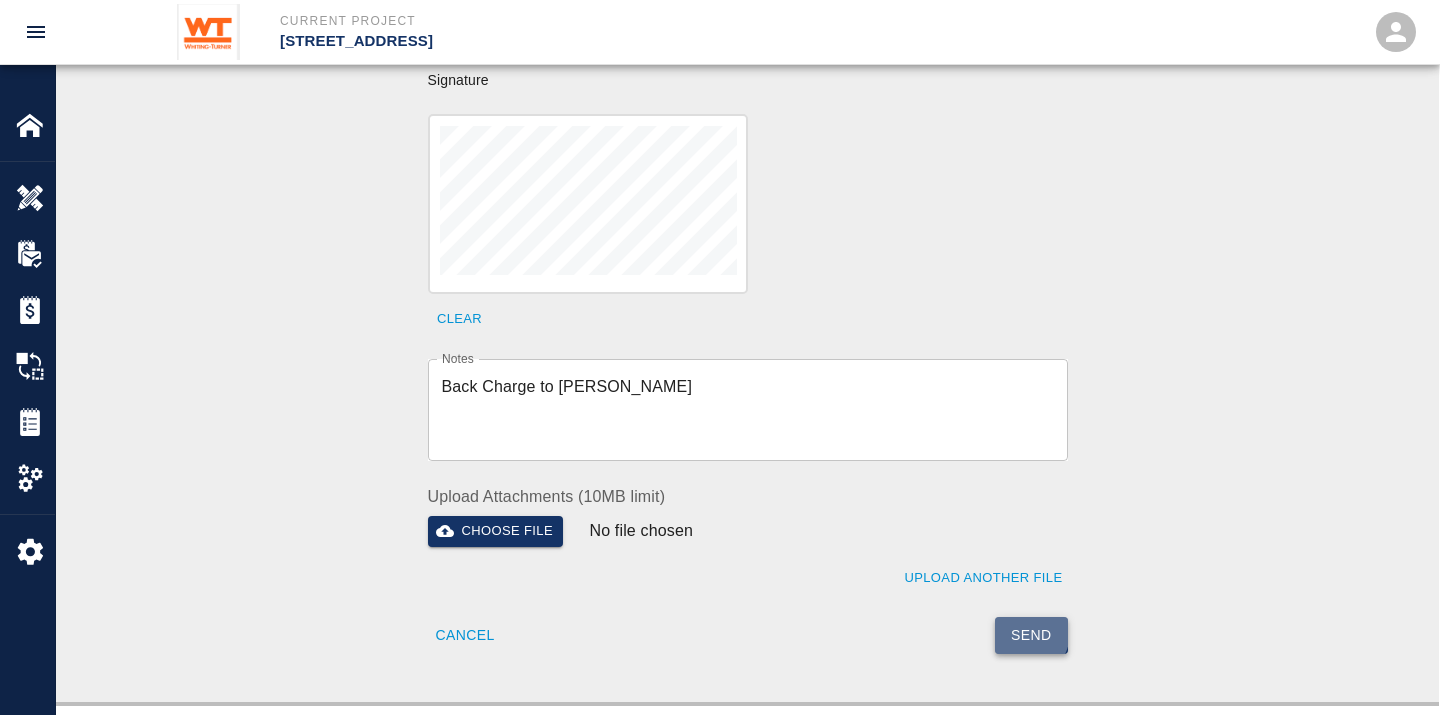 click on "Send" at bounding box center (1031, 635) 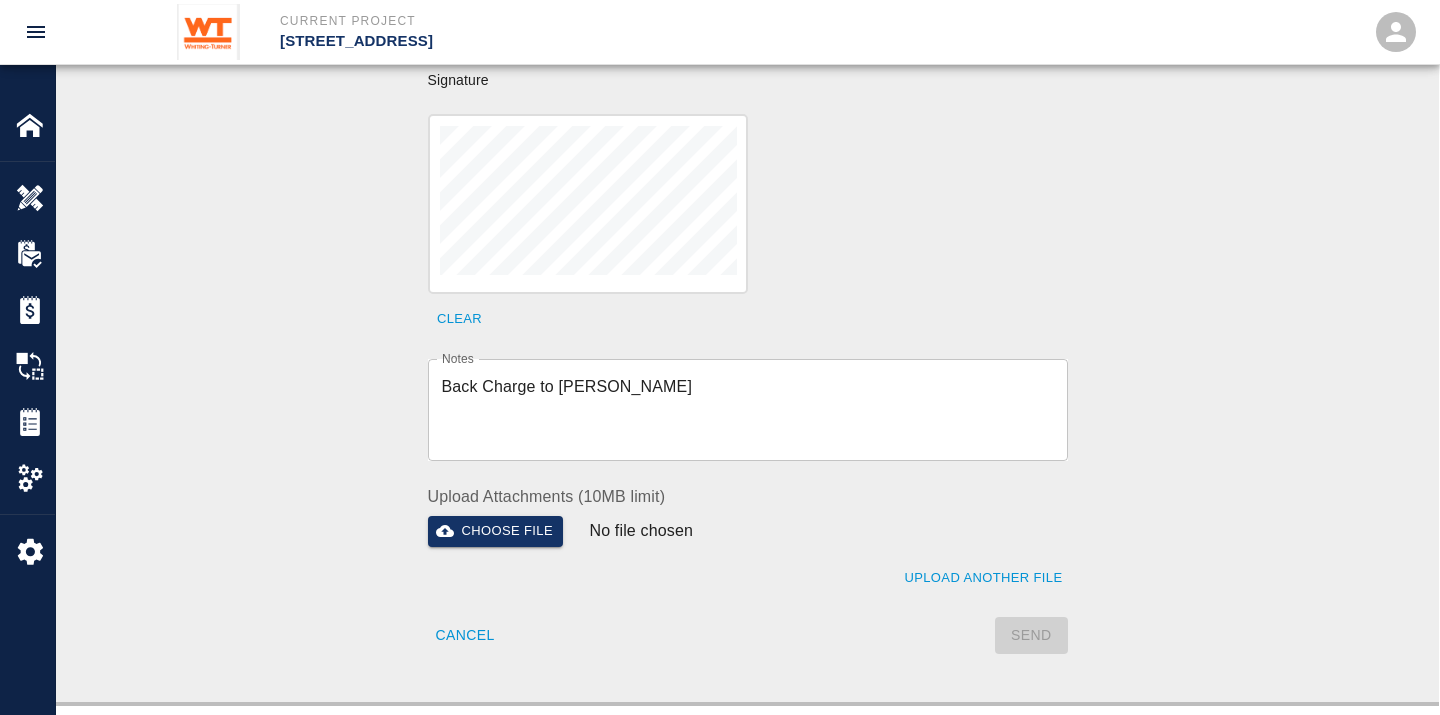 type 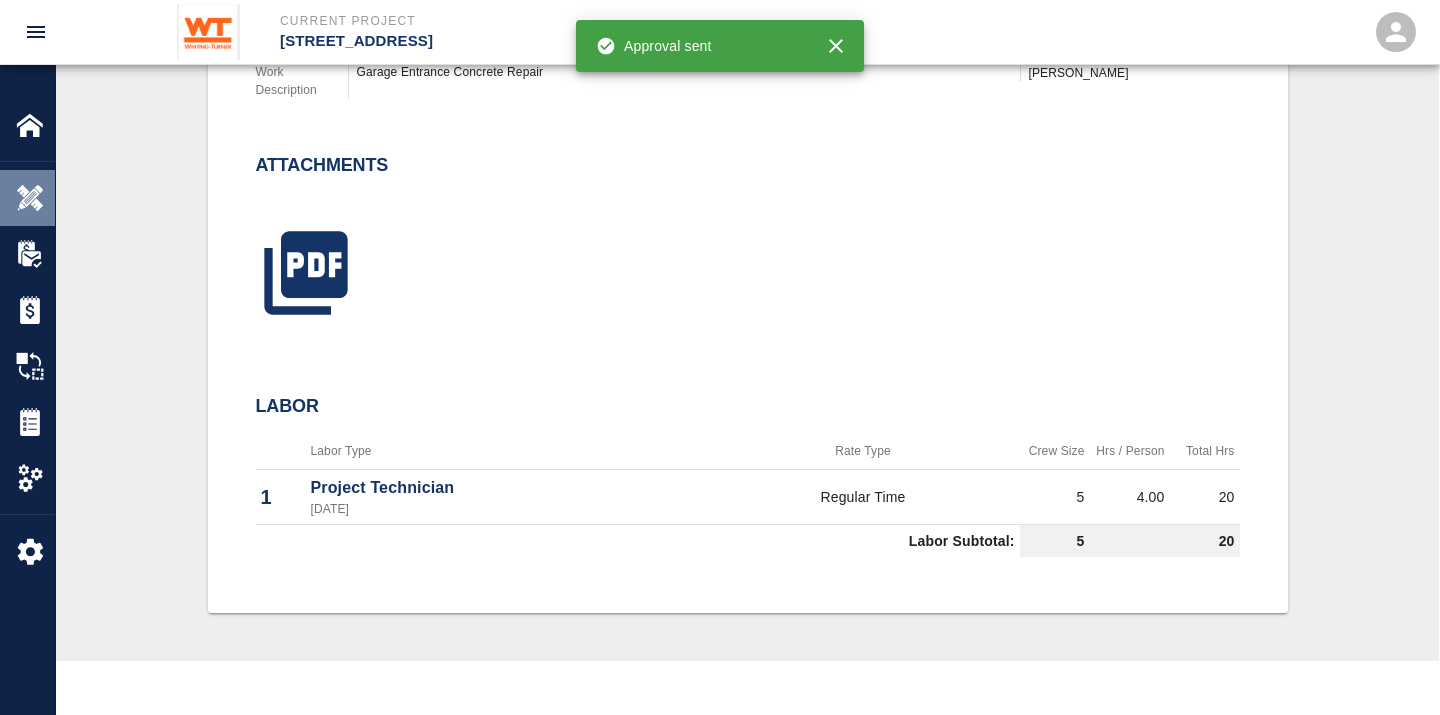 click at bounding box center [30, 198] 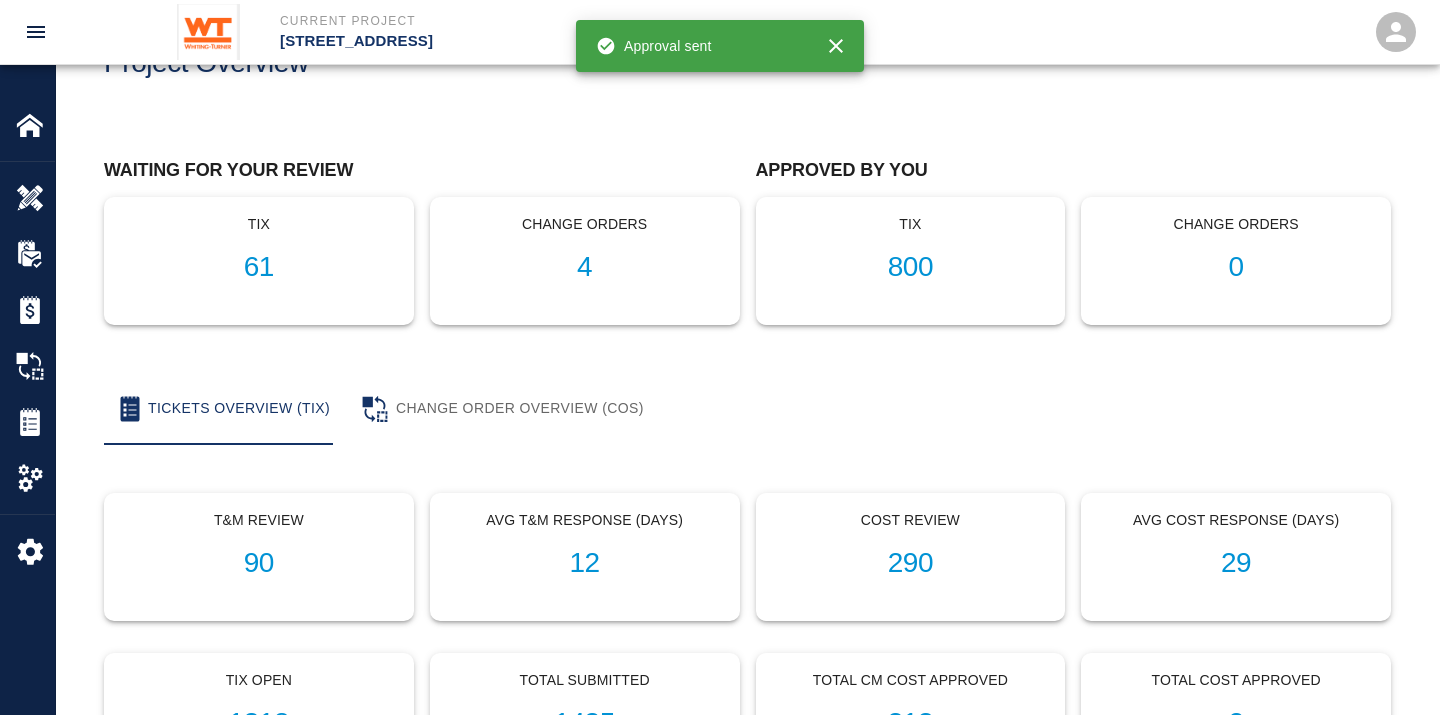 scroll, scrollTop: 0, scrollLeft: 0, axis: both 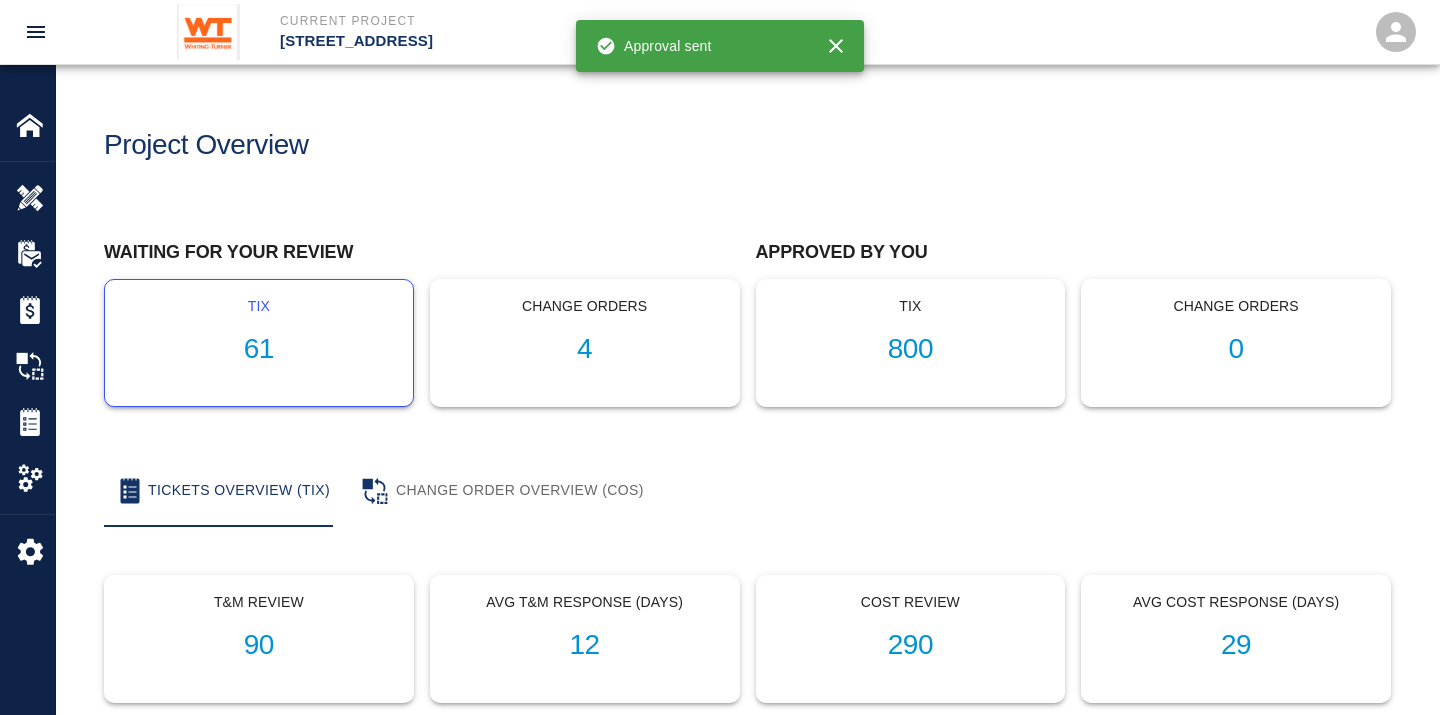 click on "61" at bounding box center [259, 349] 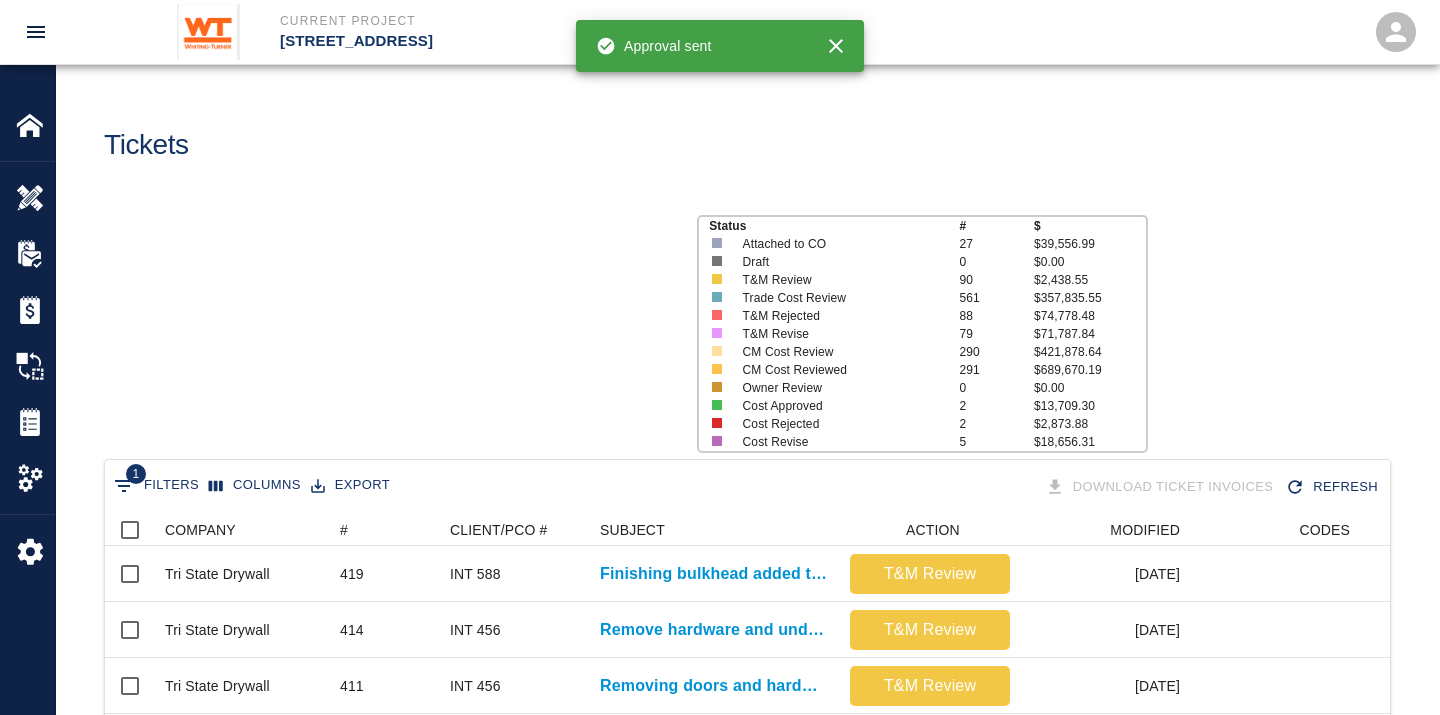 scroll, scrollTop: 17, scrollLeft: 17, axis: both 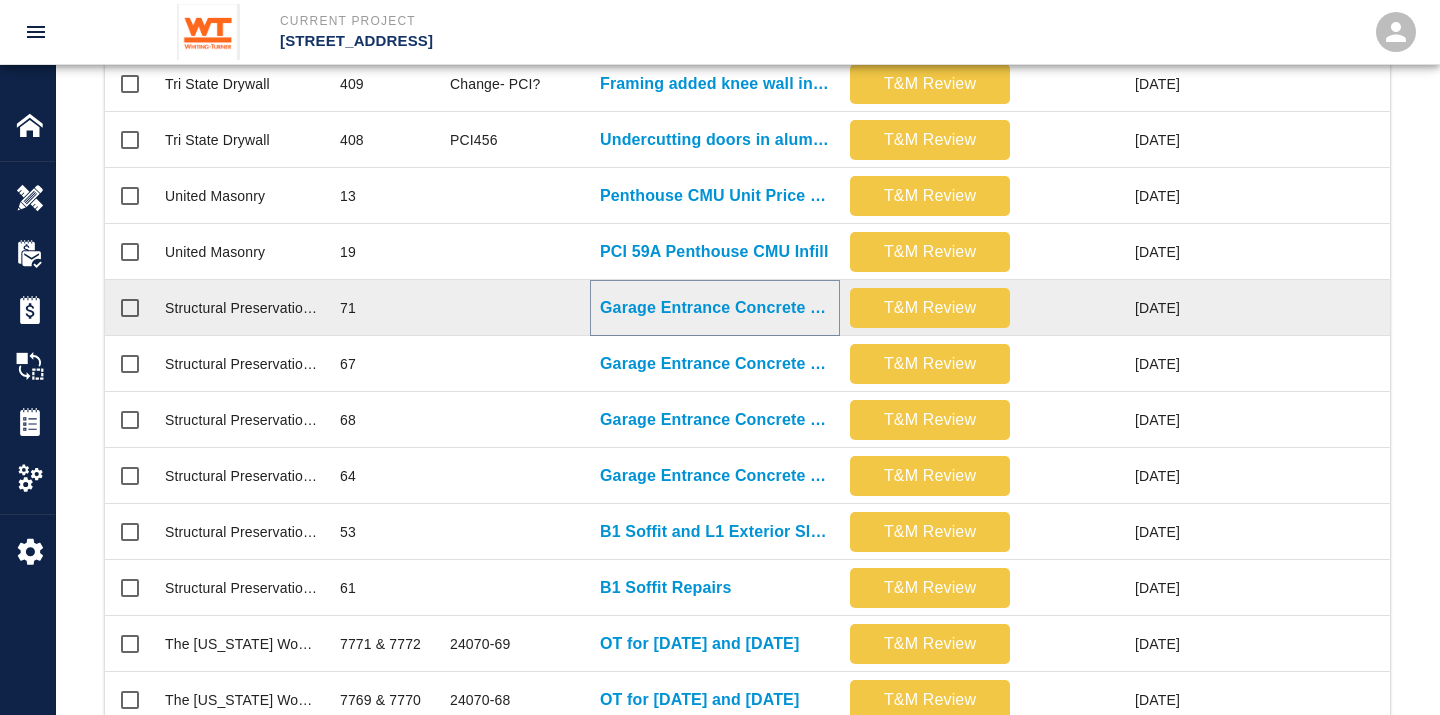 click on "Garage Entrance Concrete Repair" at bounding box center (715, 308) 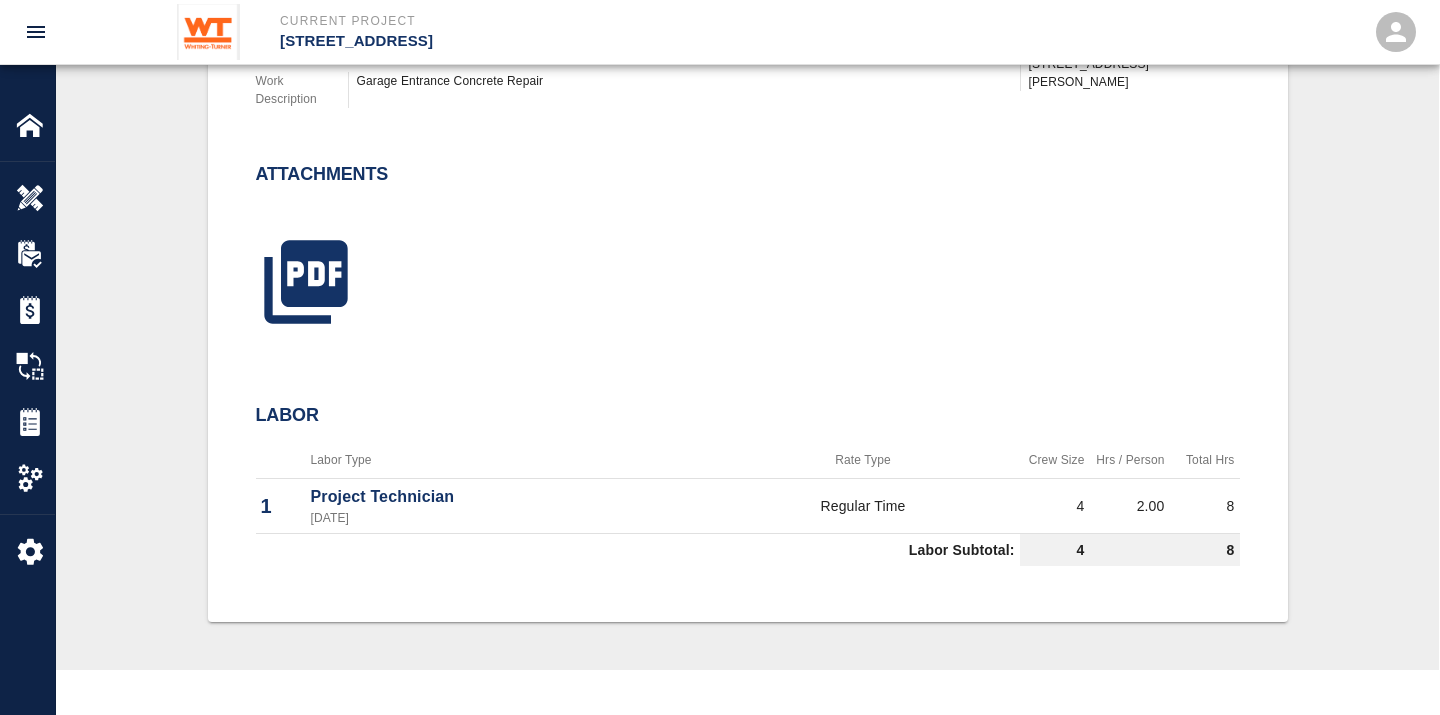 scroll, scrollTop: 605, scrollLeft: 0, axis: vertical 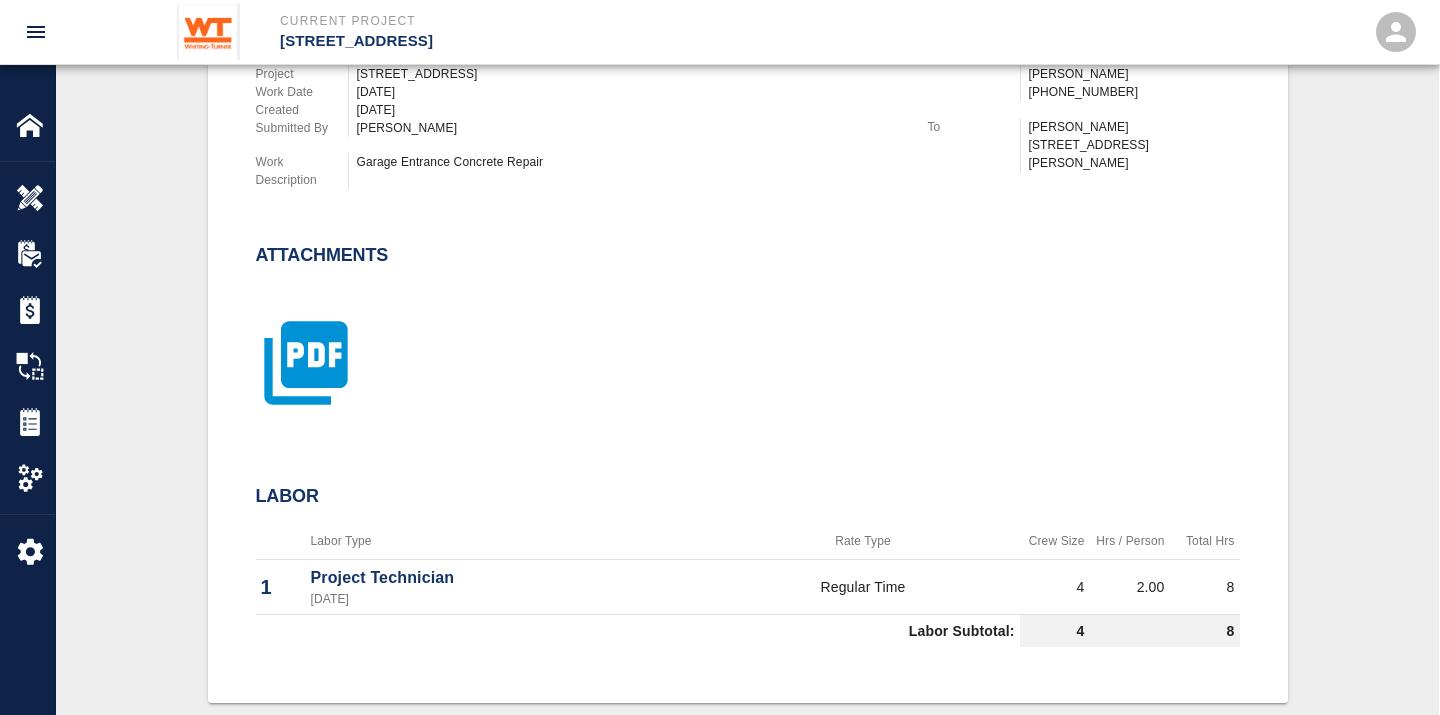 click 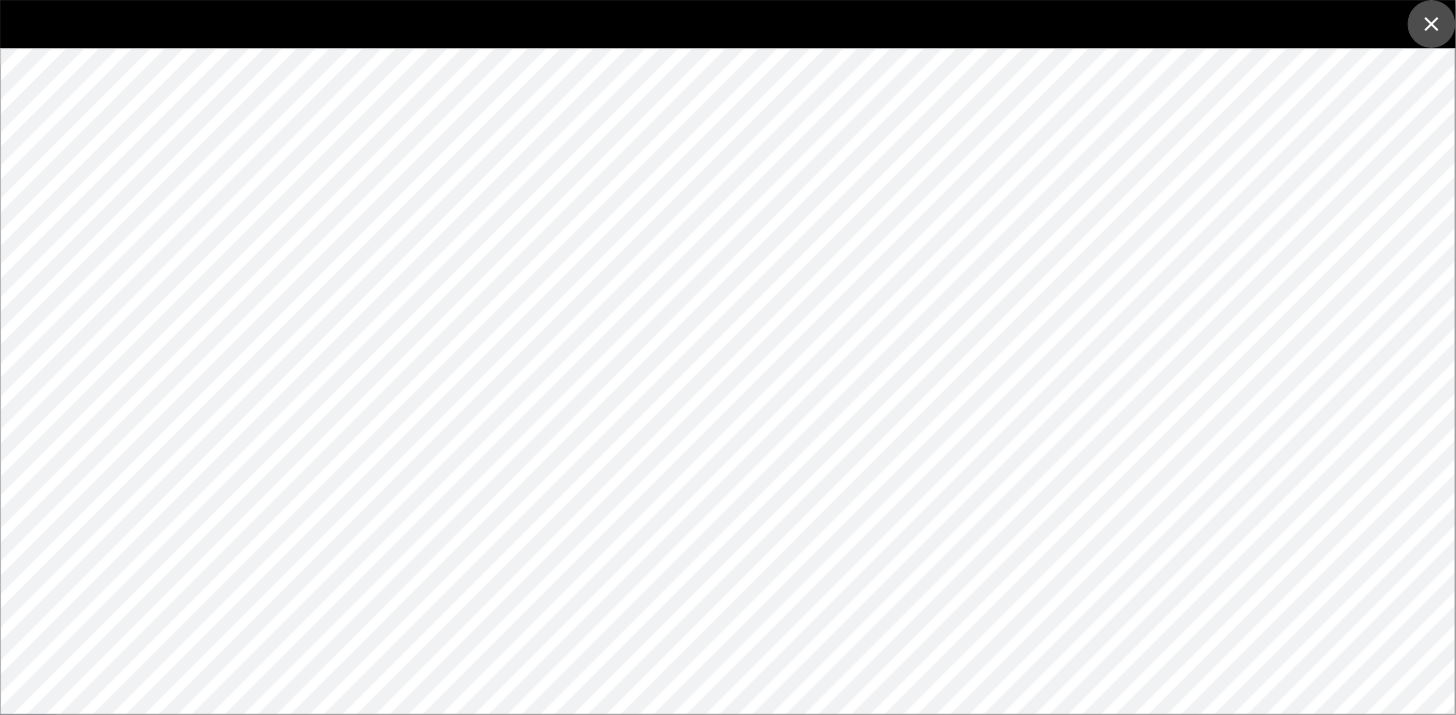 click 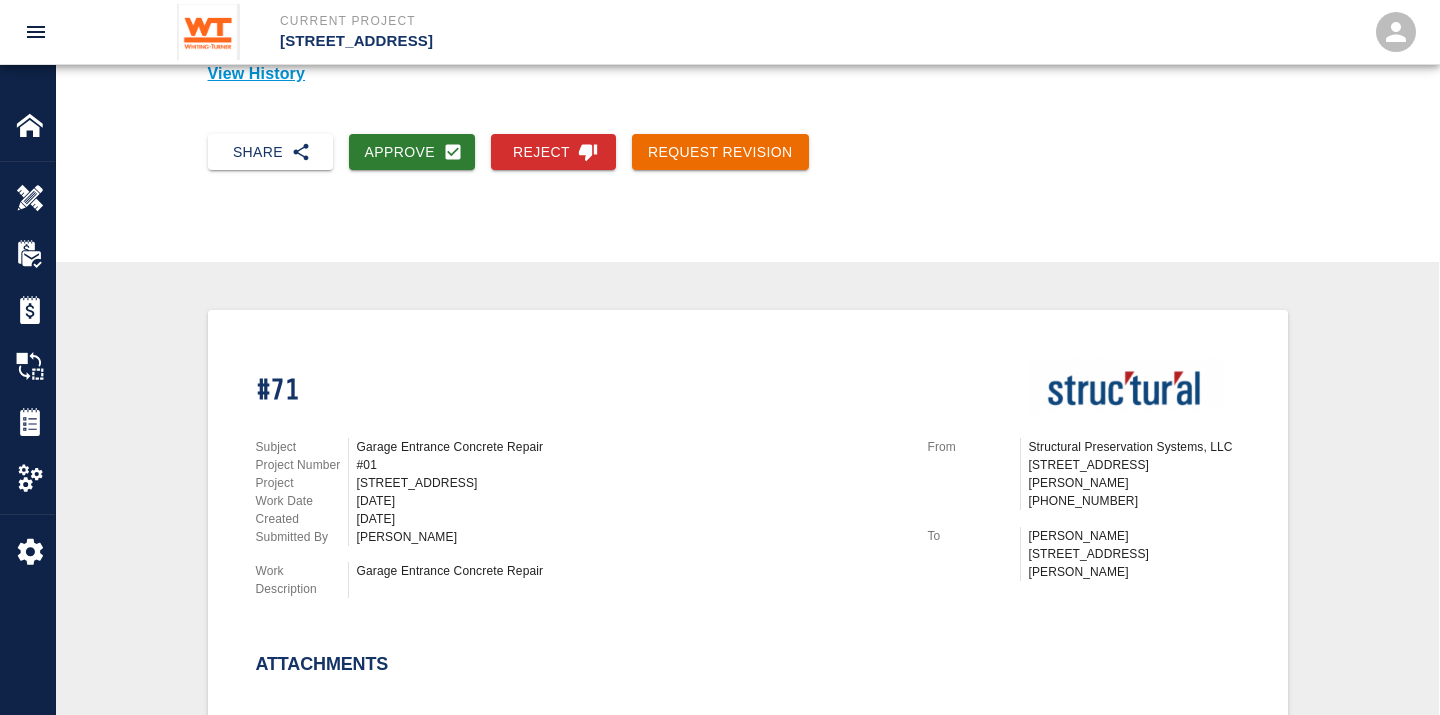 scroll, scrollTop: 195, scrollLeft: 0, axis: vertical 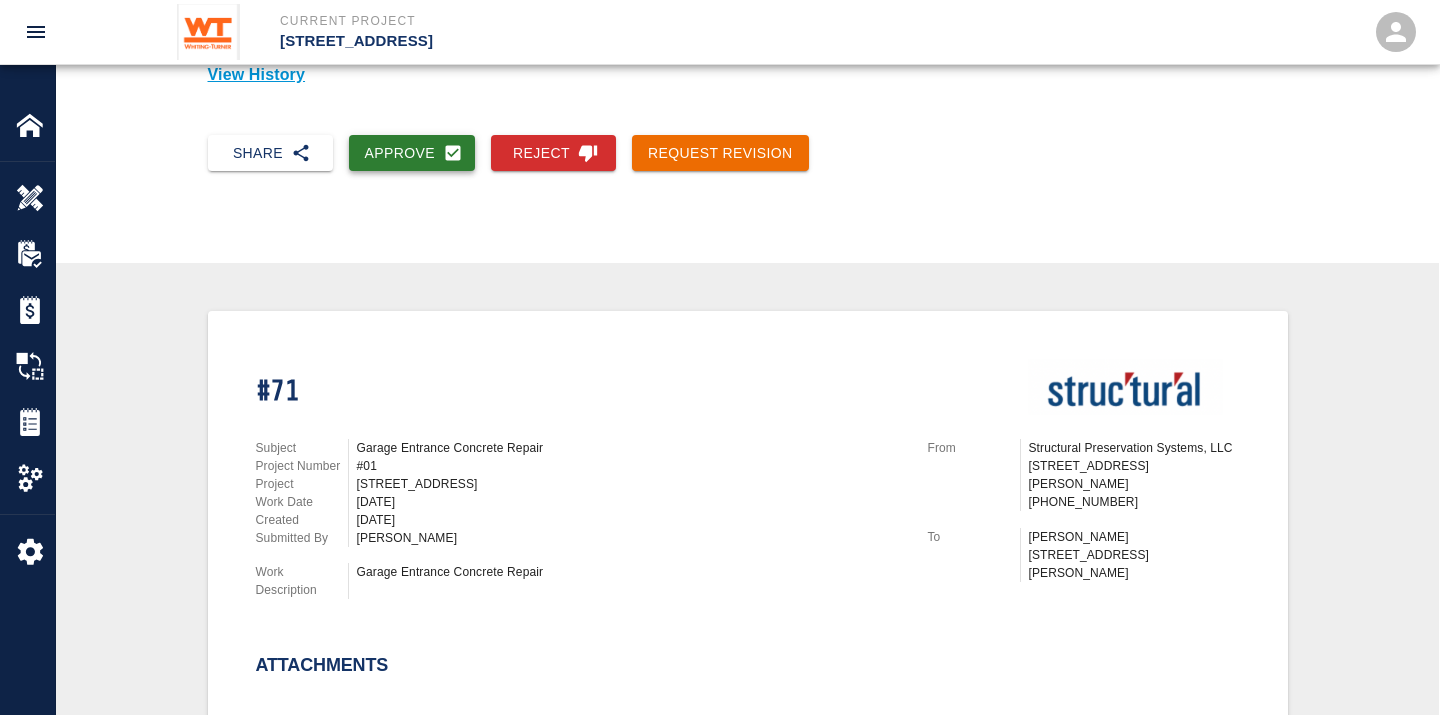 click on "Approve" at bounding box center [412, 153] 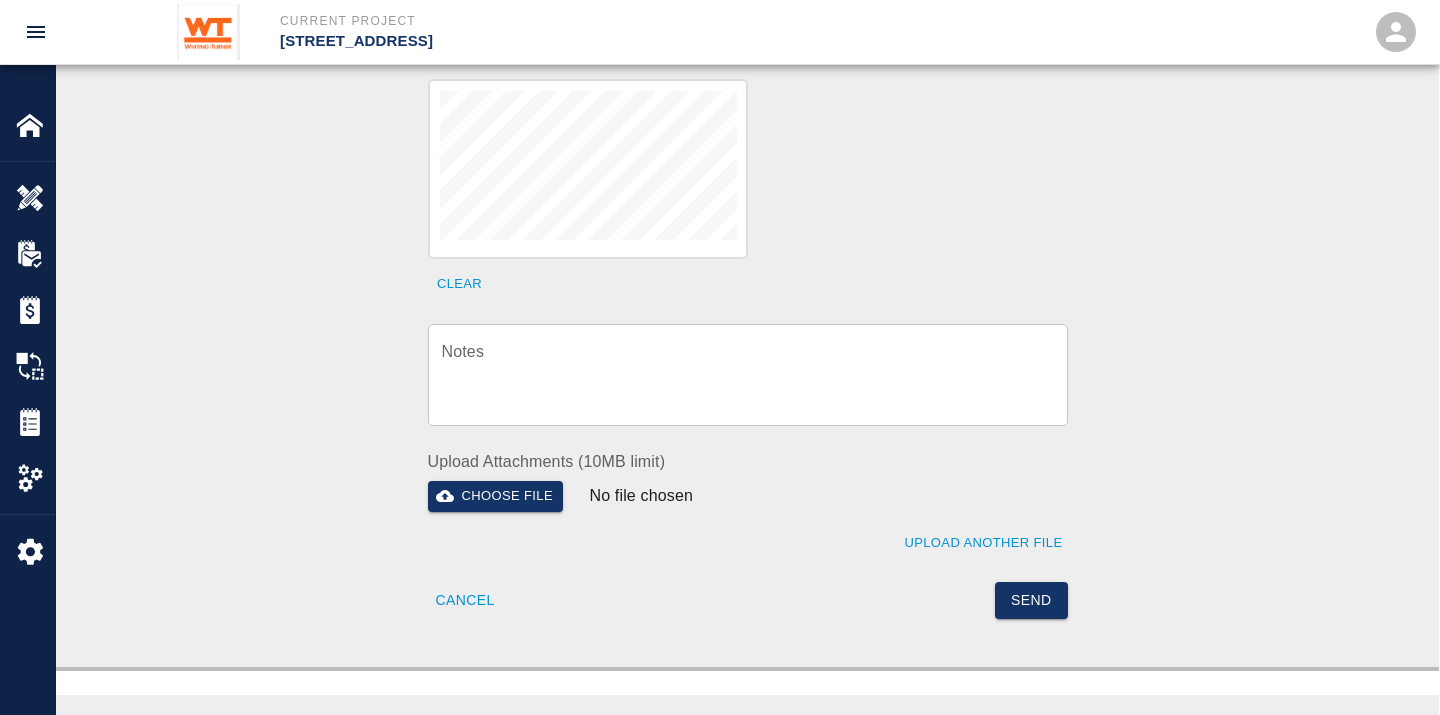 scroll, scrollTop: 731, scrollLeft: 0, axis: vertical 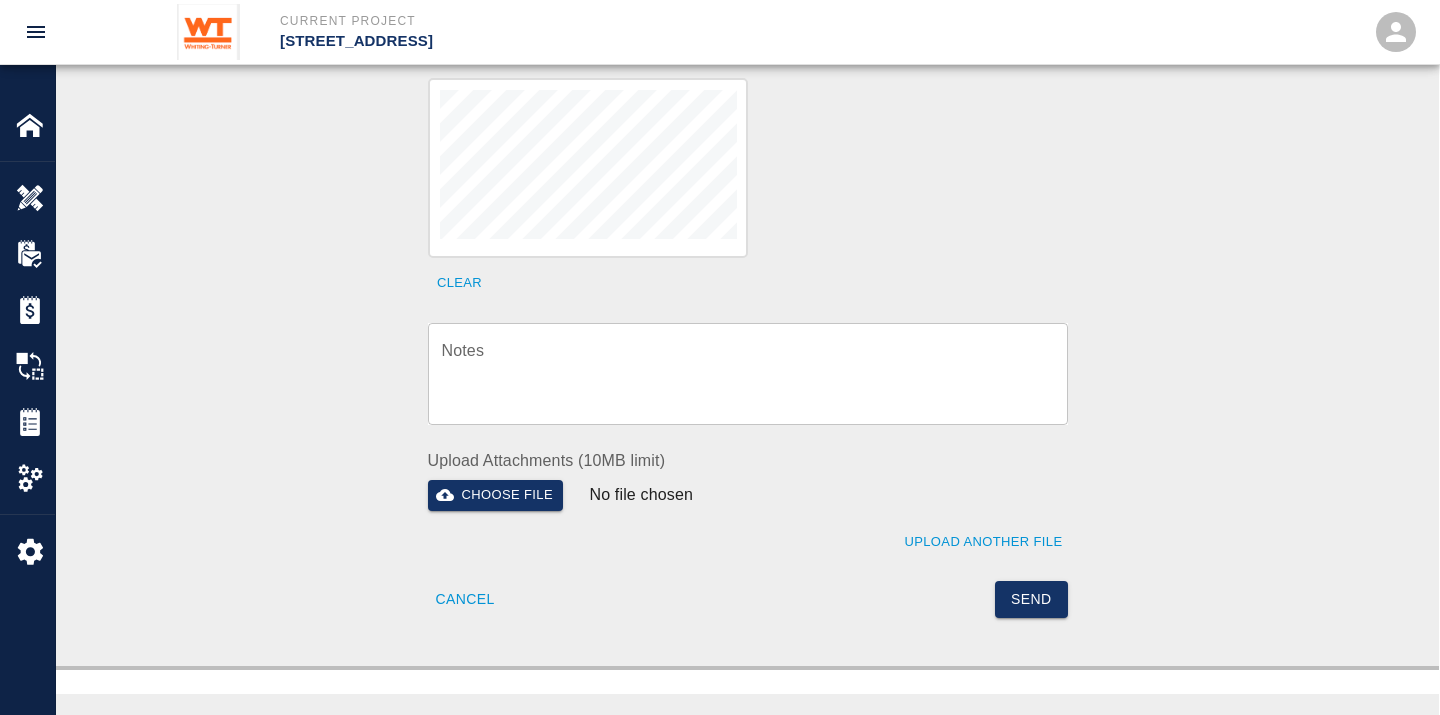 click on "Notes" at bounding box center (748, 373) 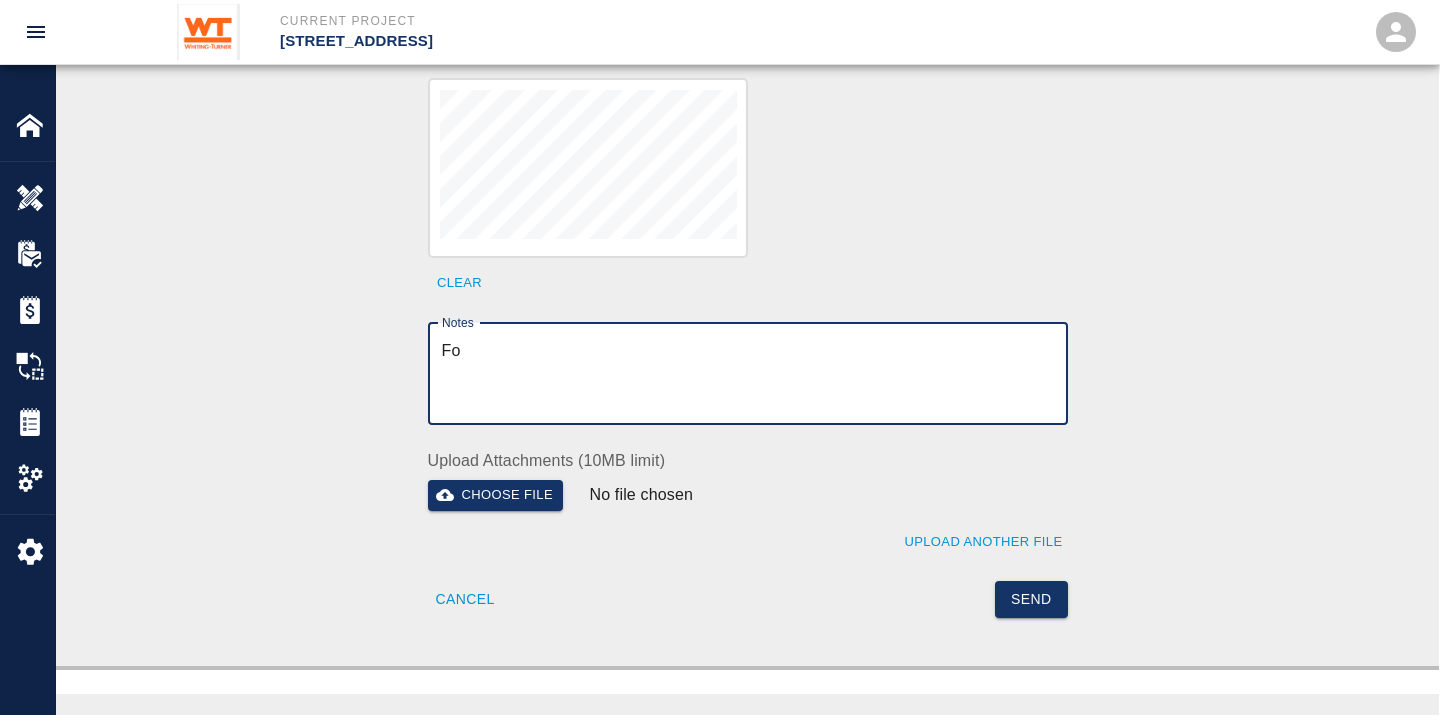 type on "F" 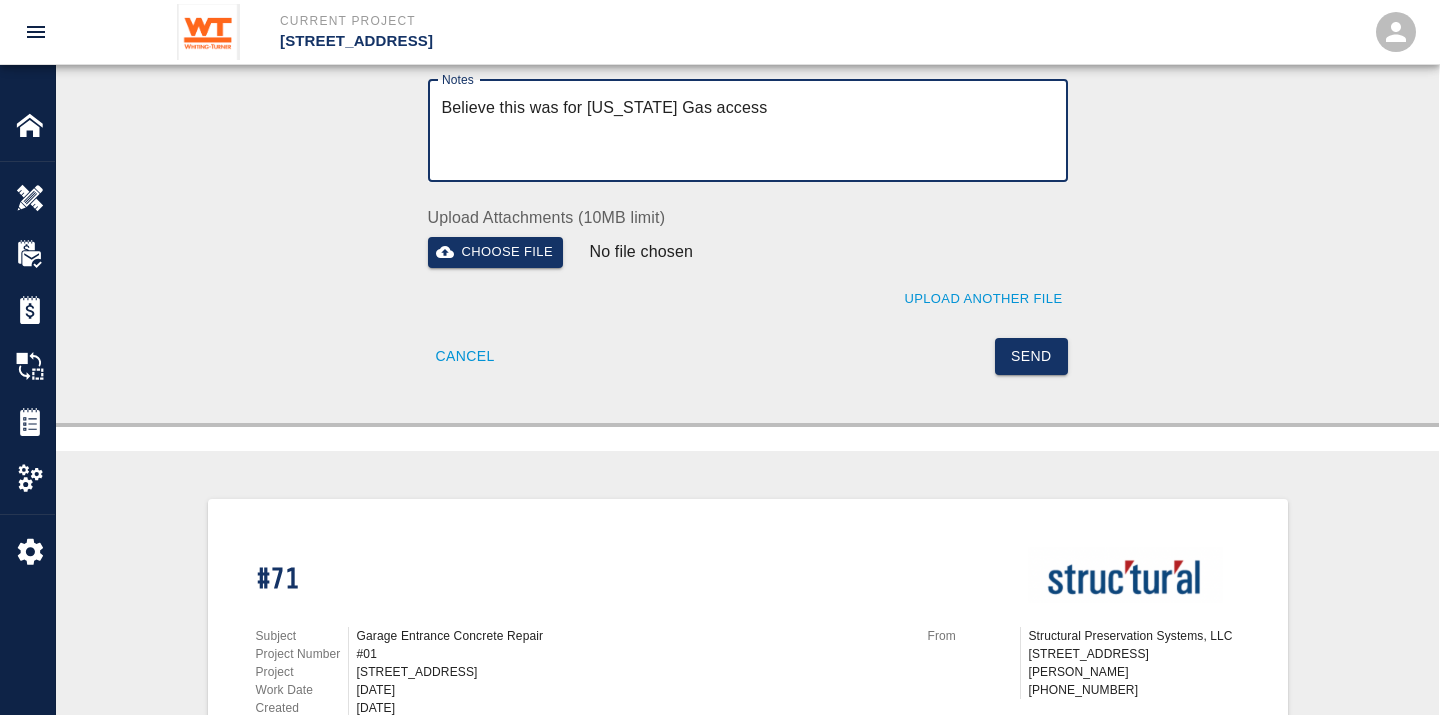 scroll, scrollTop: 973, scrollLeft: 0, axis: vertical 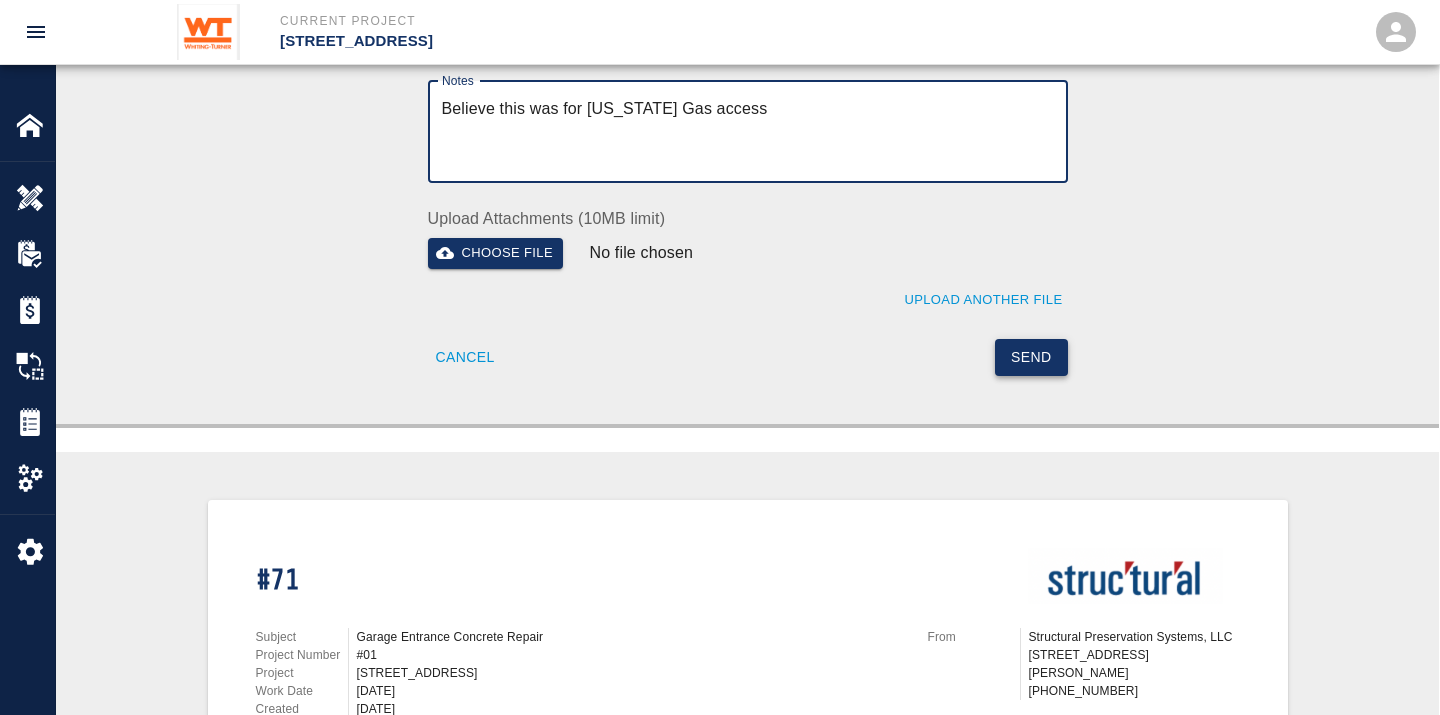 type on "Believe this was for [US_STATE] Gas access" 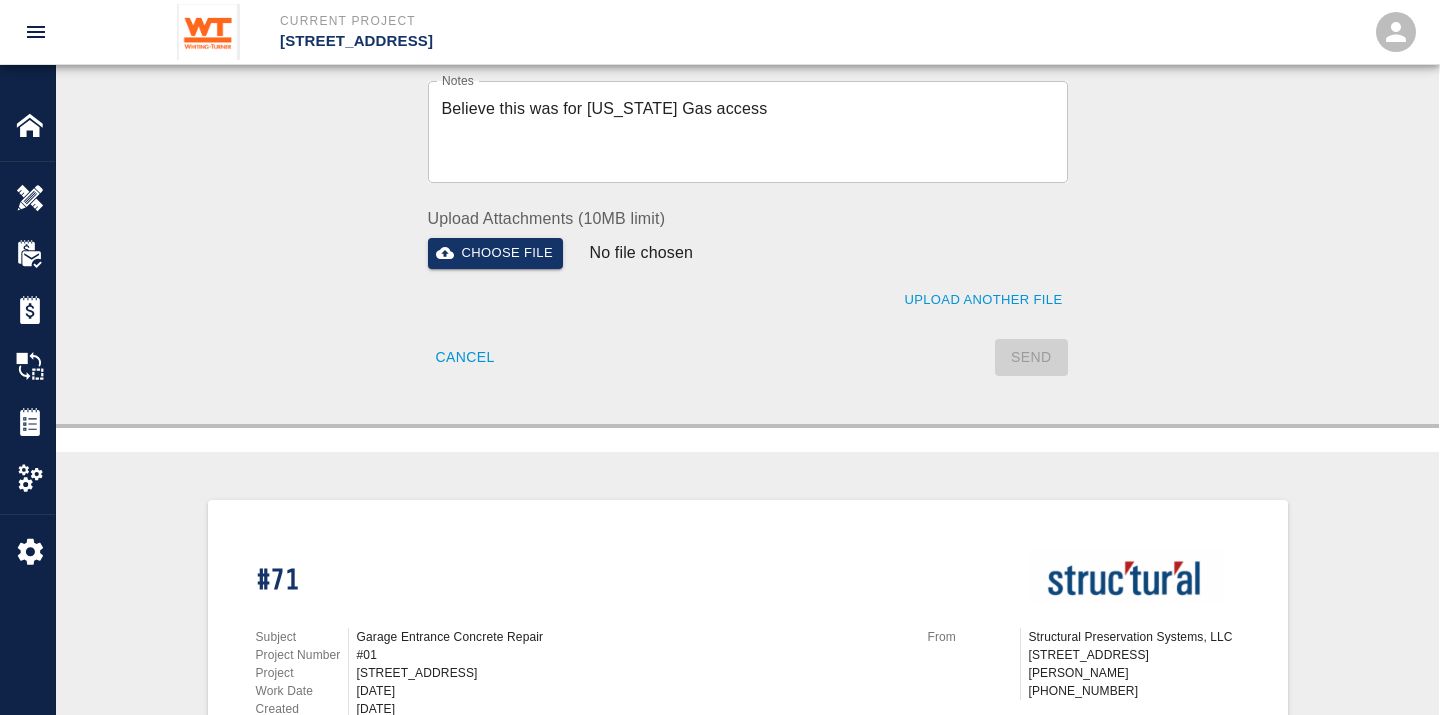 type 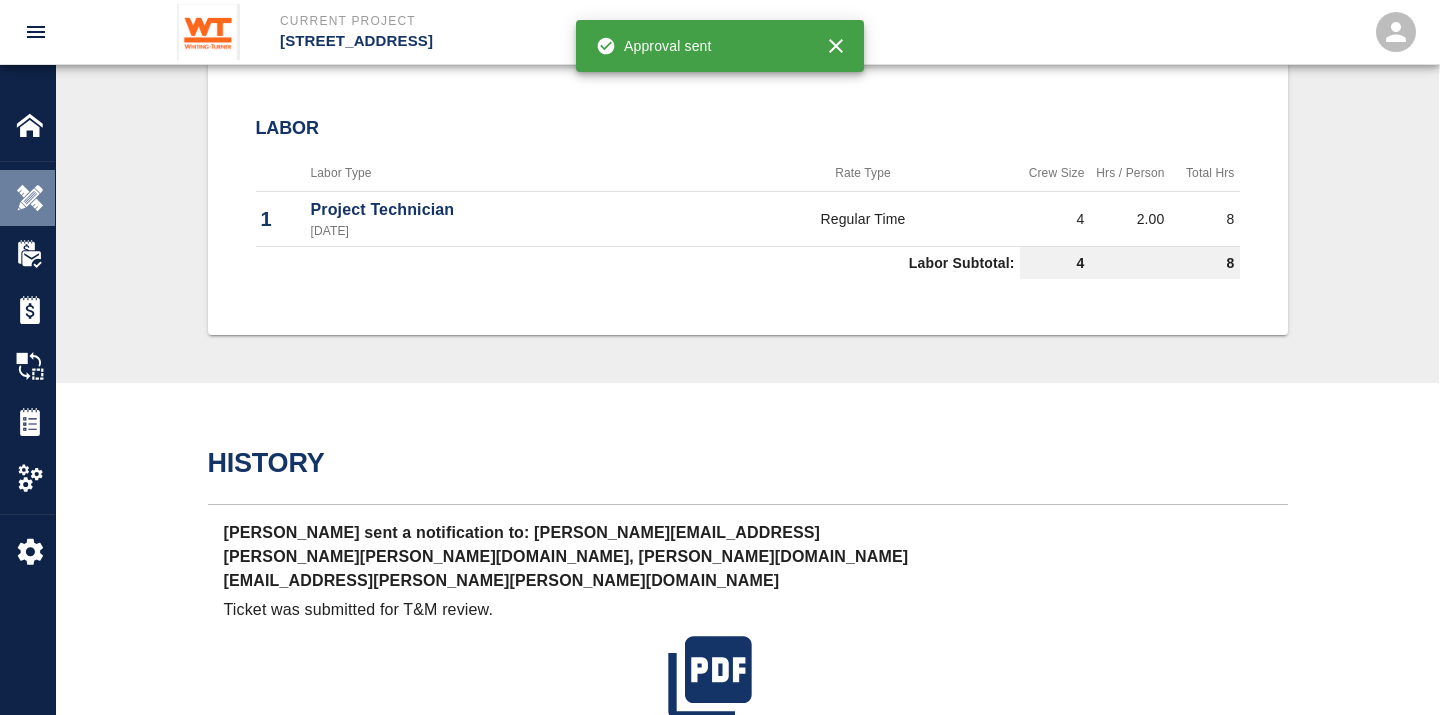 click at bounding box center (30, 198) 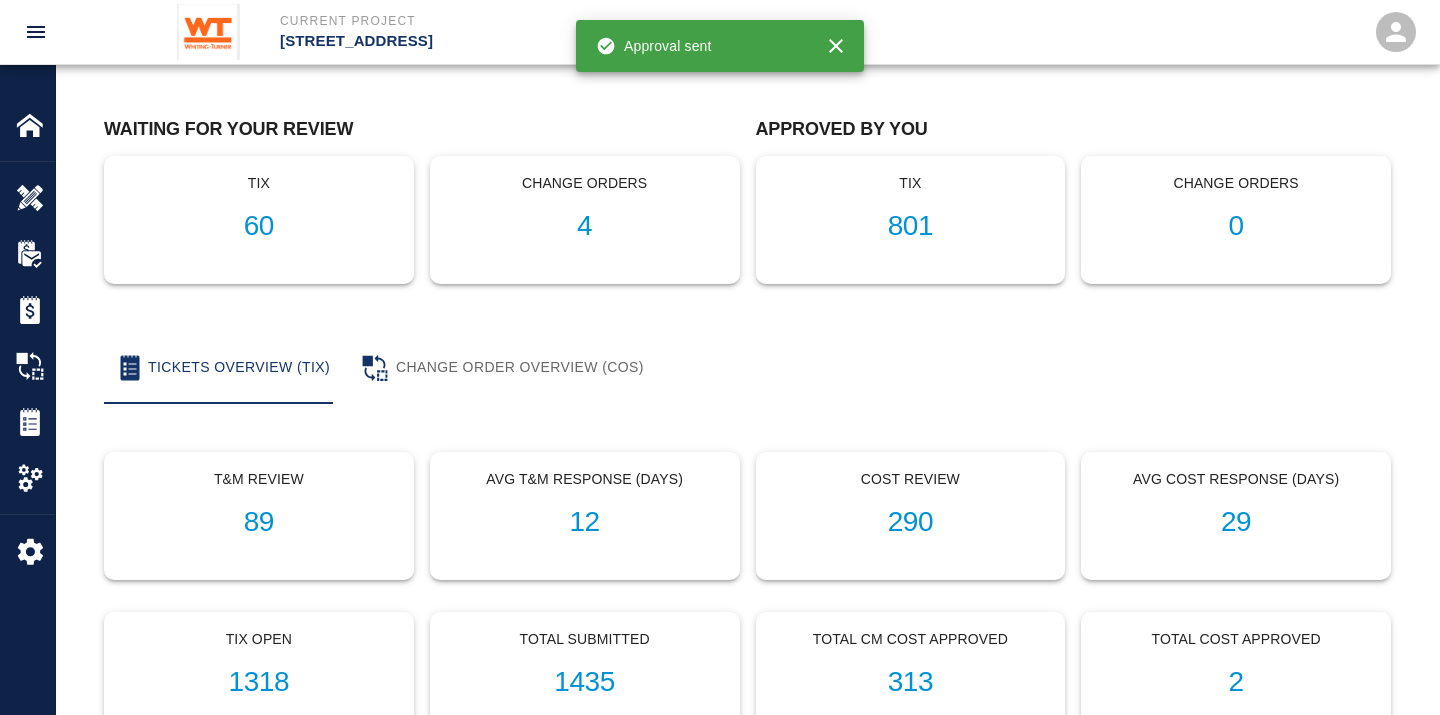 scroll, scrollTop: 0, scrollLeft: 0, axis: both 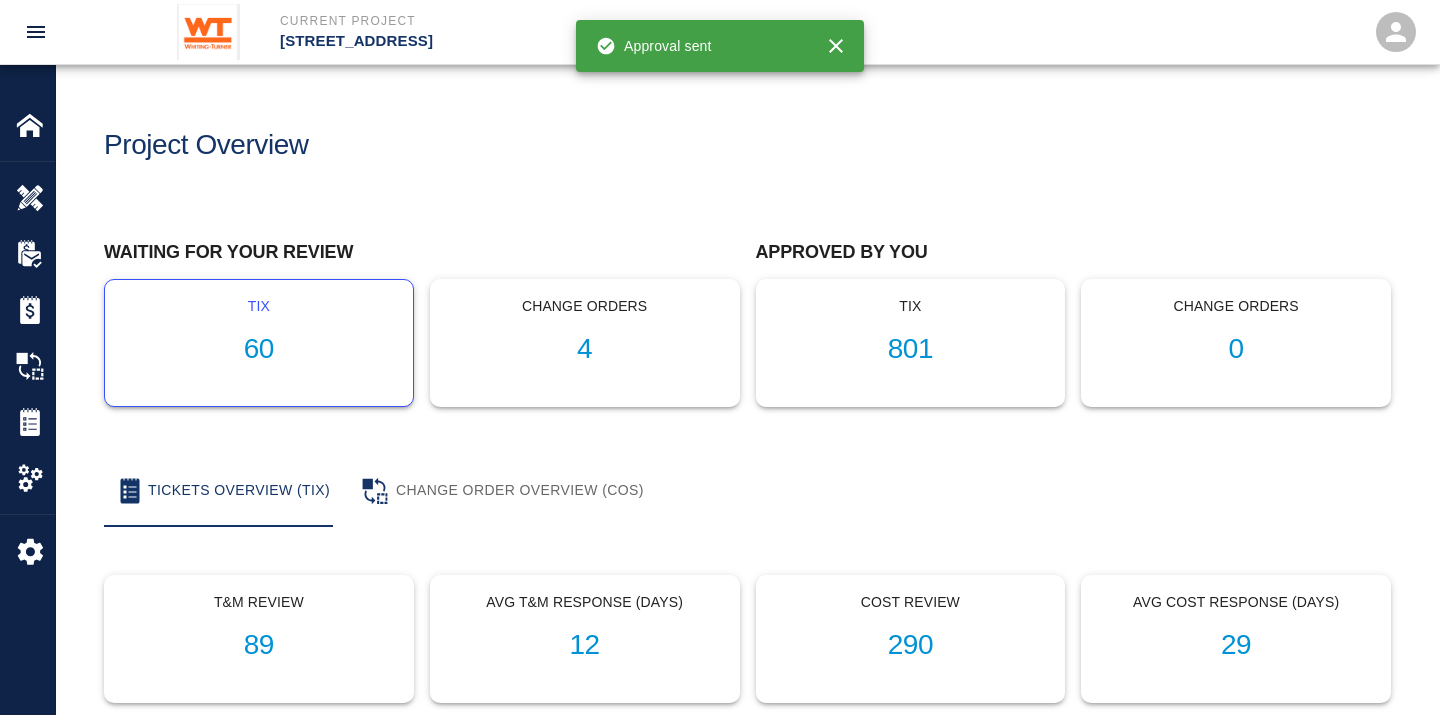click on "60" at bounding box center [259, 349] 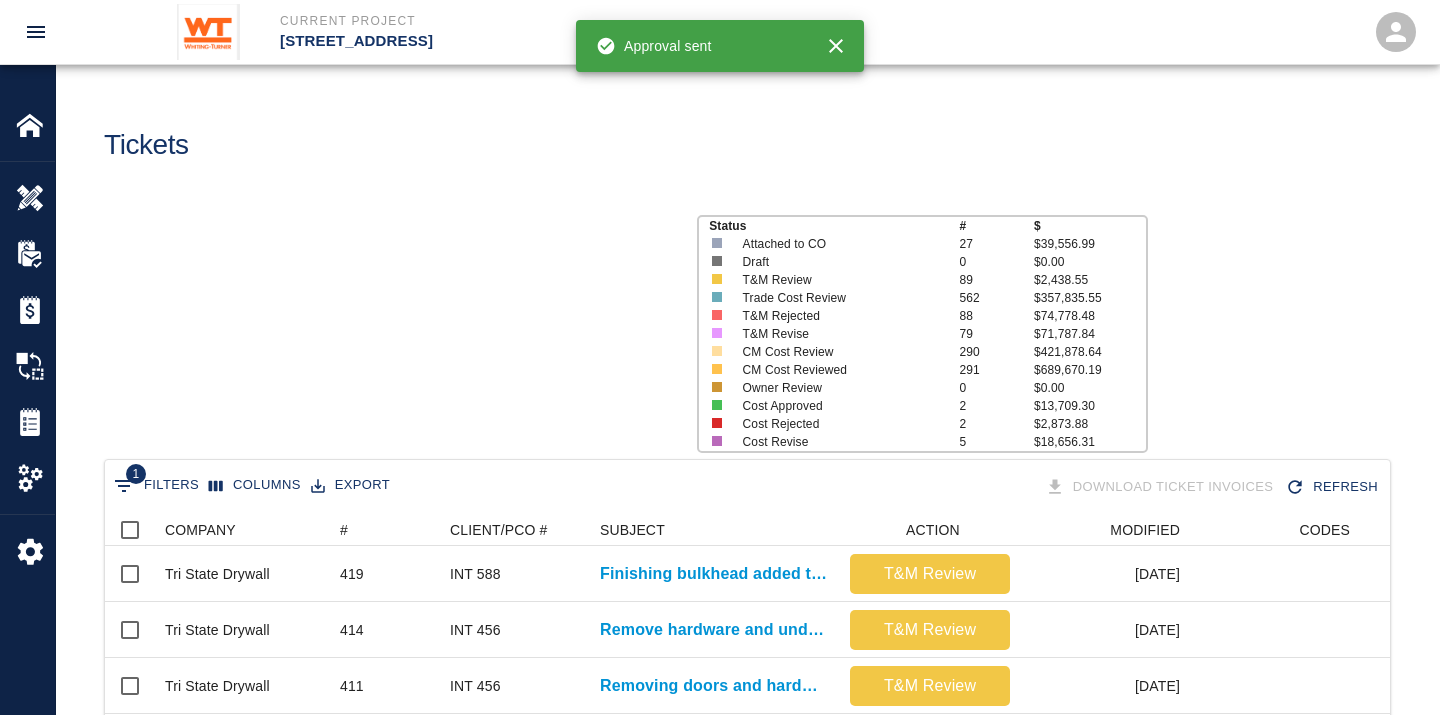 scroll, scrollTop: 17, scrollLeft: 17, axis: both 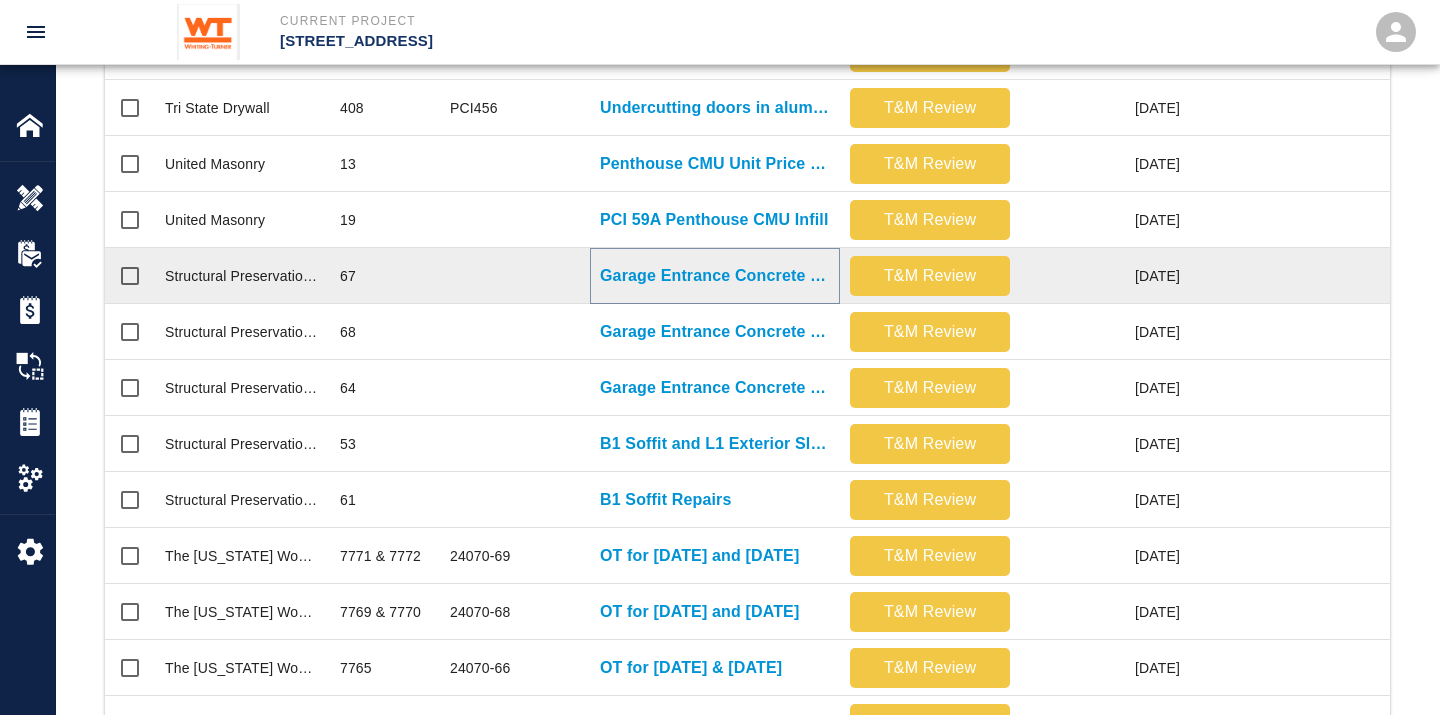 click on "Garage Entrance Concrete Repair" at bounding box center (715, 276) 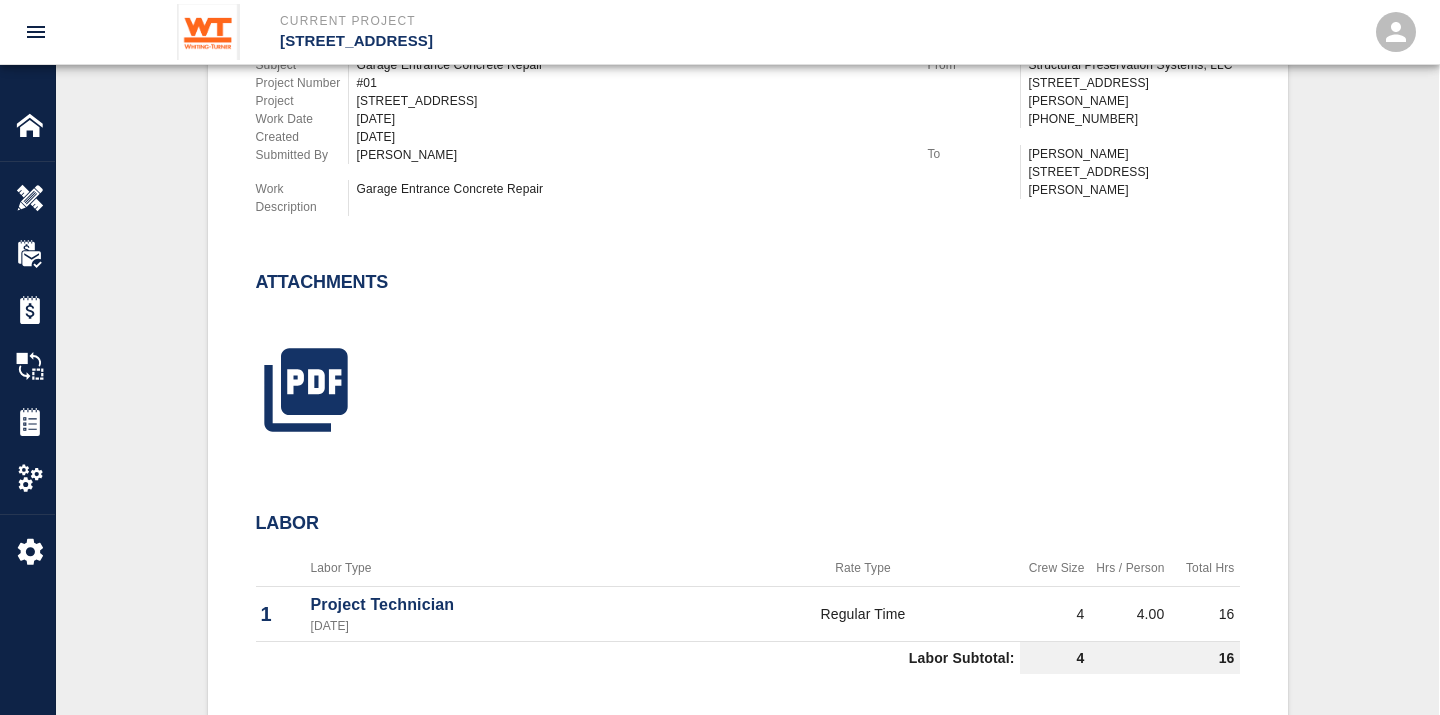 scroll, scrollTop: 611, scrollLeft: 0, axis: vertical 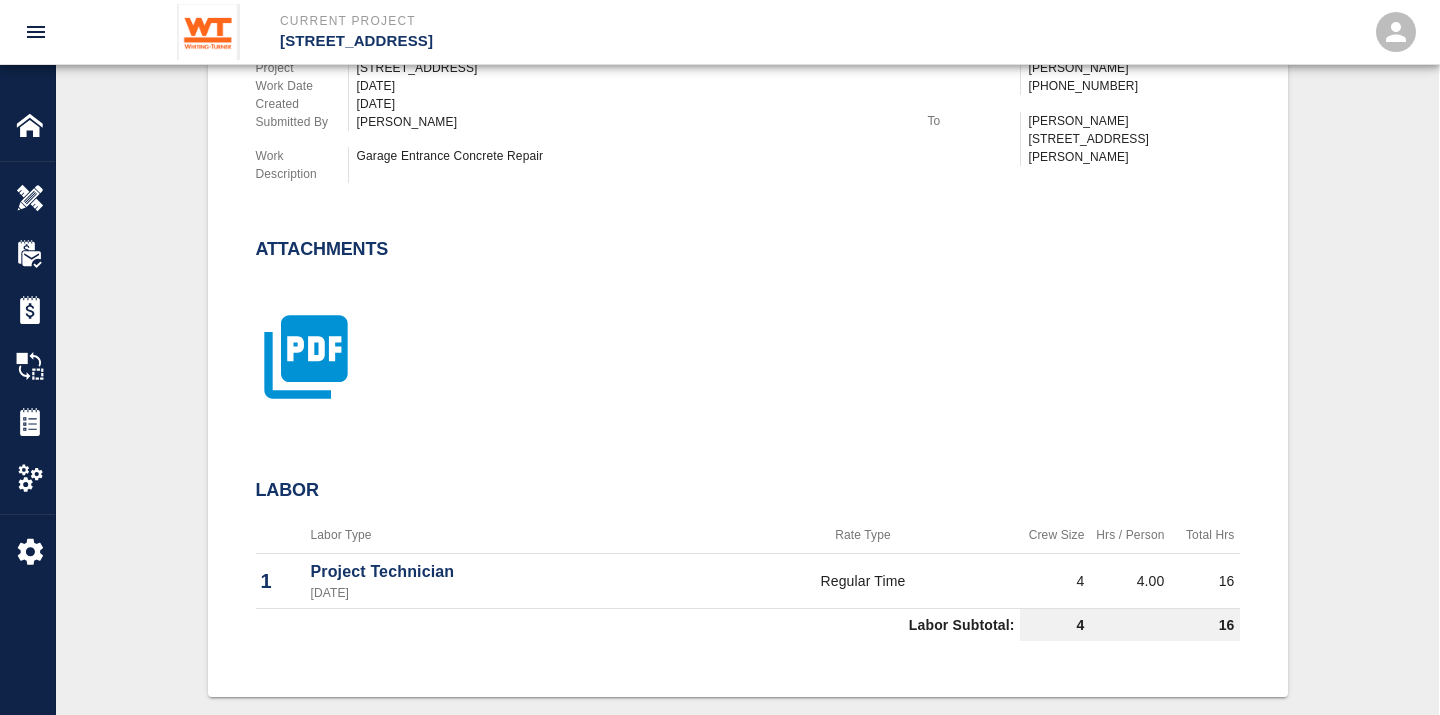 click 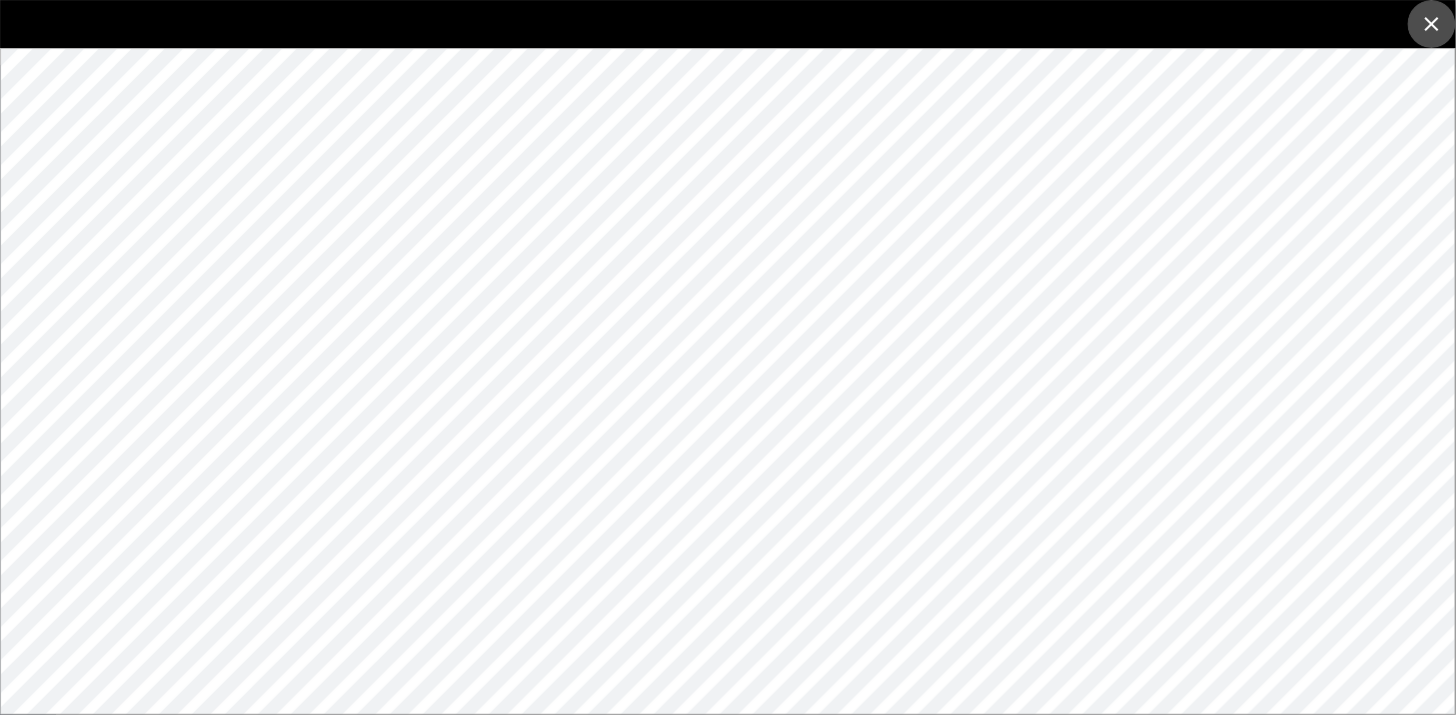 click 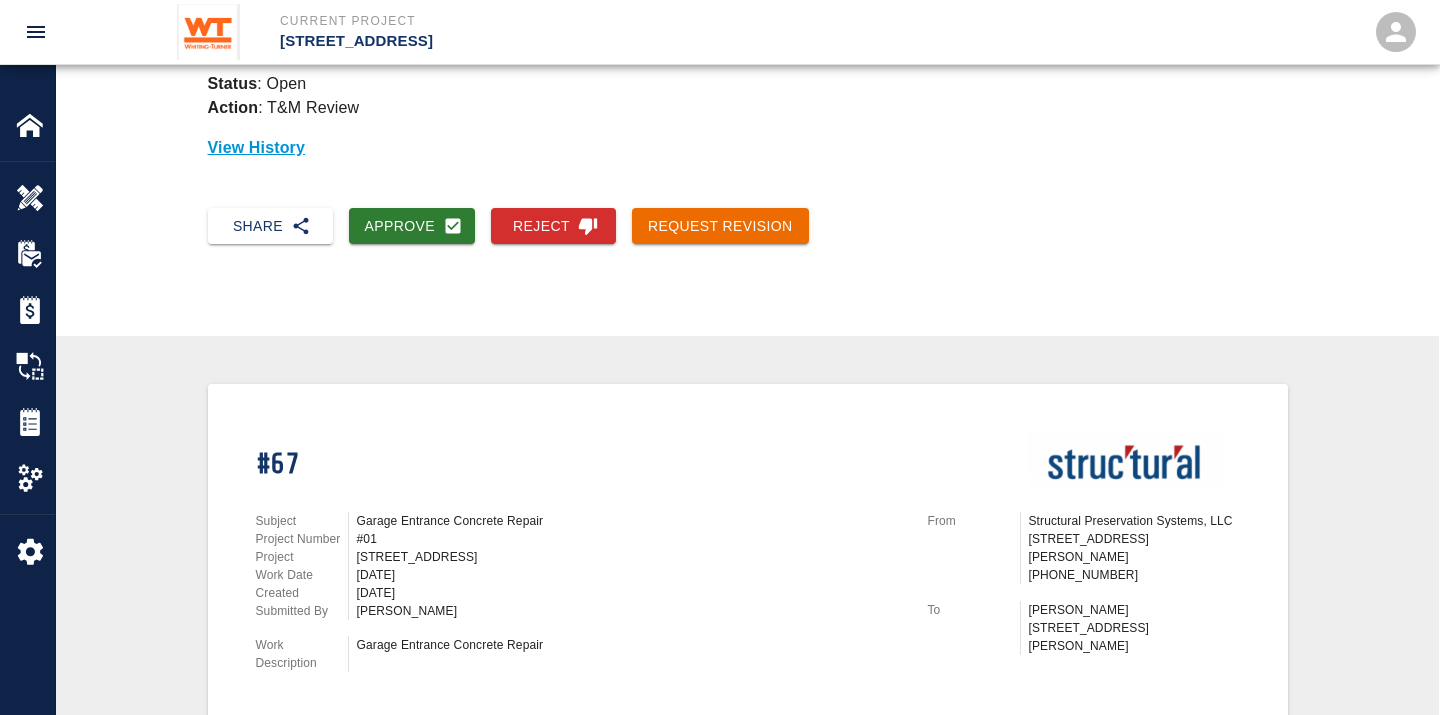 scroll, scrollTop: 0, scrollLeft: 0, axis: both 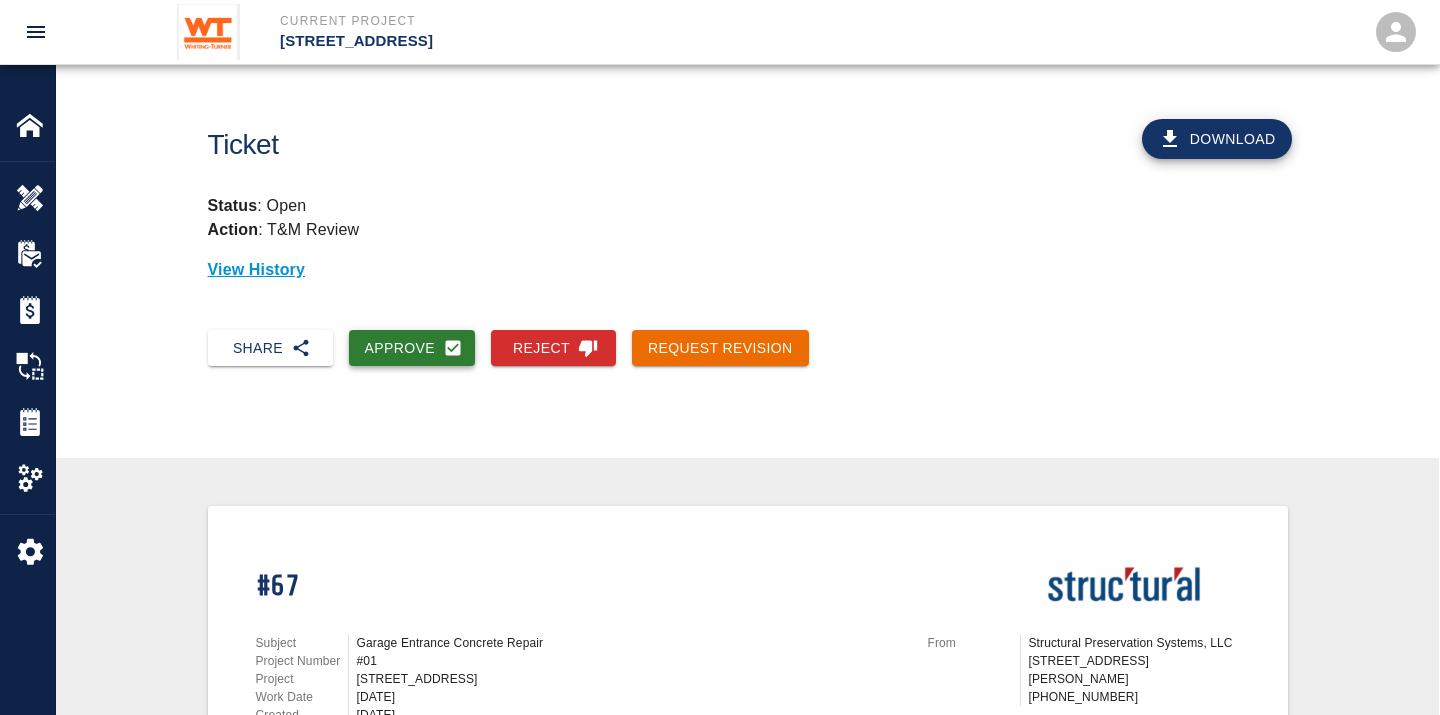click on "Approve" at bounding box center (412, 348) 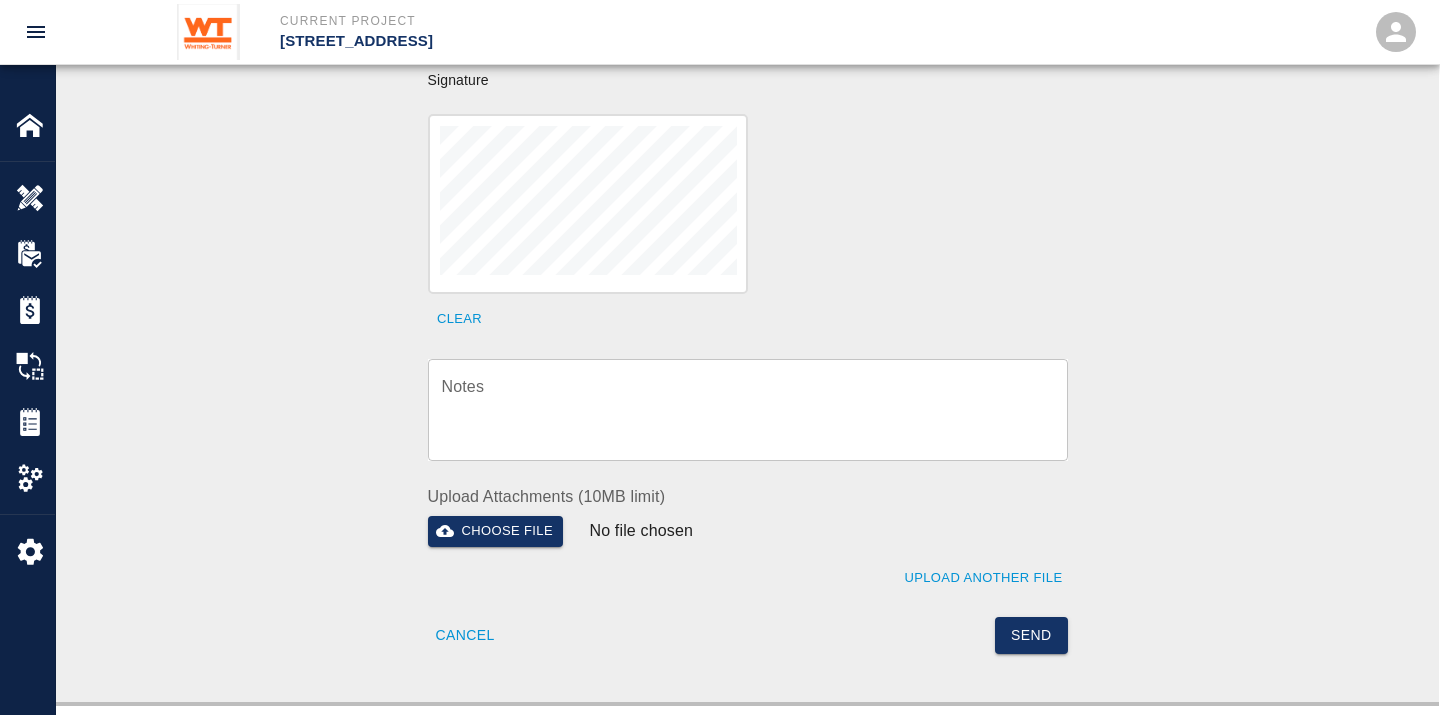 scroll, scrollTop: 696, scrollLeft: 0, axis: vertical 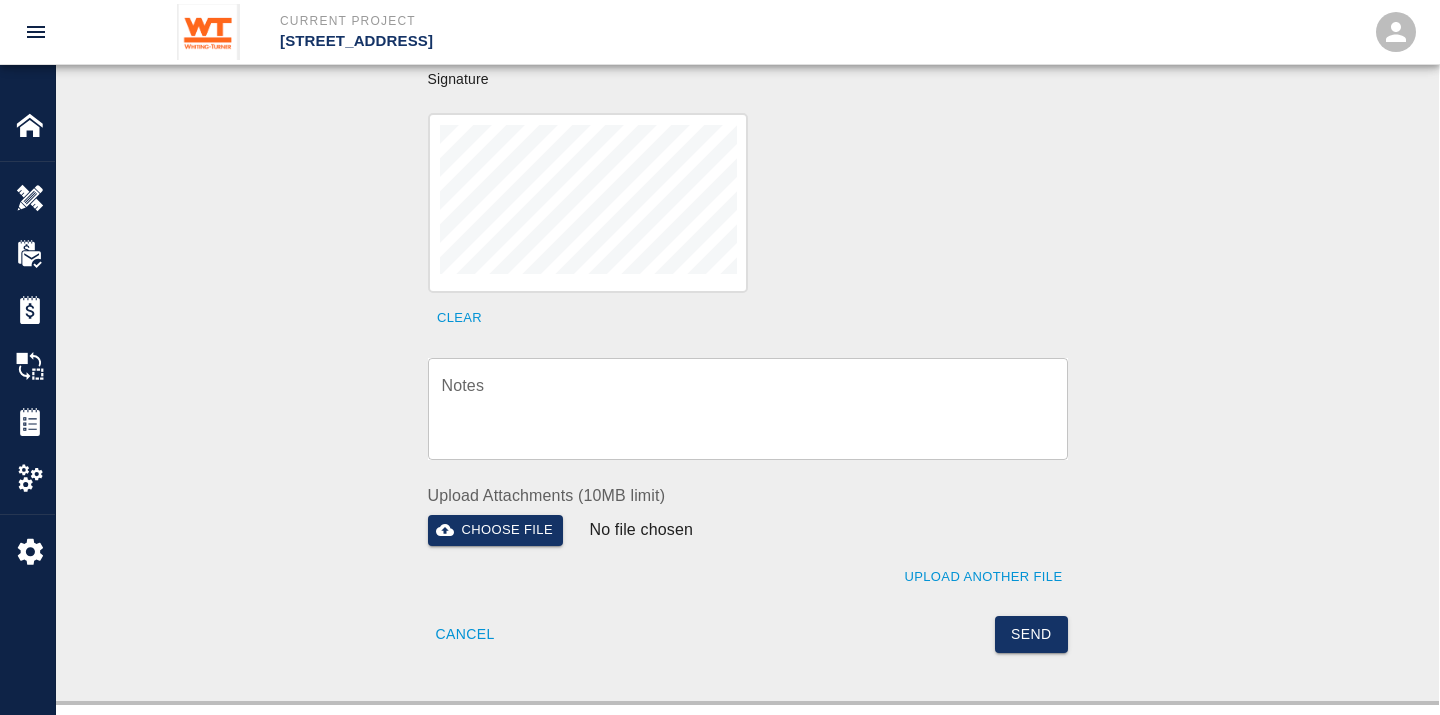 click on "Notes" at bounding box center [748, 408] 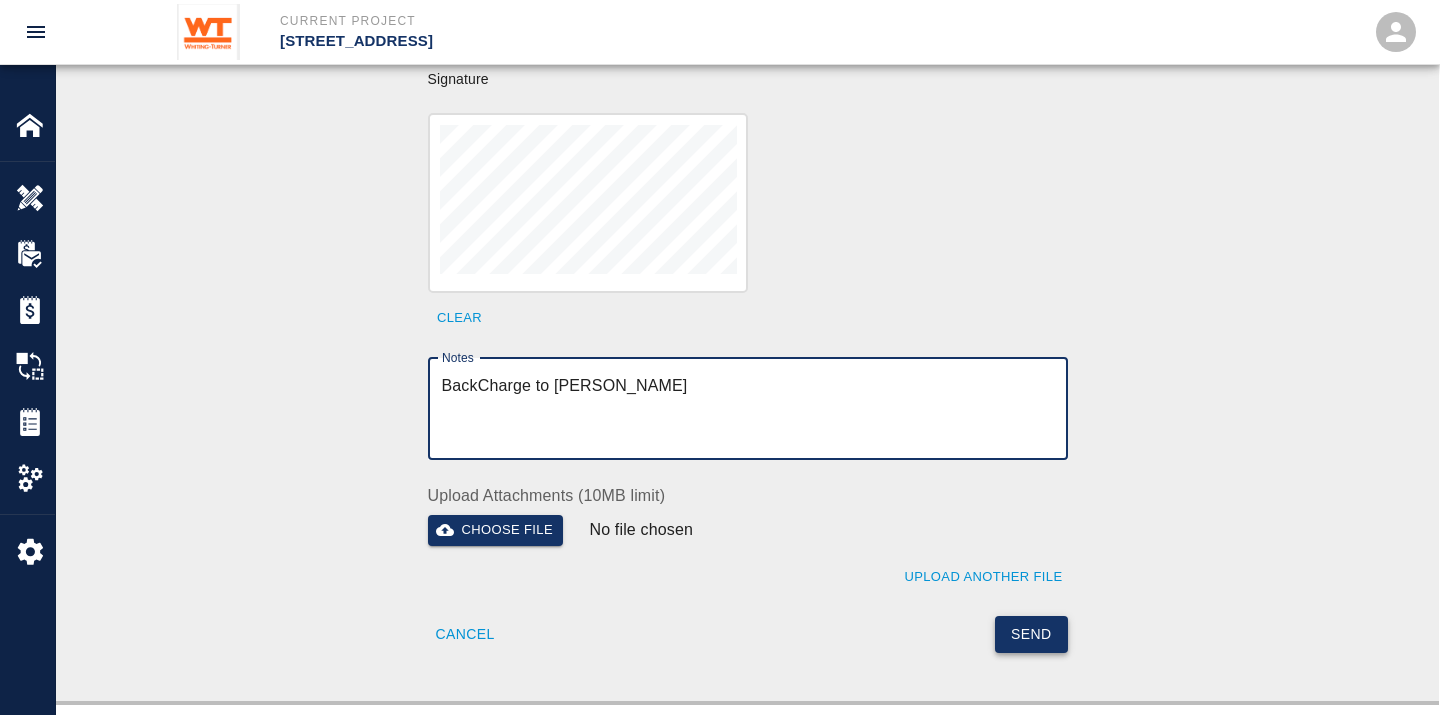 type on "BackCharge to [PERSON_NAME]" 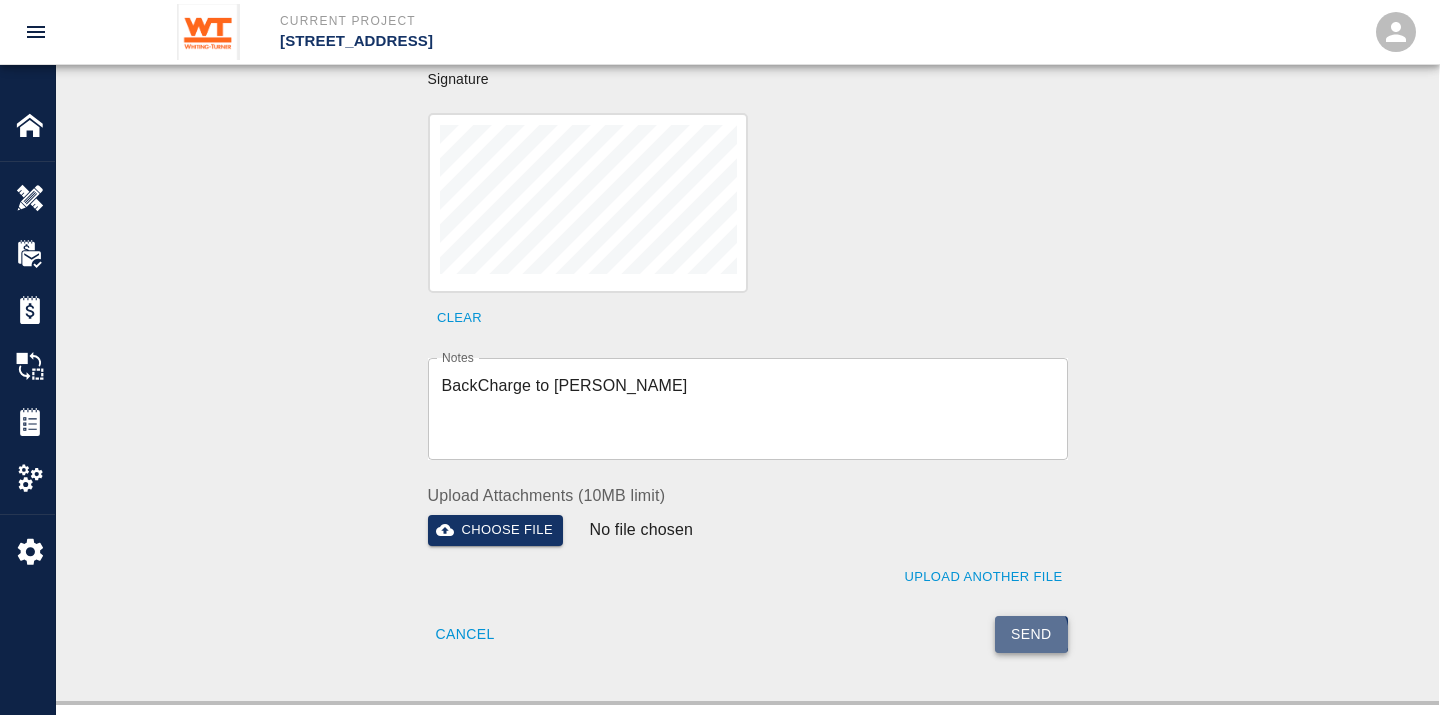 click on "Send" at bounding box center [1031, 634] 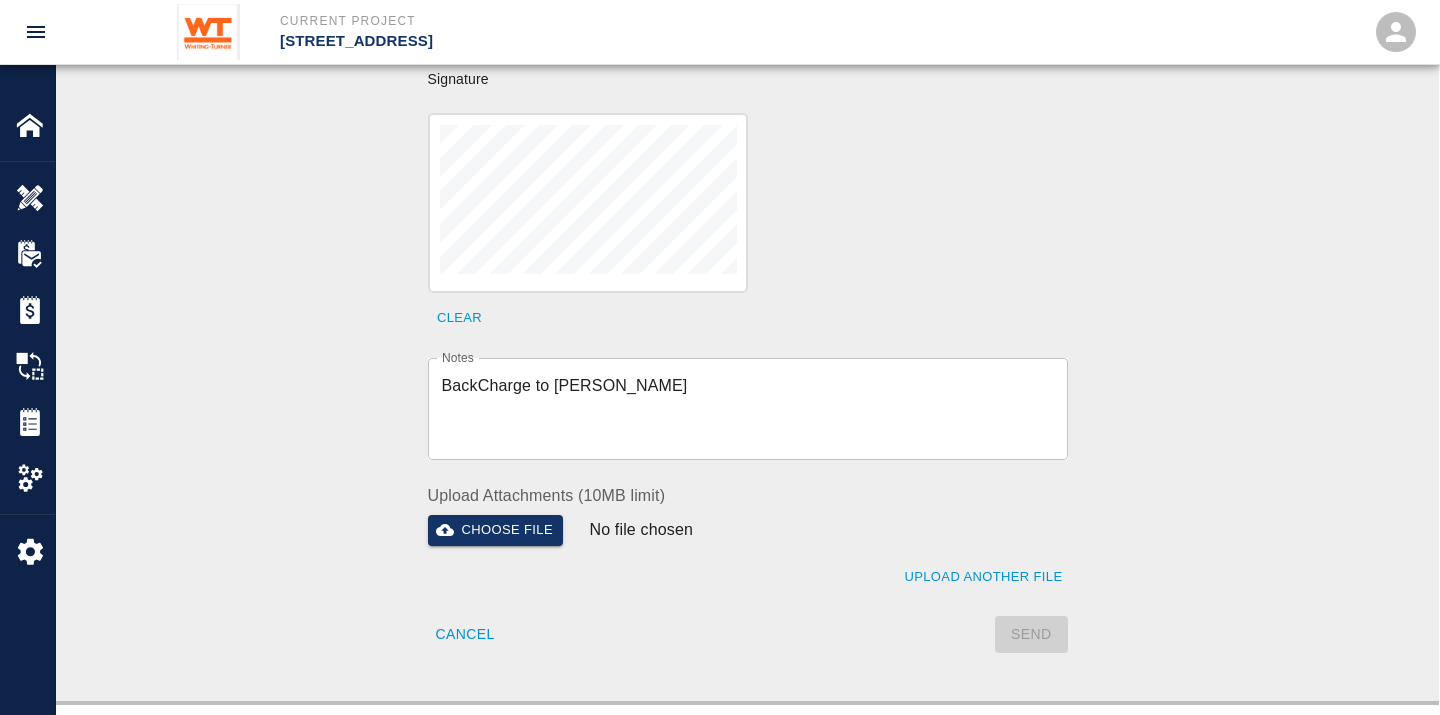 type 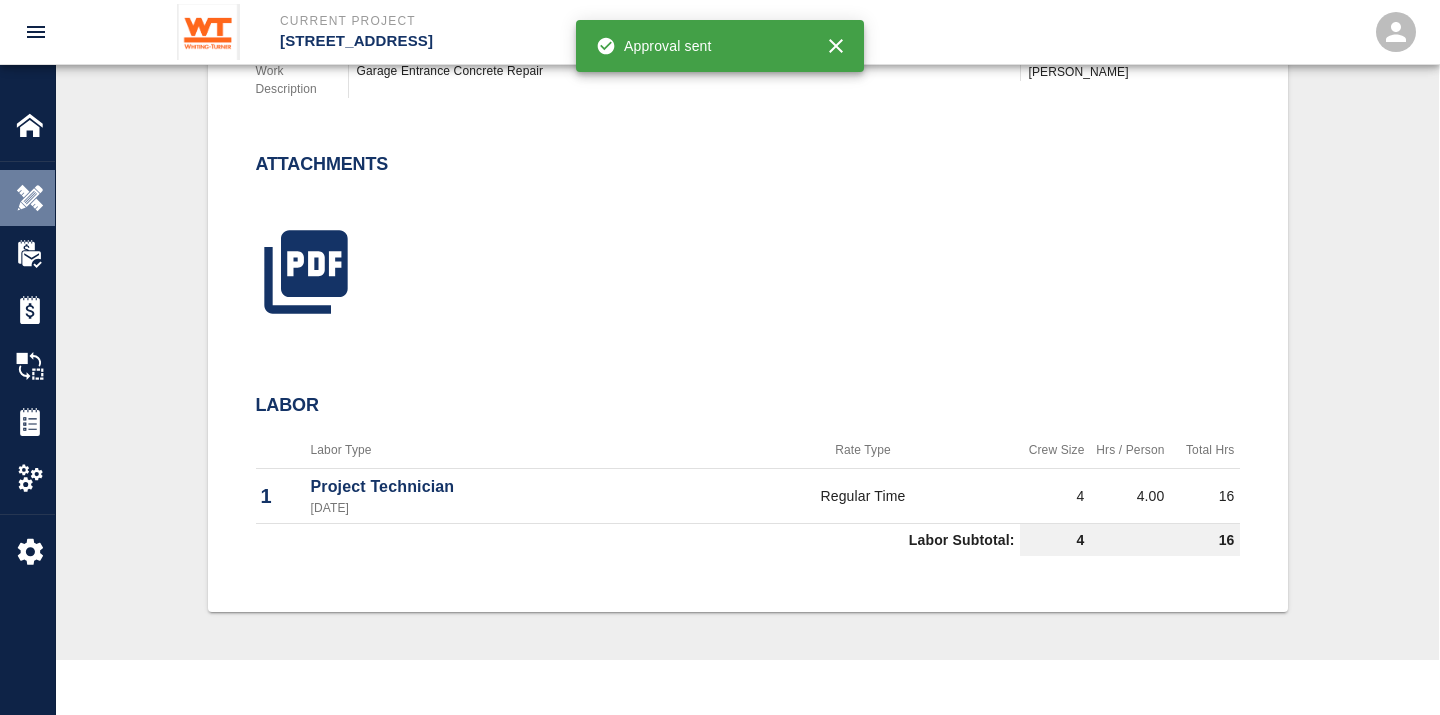 click at bounding box center [30, 198] 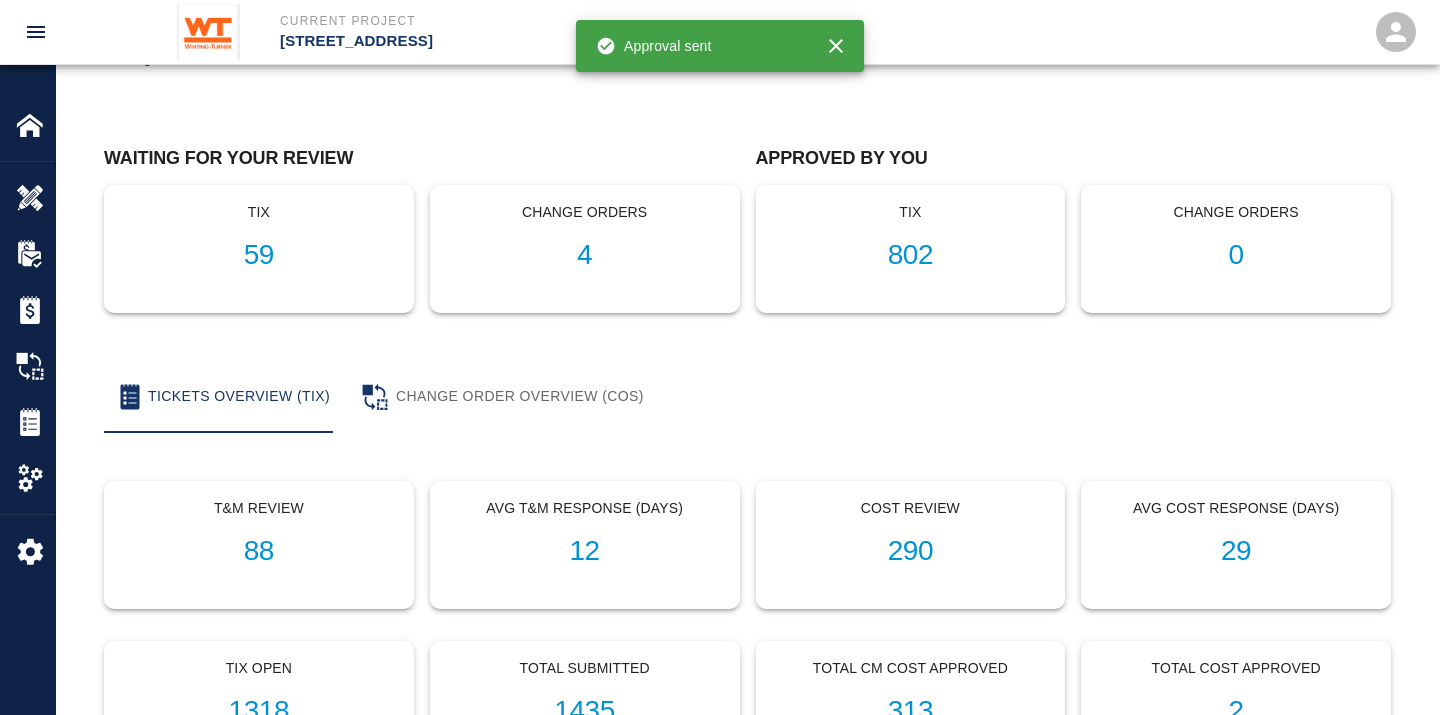 scroll, scrollTop: 0, scrollLeft: 0, axis: both 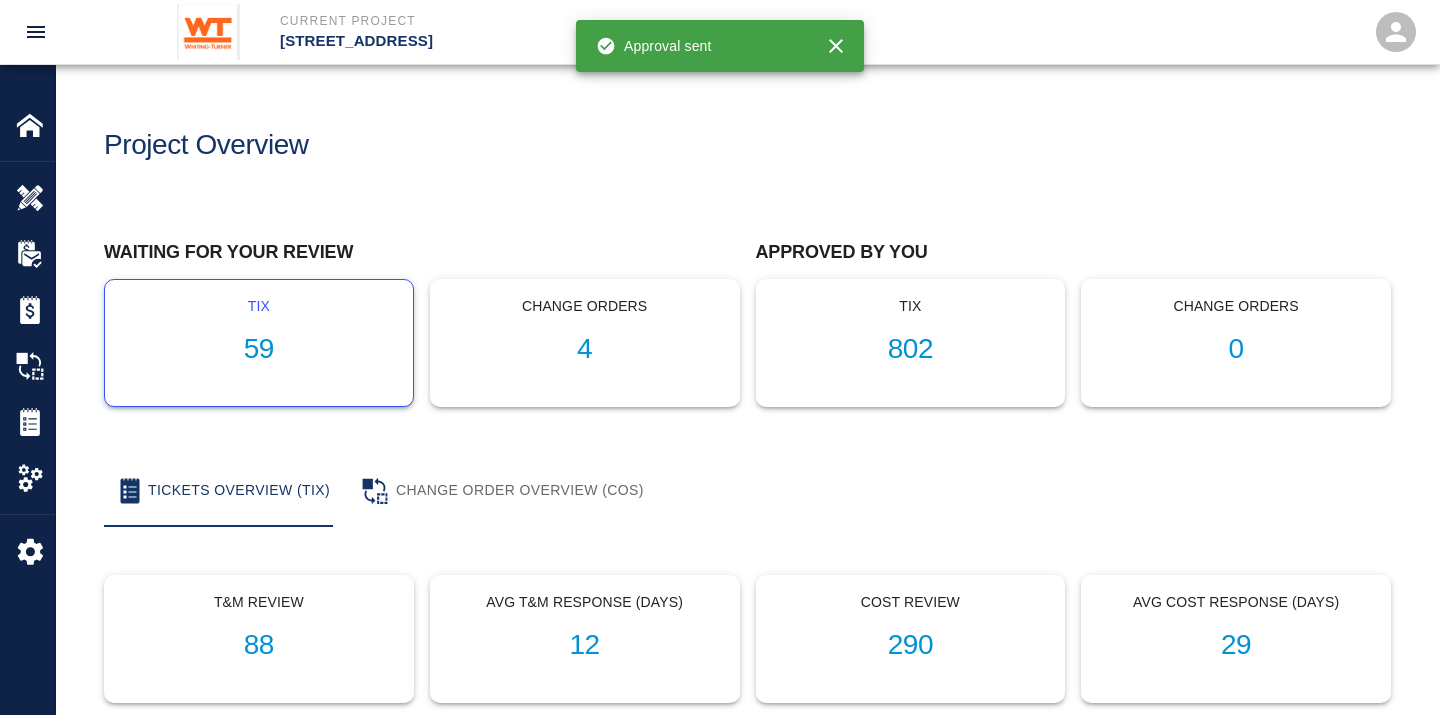 click on "59" at bounding box center (259, 349) 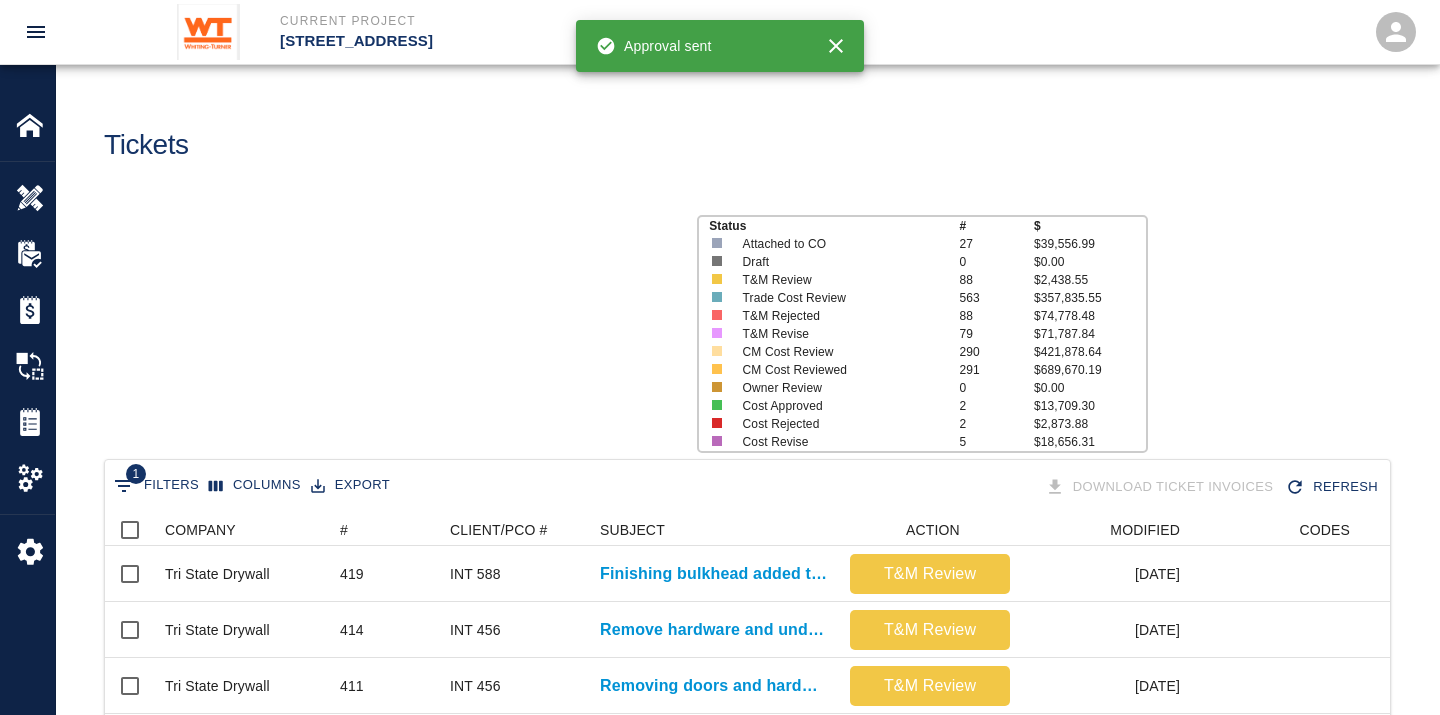 scroll, scrollTop: 17, scrollLeft: 17, axis: both 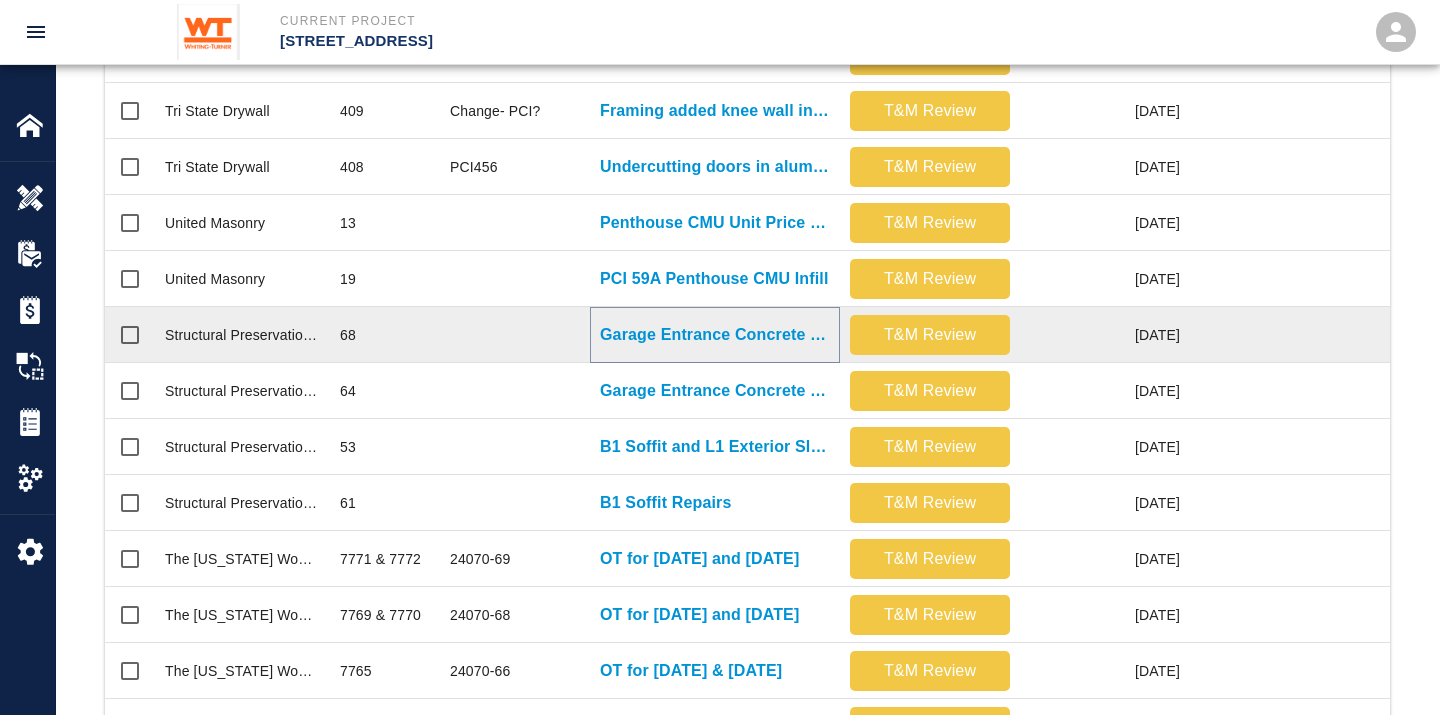 click on "Garage Entrance Concrete Repair" at bounding box center (715, 335) 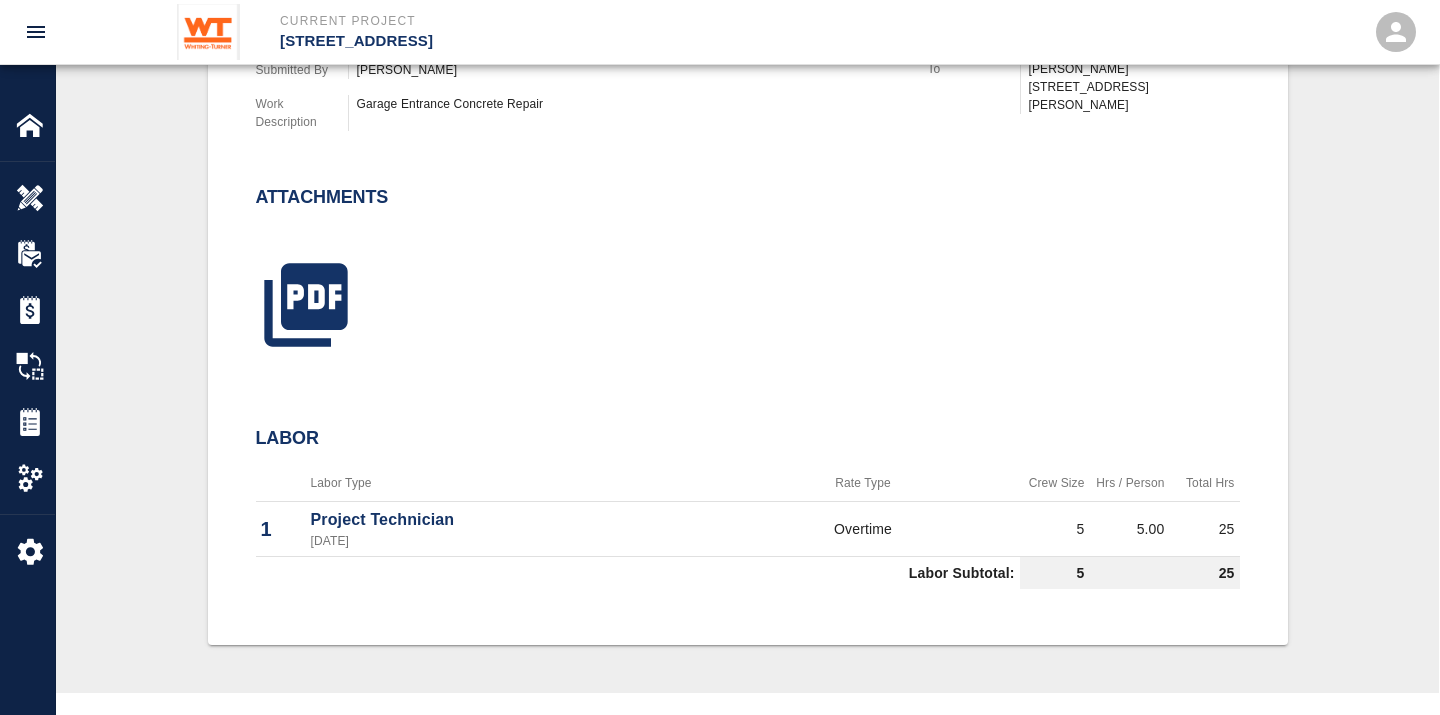 scroll, scrollTop: 660, scrollLeft: 0, axis: vertical 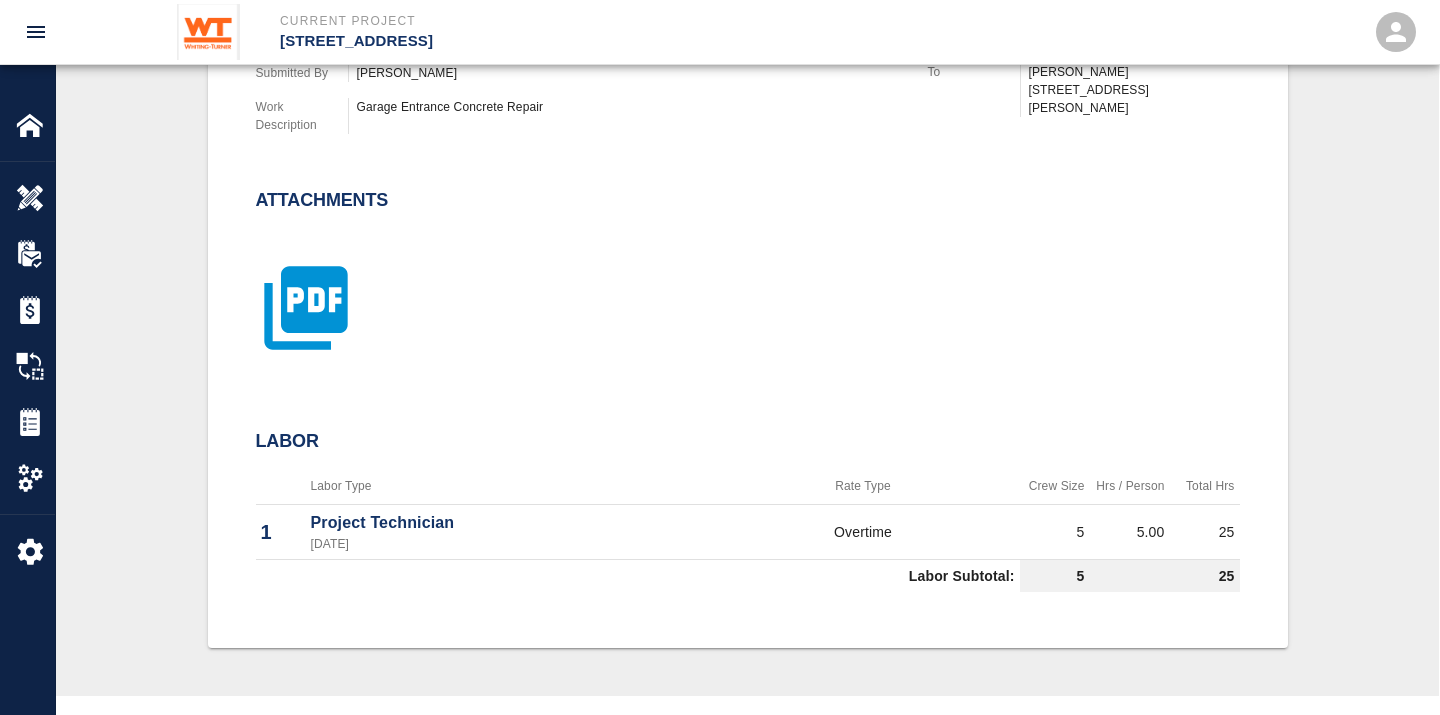 click 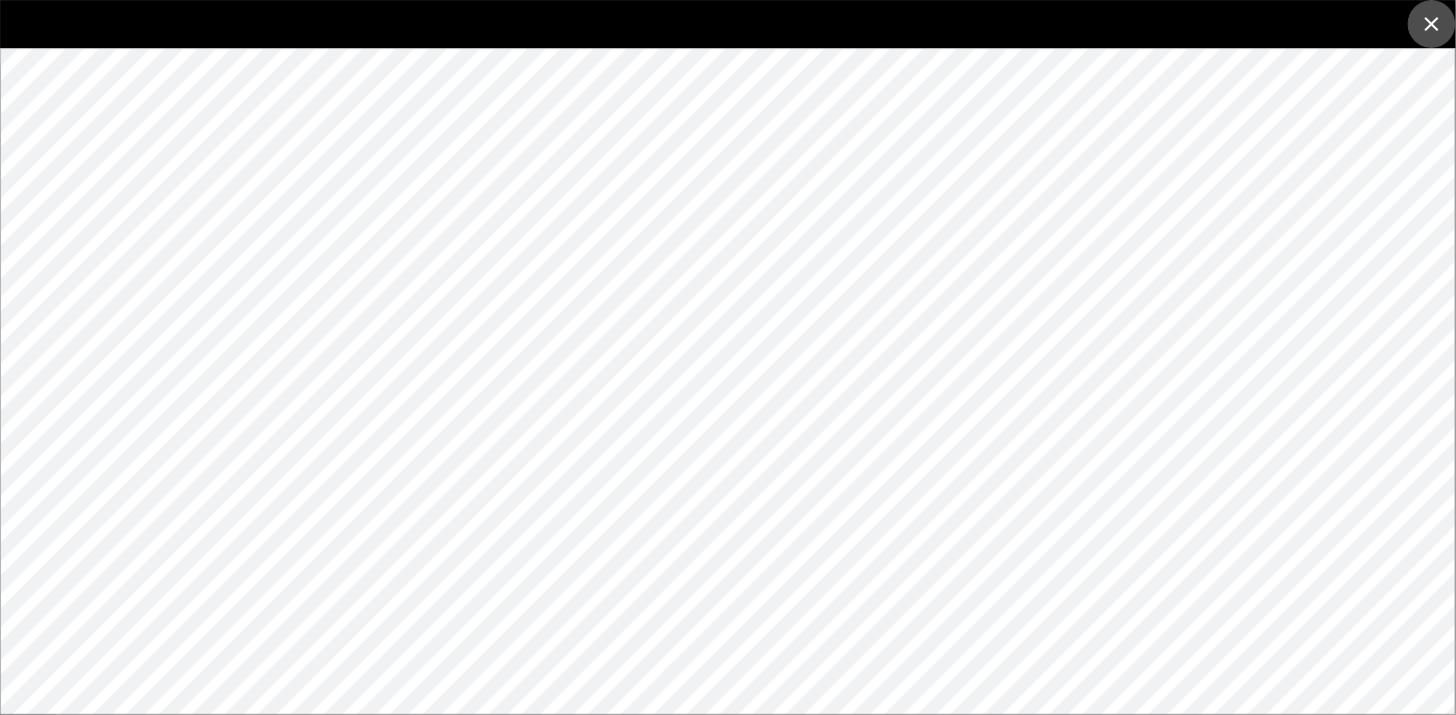 click 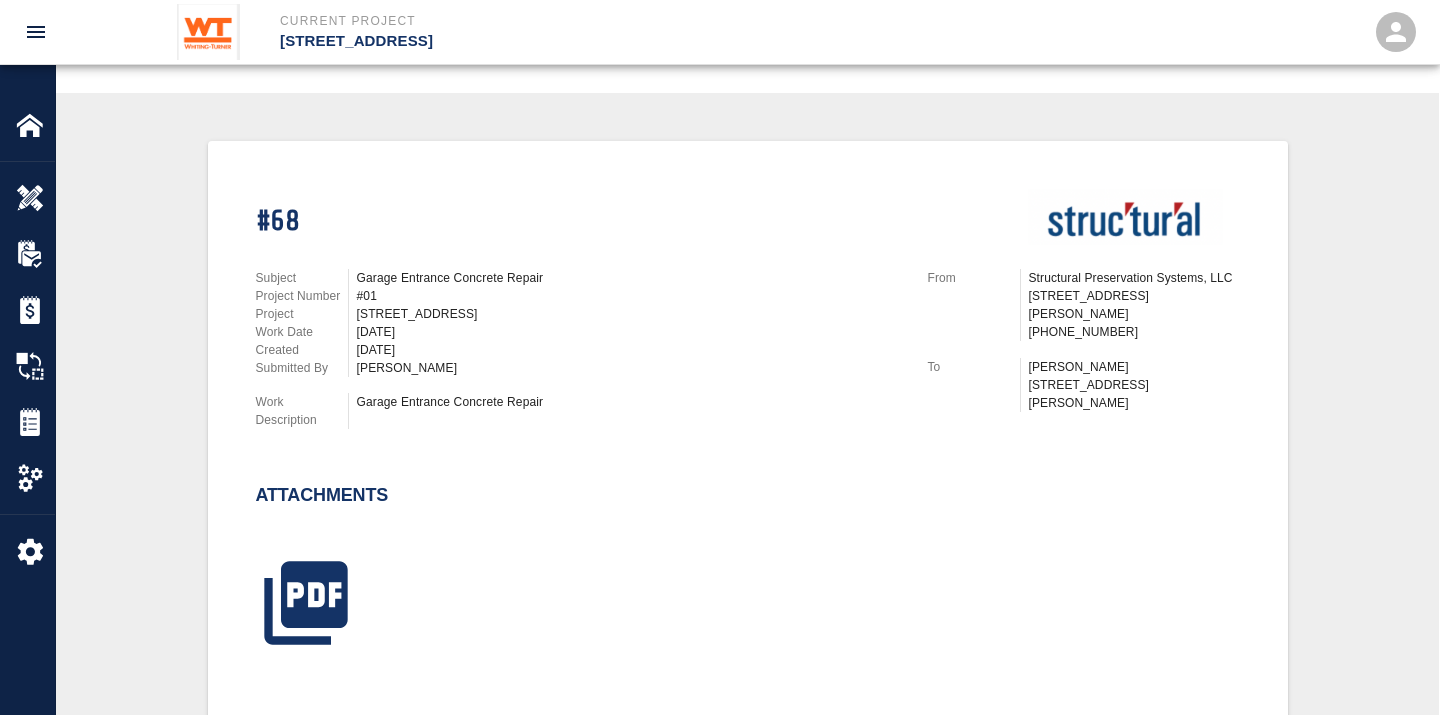 scroll, scrollTop: 77, scrollLeft: 0, axis: vertical 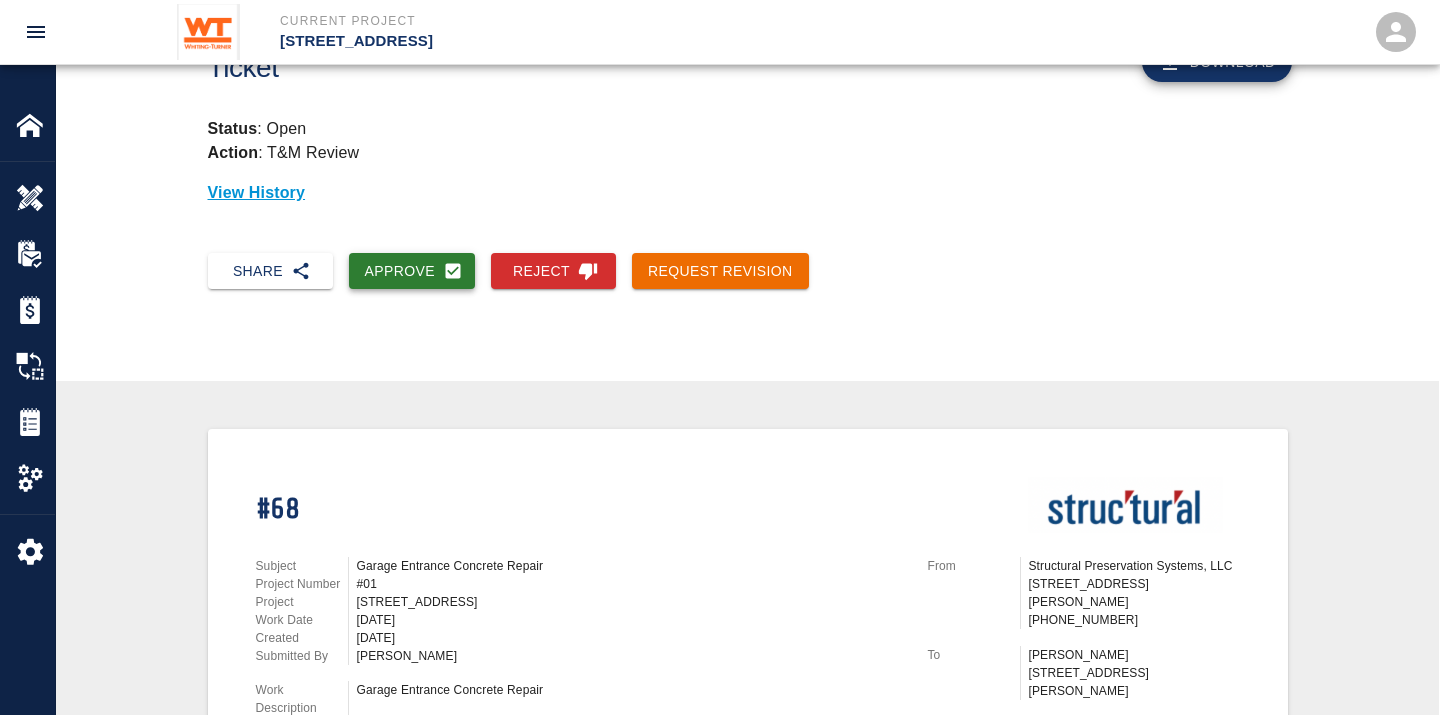 click on "Approve" at bounding box center (412, 271) 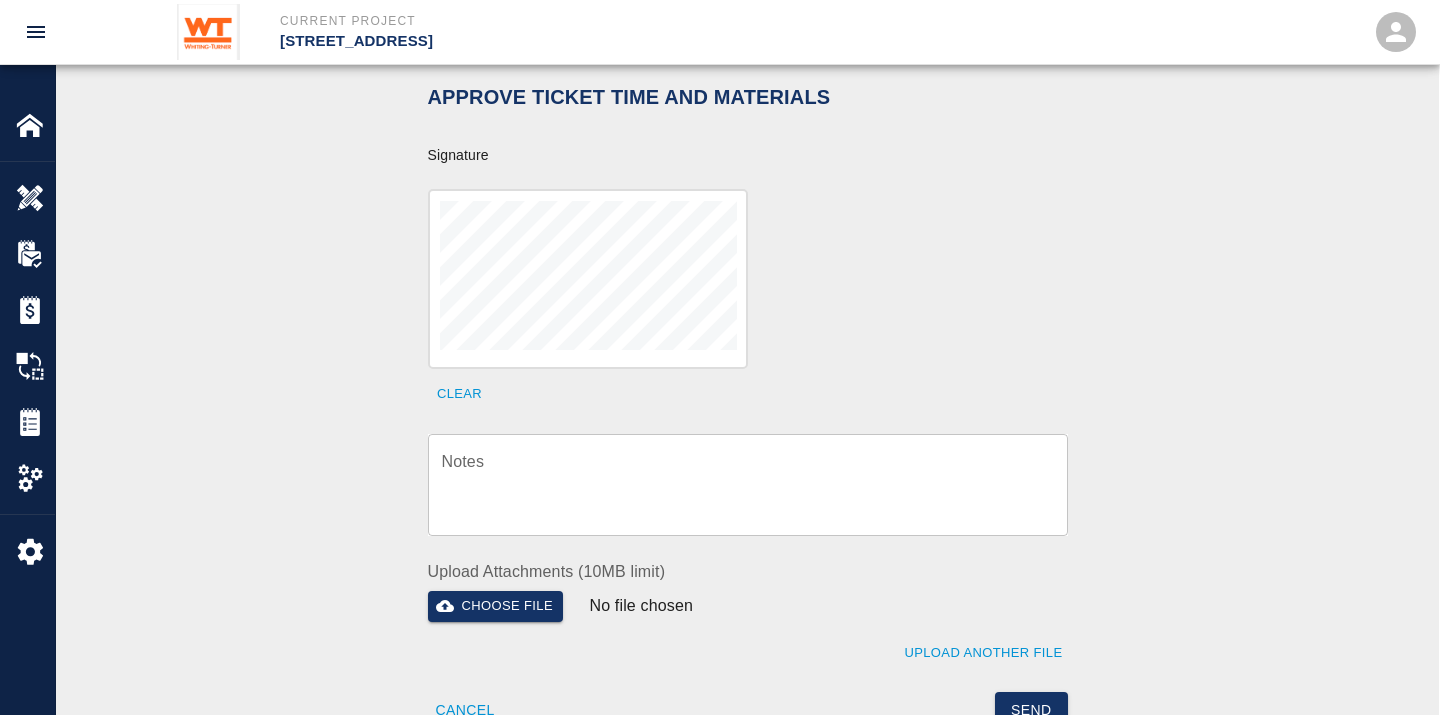 scroll, scrollTop: 618, scrollLeft: 0, axis: vertical 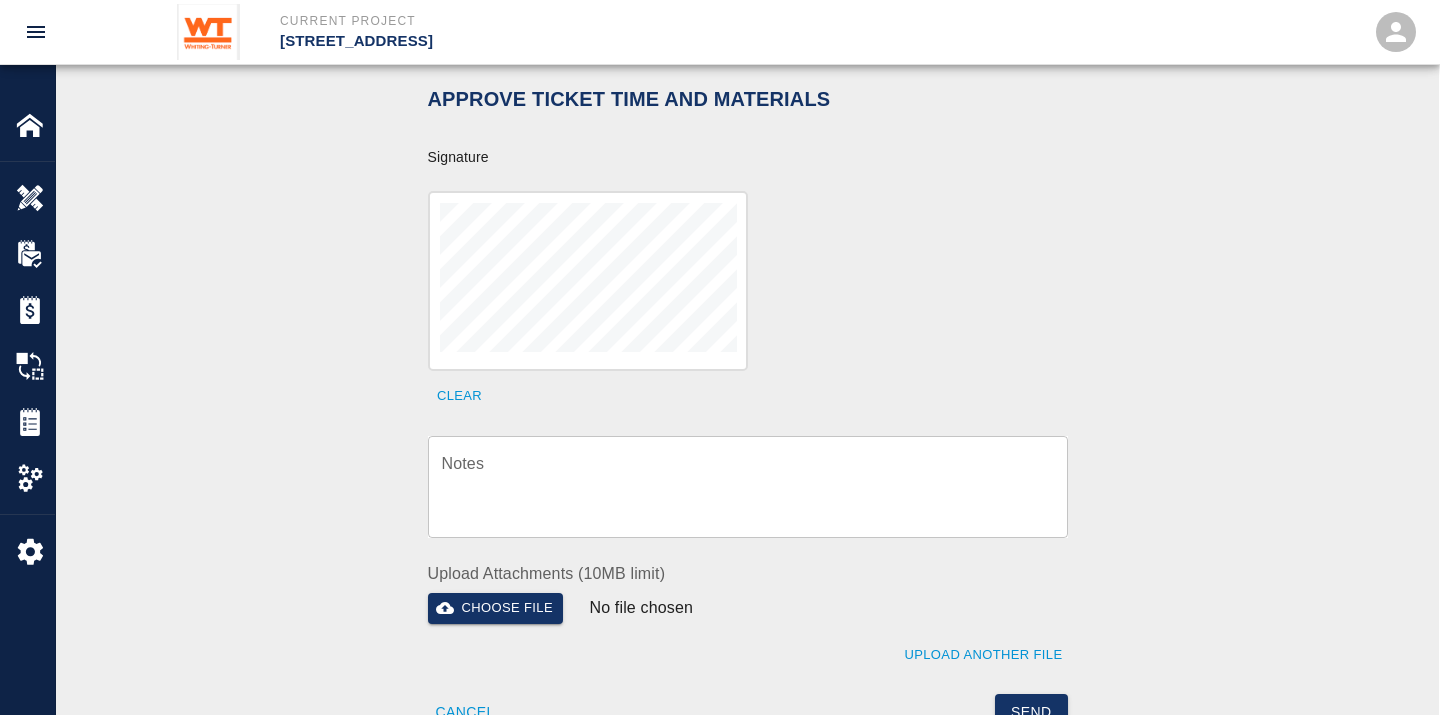 click on "Notes" at bounding box center [748, 486] 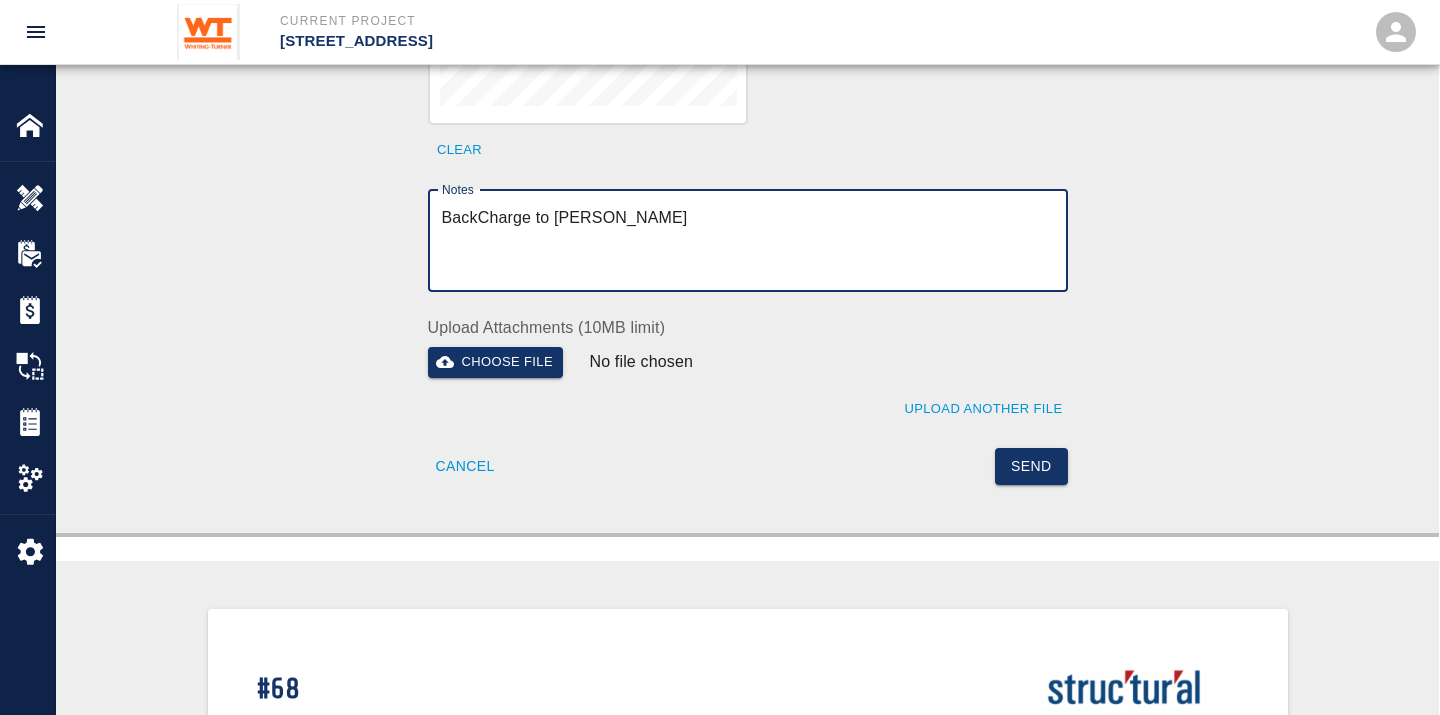 scroll, scrollTop: 865, scrollLeft: 0, axis: vertical 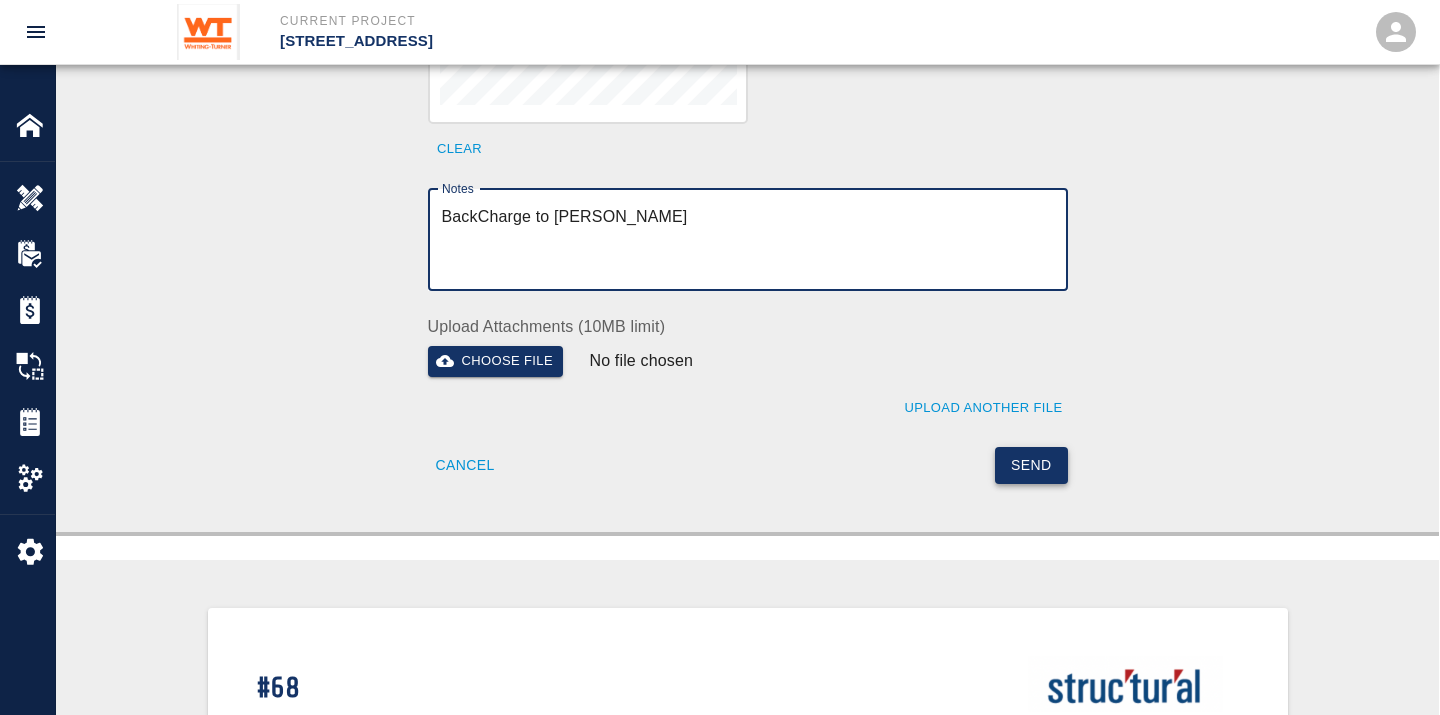 type on "BackCharge to [PERSON_NAME]" 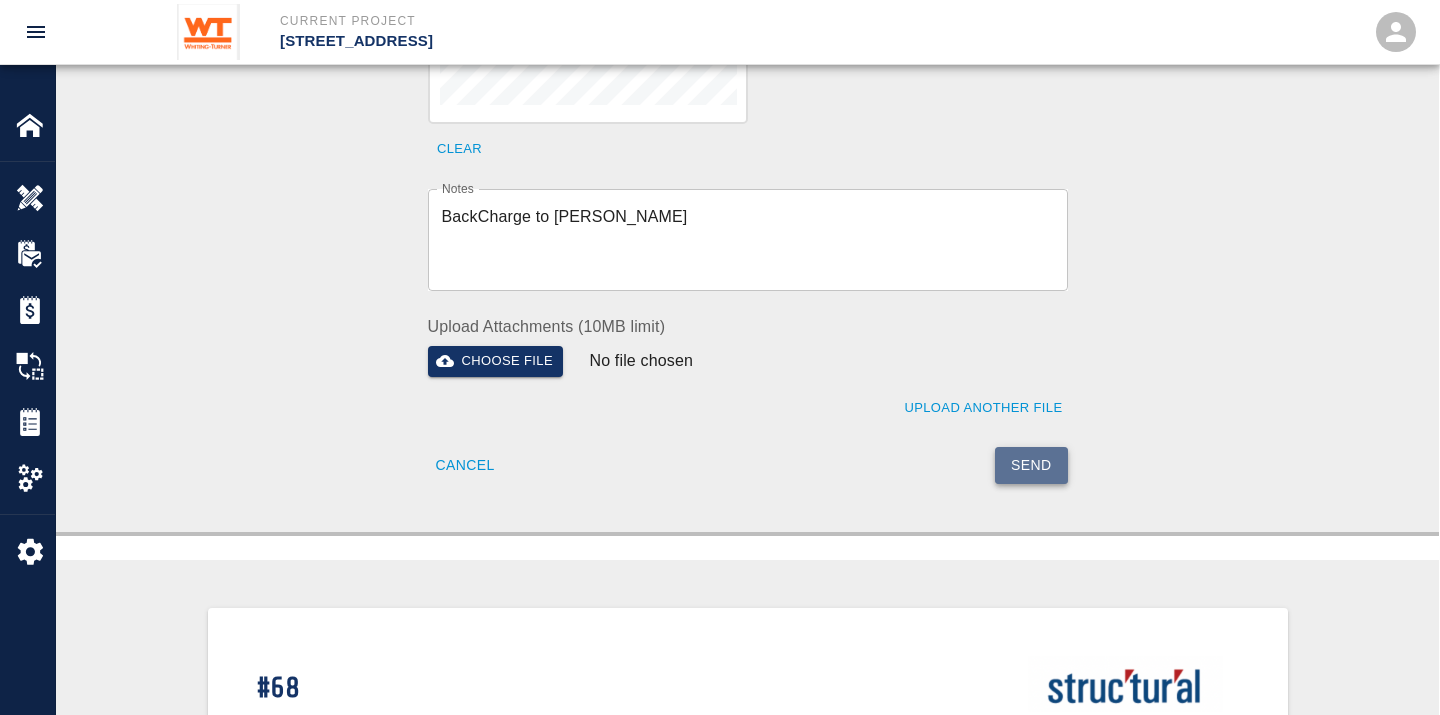 click on "Send" at bounding box center [1031, 465] 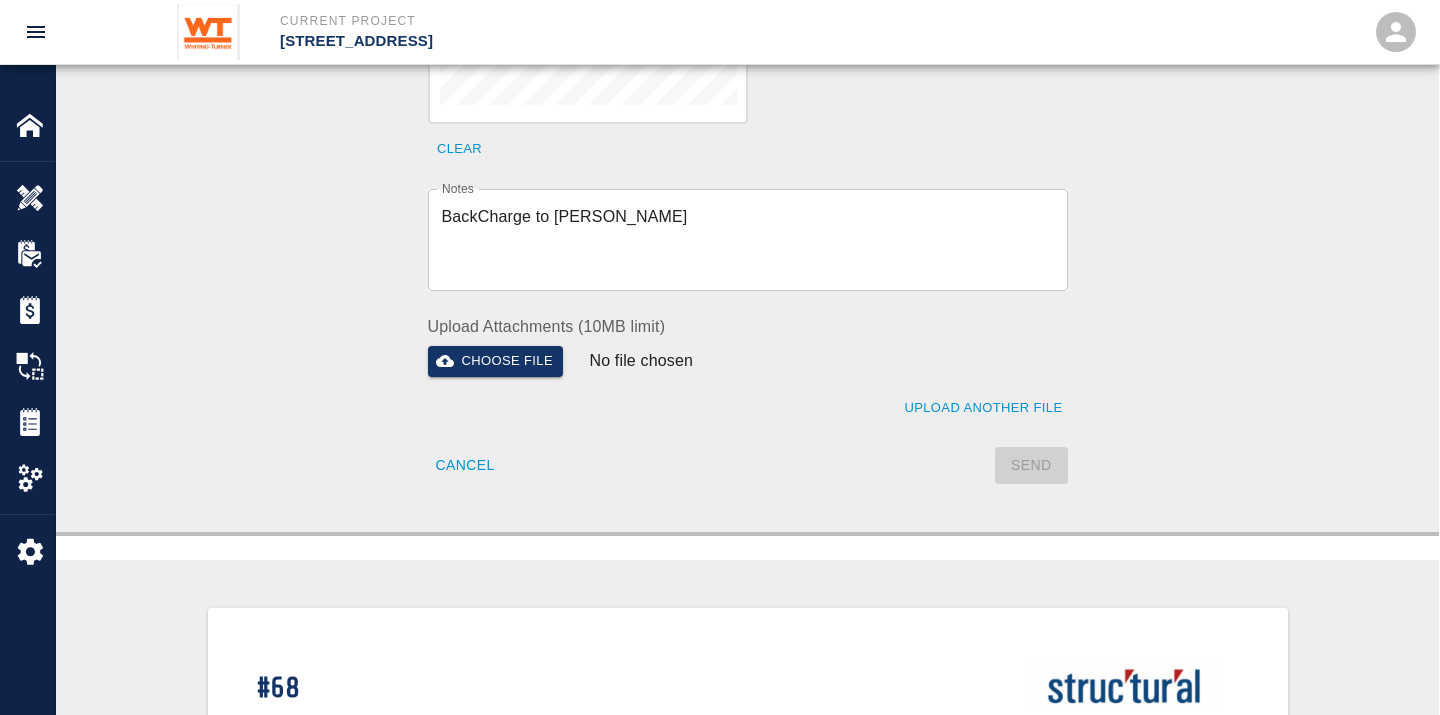 type 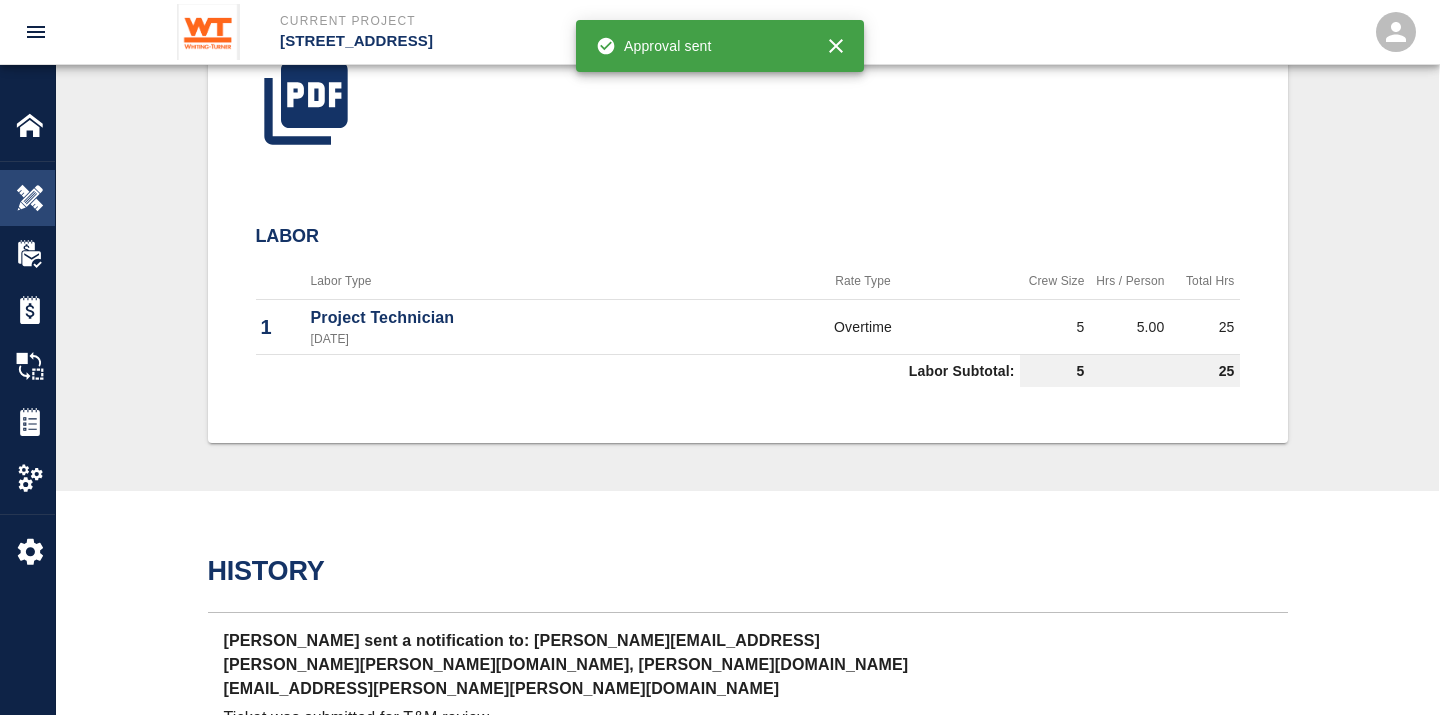 click at bounding box center (30, 198) 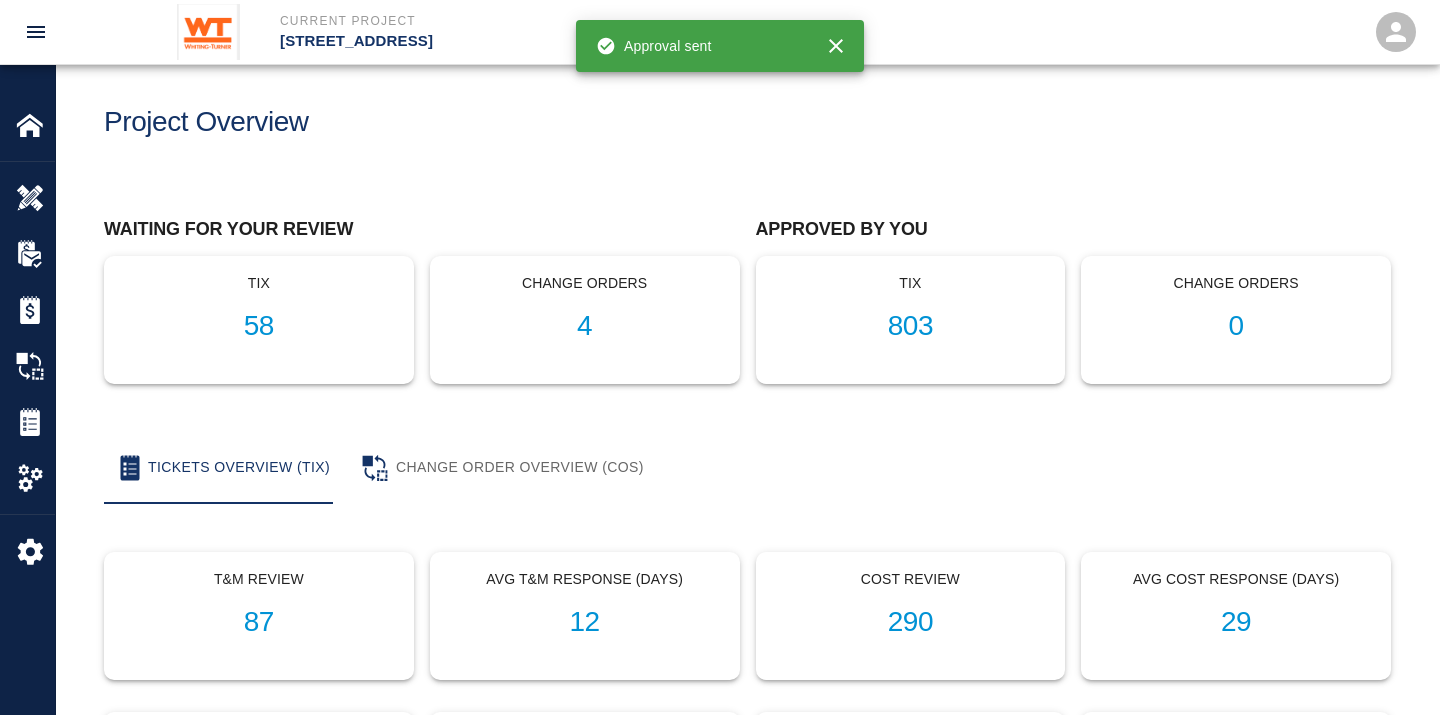 scroll, scrollTop: 0, scrollLeft: 0, axis: both 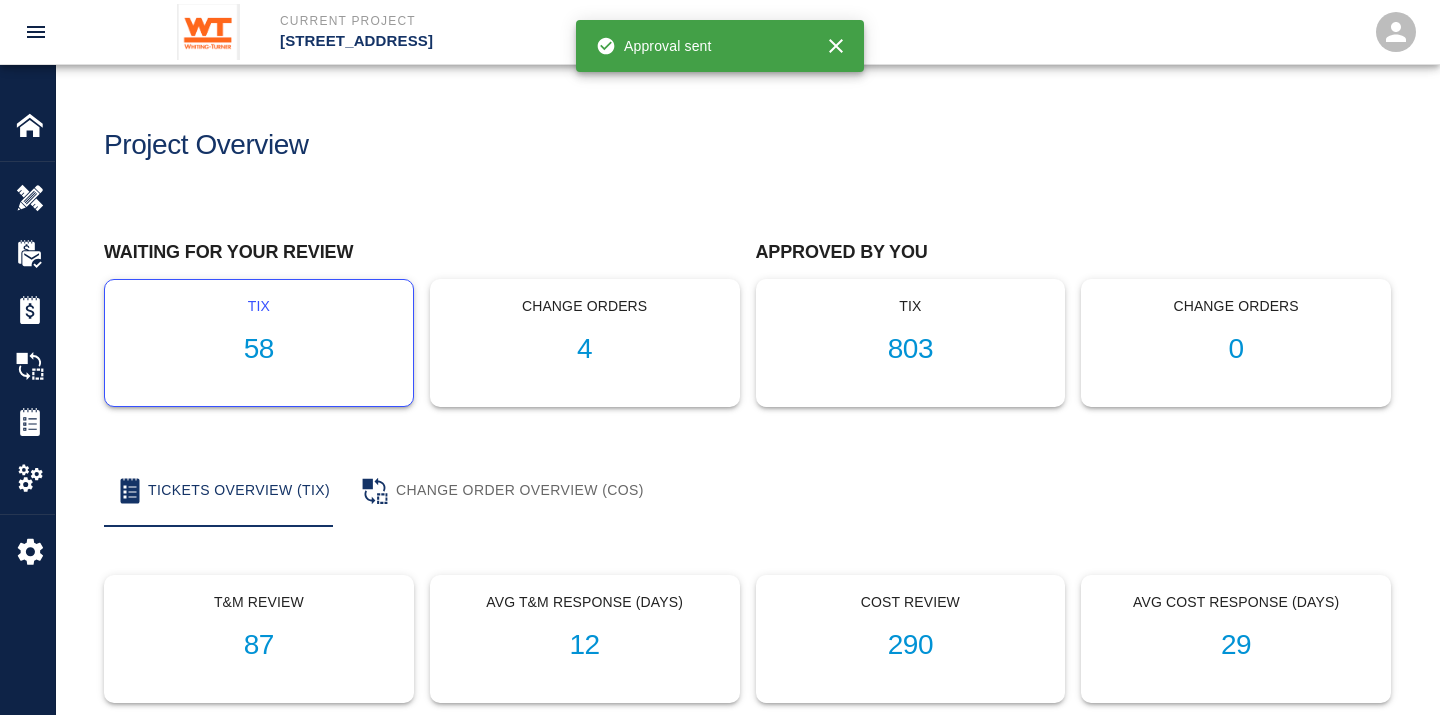 click on "58" at bounding box center [259, 349] 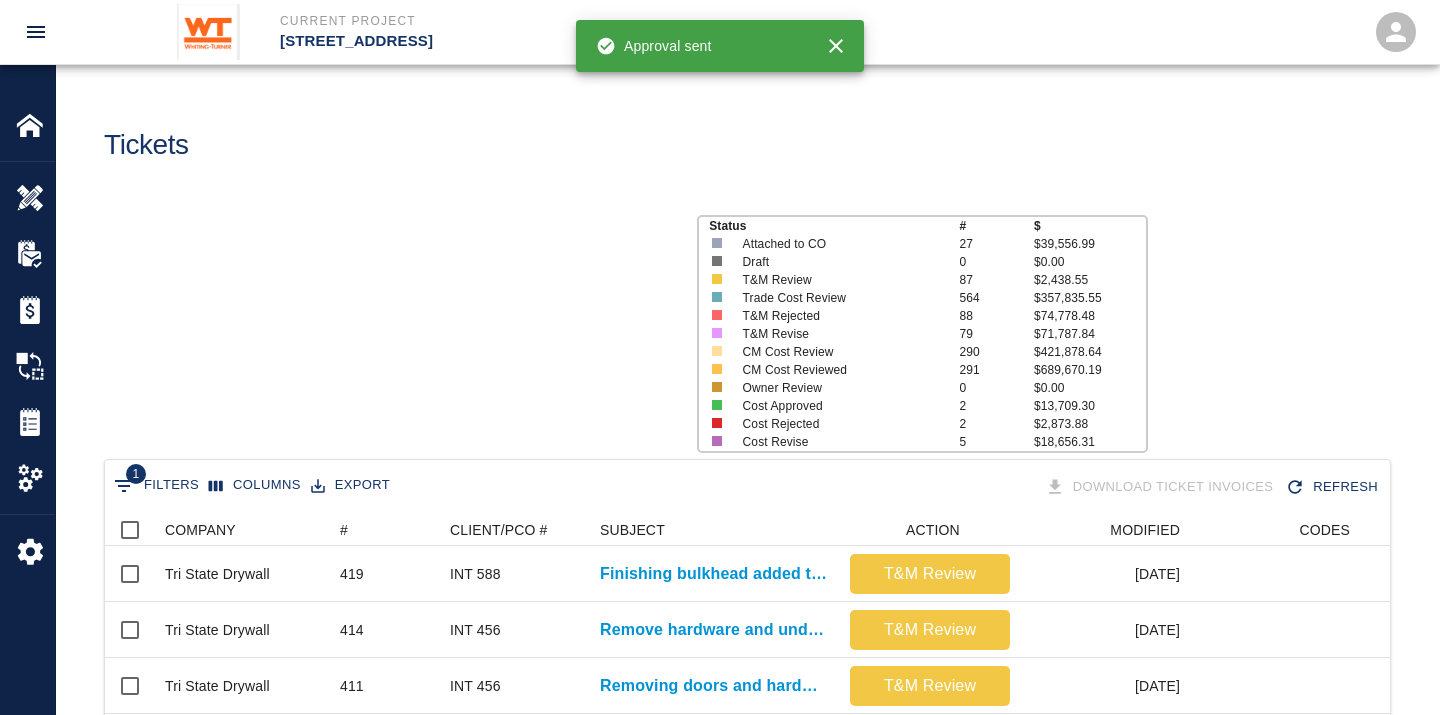 scroll, scrollTop: 17, scrollLeft: 17, axis: both 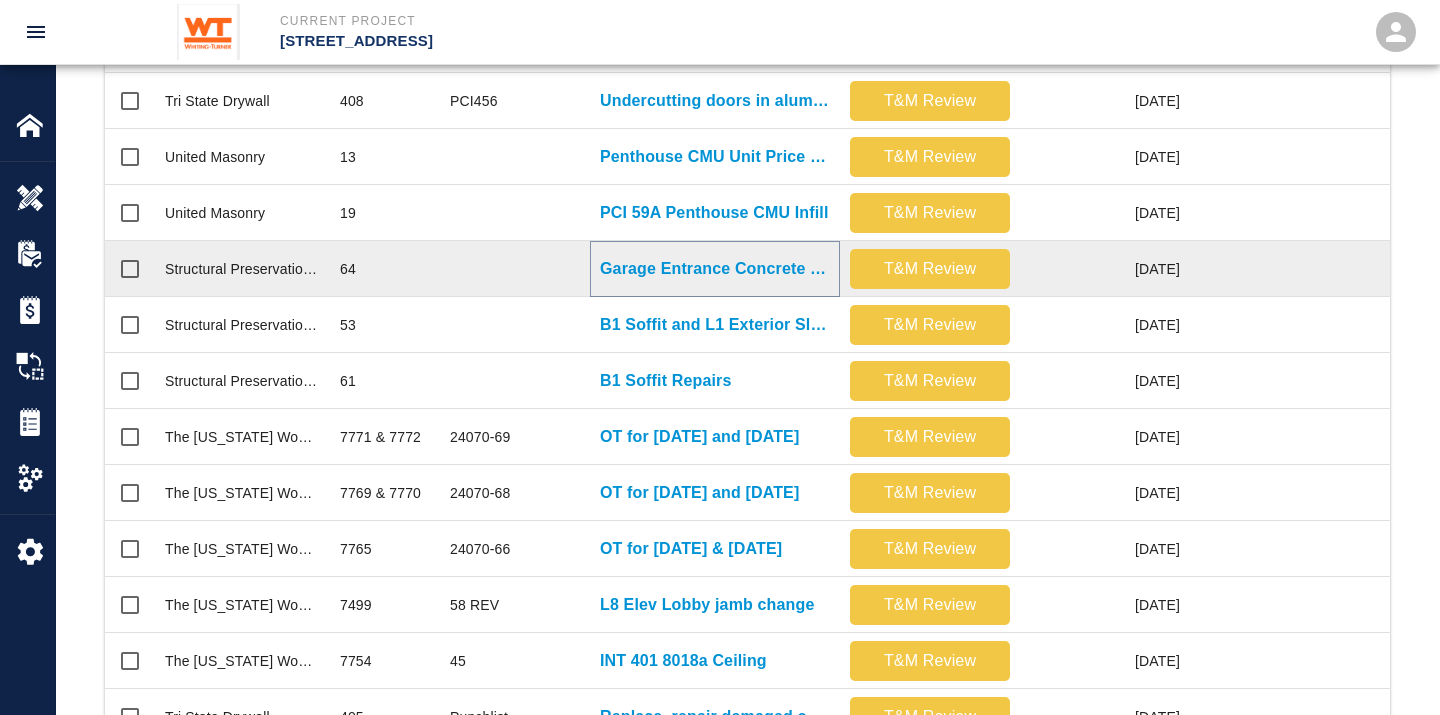 click on "Garage Entrance Concrete Repair" at bounding box center (715, 269) 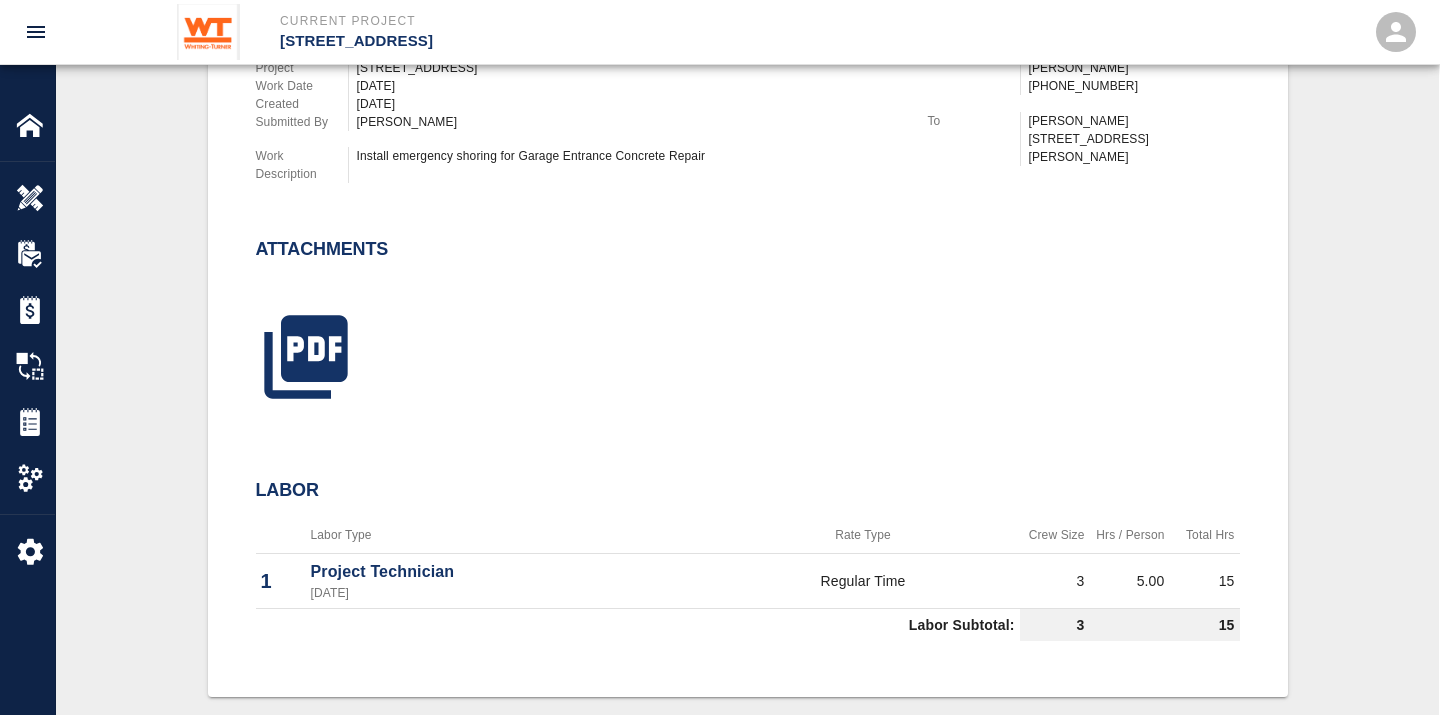 scroll, scrollTop: 604, scrollLeft: 0, axis: vertical 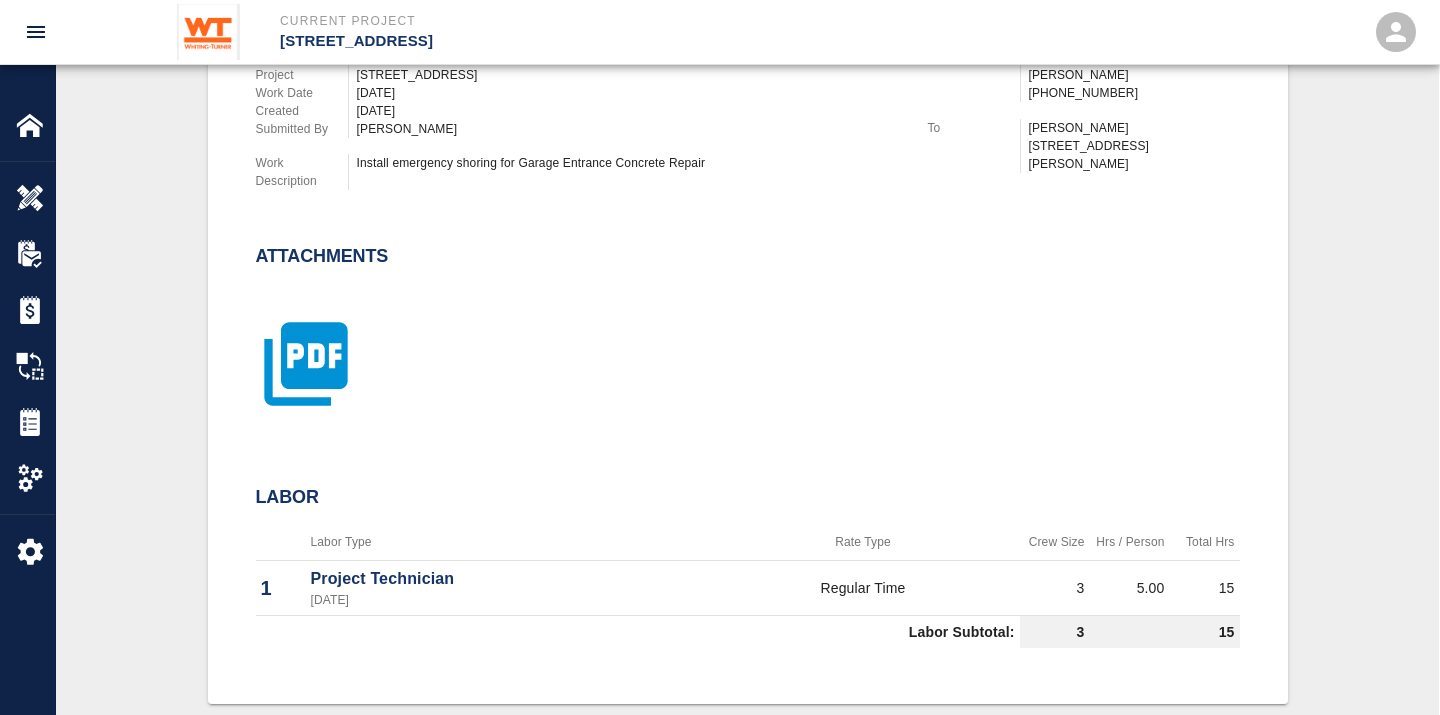 click 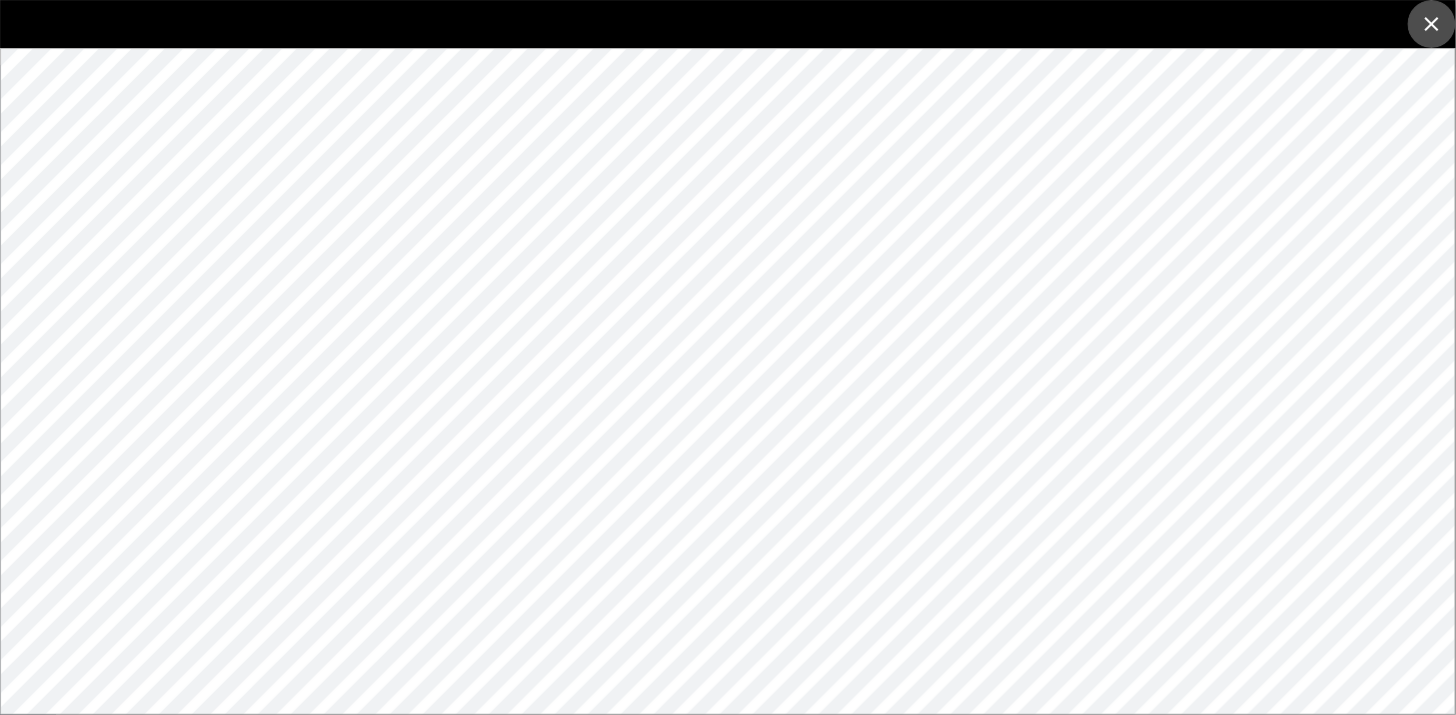 click 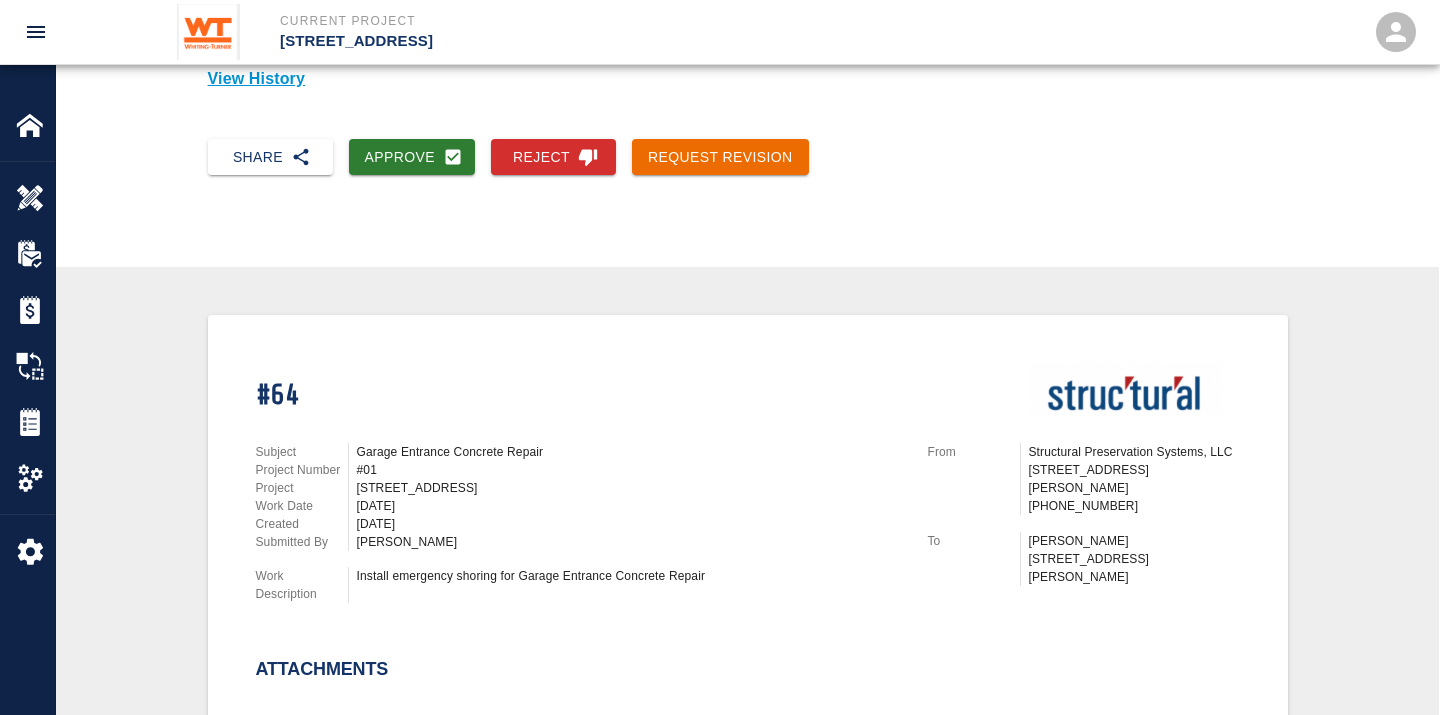 scroll, scrollTop: 186, scrollLeft: 0, axis: vertical 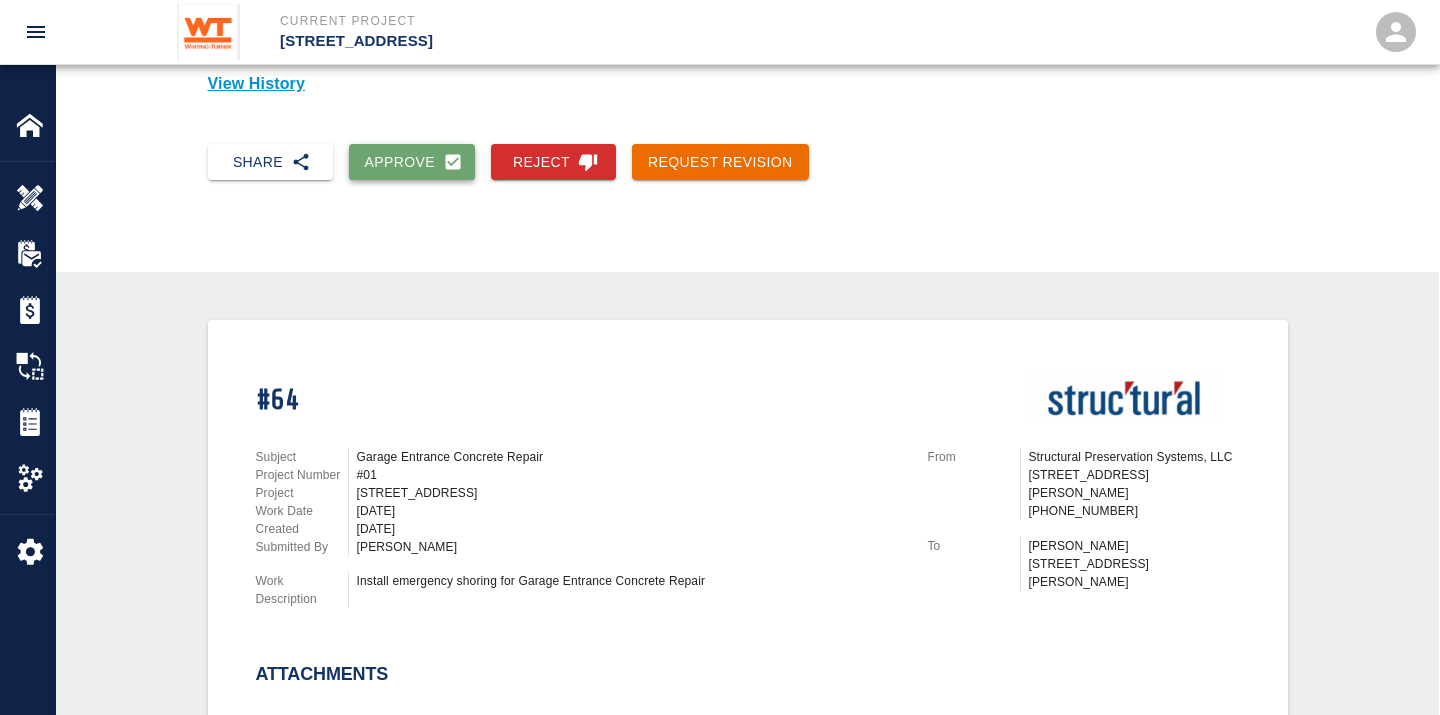 click on "Approve" at bounding box center [412, 162] 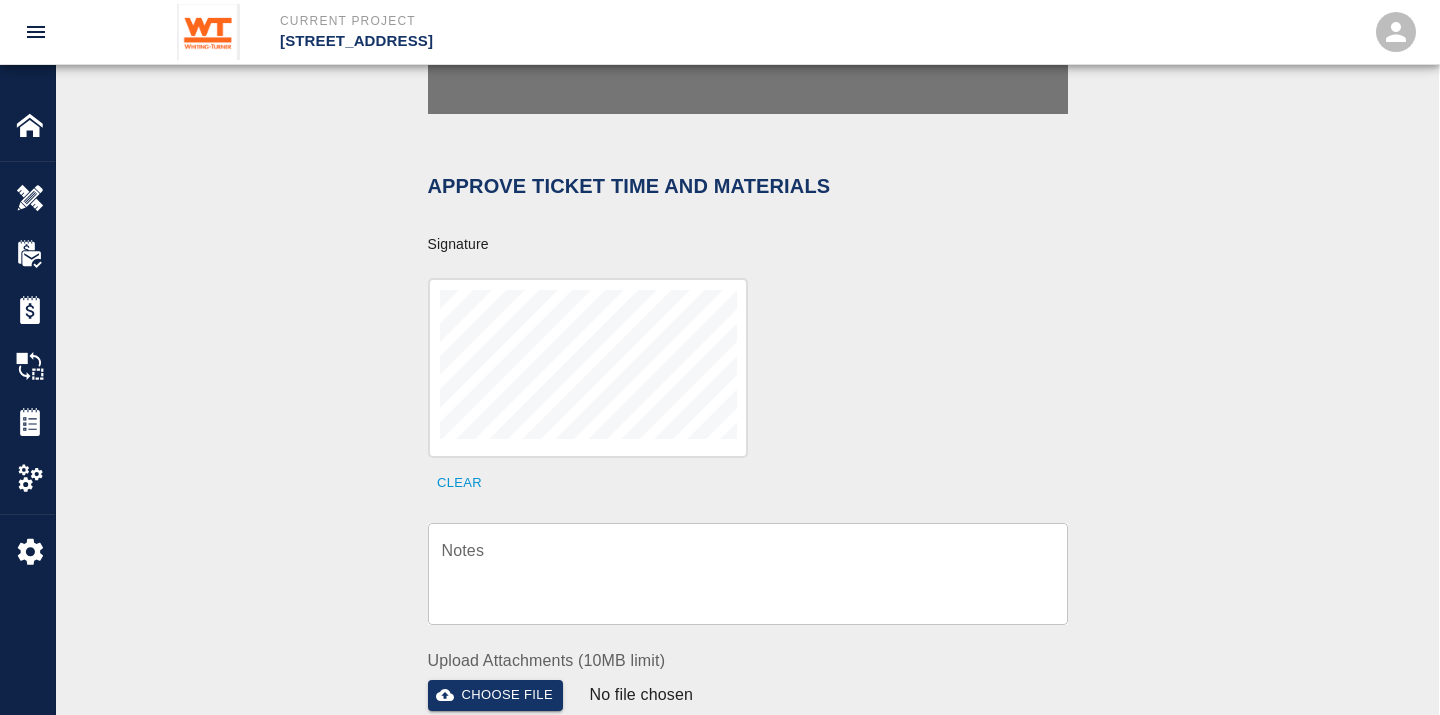 scroll, scrollTop: 731, scrollLeft: 0, axis: vertical 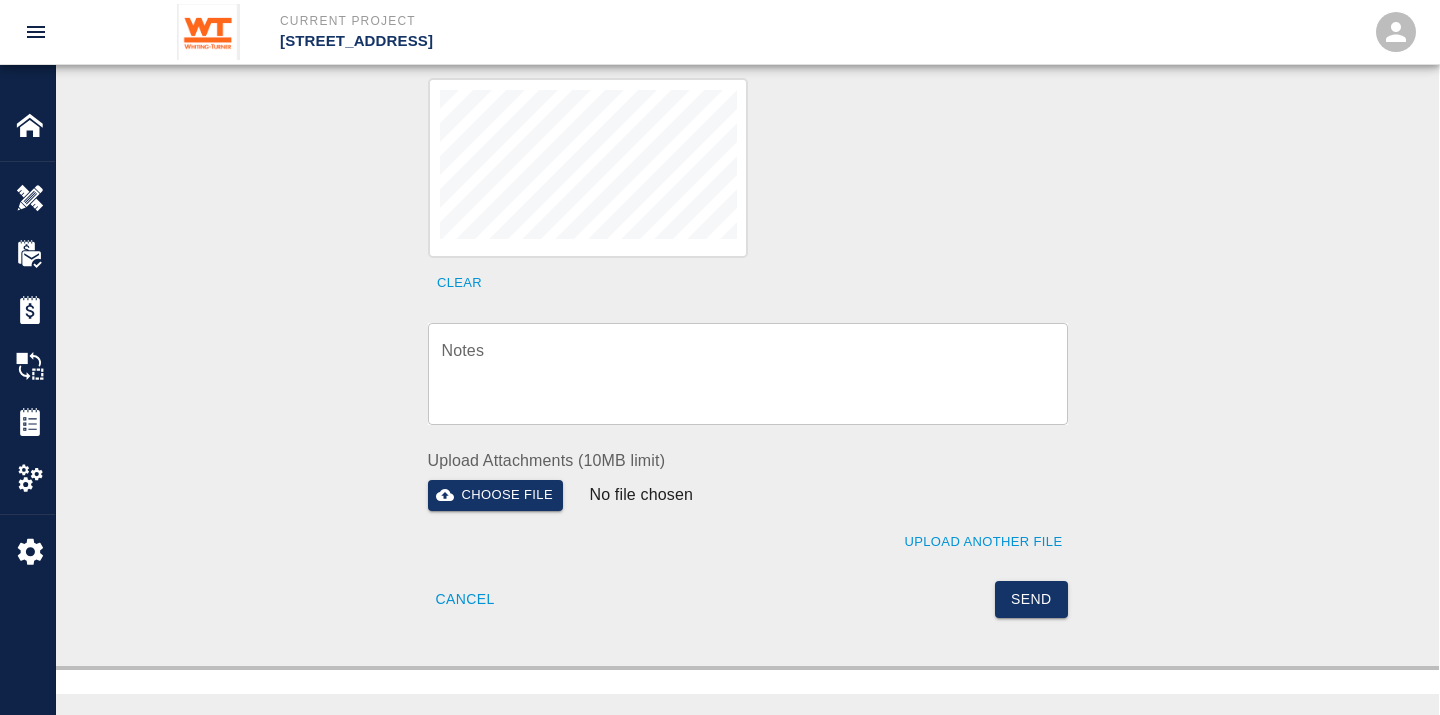 click on "Notes" at bounding box center [748, 373] 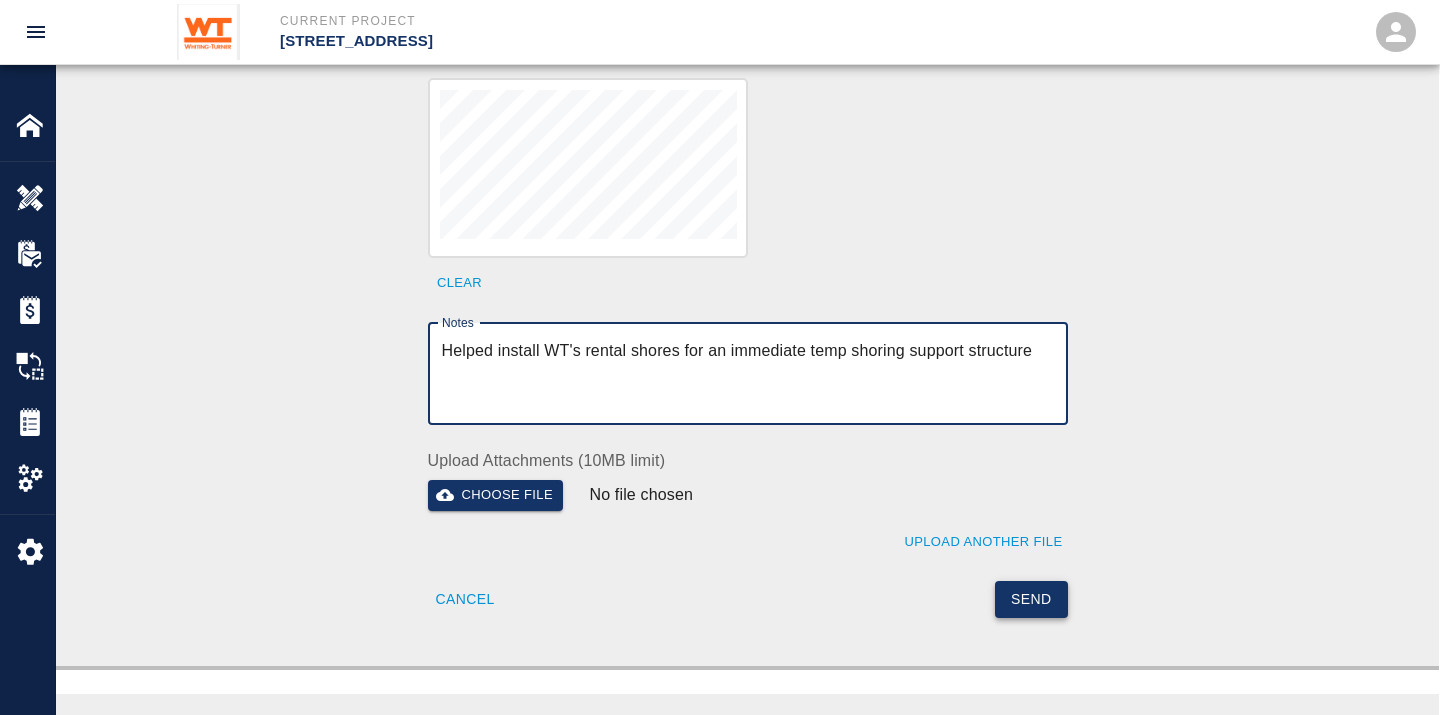 type on "Helped install WT's rental shores for an immediate temp shoring support structure" 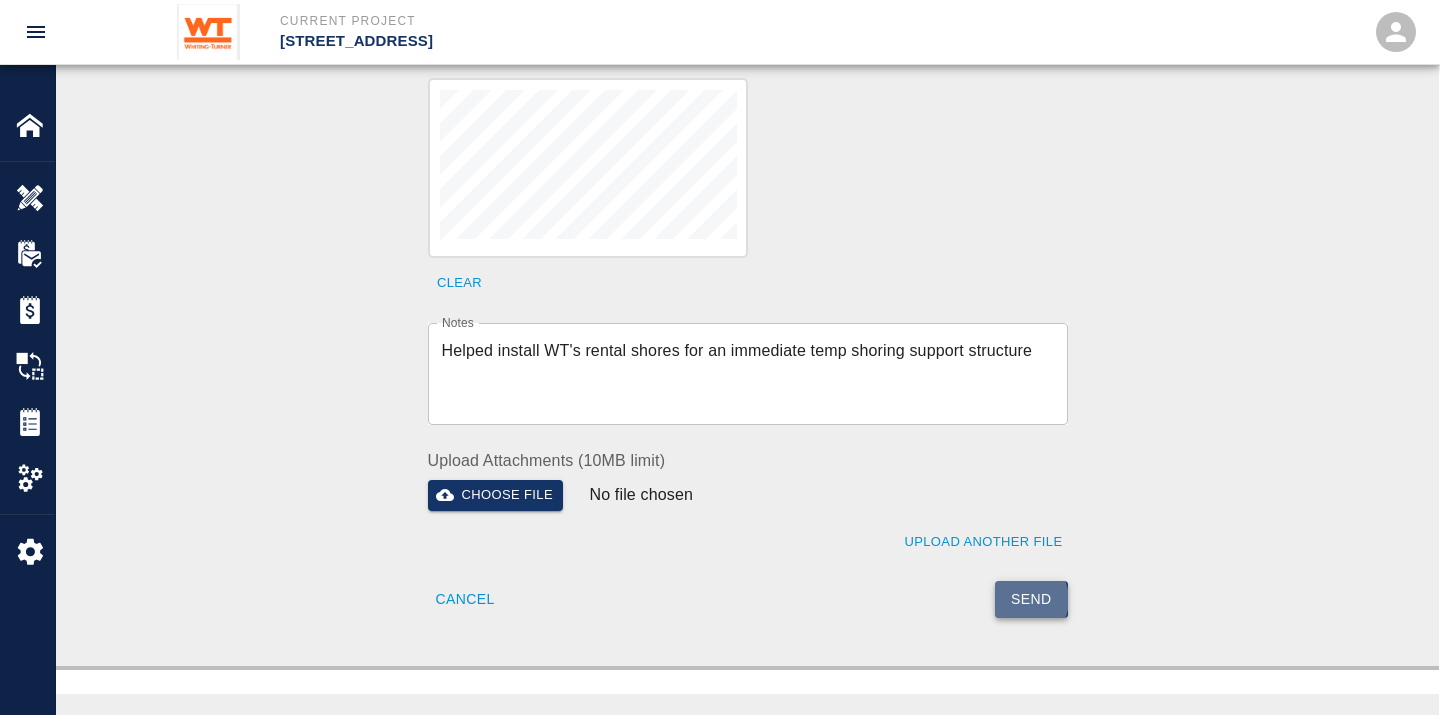 click on "Send" at bounding box center (1031, 599) 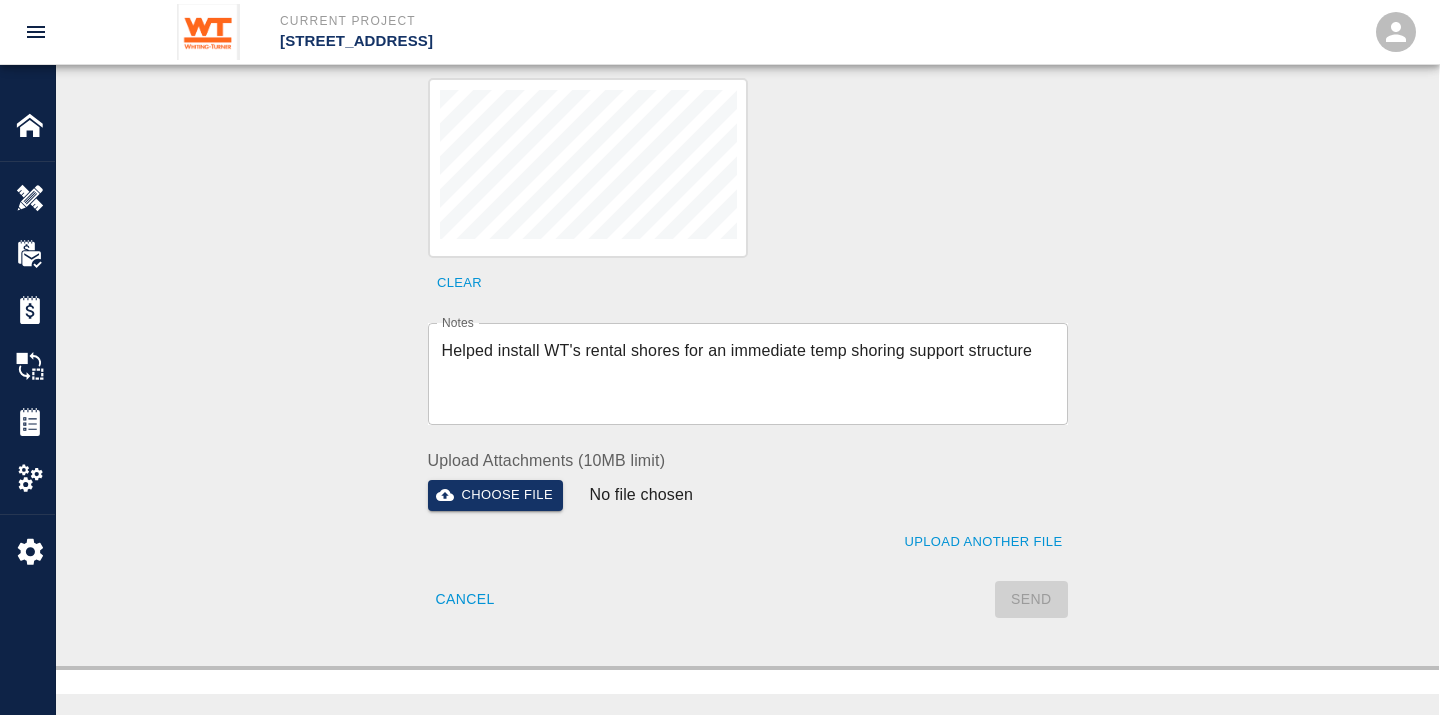 type 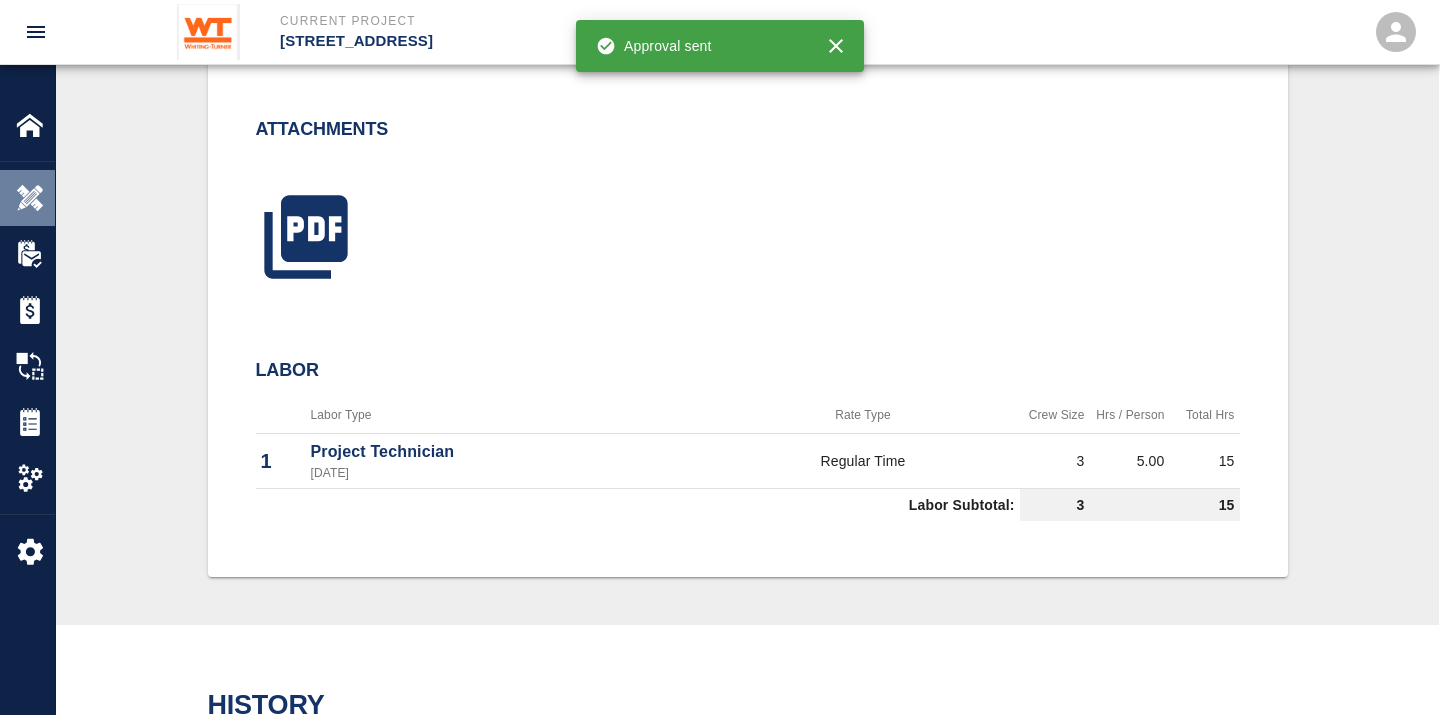 click at bounding box center [30, 198] 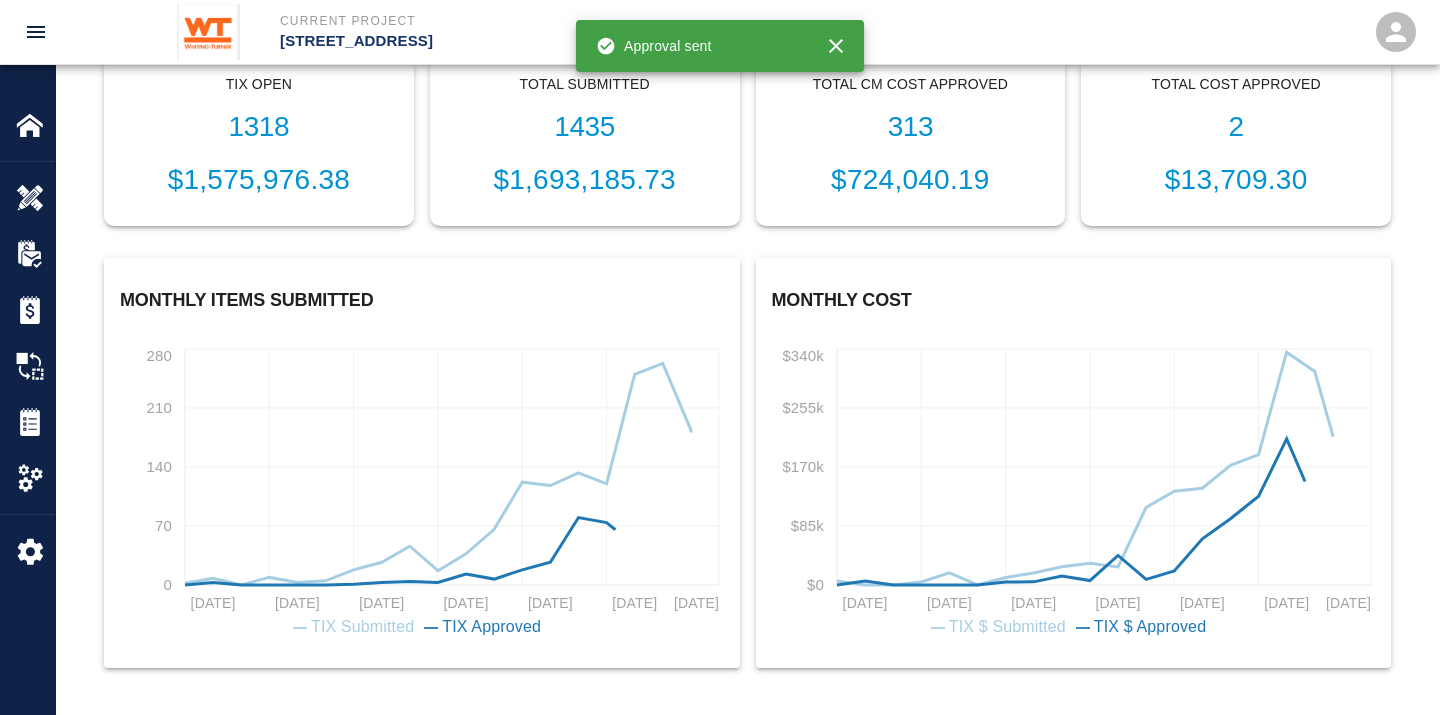 scroll, scrollTop: 0, scrollLeft: 0, axis: both 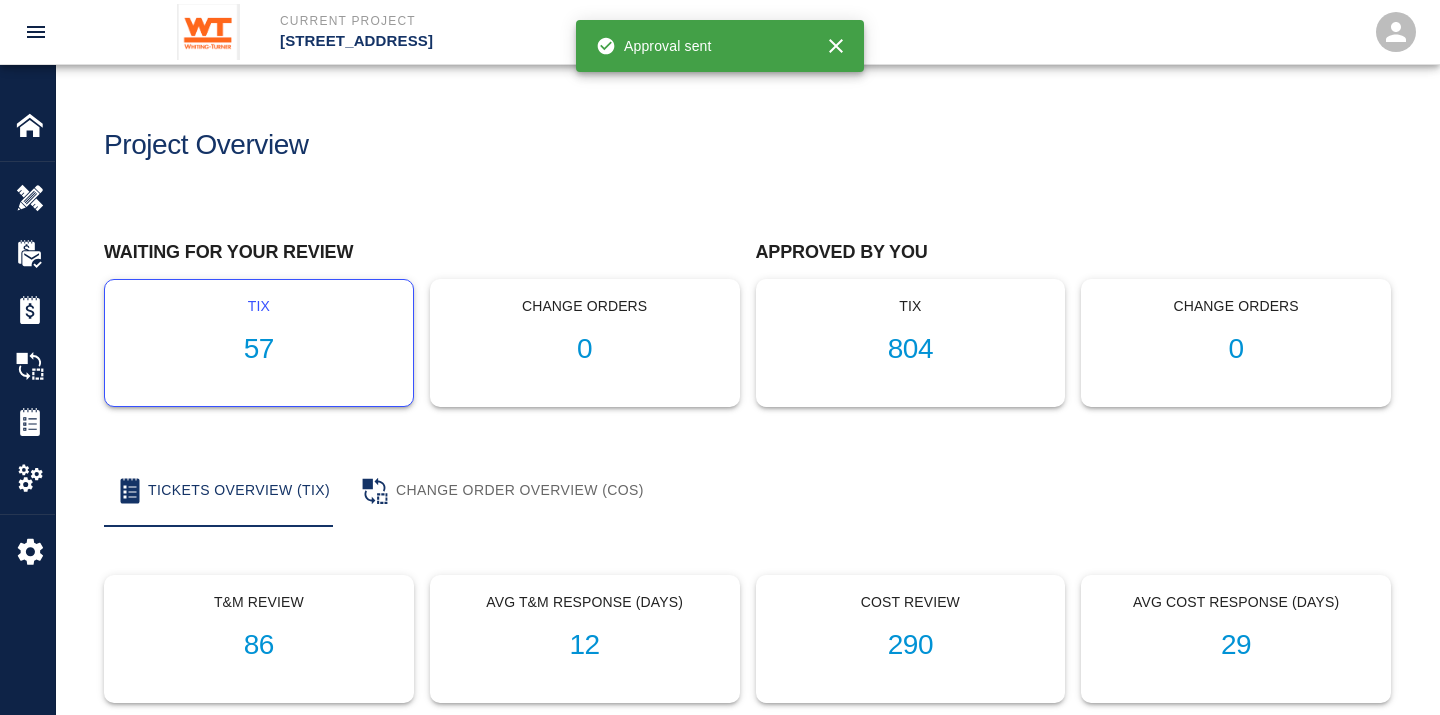 click on "57" at bounding box center [259, 349] 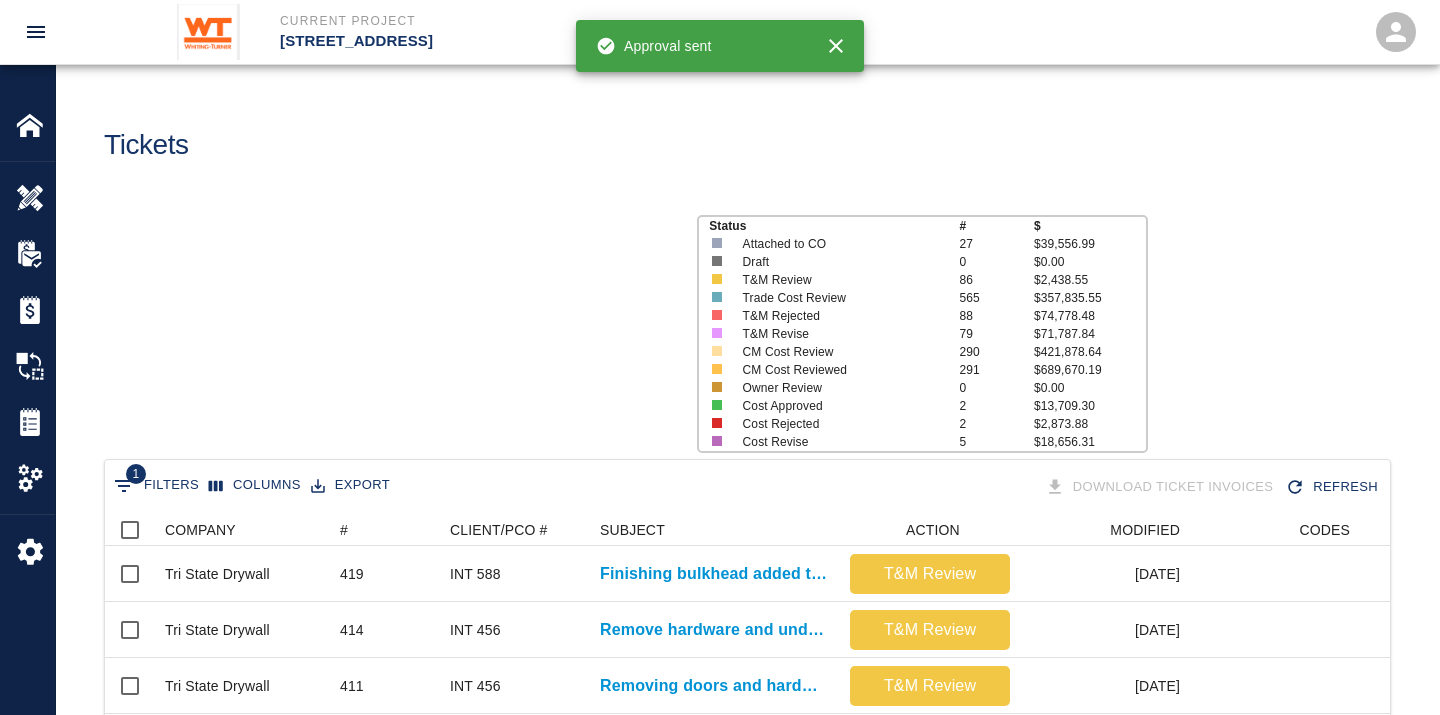 scroll, scrollTop: 17, scrollLeft: 17, axis: both 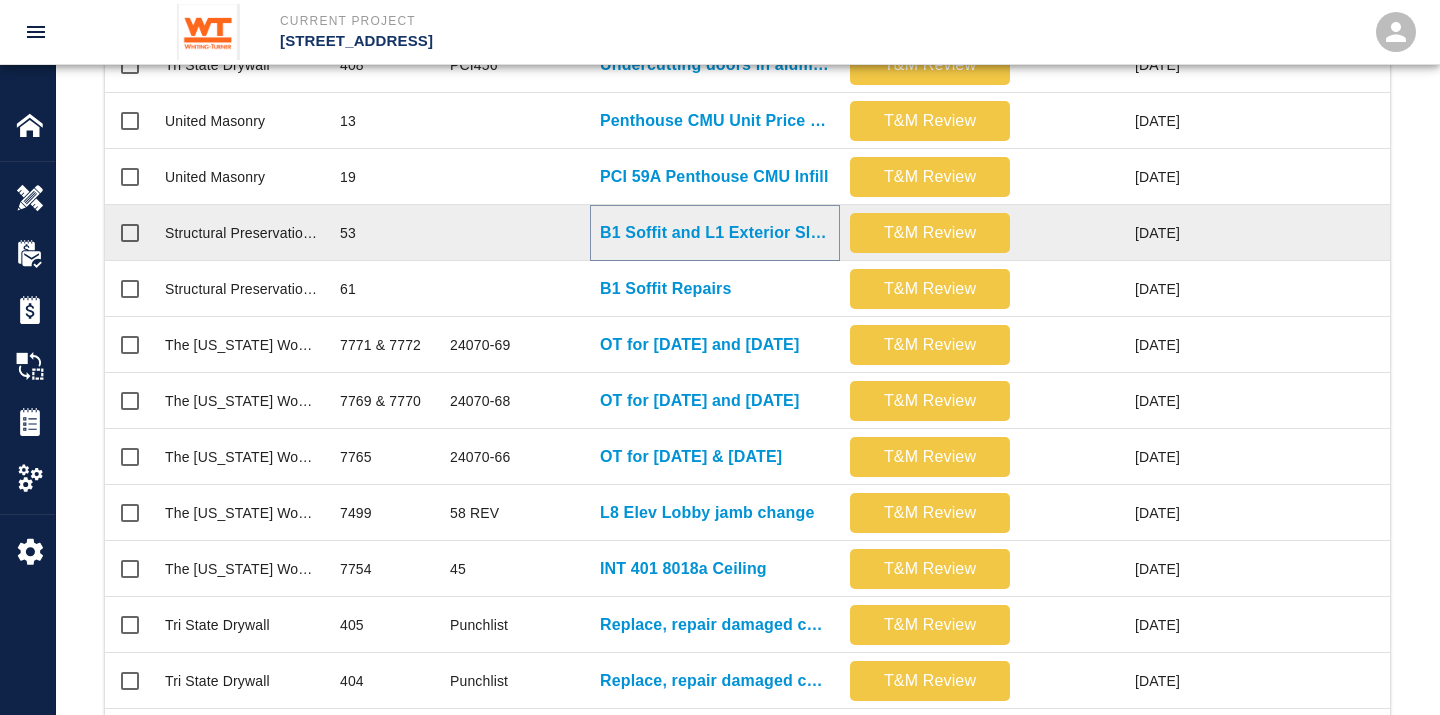 click on "B1 Soffit and L1 Exterior Slab Repair" at bounding box center [715, 233] 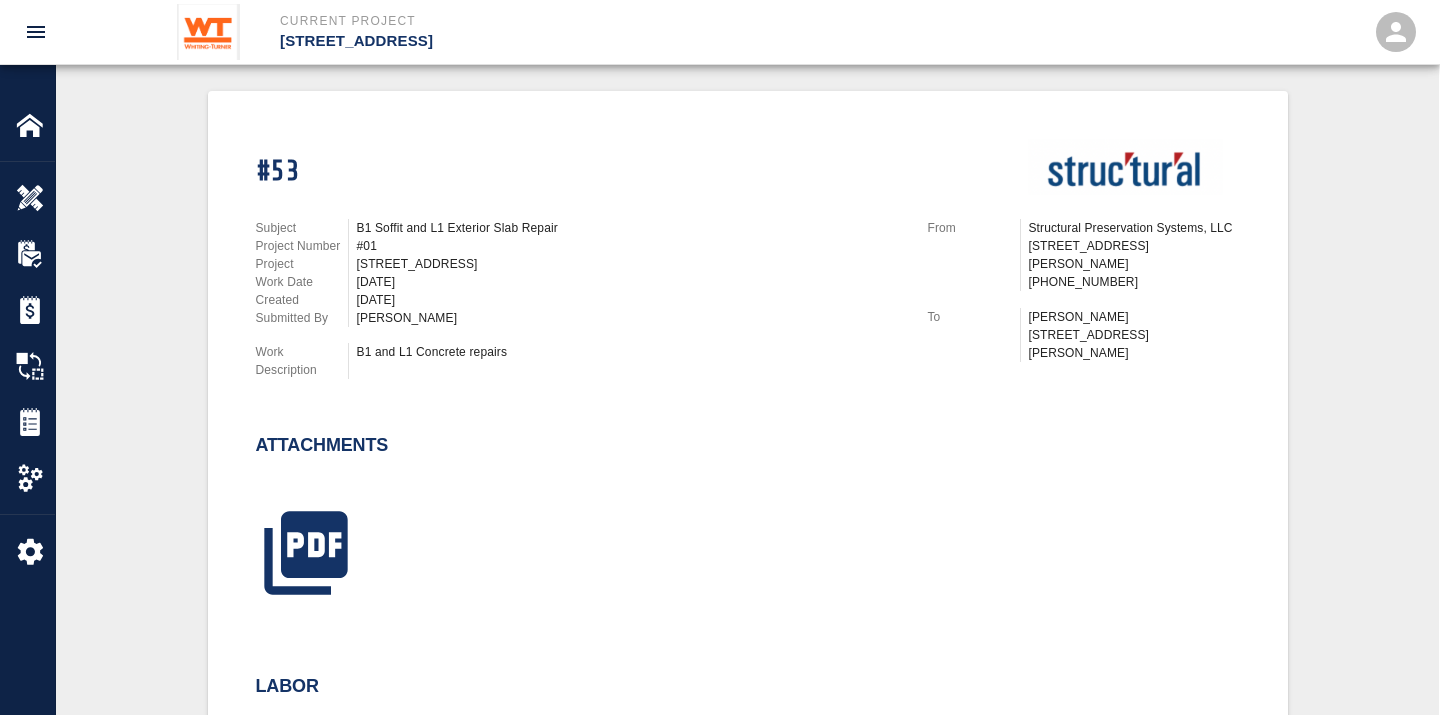 scroll, scrollTop: 414, scrollLeft: 0, axis: vertical 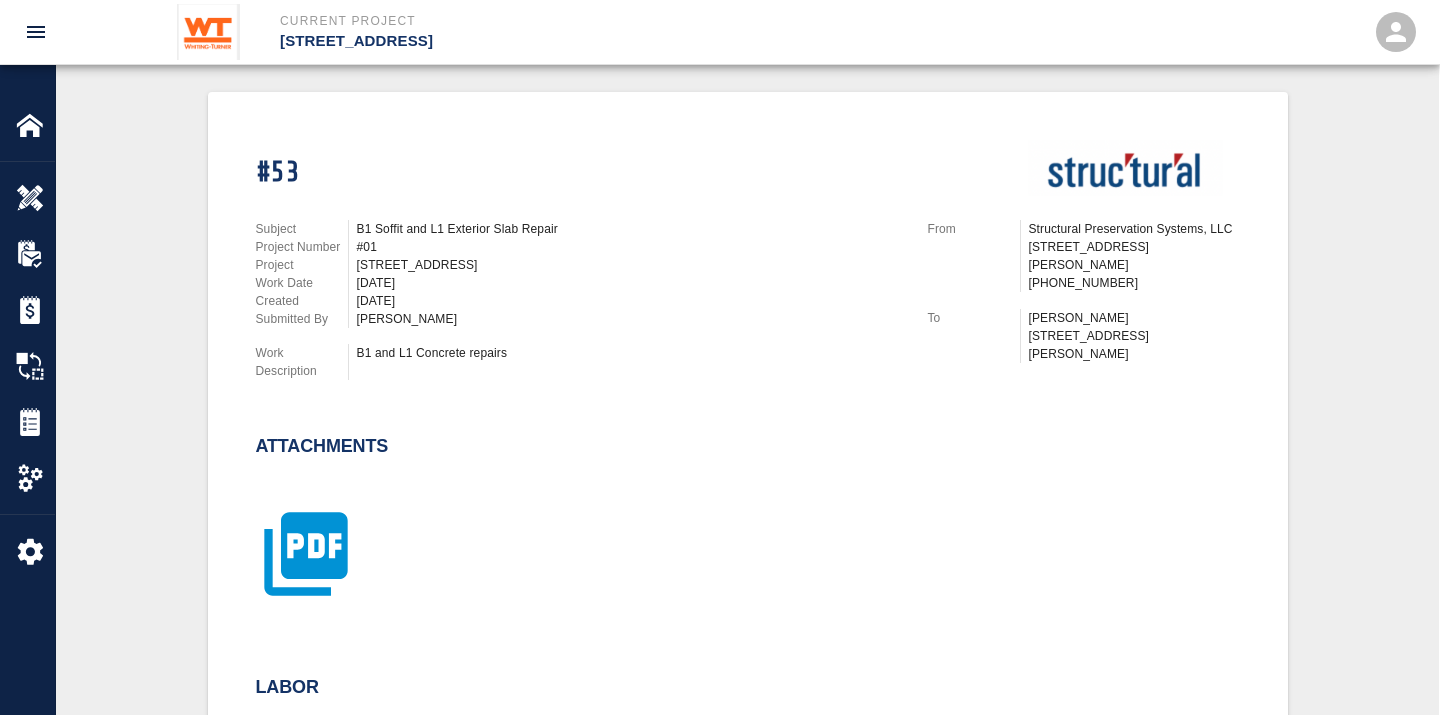 click 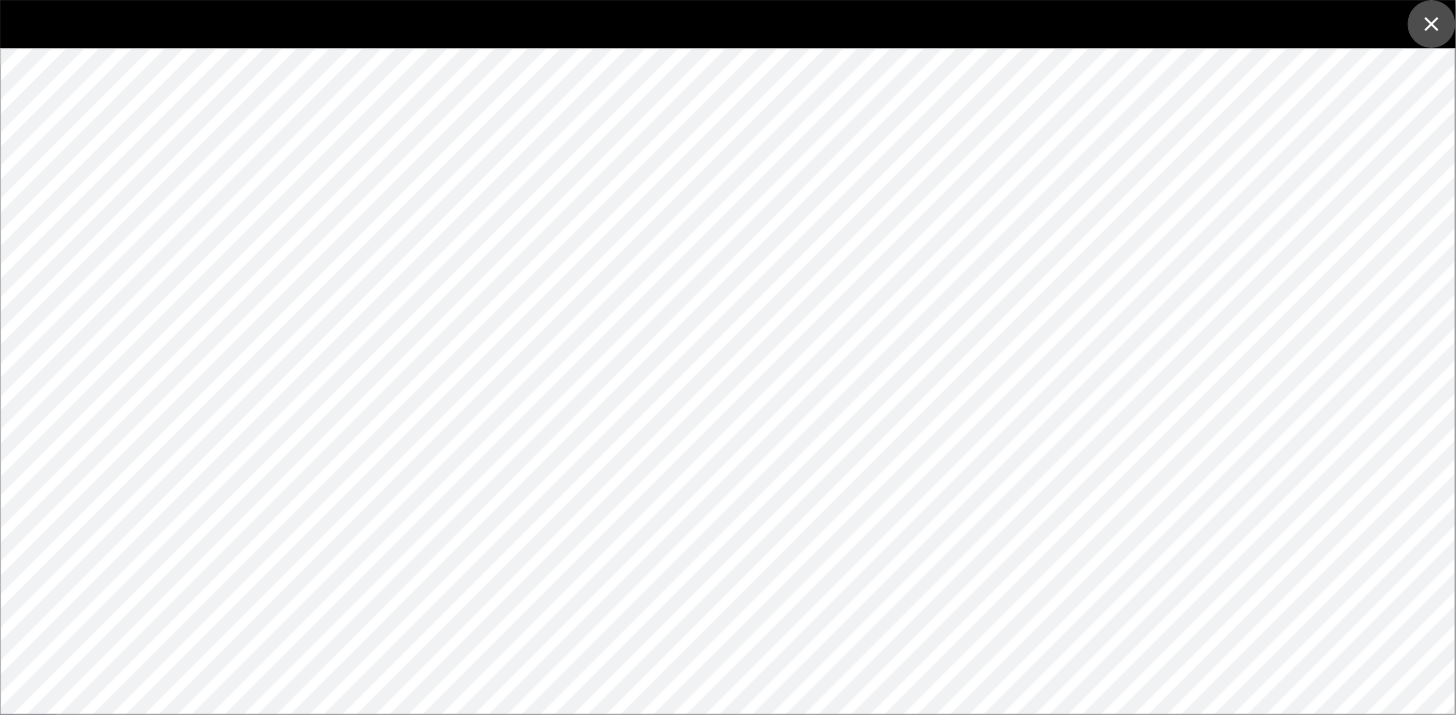 click 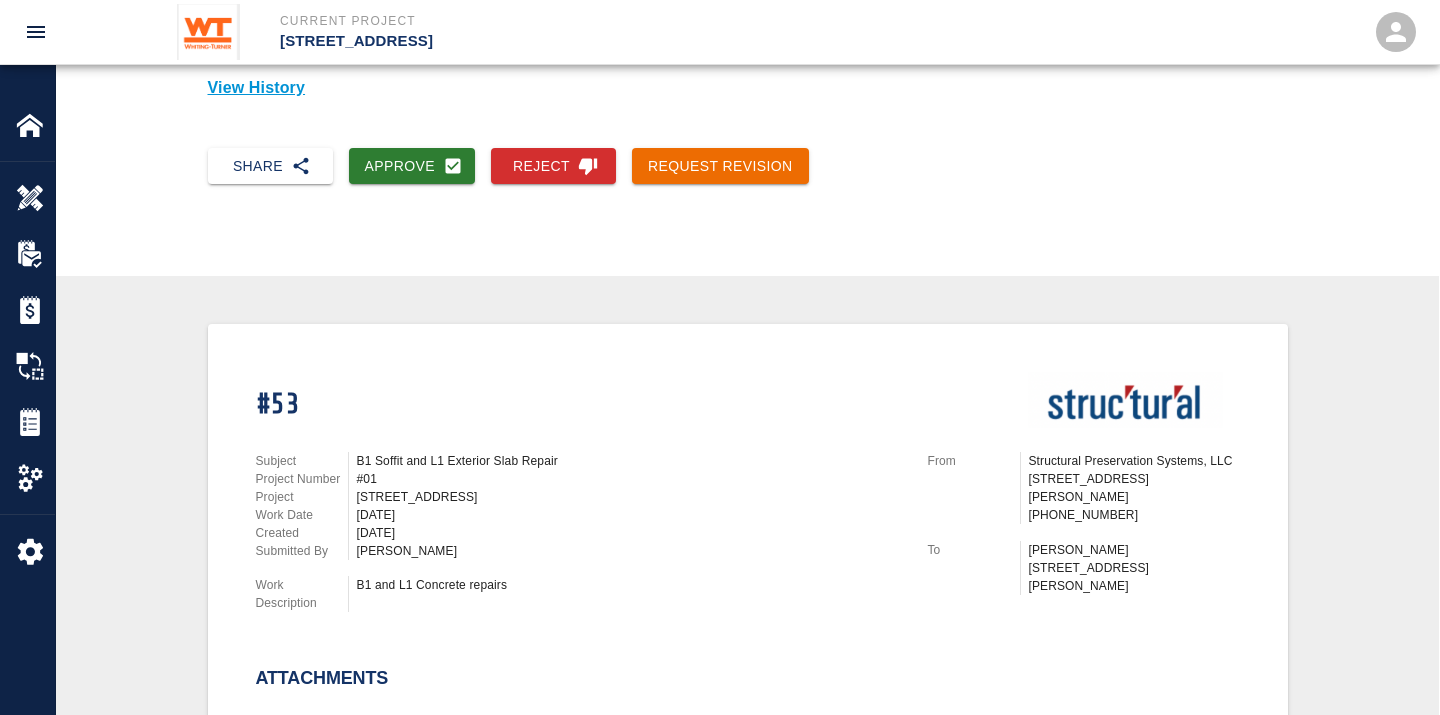 scroll, scrollTop: 187, scrollLeft: 0, axis: vertical 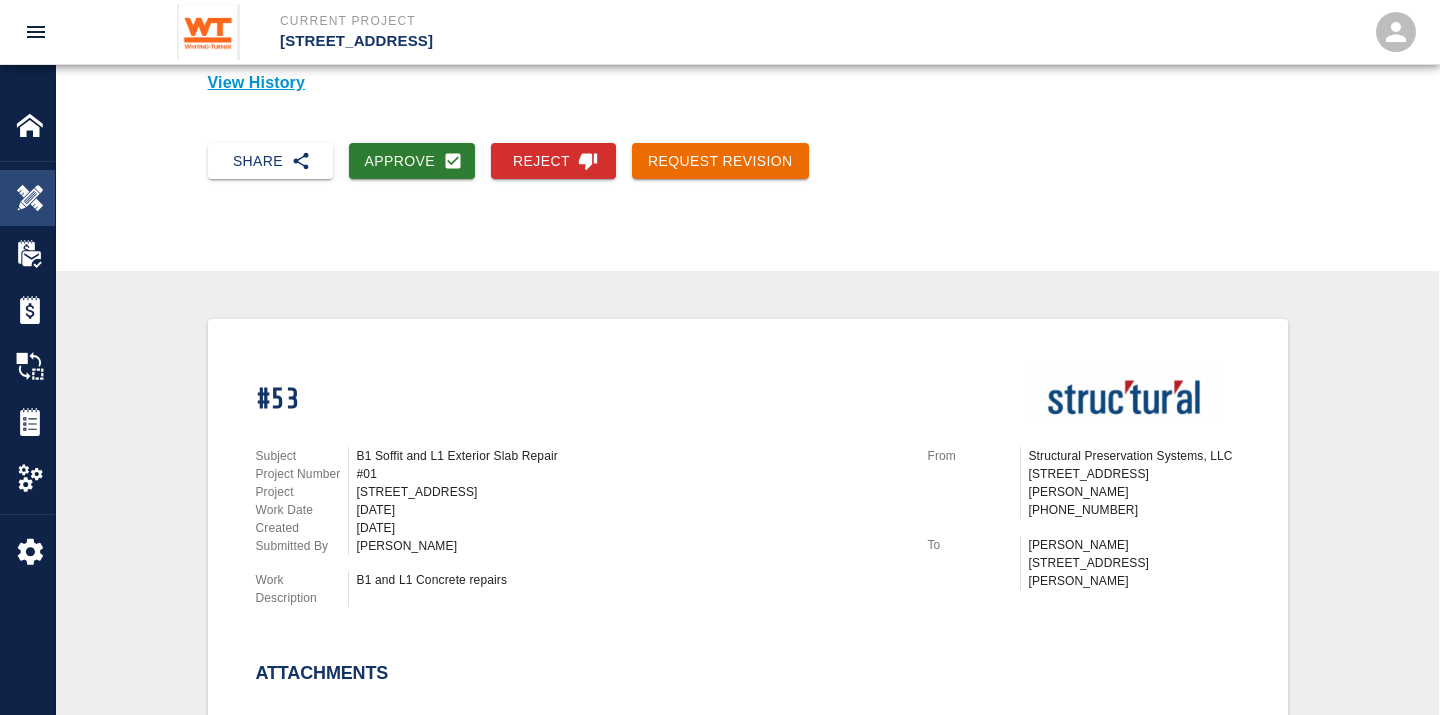 click at bounding box center [44, 198] 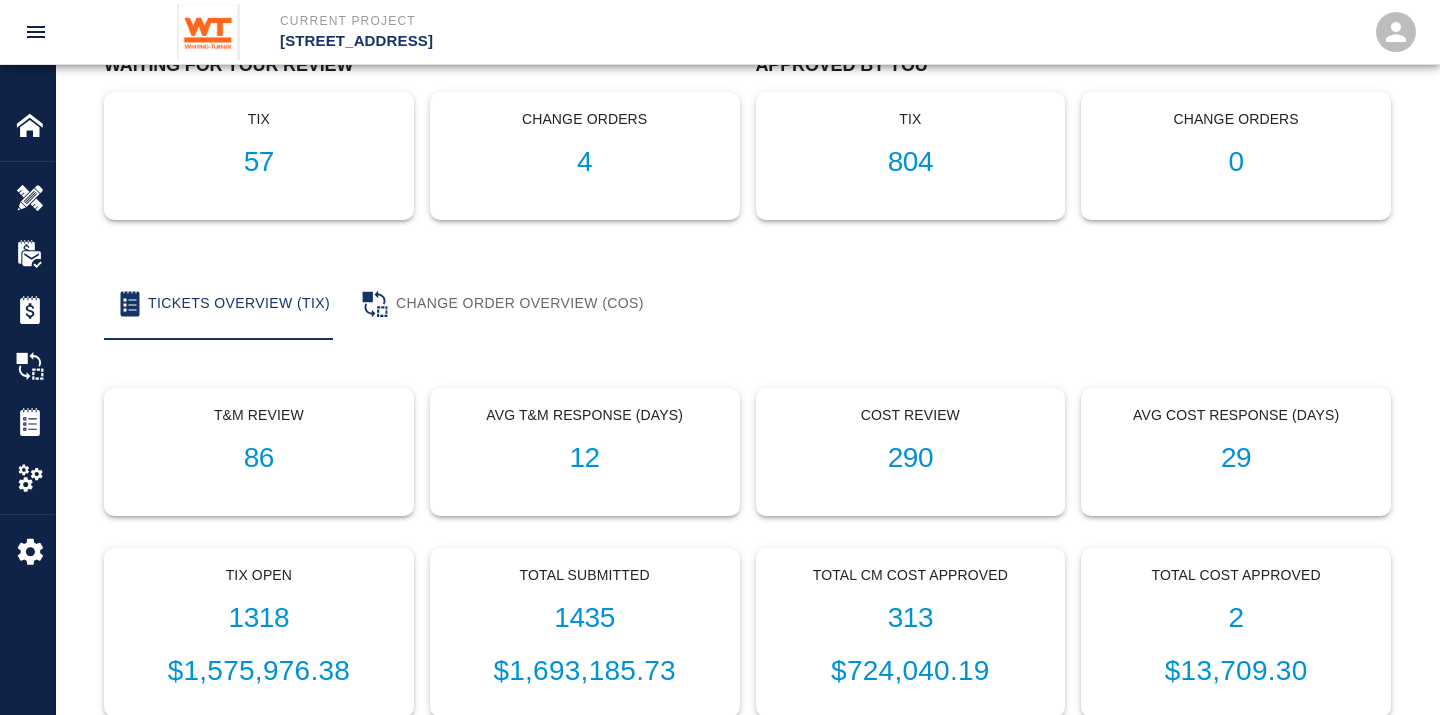 scroll, scrollTop: 0, scrollLeft: 0, axis: both 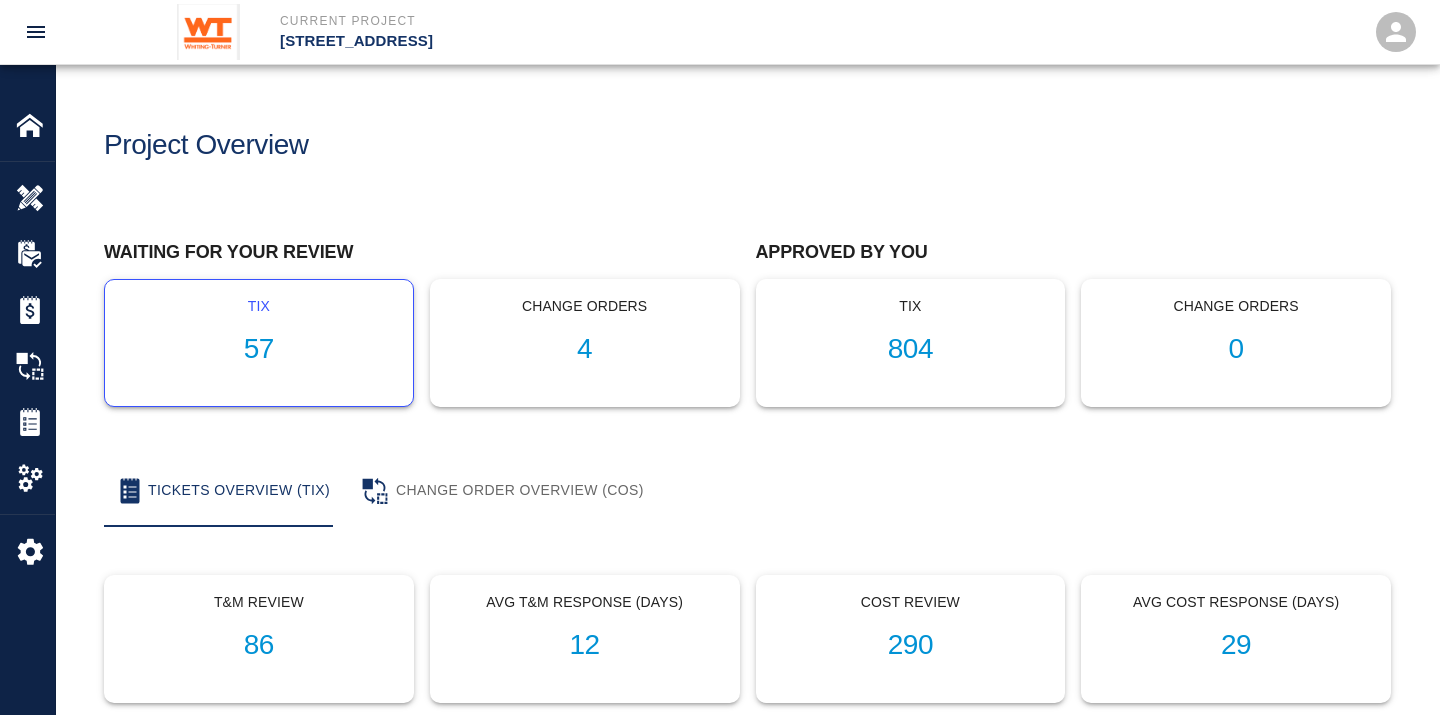 click on "57" at bounding box center [259, 349] 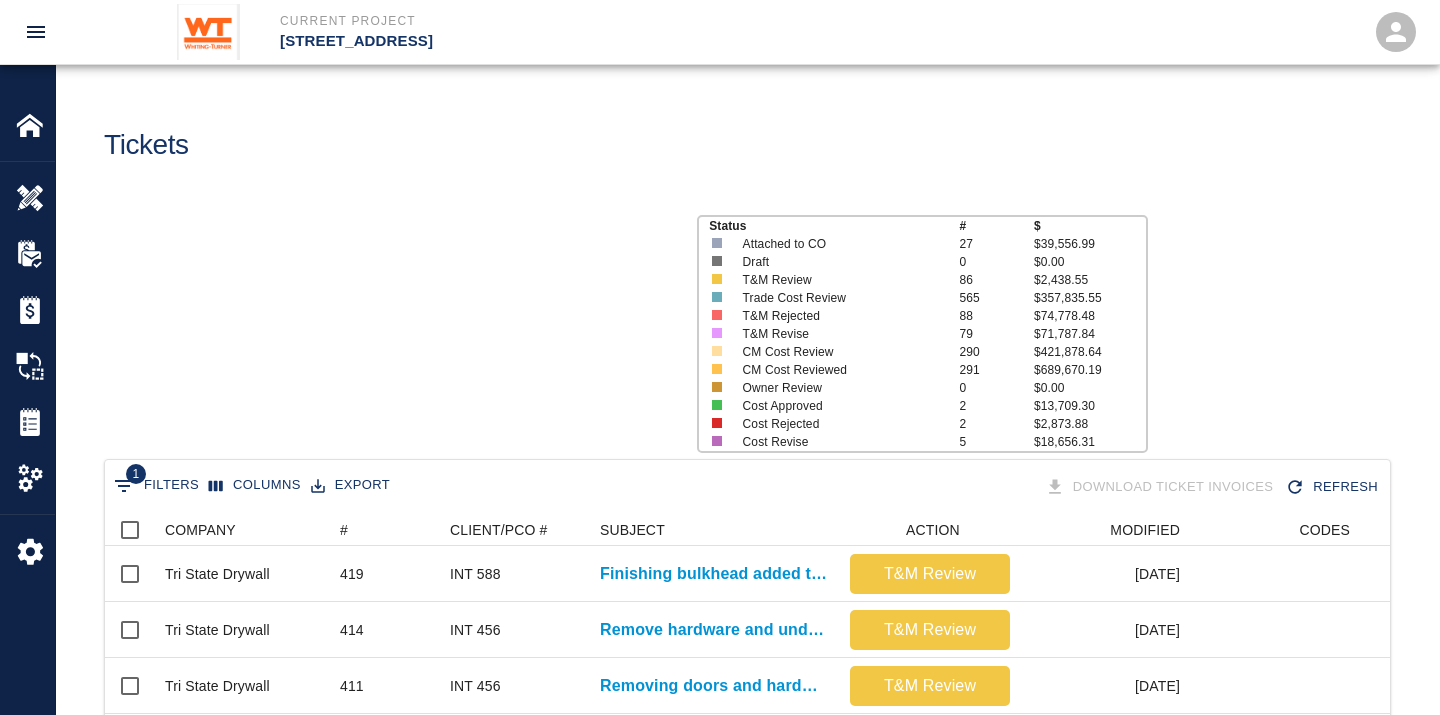 scroll, scrollTop: 17, scrollLeft: 17, axis: both 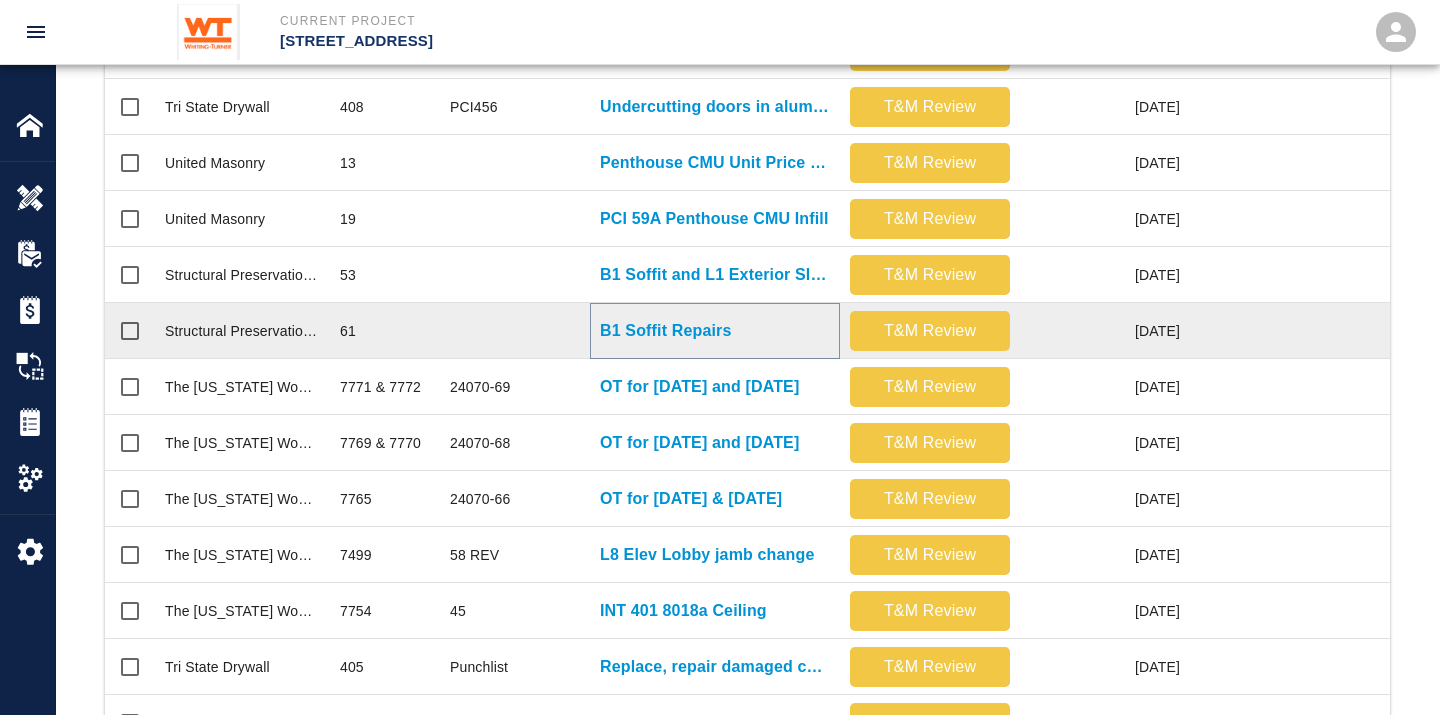 click on "B1 Soffit Repairs" at bounding box center [665, 331] 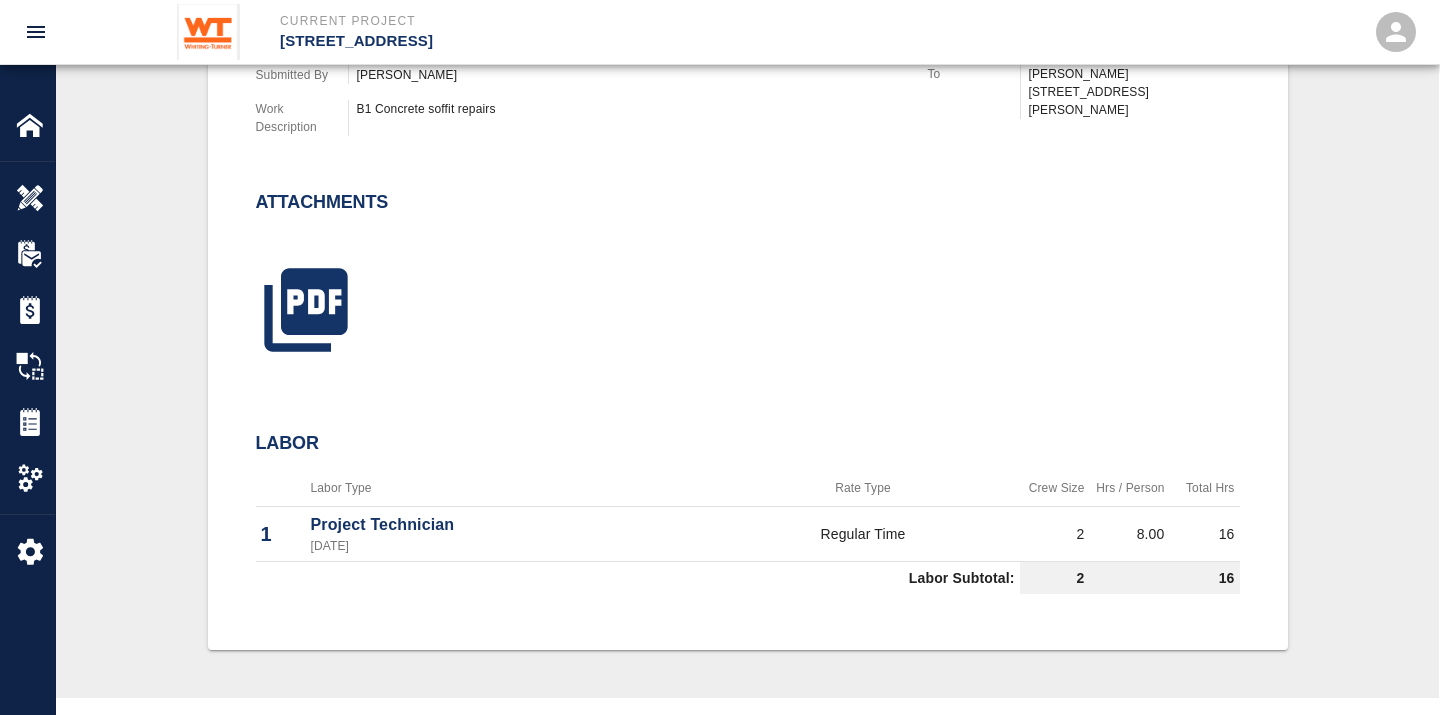 scroll, scrollTop: 657, scrollLeft: 0, axis: vertical 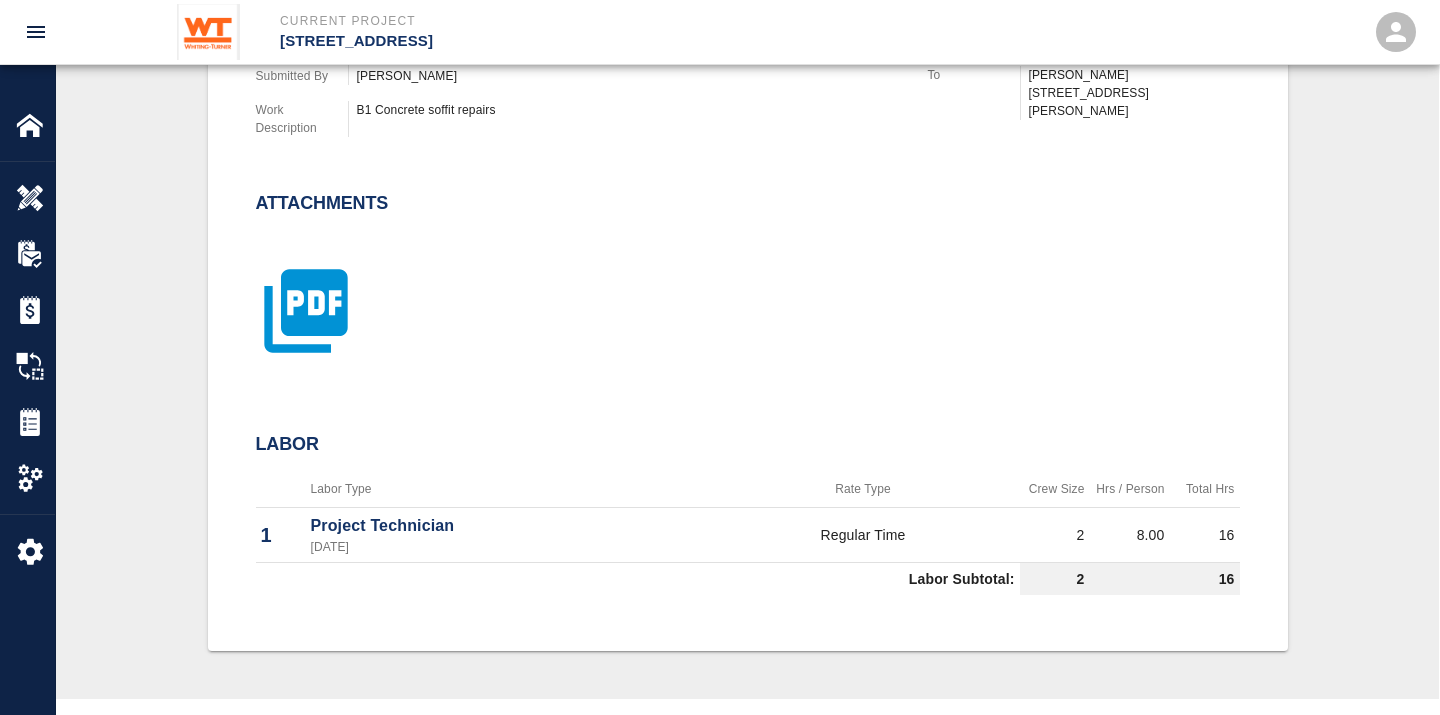 click 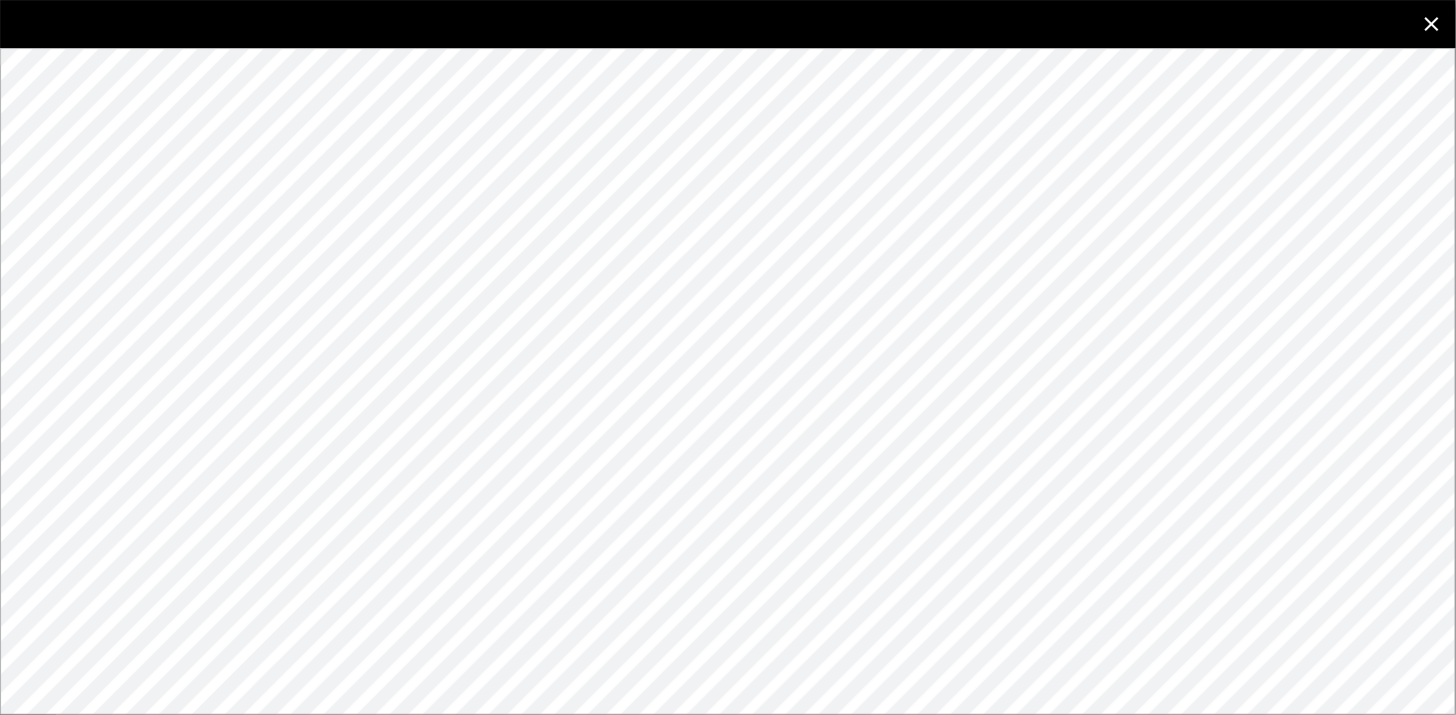 click 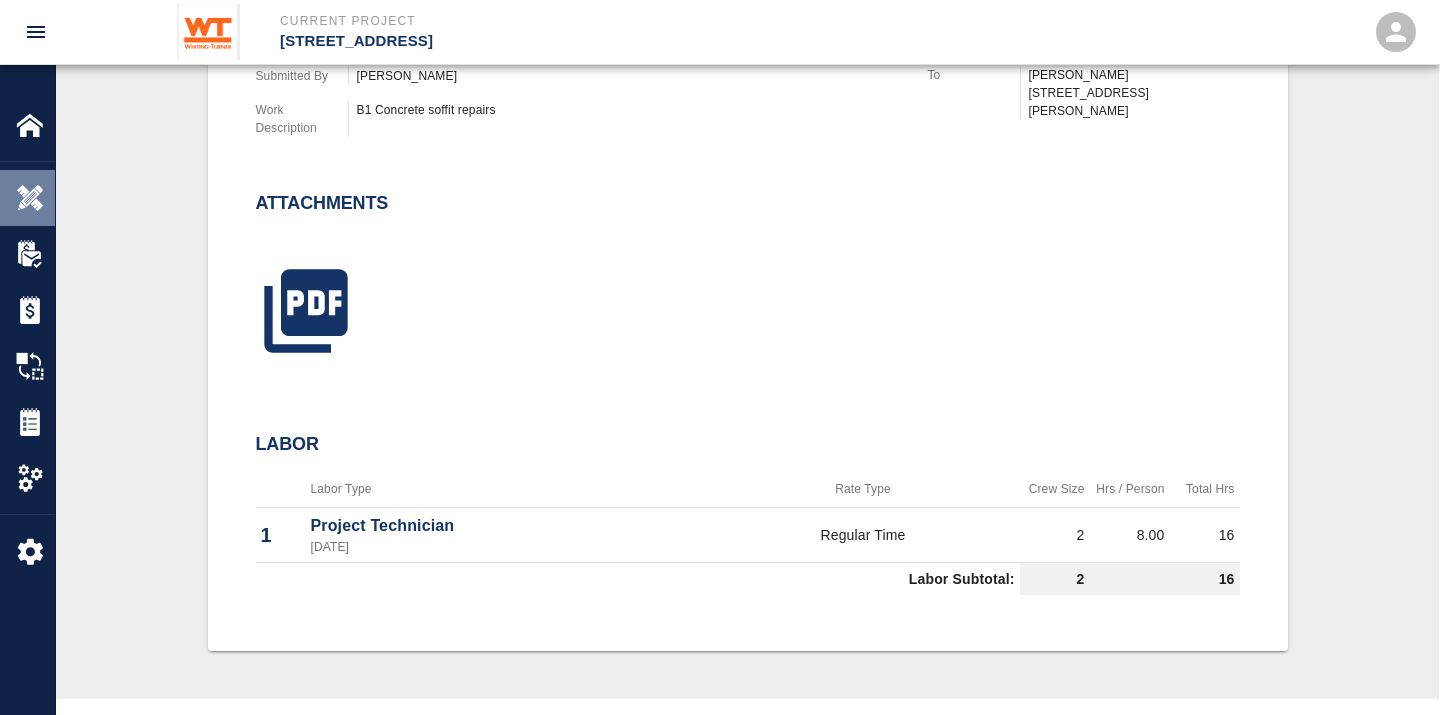 click at bounding box center (30, 198) 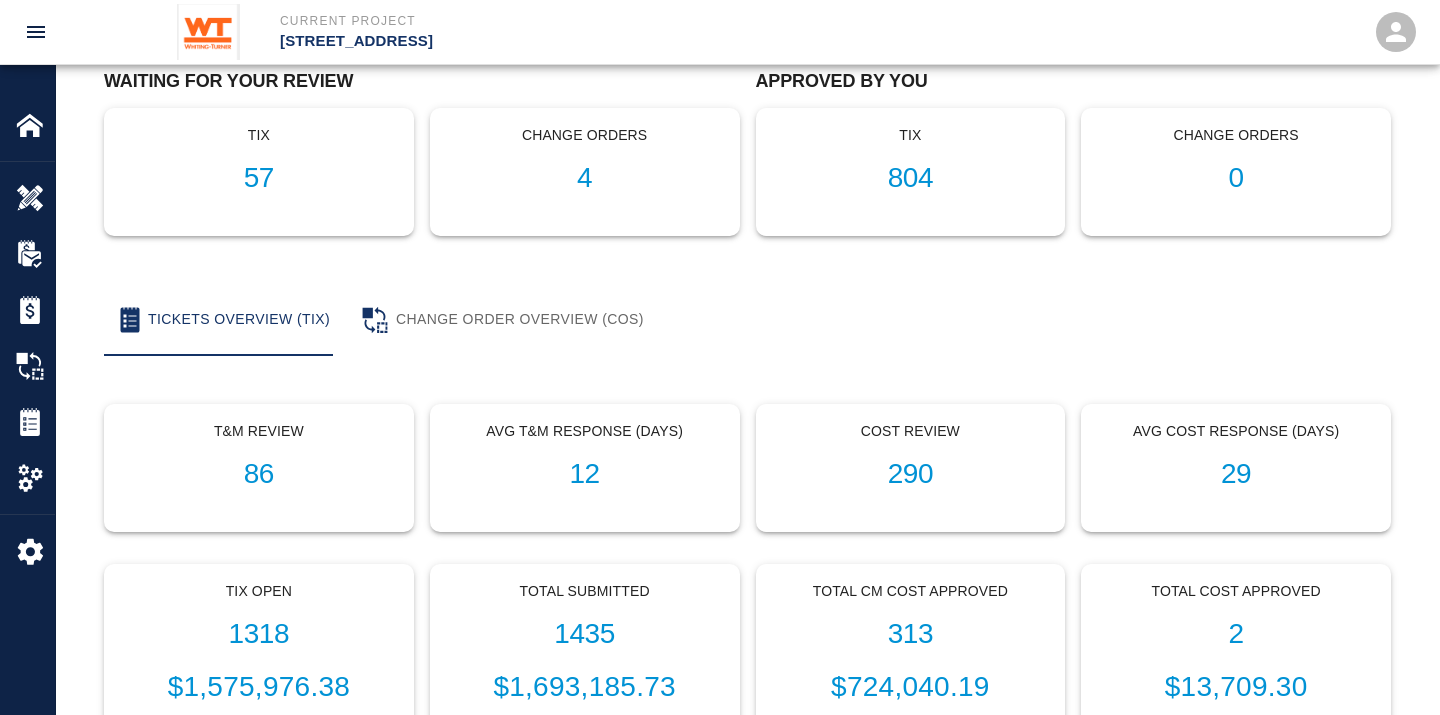 scroll, scrollTop: 0, scrollLeft: 0, axis: both 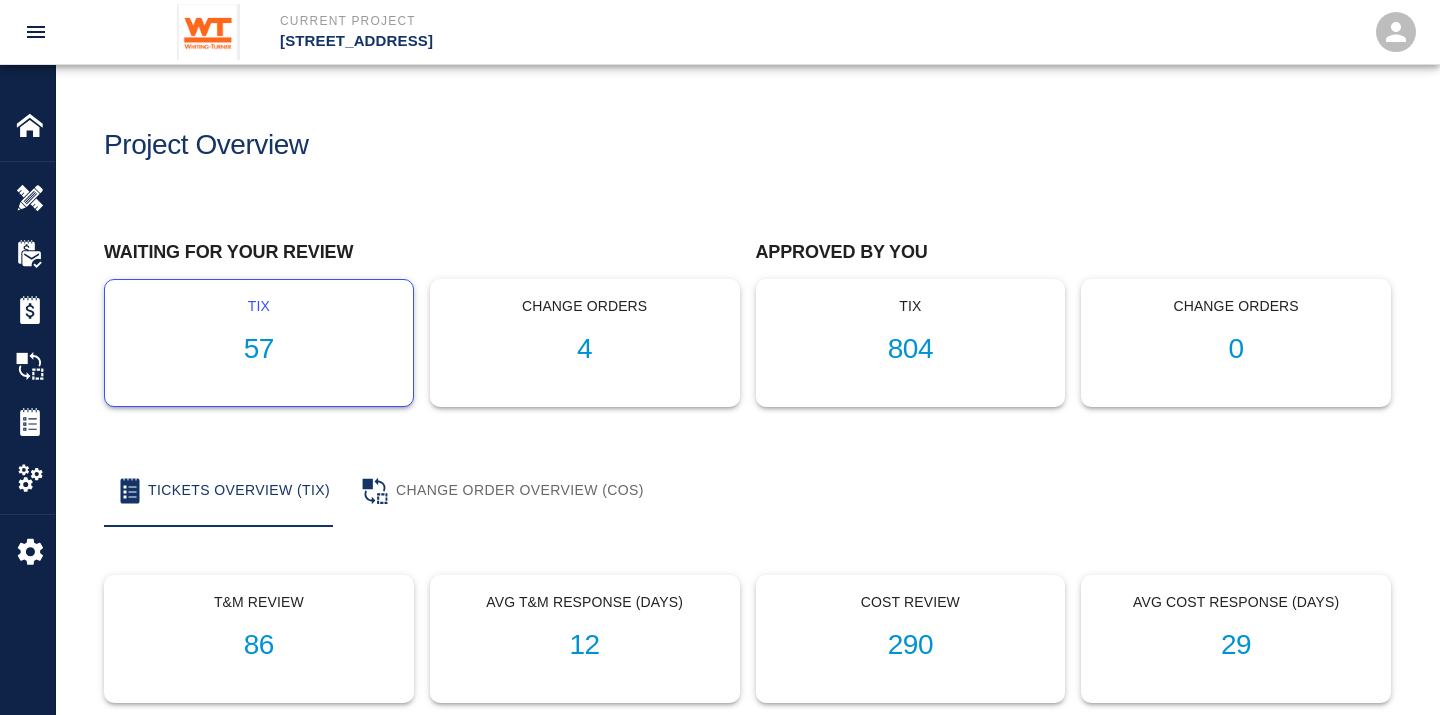 click on "57" at bounding box center (259, 349) 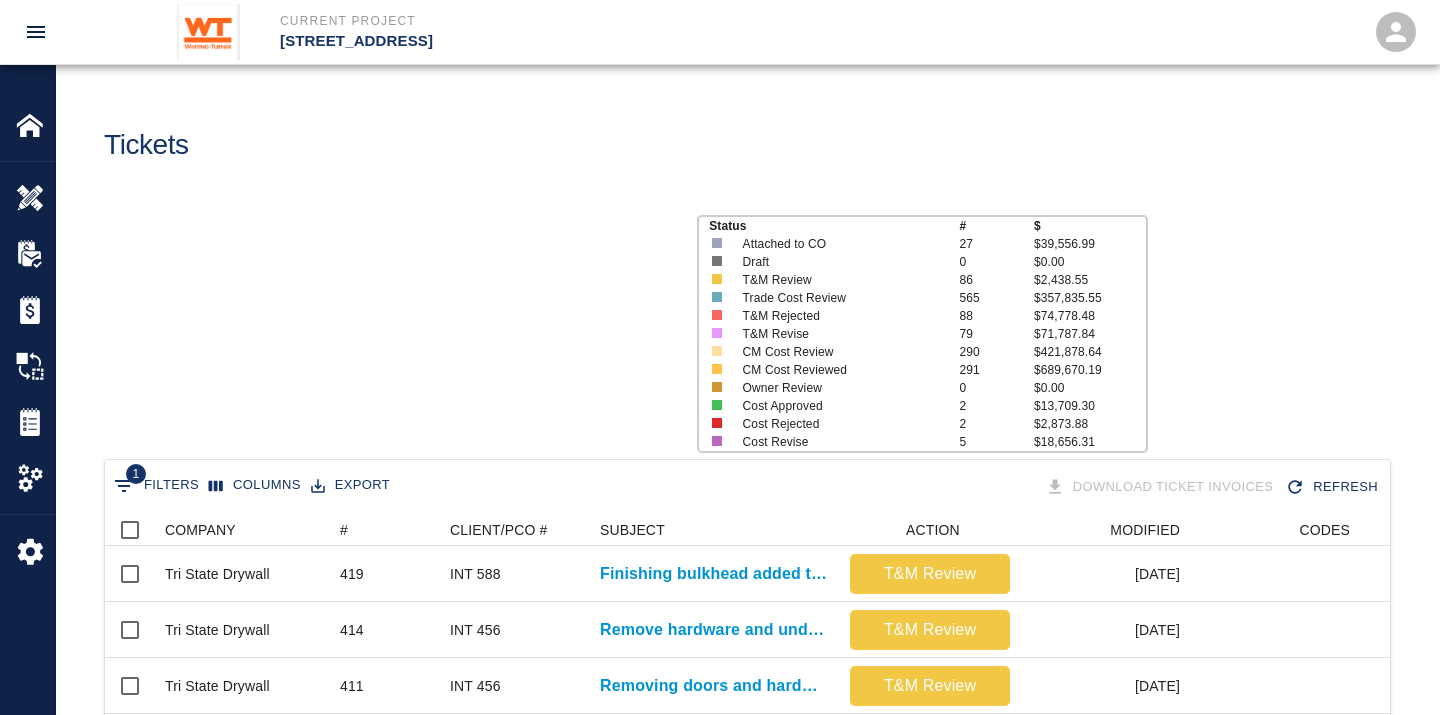 scroll, scrollTop: 17, scrollLeft: 17, axis: both 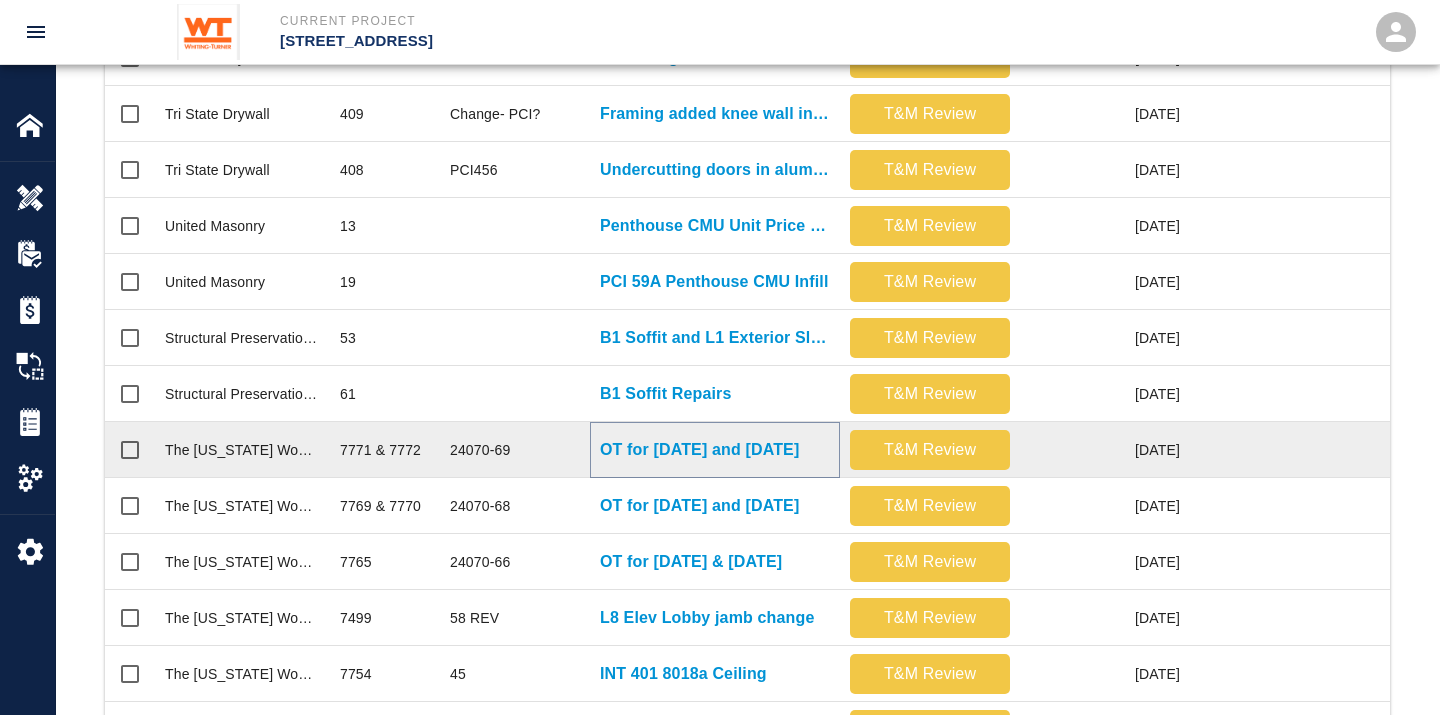 click on "OT for [DATE] and [DATE]" at bounding box center (699, 450) 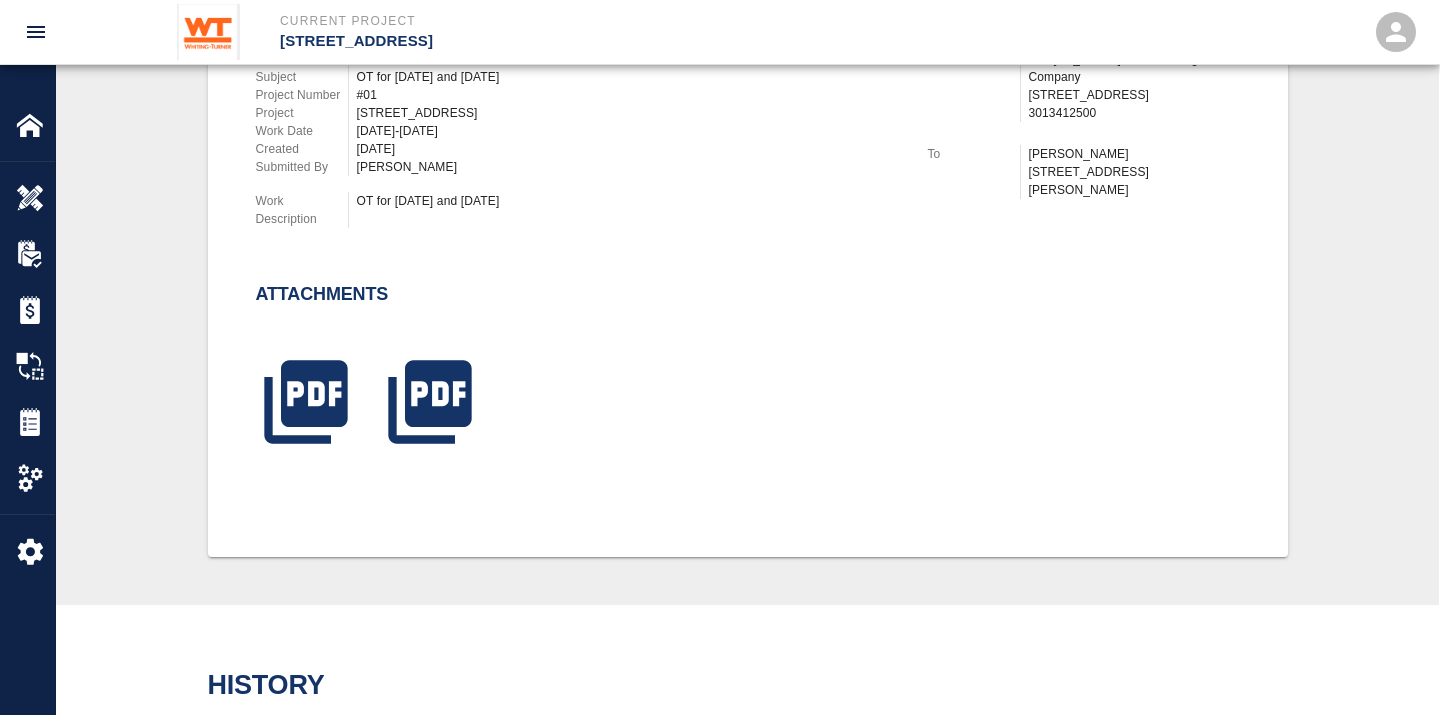 scroll, scrollTop: 617, scrollLeft: 0, axis: vertical 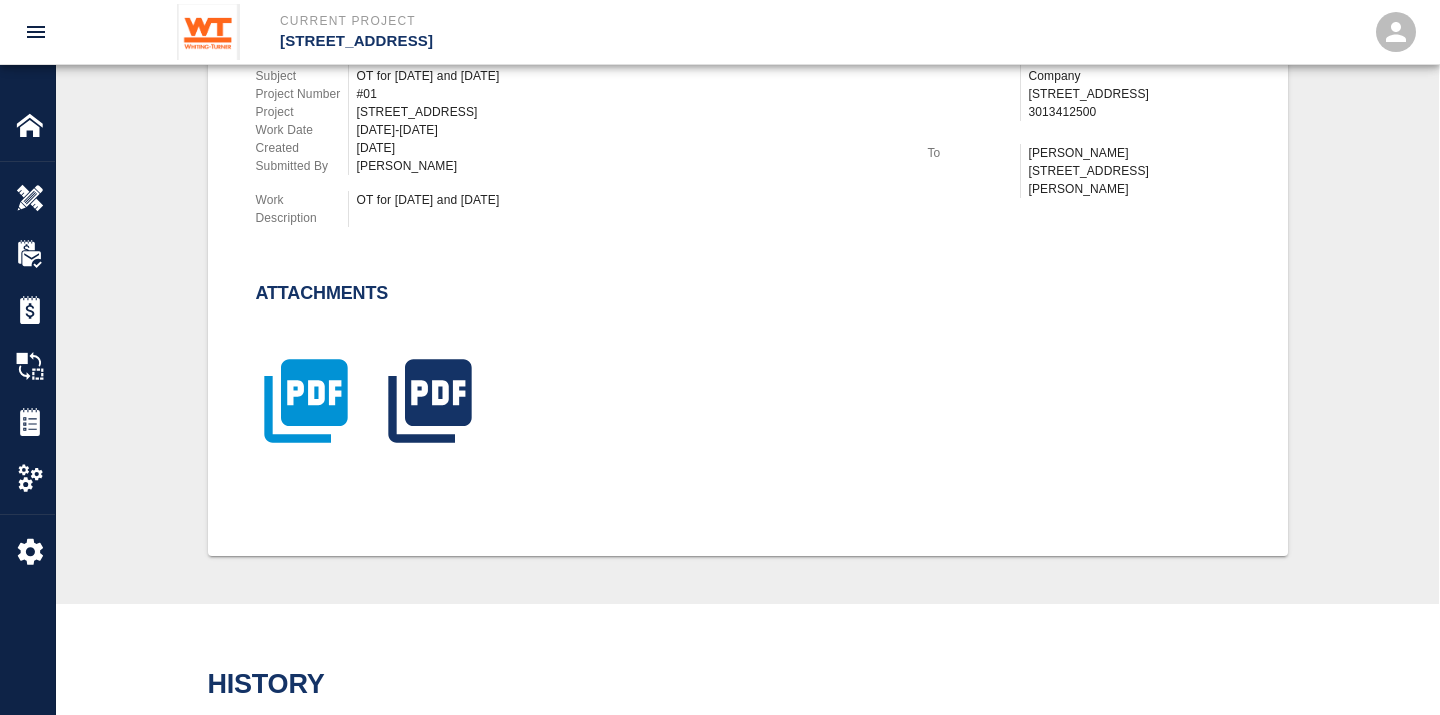 click 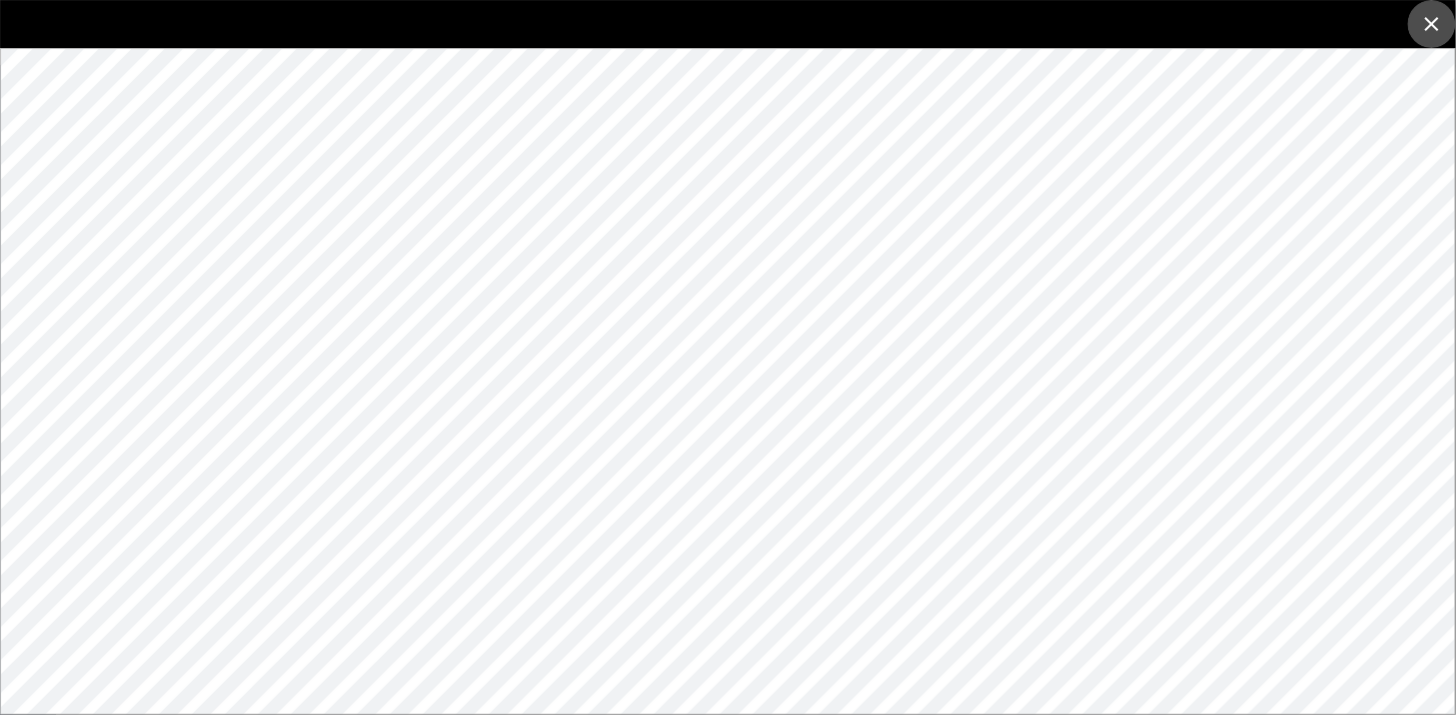 click 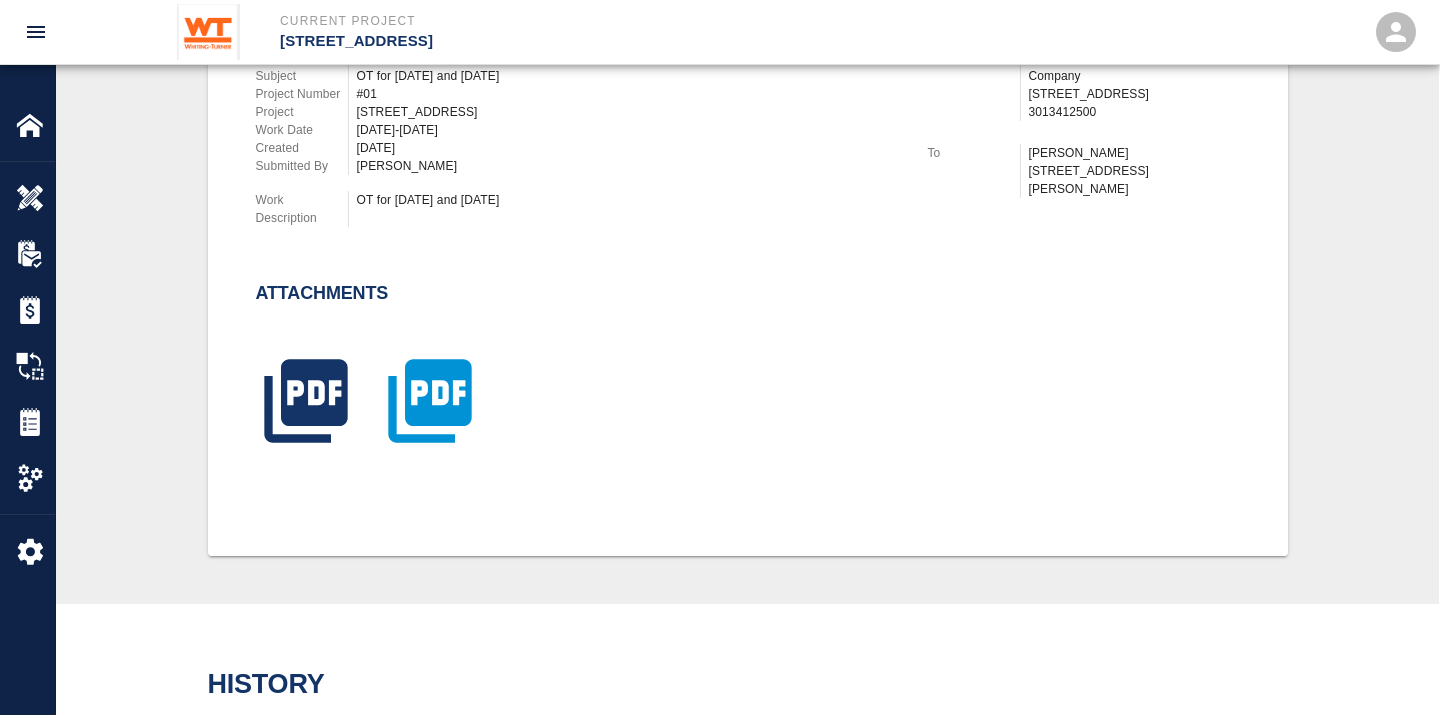 click 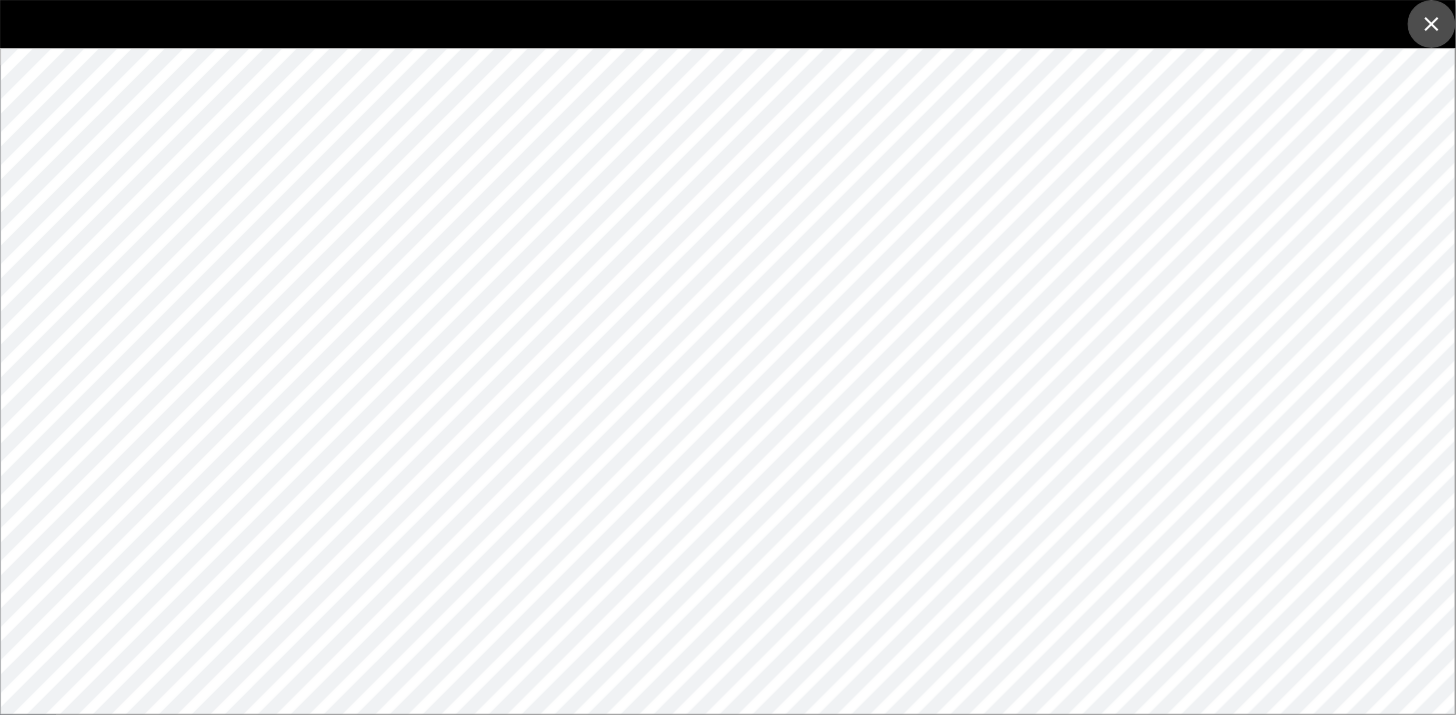 click 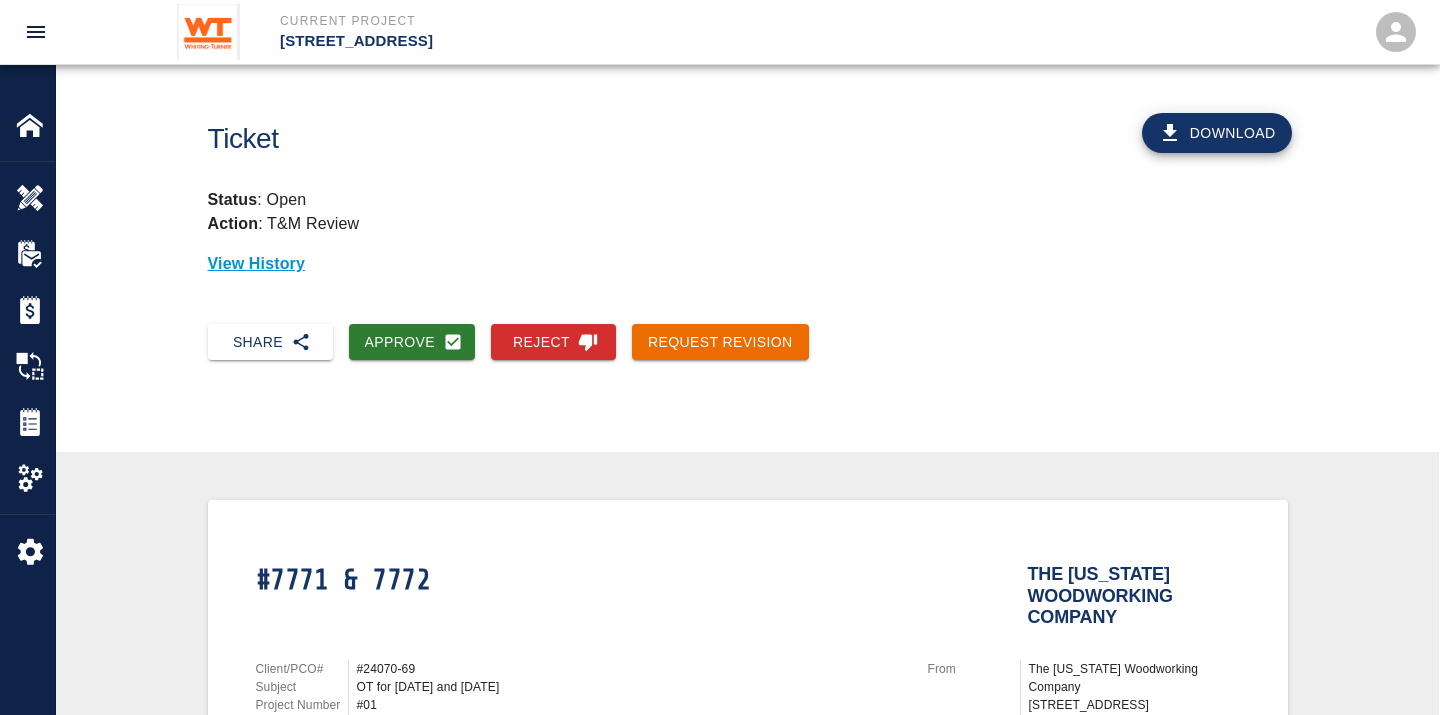 scroll, scrollTop: 0, scrollLeft: 0, axis: both 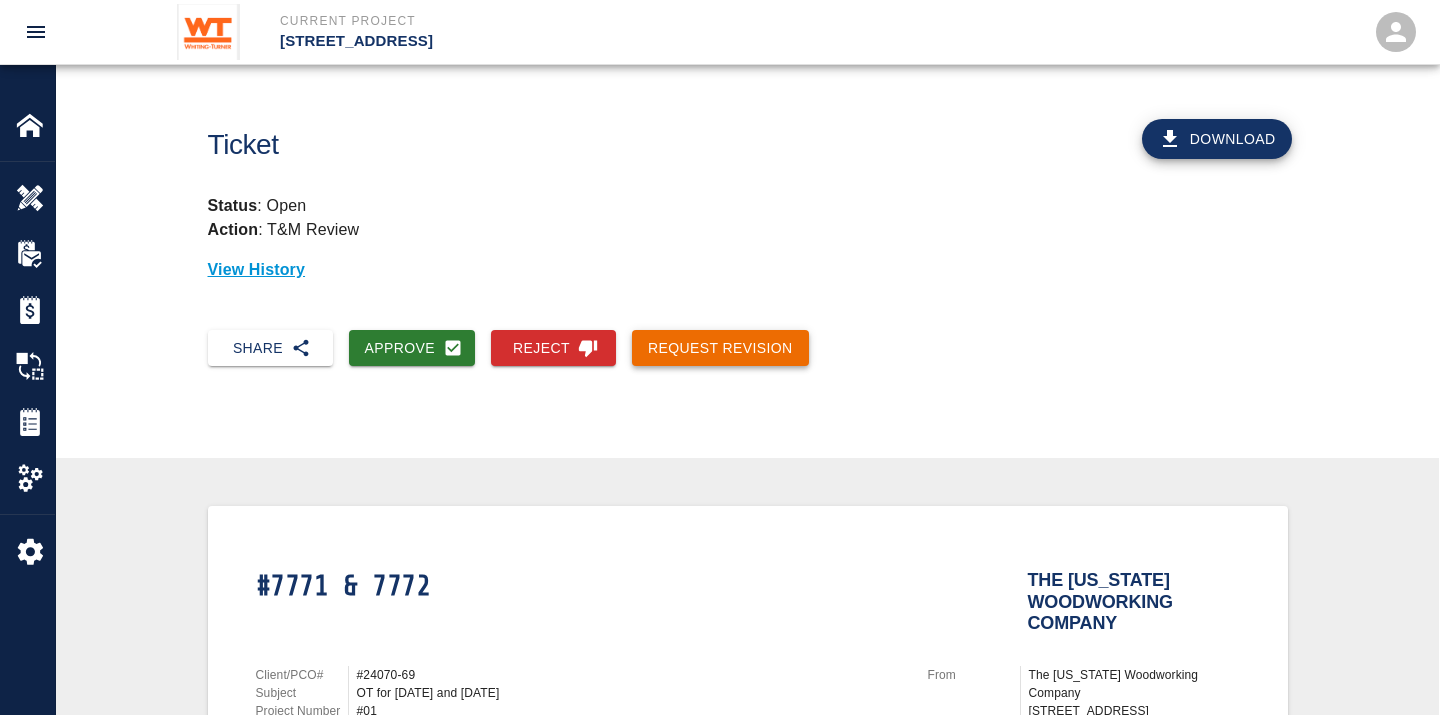 click on "Request Revision" at bounding box center (720, 348) 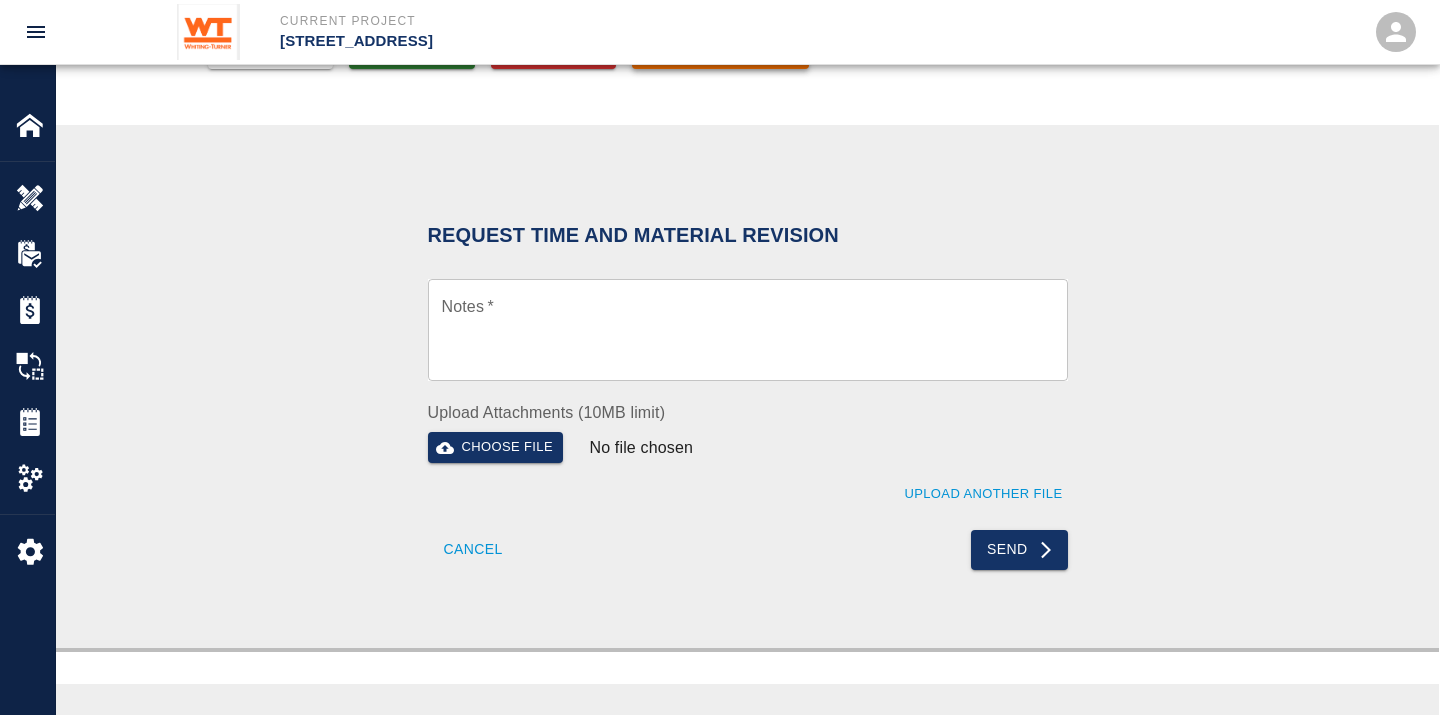 scroll, scrollTop: 301, scrollLeft: 0, axis: vertical 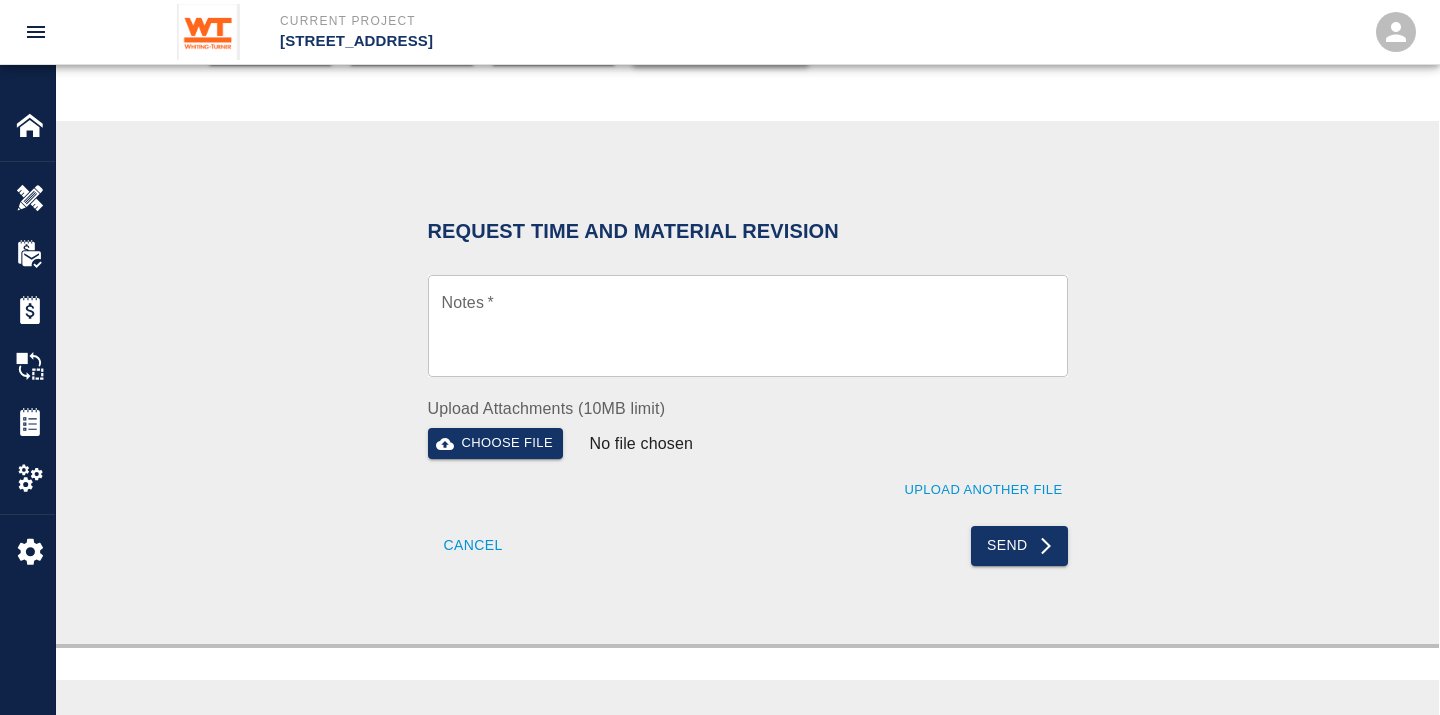 click on "Notes   *" at bounding box center (748, 326) 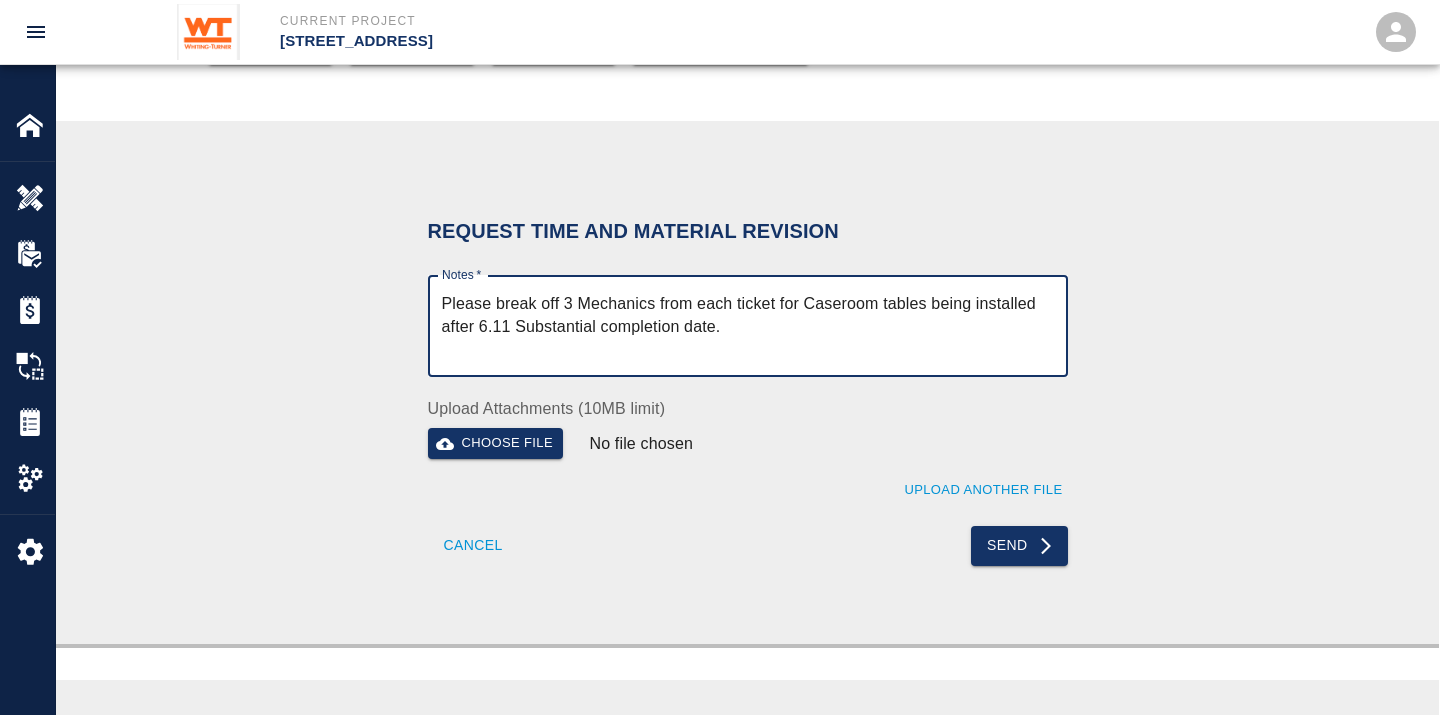 click on "Please break off 3 Mechanics from each ticket for Caseroom tables being installed after 6.11 Substantial completion date." at bounding box center (748, 326) 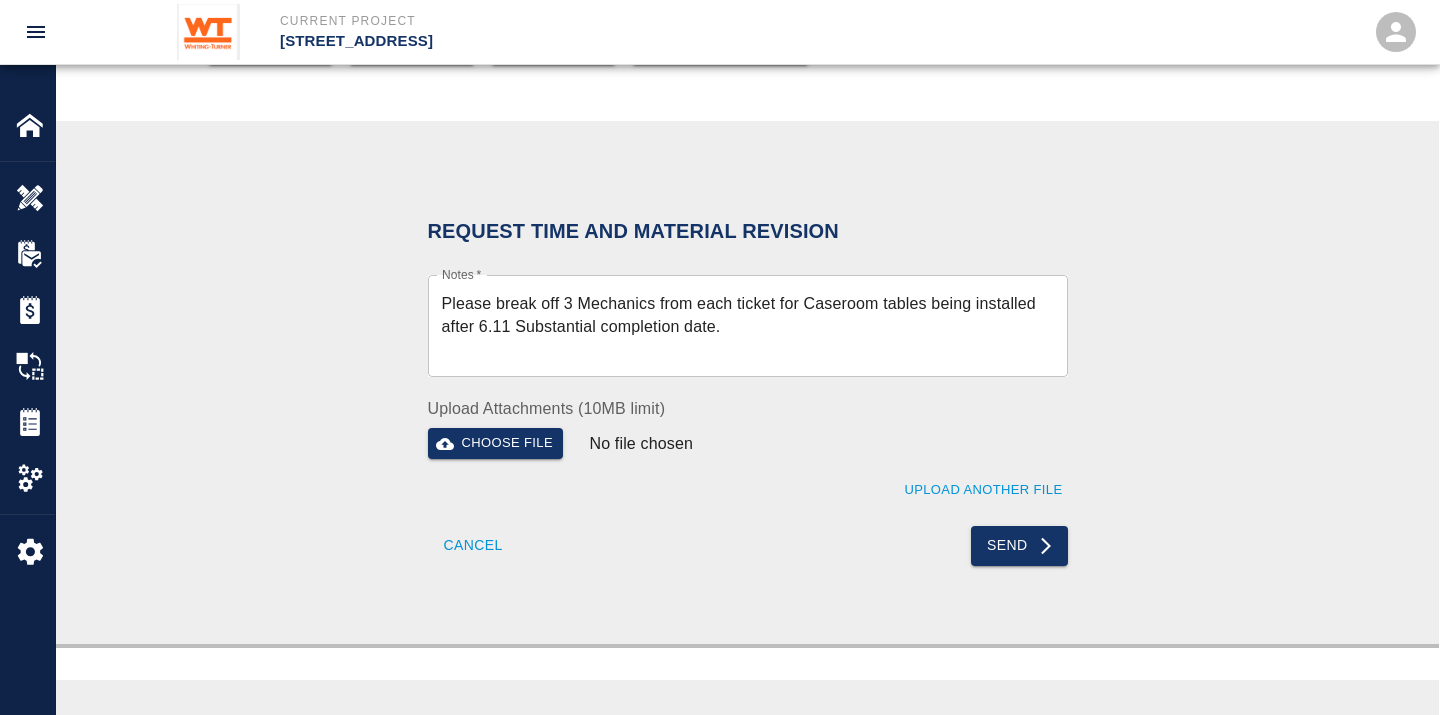 drag, startPoint x: 1026, startPoint y: 542, endPoint x: 761, endPoint y: 318, distance: 346.98846 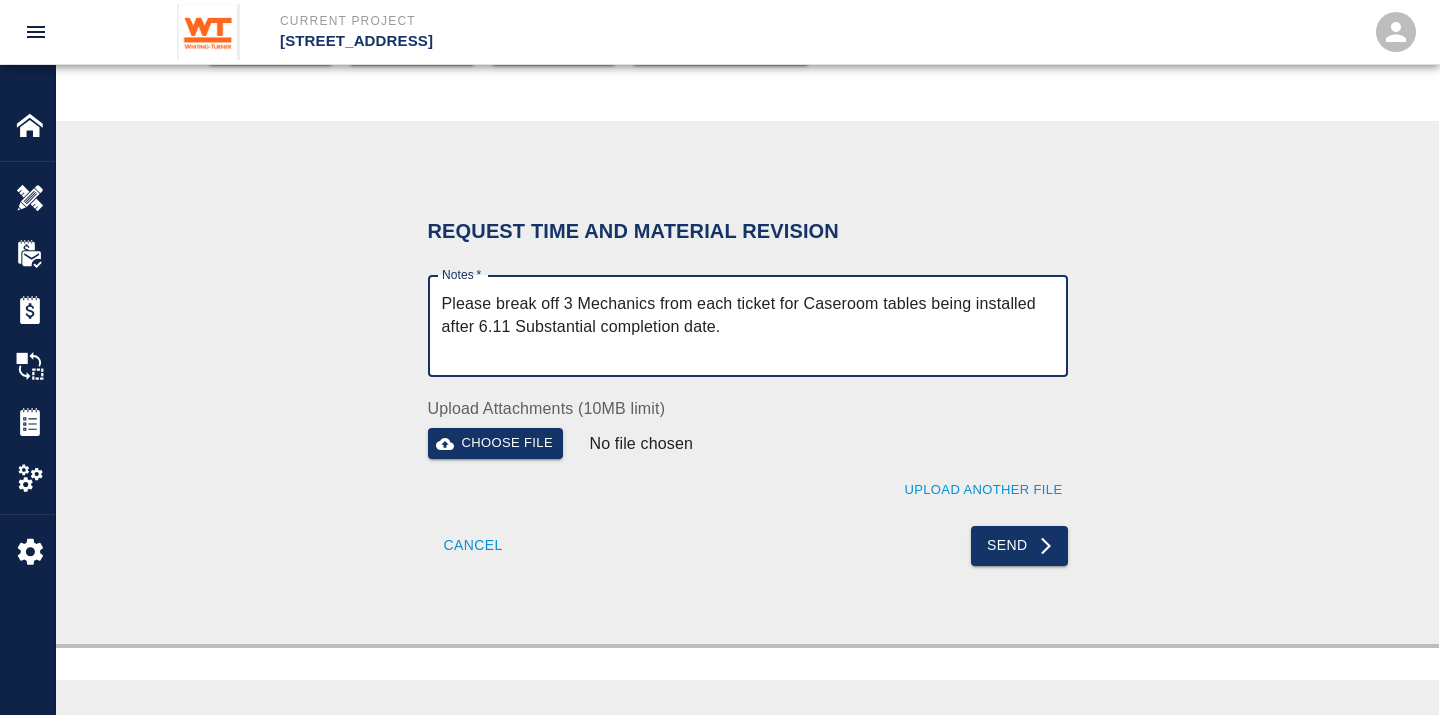 click on "Please break off 3 Mechanics from each ticket for Caseroom tables being installed after 6.11 Substantial completion date." at bounding box center [748, 326] 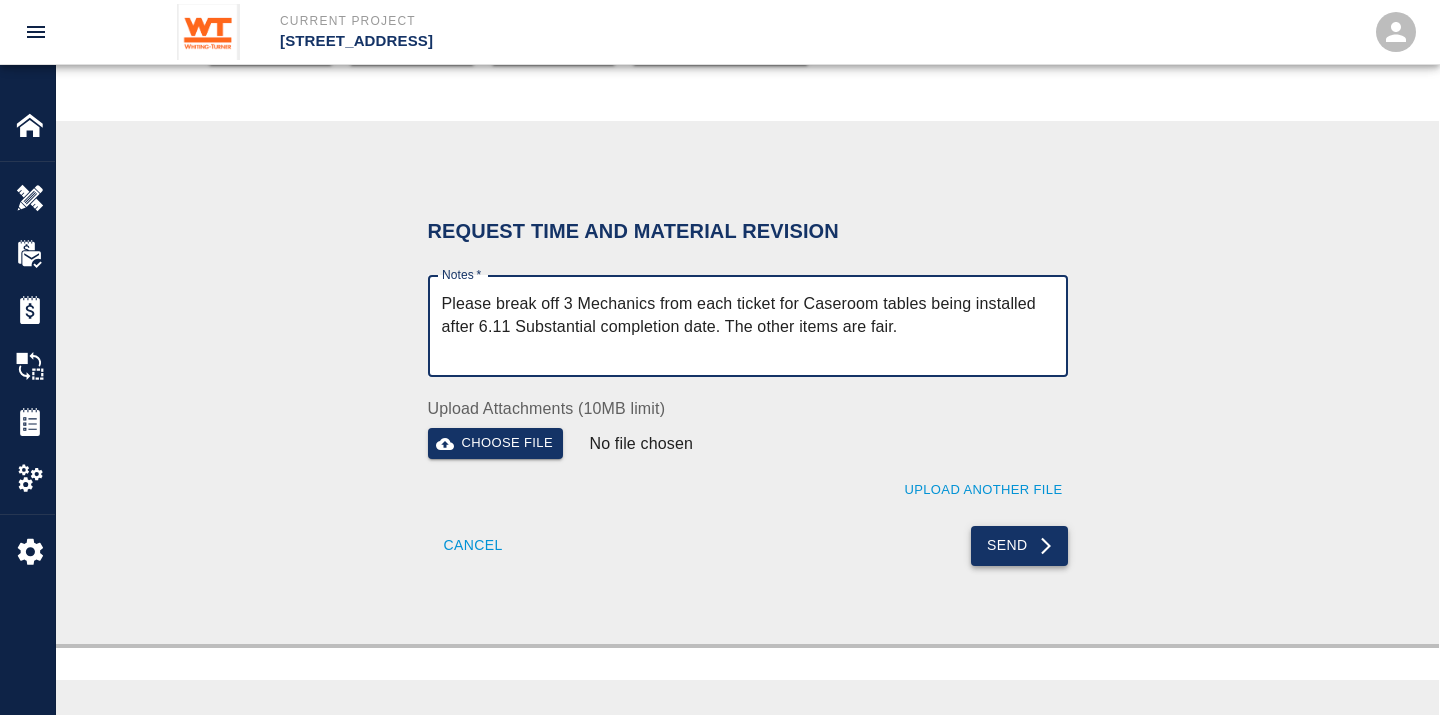 type on "Please break off 3 Mechanics from each ticket for Caseroom tables being installed after 6.11 Substantial completion date. The other items are fair." 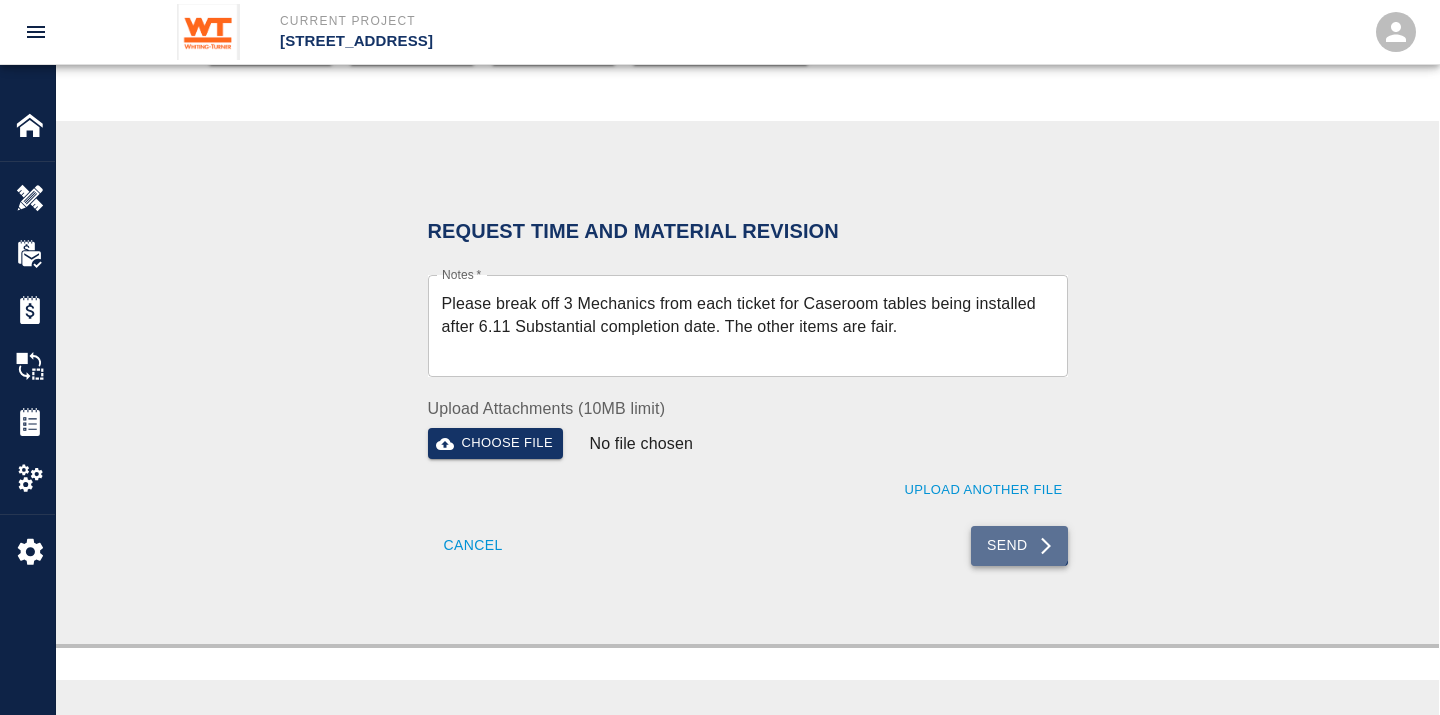 click on "Send" at bounding box center [1019, 546] 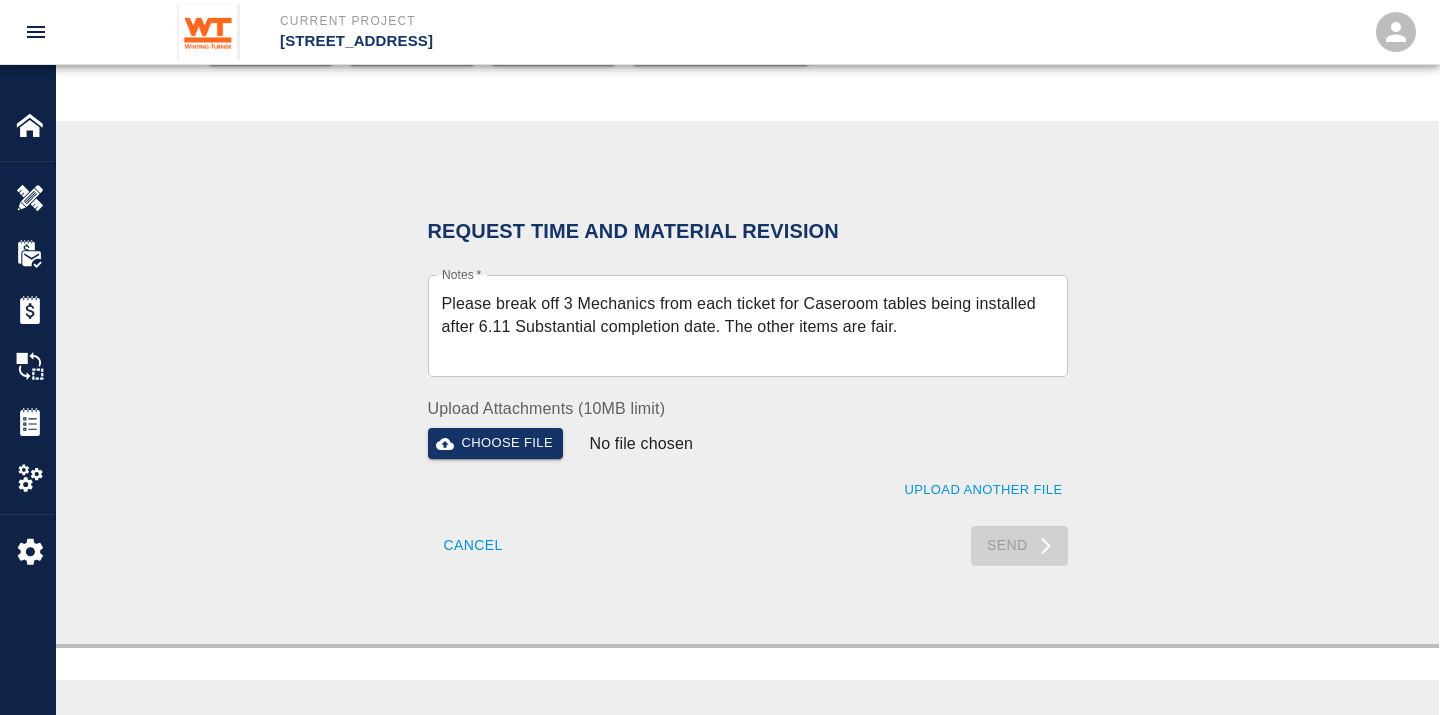 type 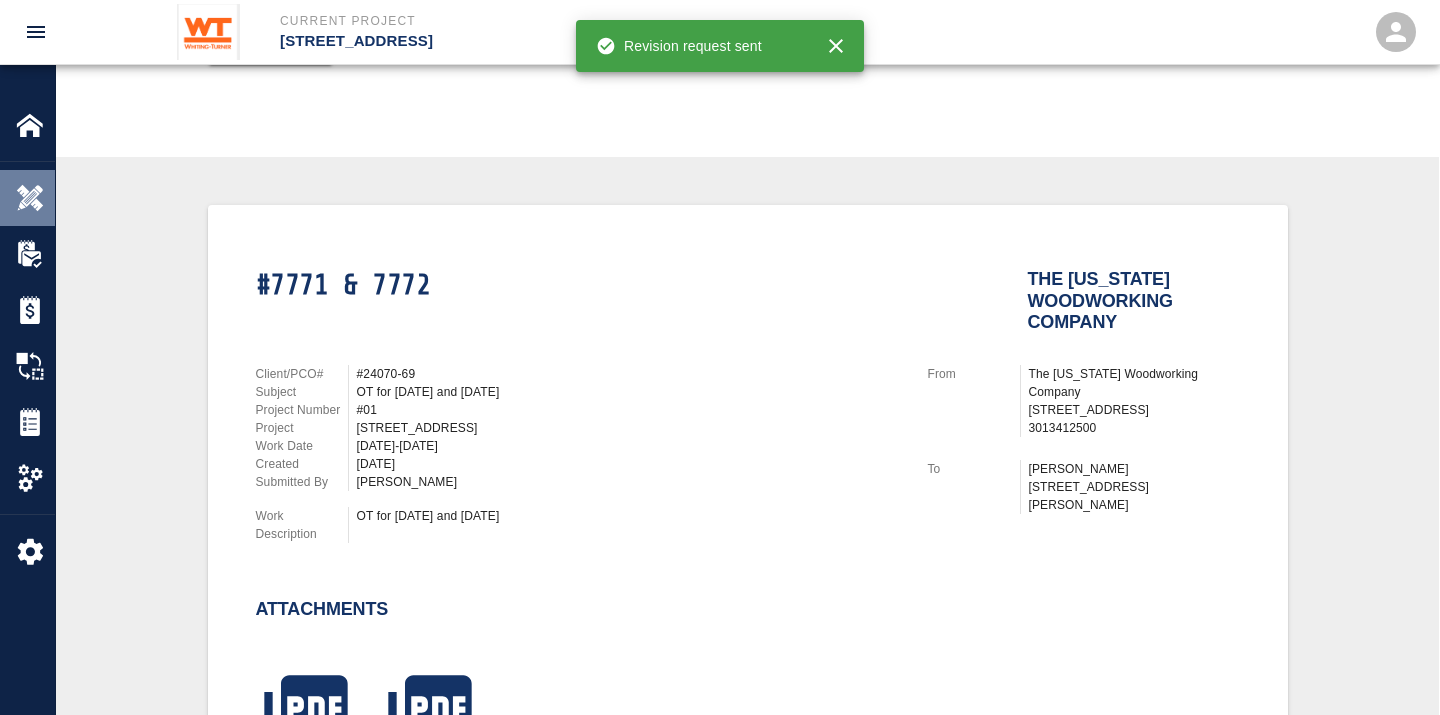 click at bounding box center [30, 198] 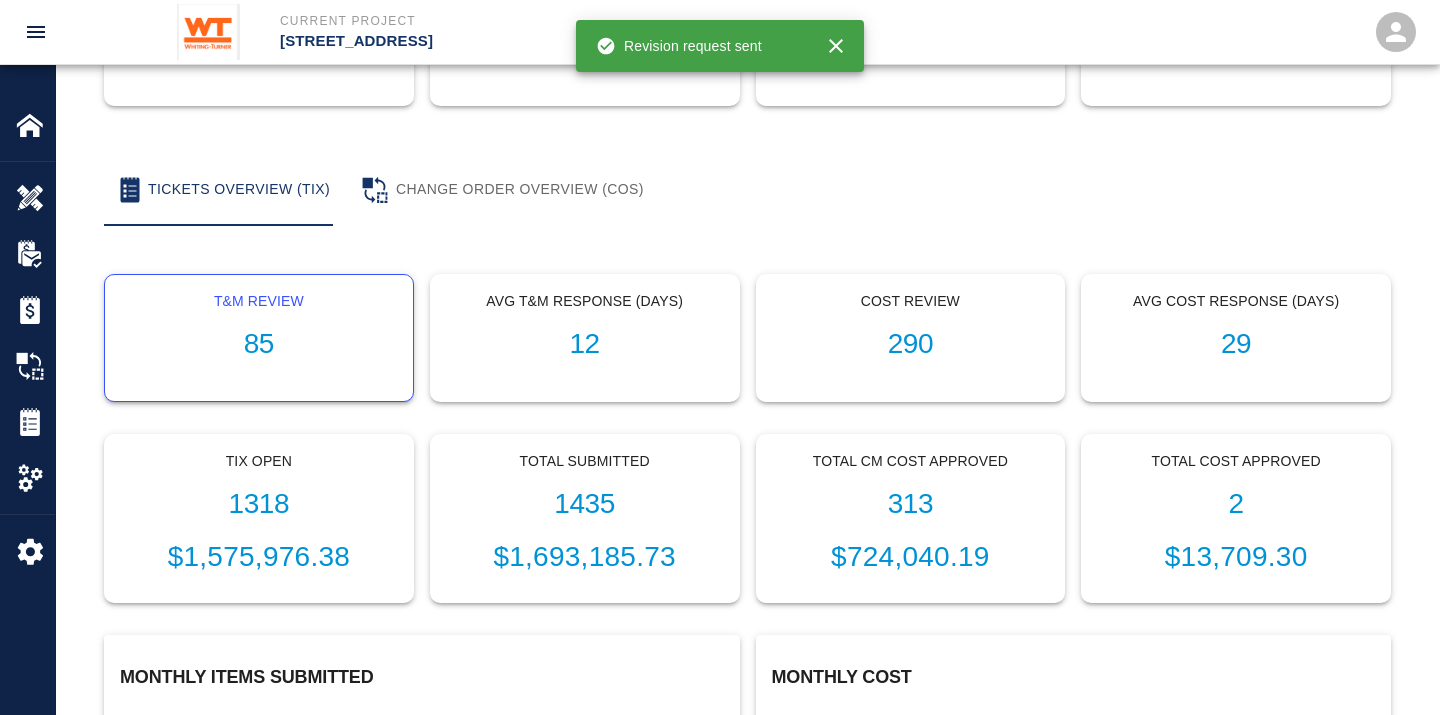 scroll, scrollTop: 0, scrollLeft: 0, axis: both 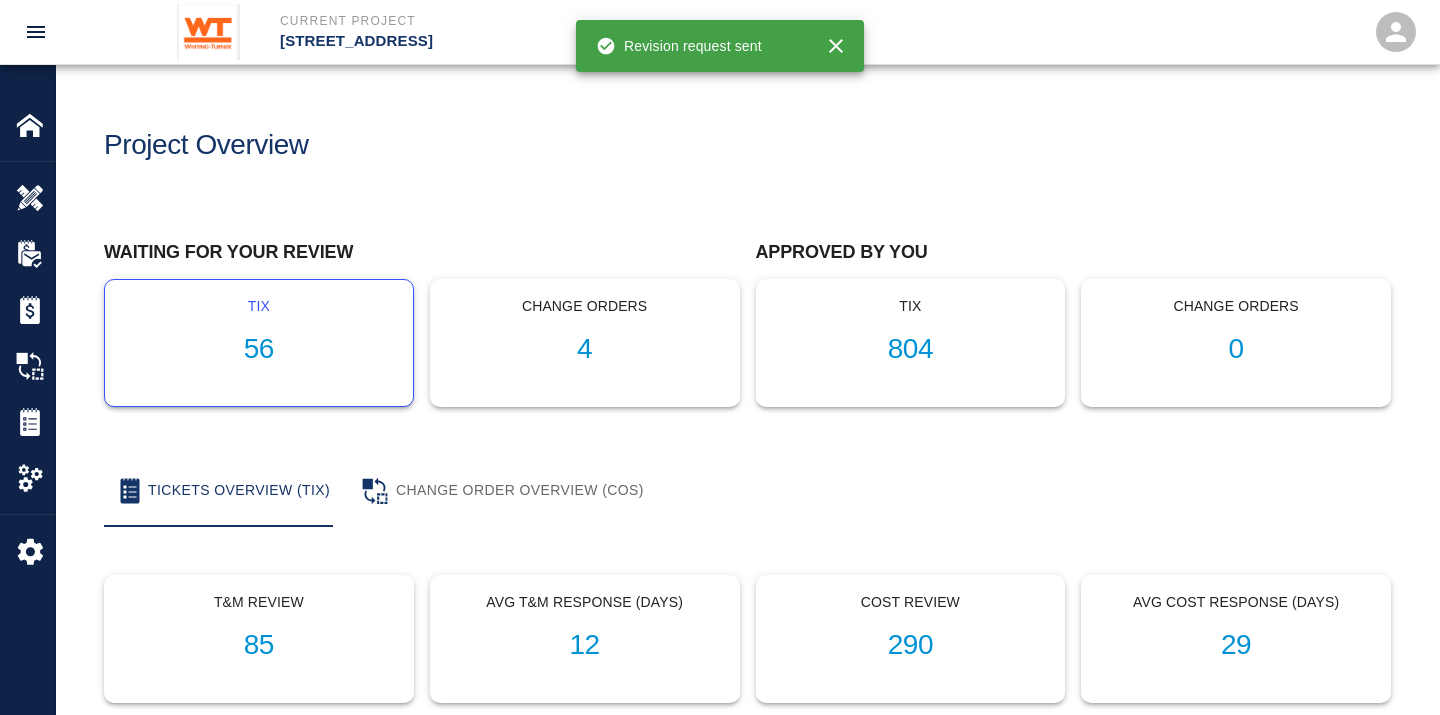 click on "56" at bounding box center [259, 349] 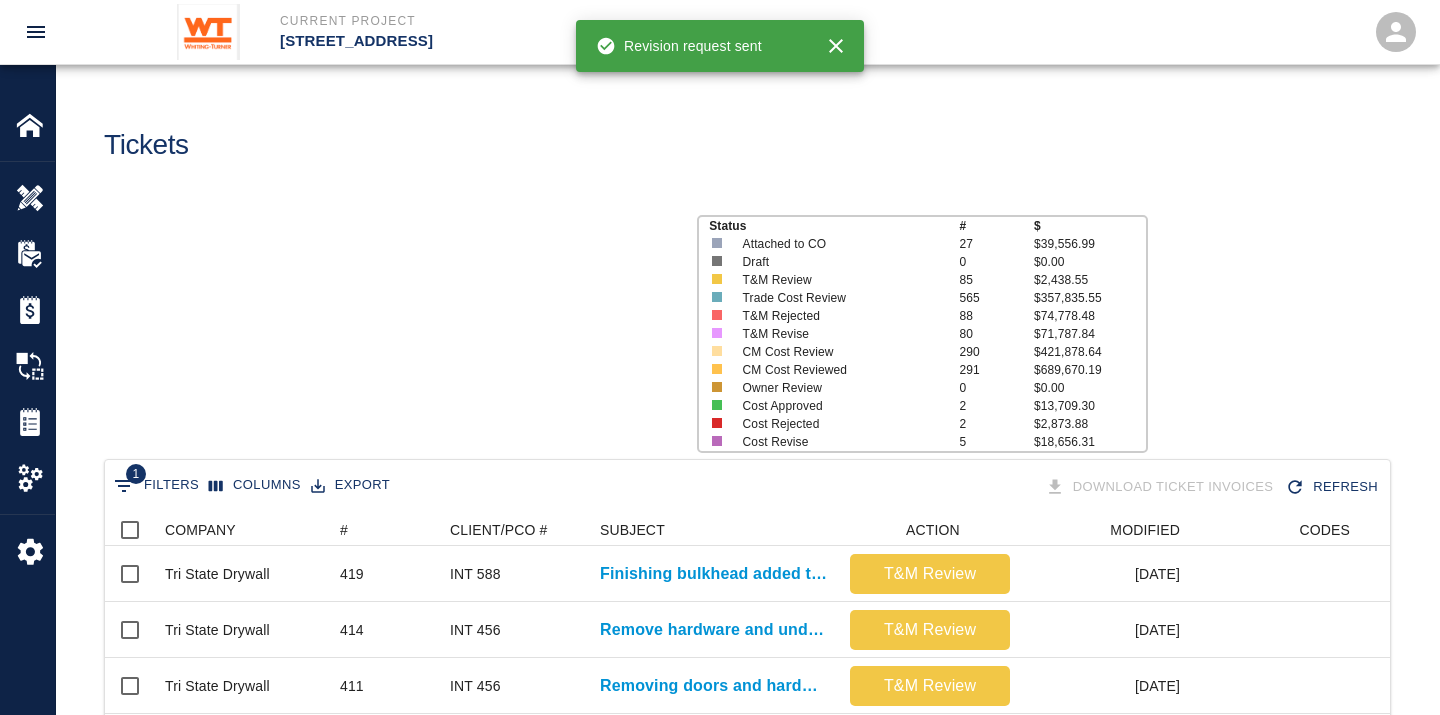 scroll, scrollTop: 17, scrollLeft: 17, axis: both 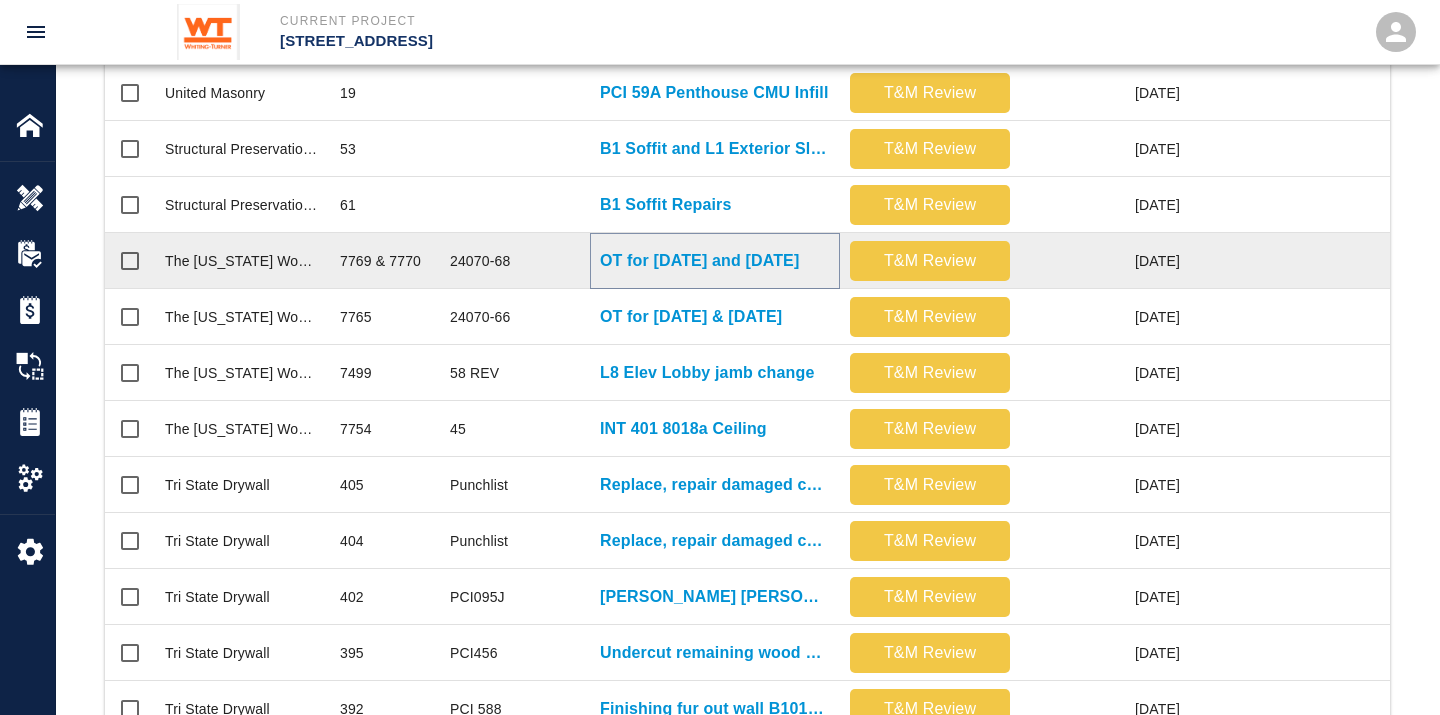 click on "OT for [DATE] and [DATE]" at bounding box center [699, 261] 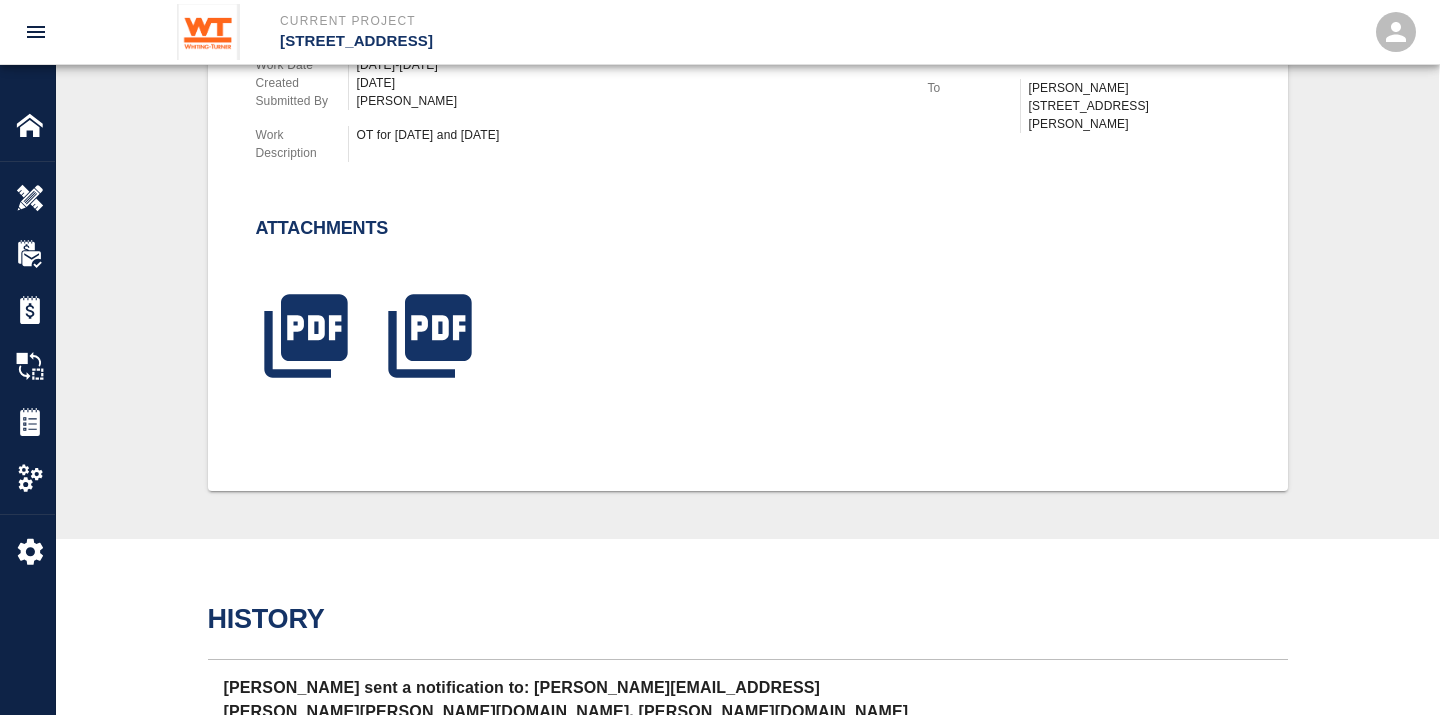 scroll, scrollTop: 625, scrollLeft: 0, axis: vertical 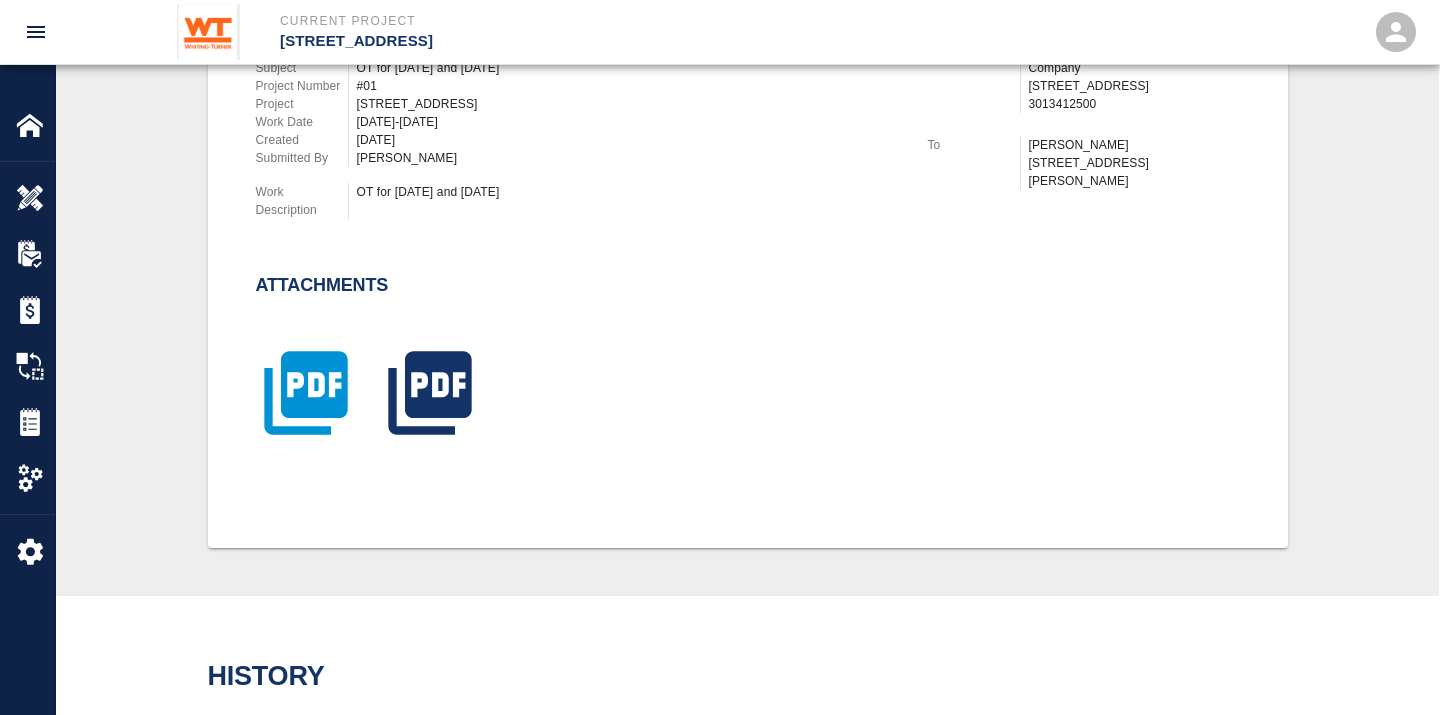 click 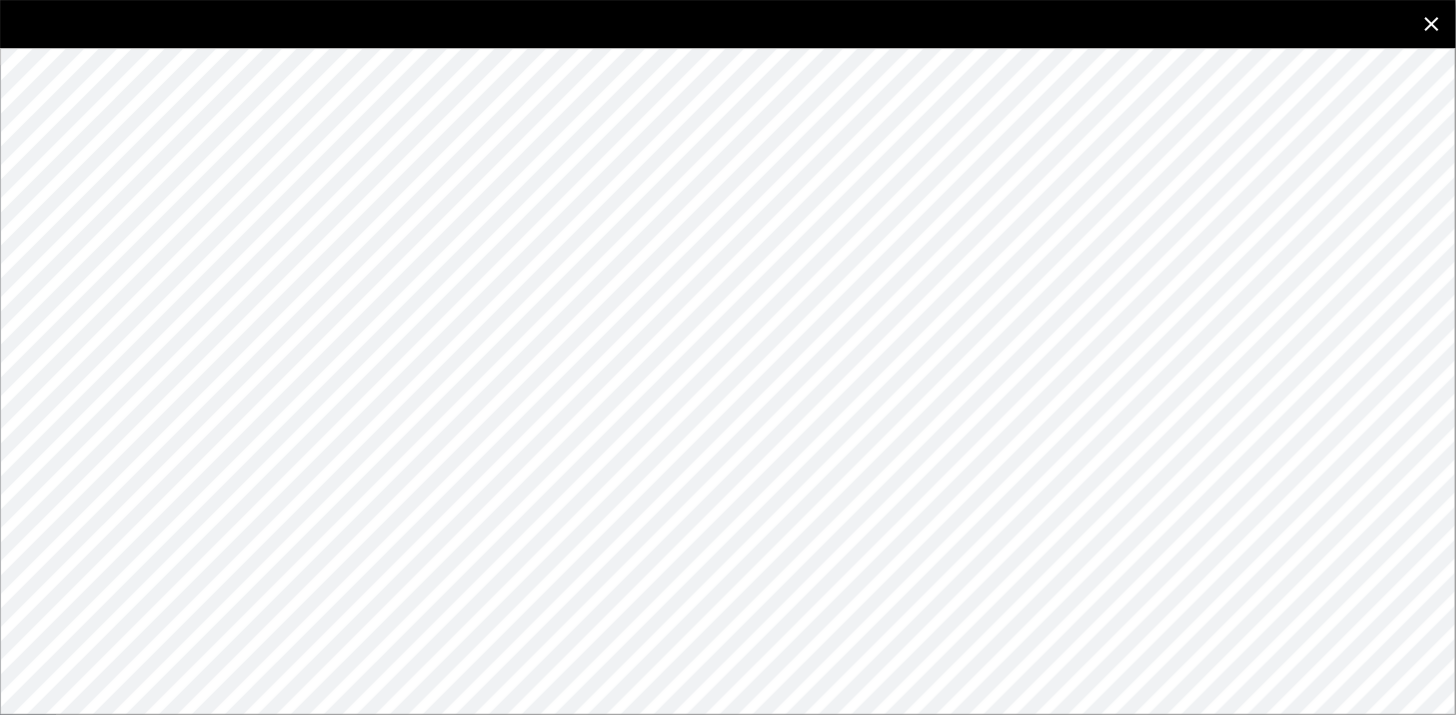 click 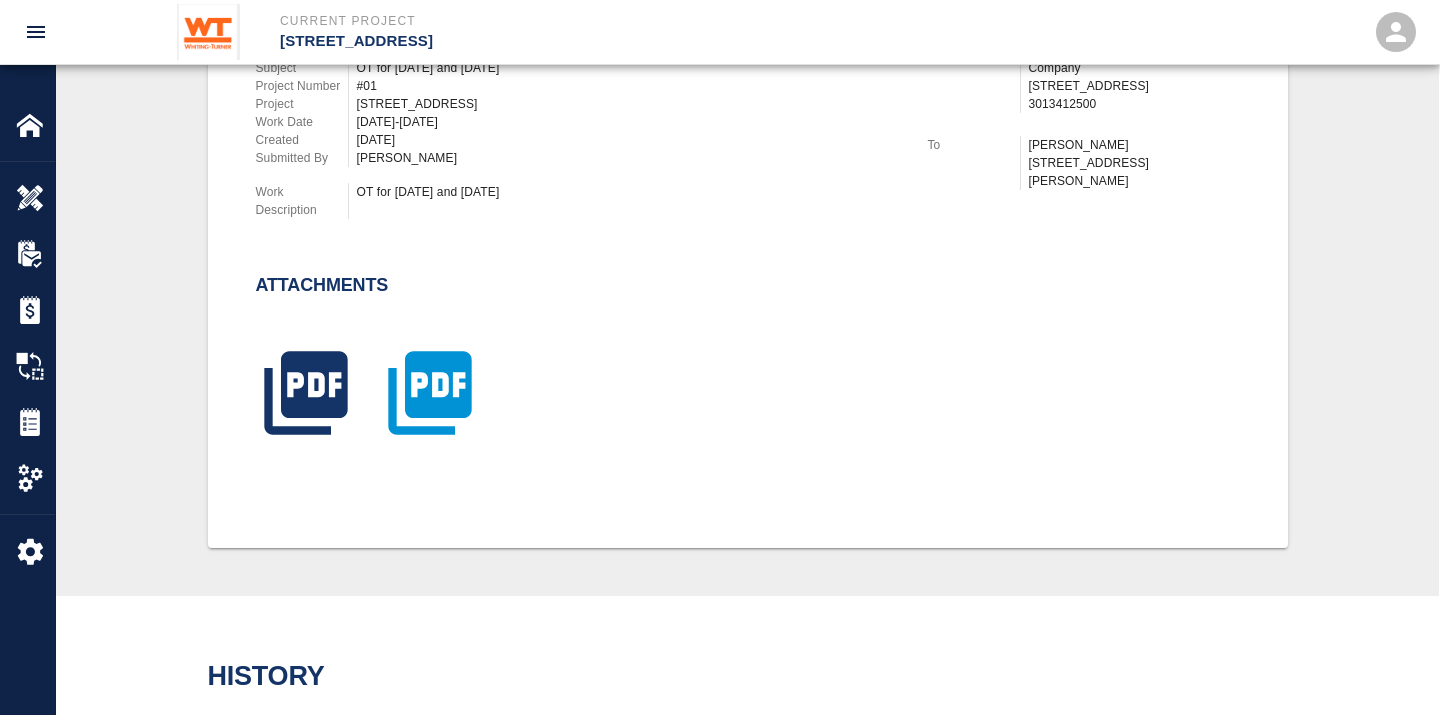 click 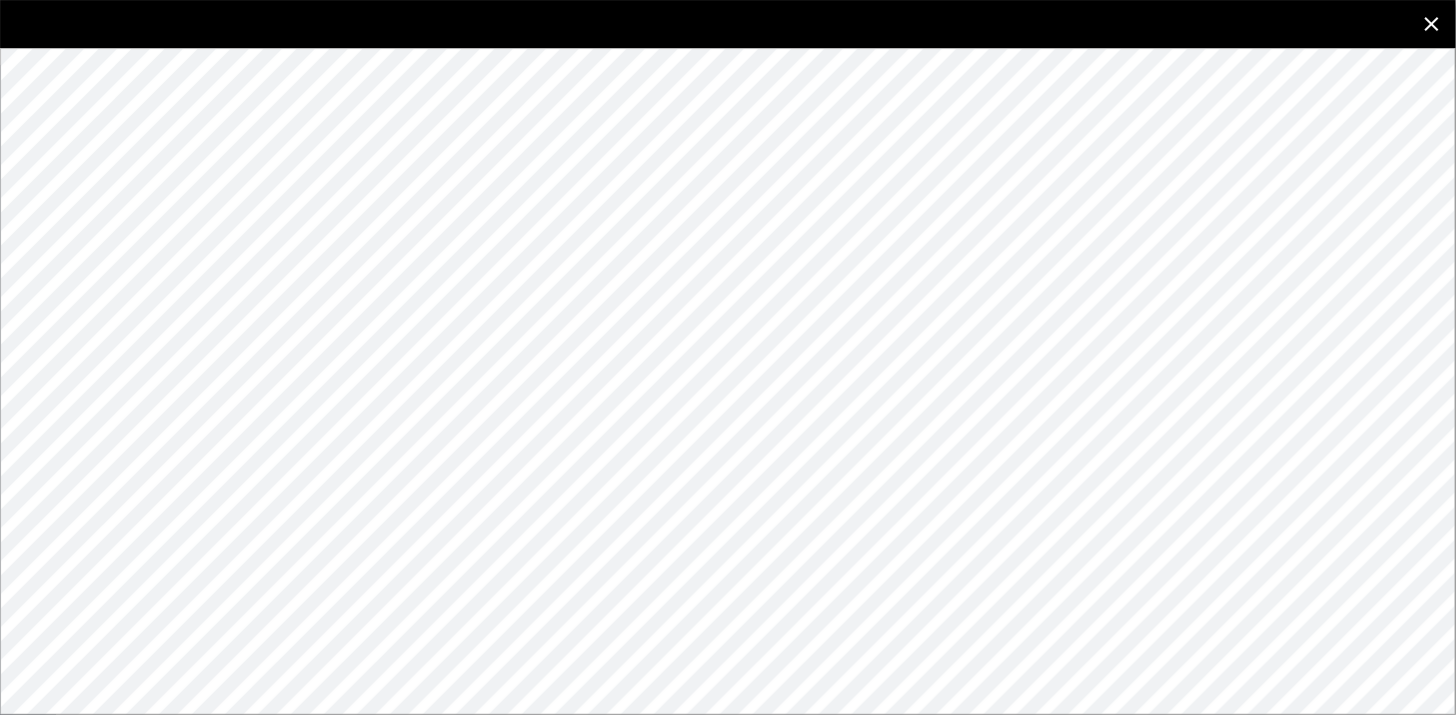 click 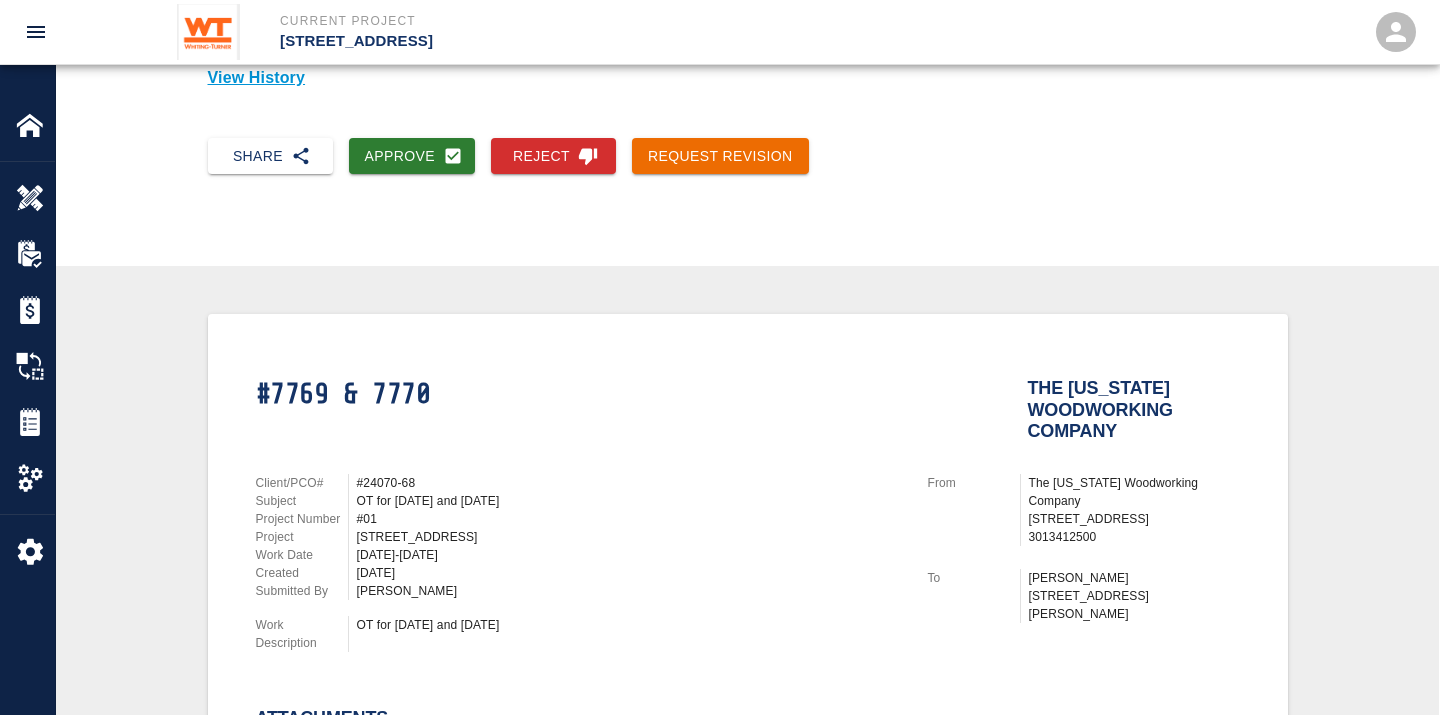scroll, scrollTop: 191, scrollLeft: 0, axis: vertical 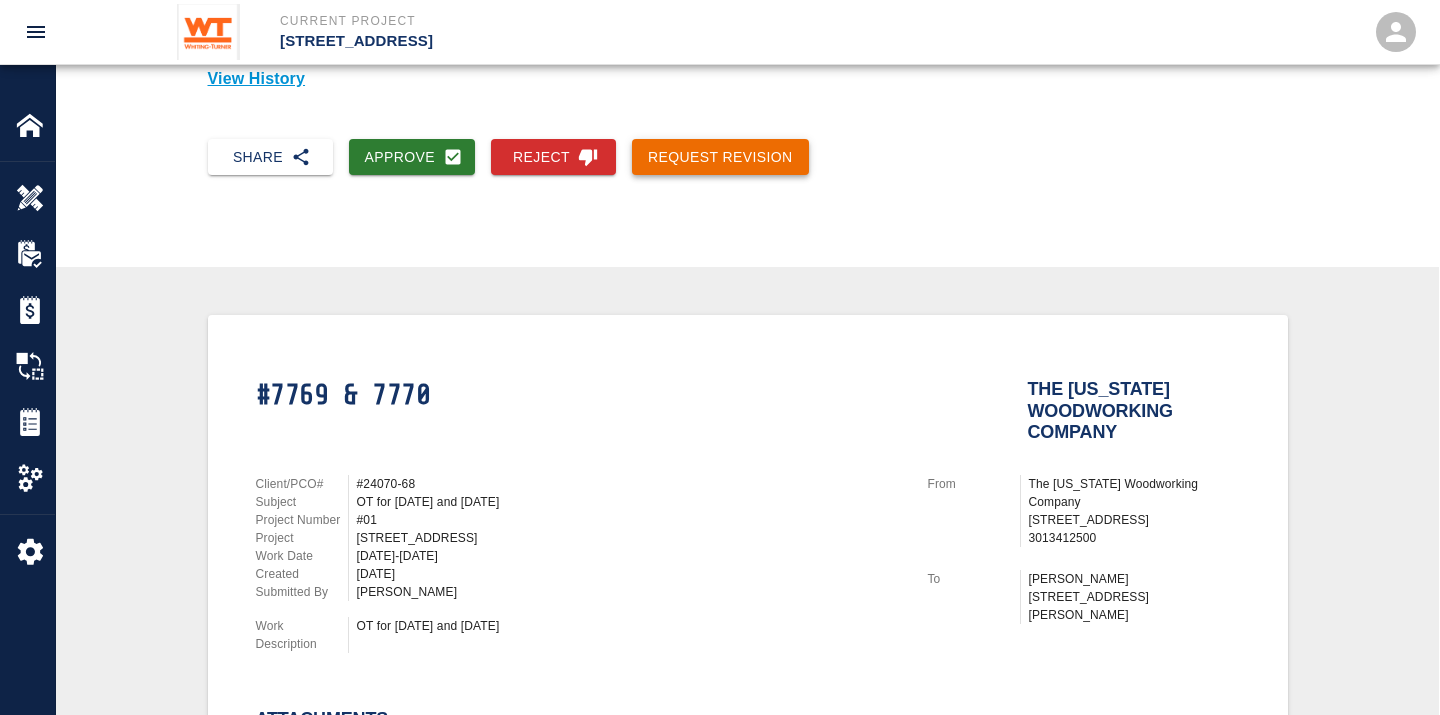 click on "Request Revision" at bounding box center [720, 157] 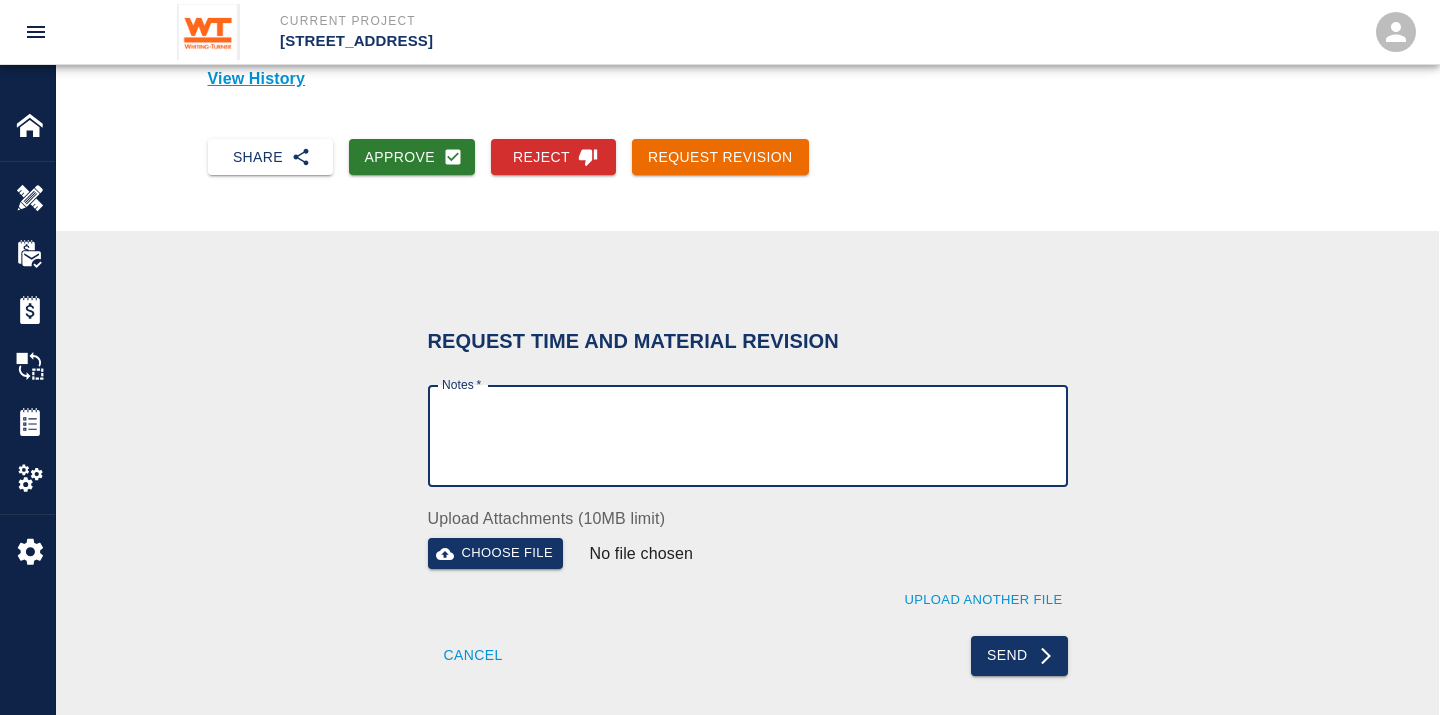 click on "Notes   *" at bounding box center (748, 436) 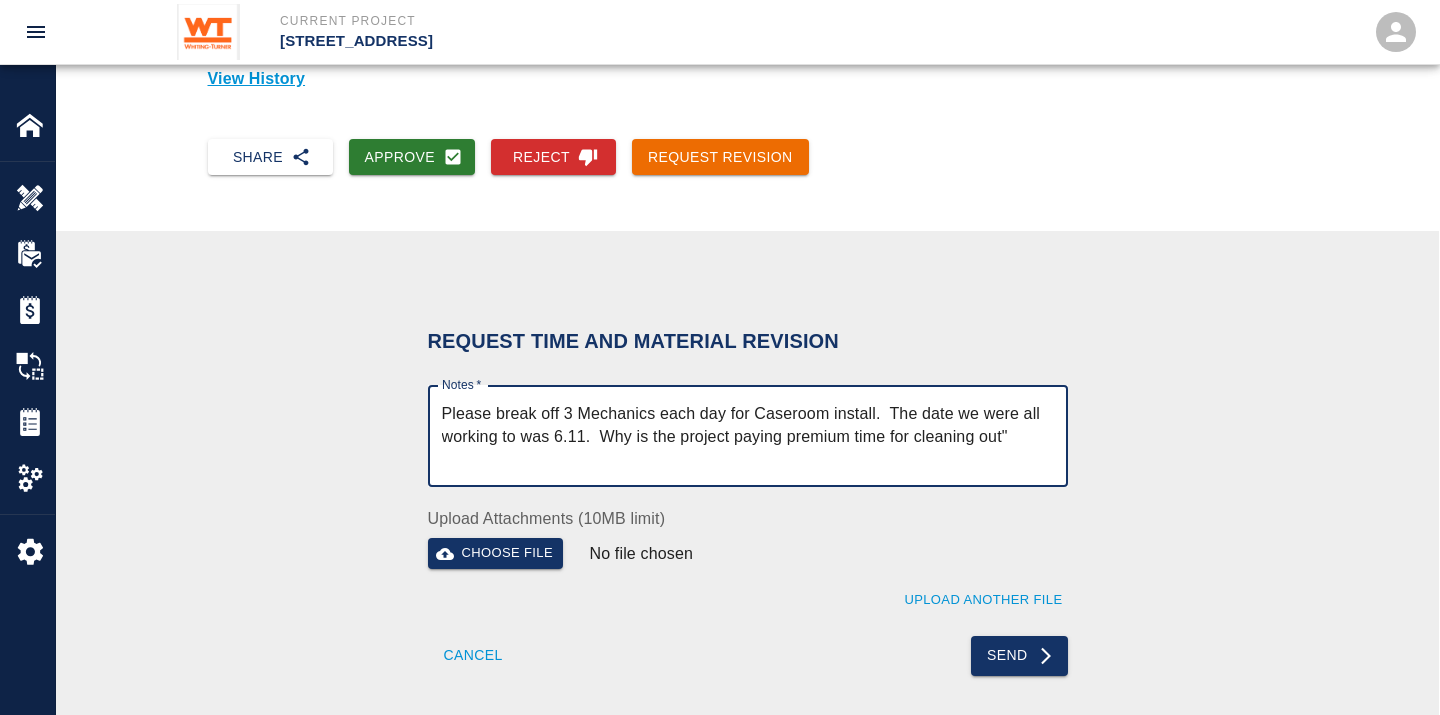 click on "Please break off 3 Mechanics each day for Caseroom install.  The date we were all working to was 6.11.  Why is the project paying premium time for cleaning out"" at bounding box center [748, 436] 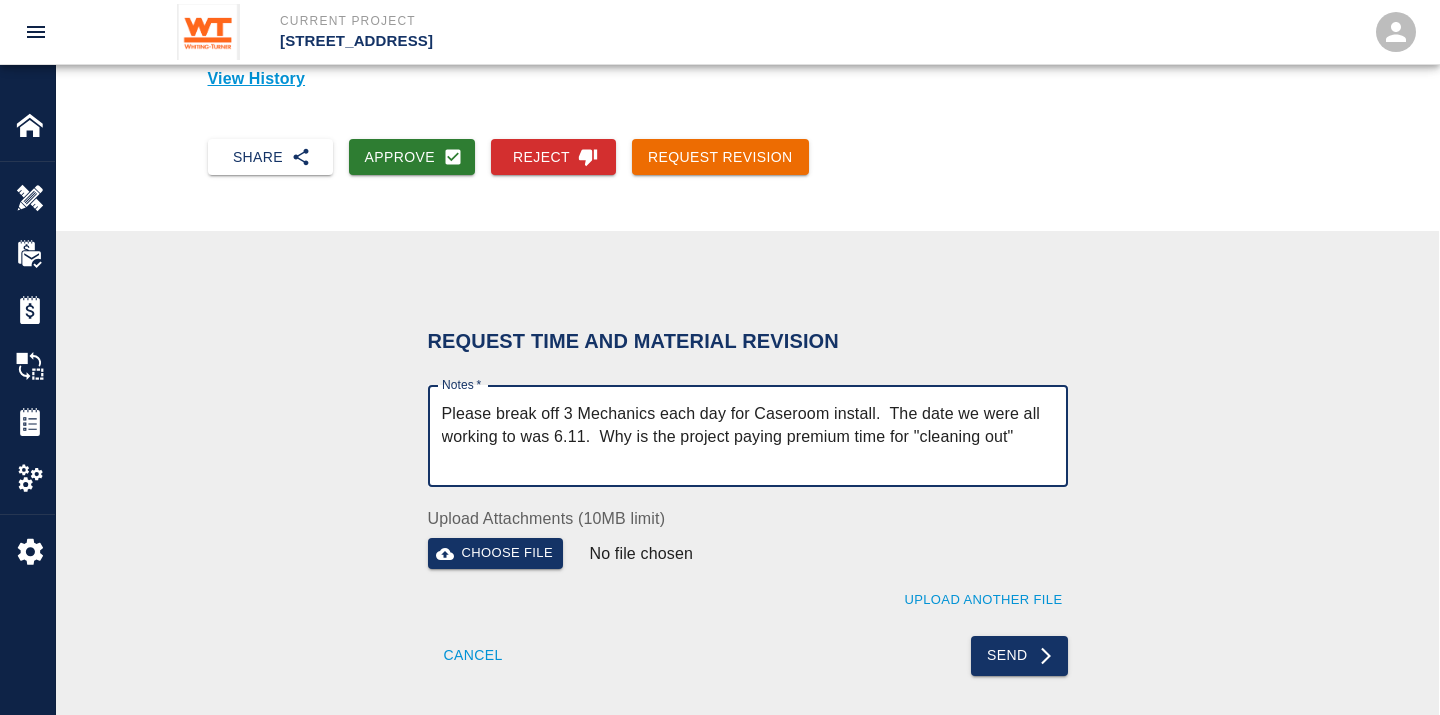 click on "Please break off 3 Mechanics each day for Caseroom install.  The date we were all working to was 6.11.  Why is the project paying premium time for "cleaning out"" at bounding box center [748, 436] 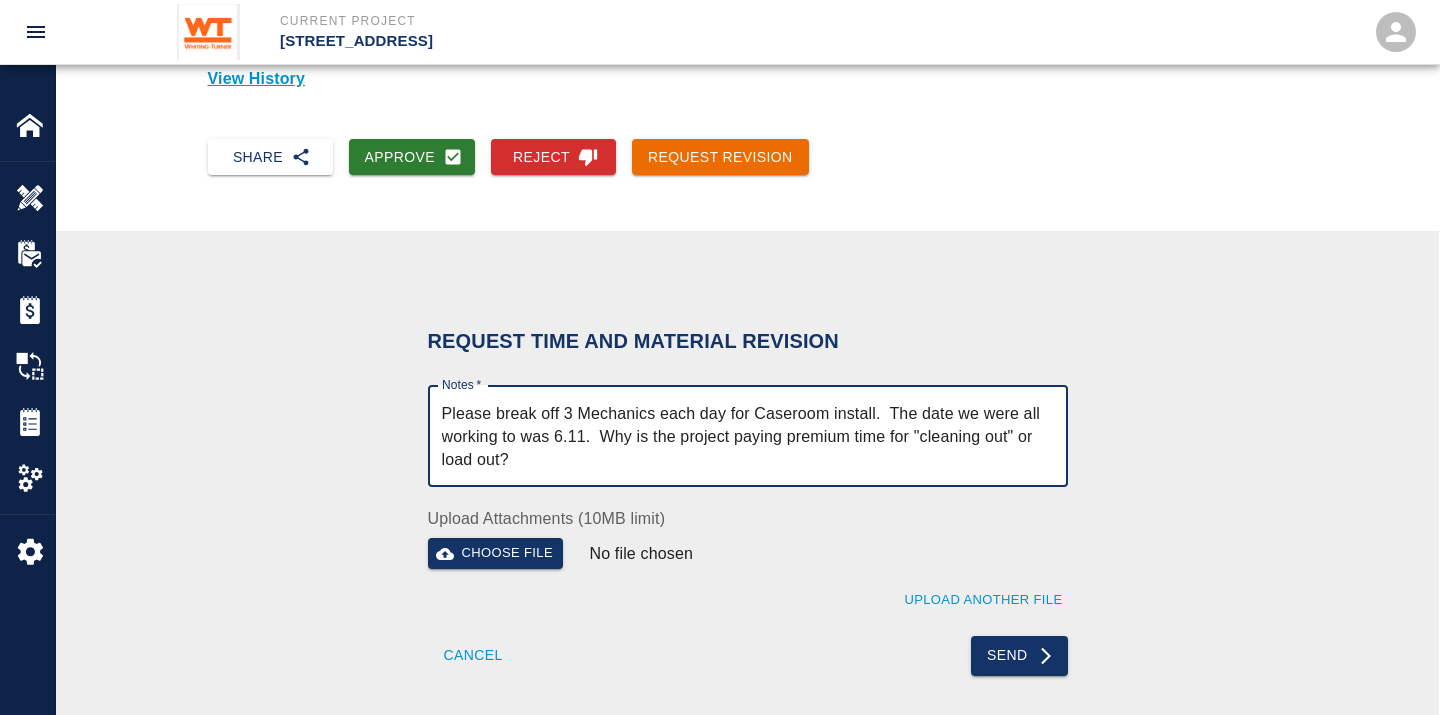 click on "Please break off 3 Mechanics each day for Caseroom install.  The date we were all working to was 6.11.  Why is the project paying premium time for "cleaning out" or load out?" at bounding box center [748, 436] 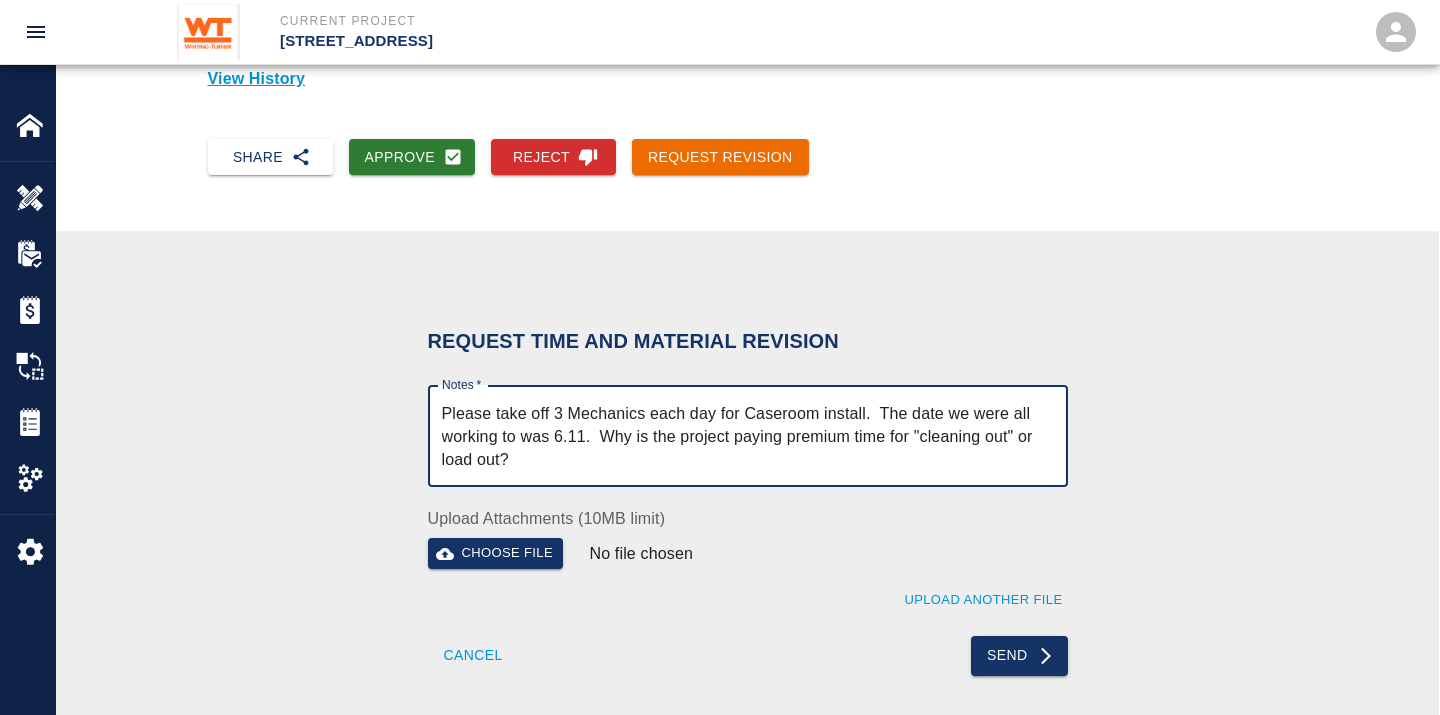 click on "Please take off 3 Mechanics each day for Caseroom install.  The date we were all working to was 6.11.  Why is the project paying premium time for "cleaning out" or load out?" at bounding box center [748, 436] 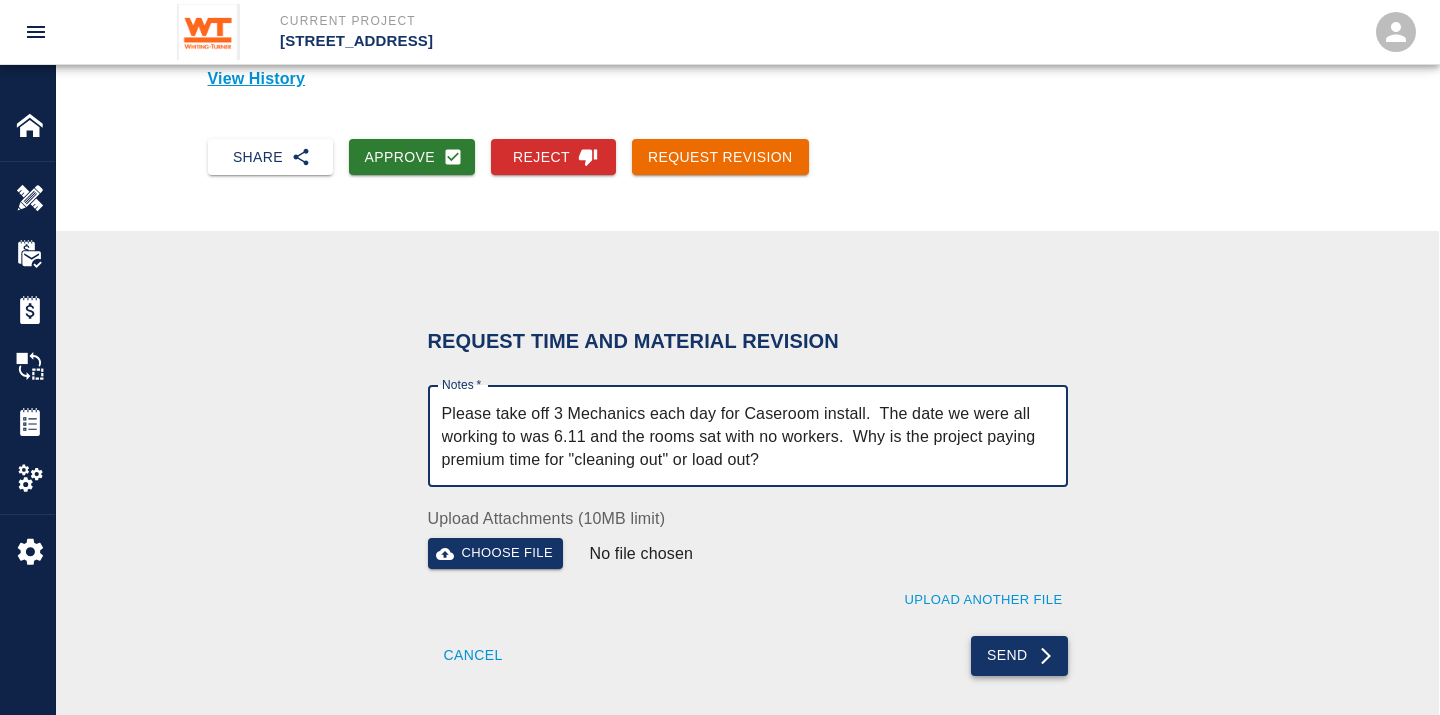 type on "Please take off 3 Mechanics each day for Caseroom install.  The date we were all working to was 6.11 and the rooms sat with no workers.  Why is the project paying premium time for "cleaning out" or load out?" 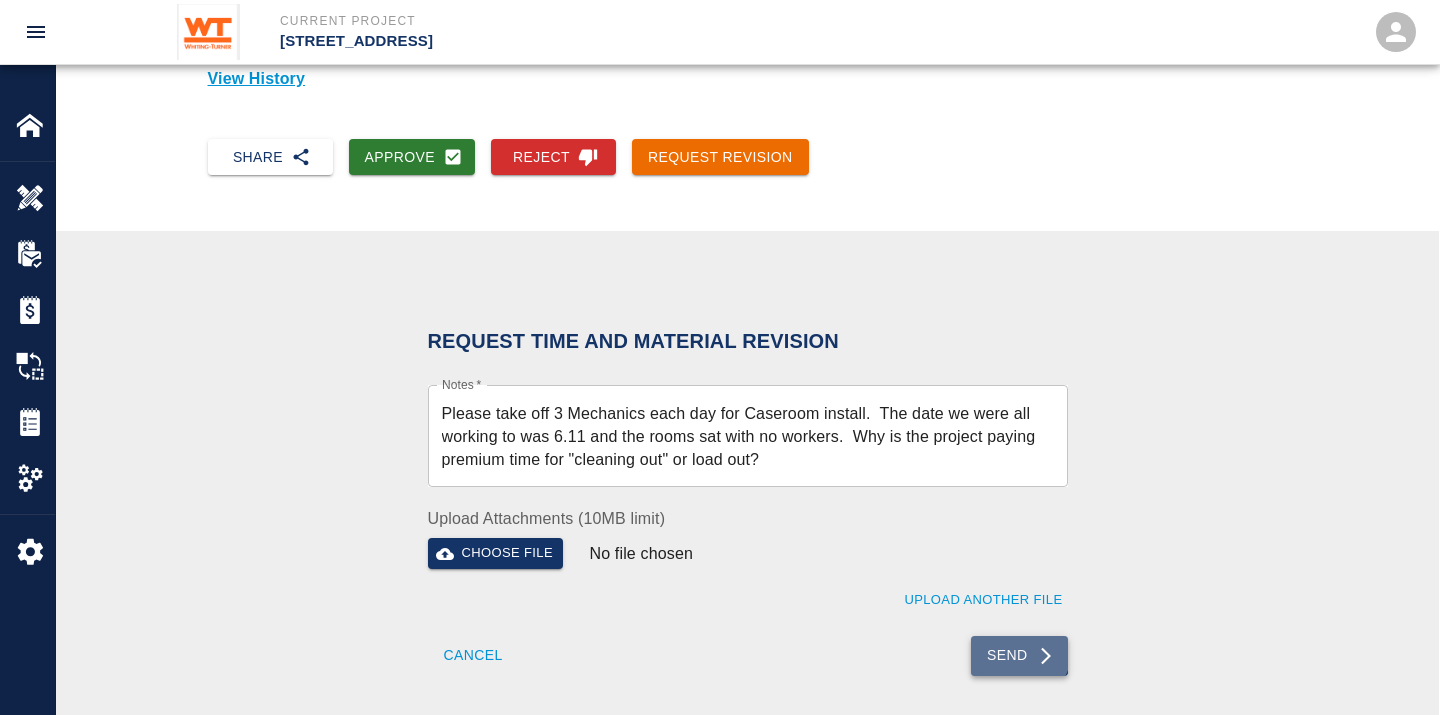 click on "Send" at bounding box center (1019, 656) 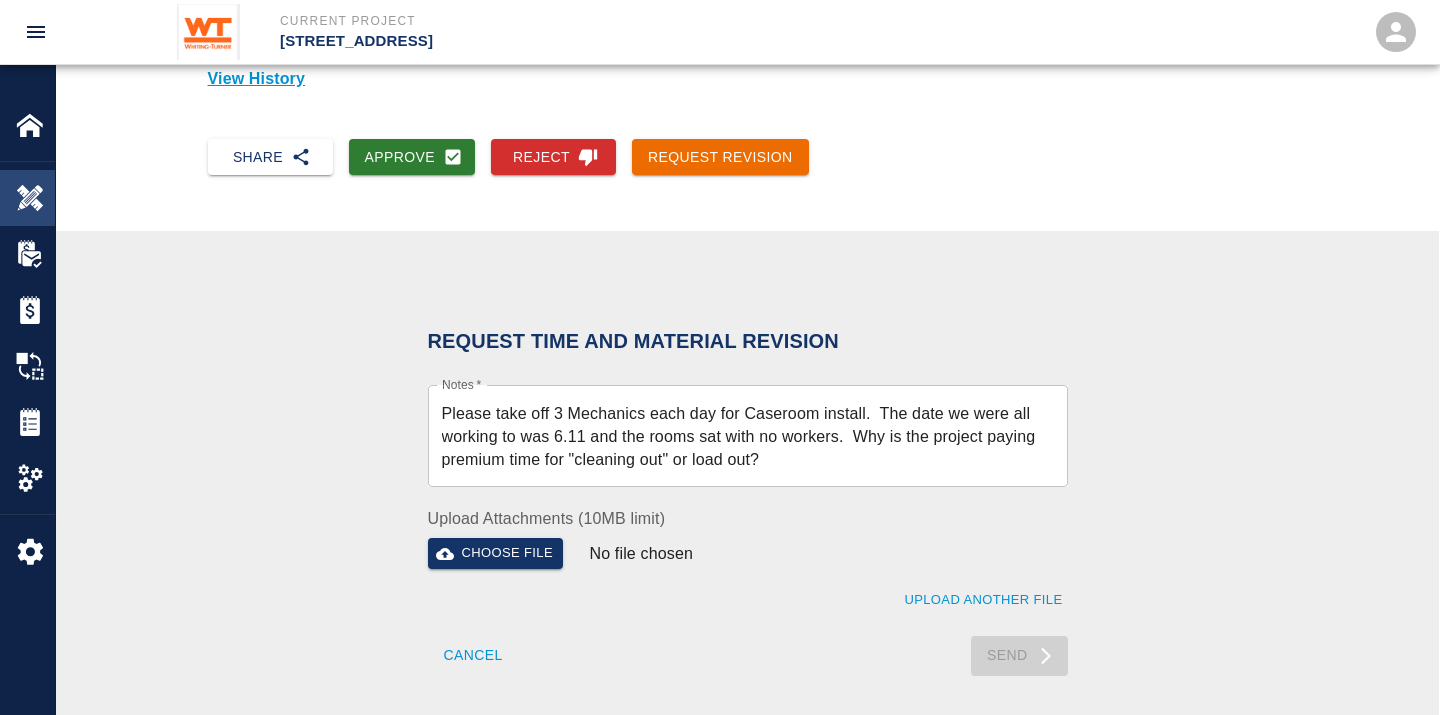 type 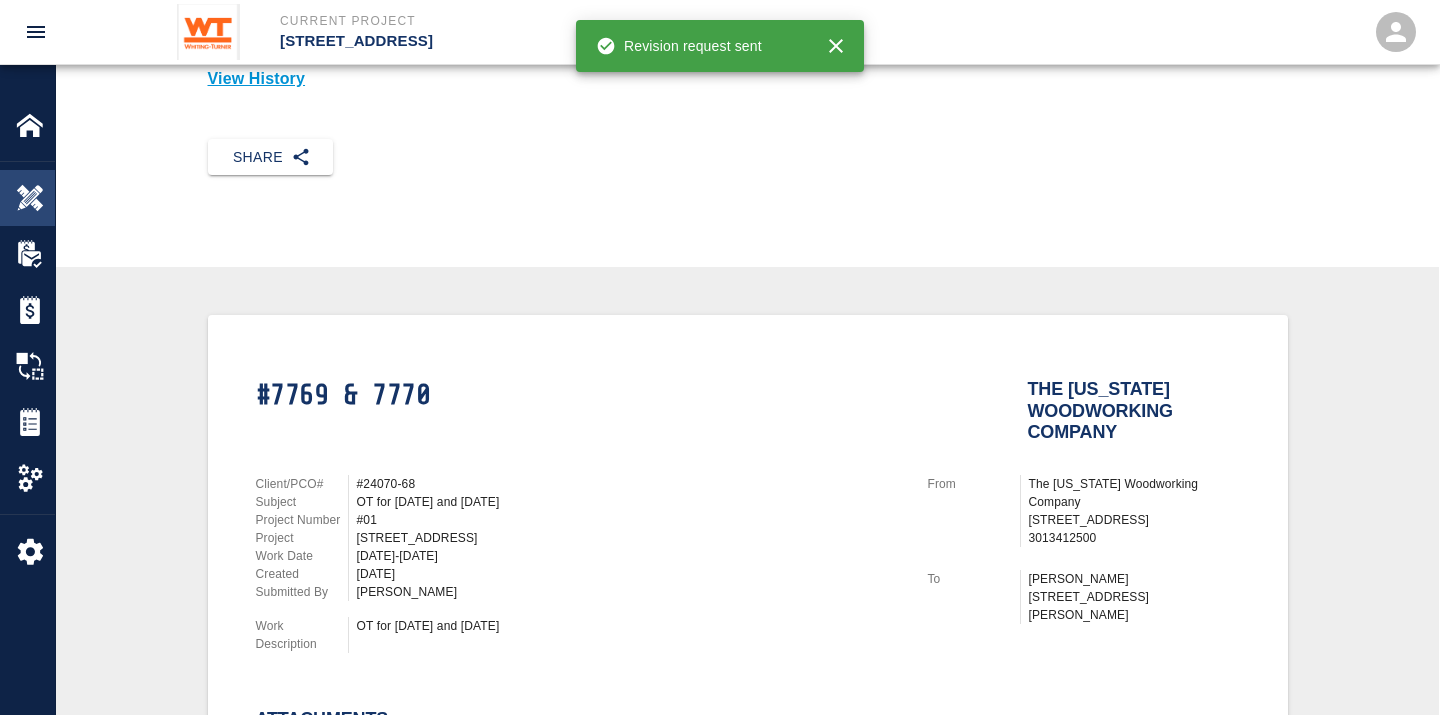 click at bounding box center [30, 198] 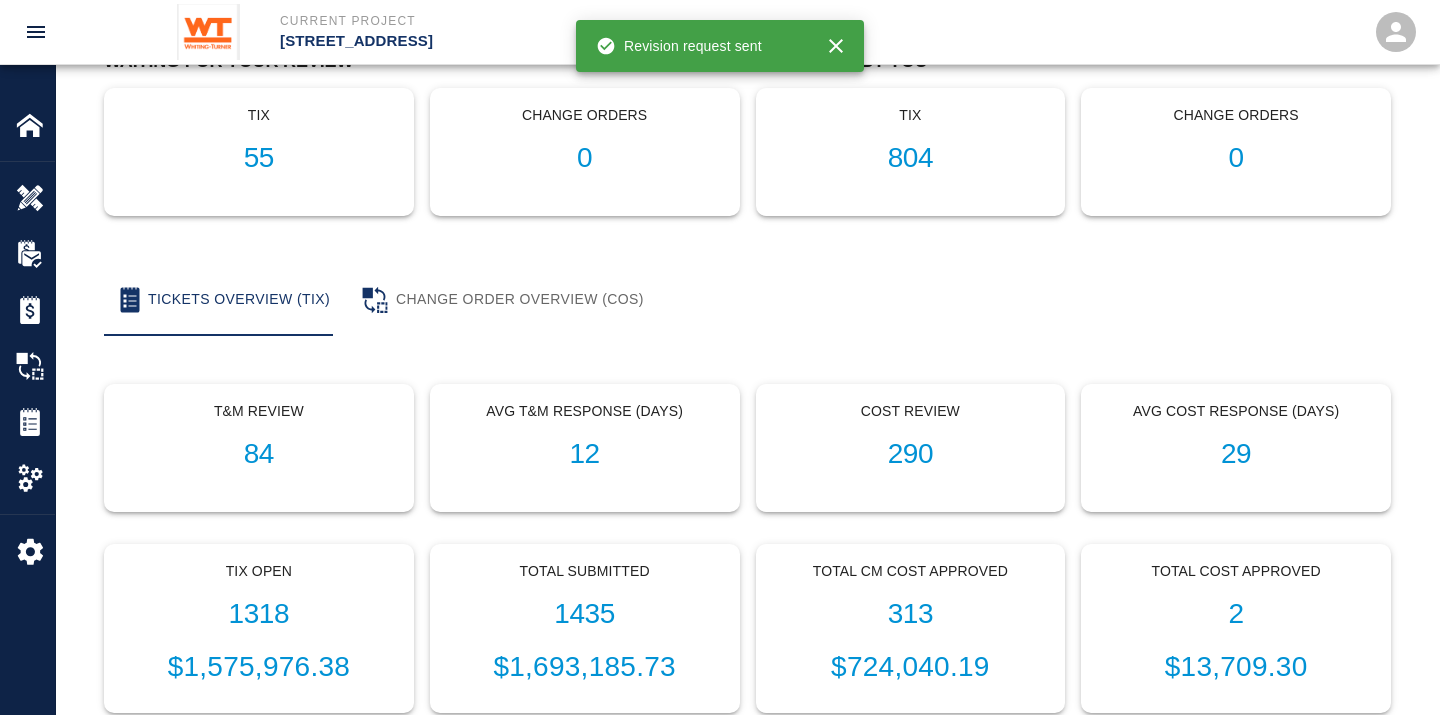 scroll, scrollTop: 0, scrollLeft: 0, axis: both 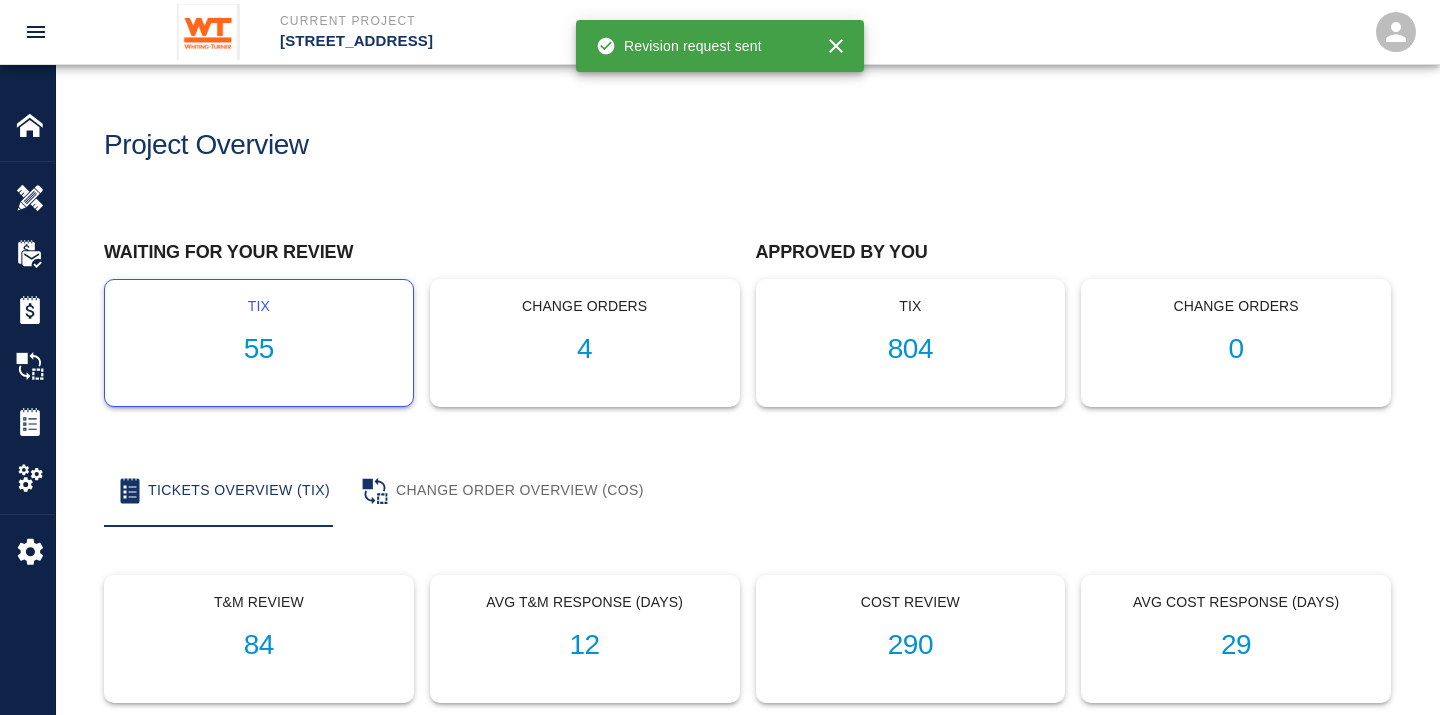 click on "55" at bounding box center [259, 349] 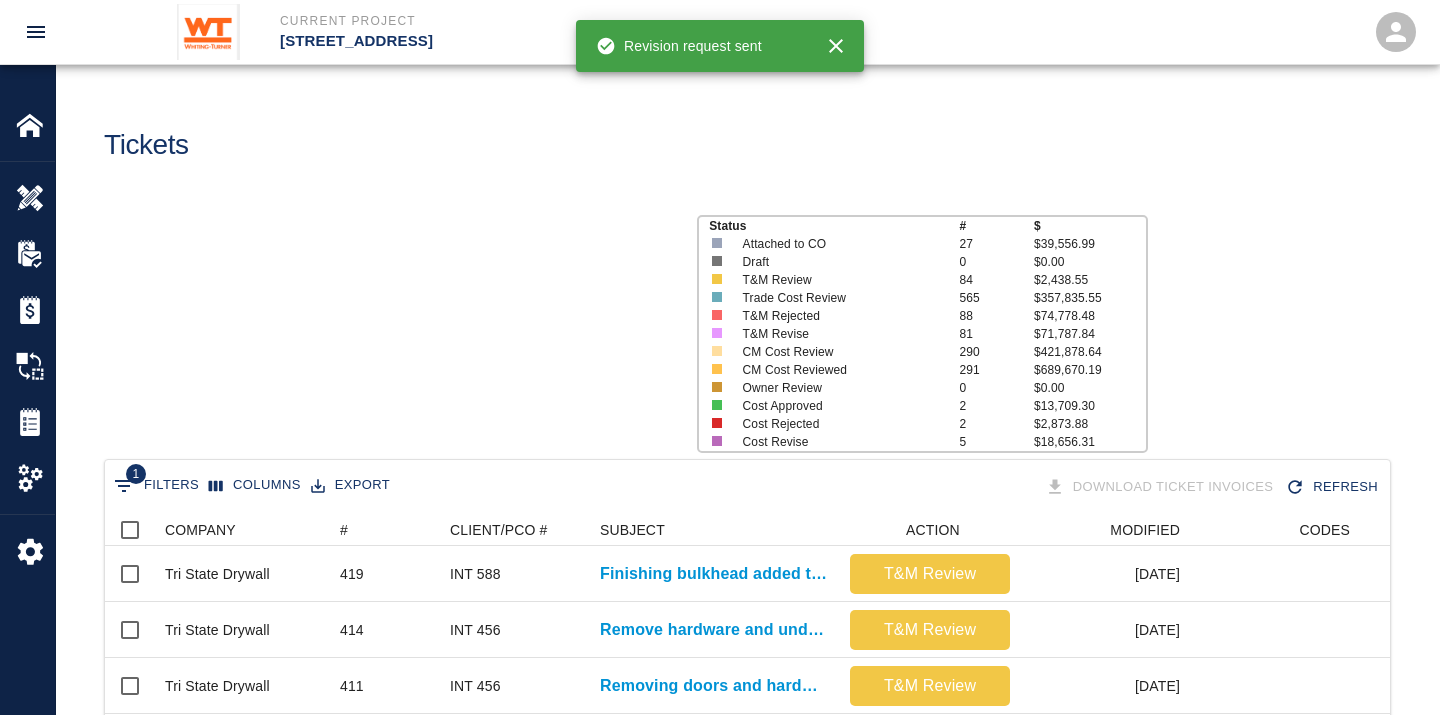 scroll, scrollTop: 17, scrollLeft: 17, axis: both 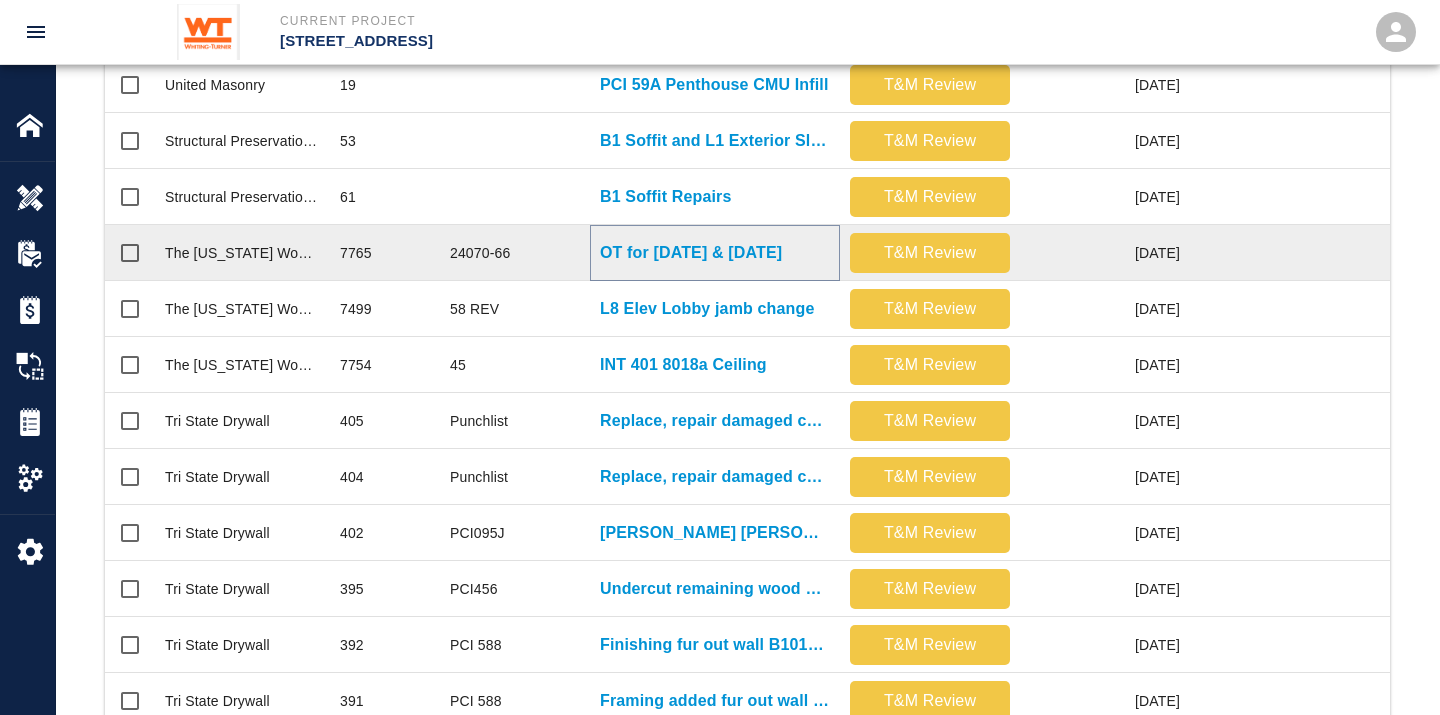 click on "OT for [DATE] & [DATE]" at bounding box center [691, 253] 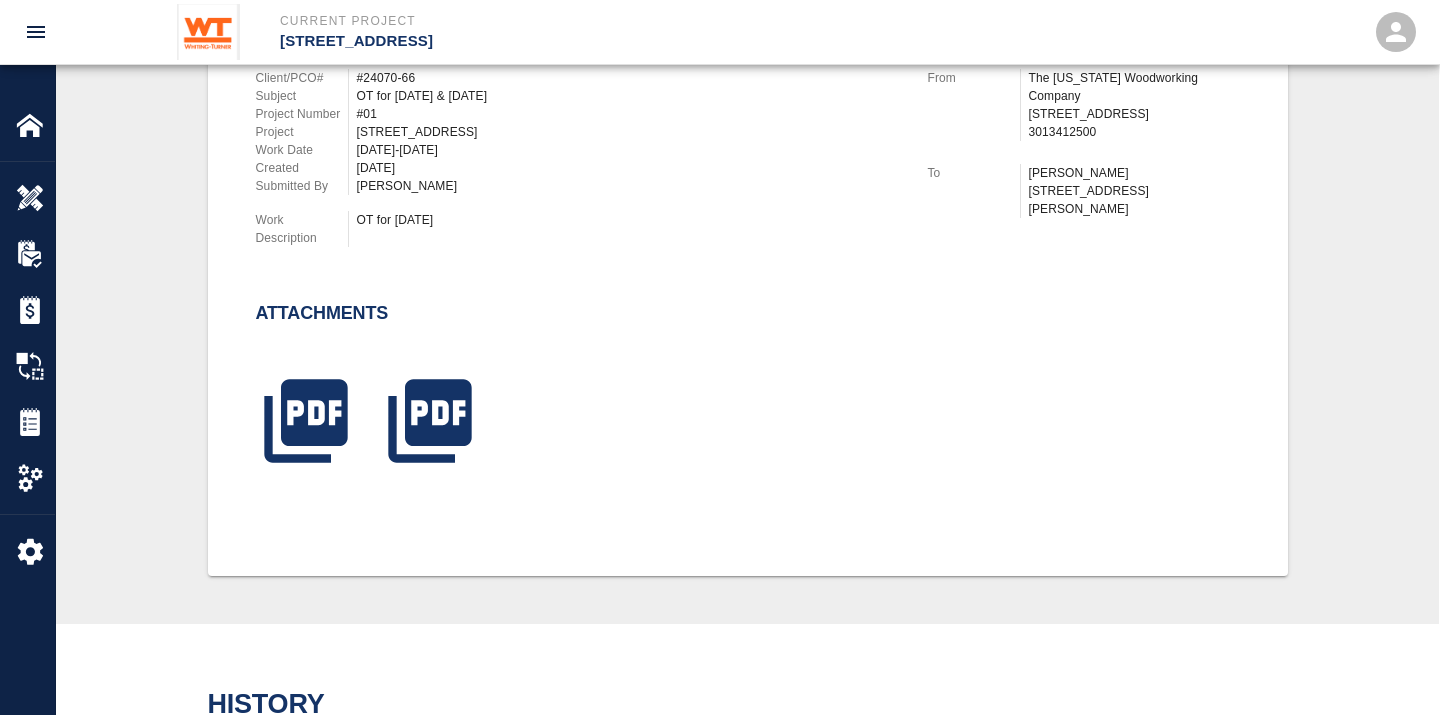 scroll, scrollTop: 598, scrollLeft: 0, axis: vertical 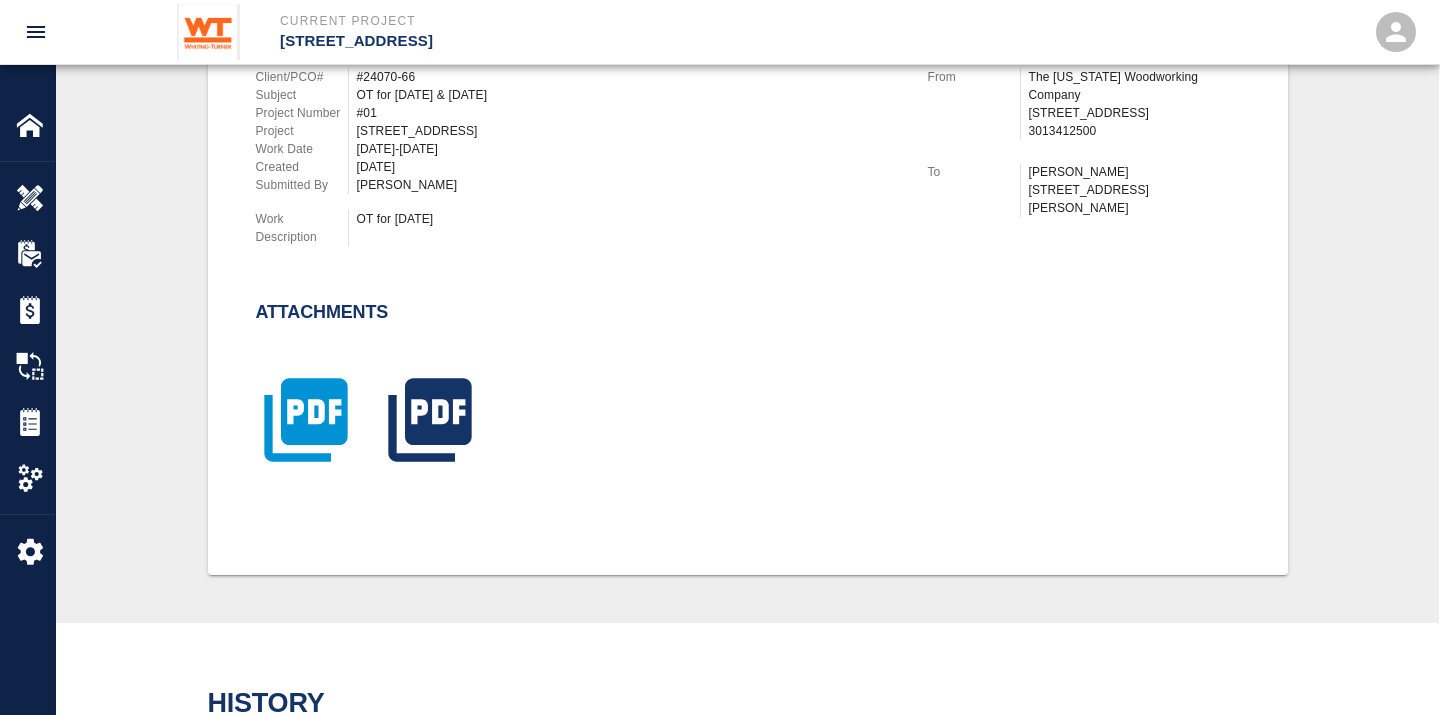 click 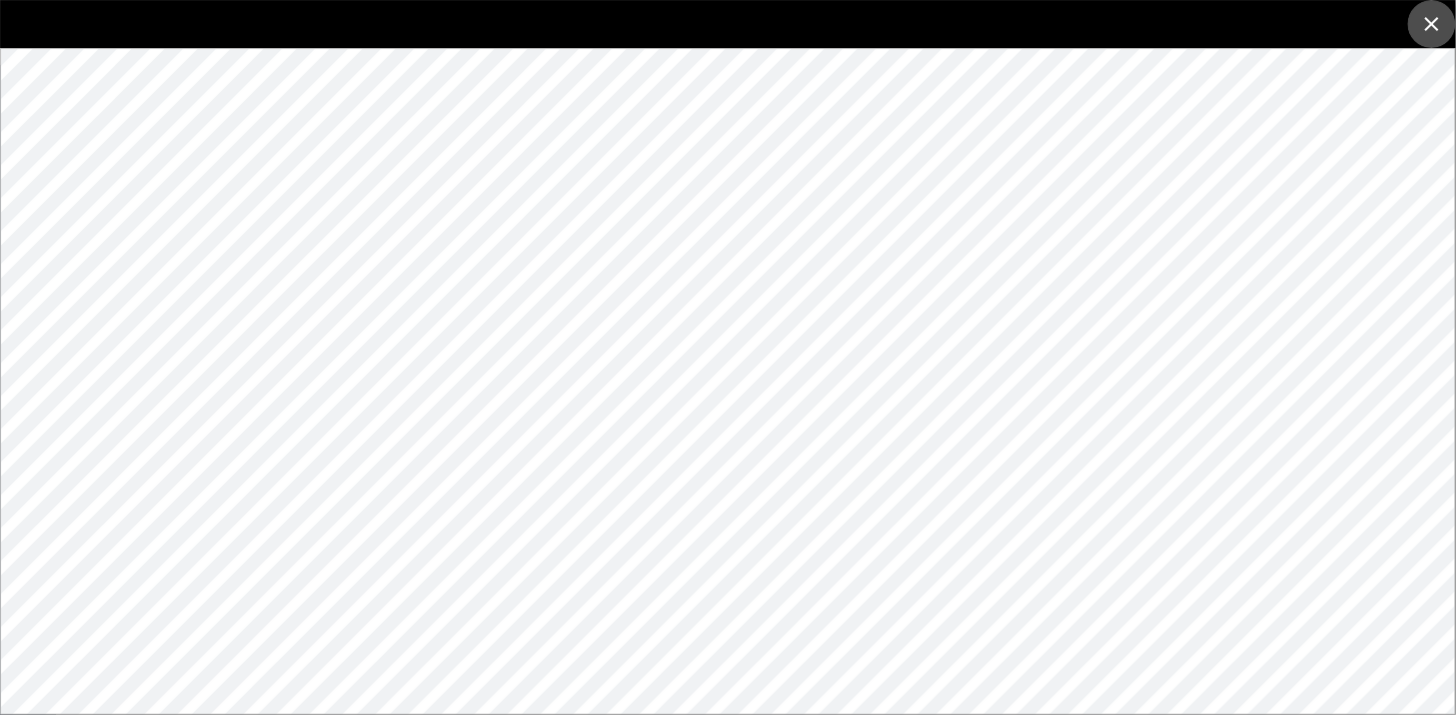 click 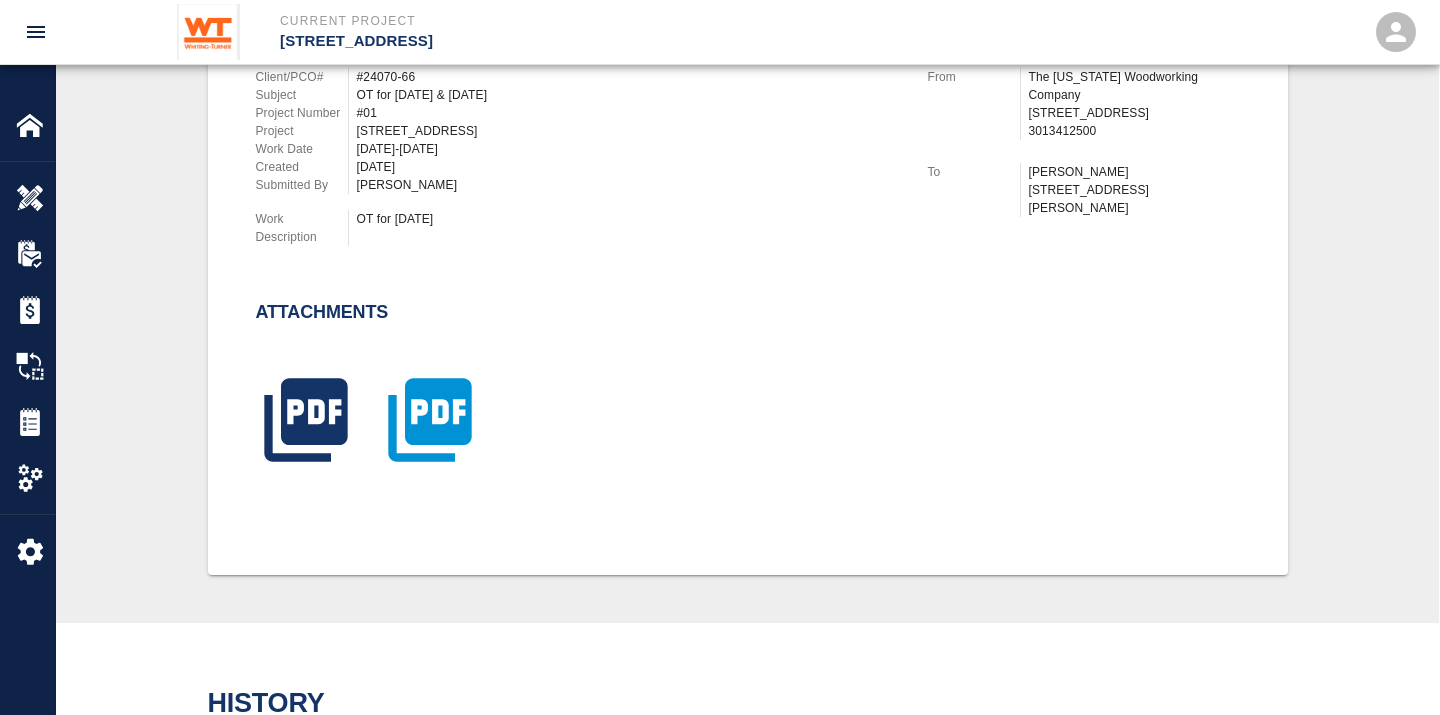 click 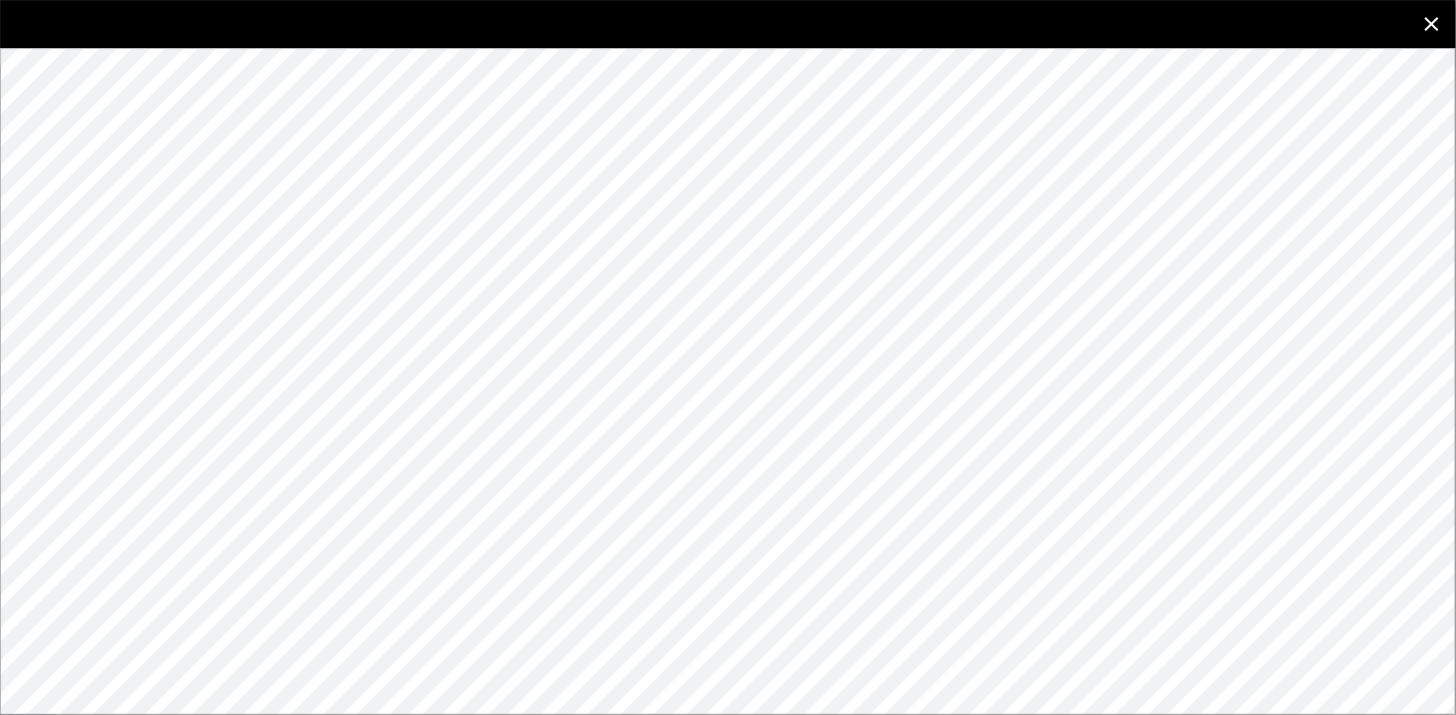 click 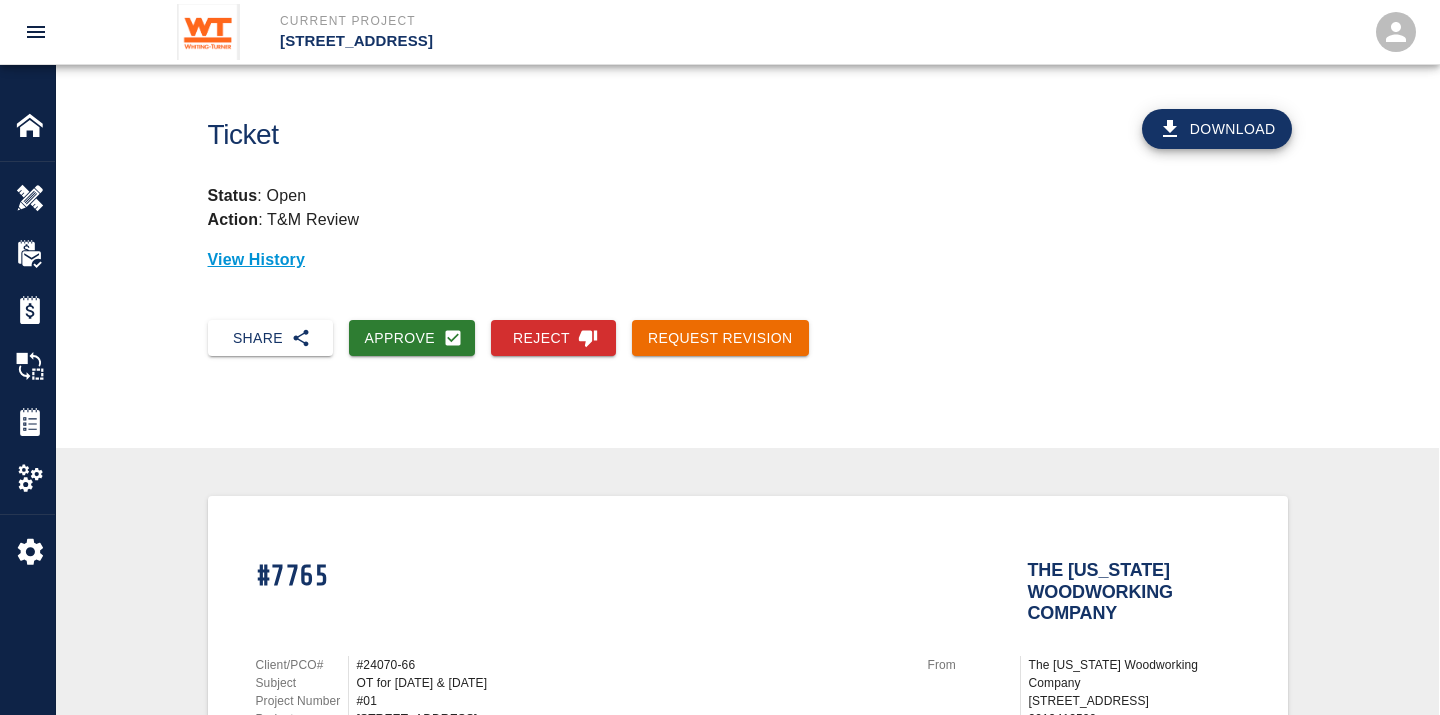 scroll, scrollTop: 0, scrollLeft: 0, axis: both 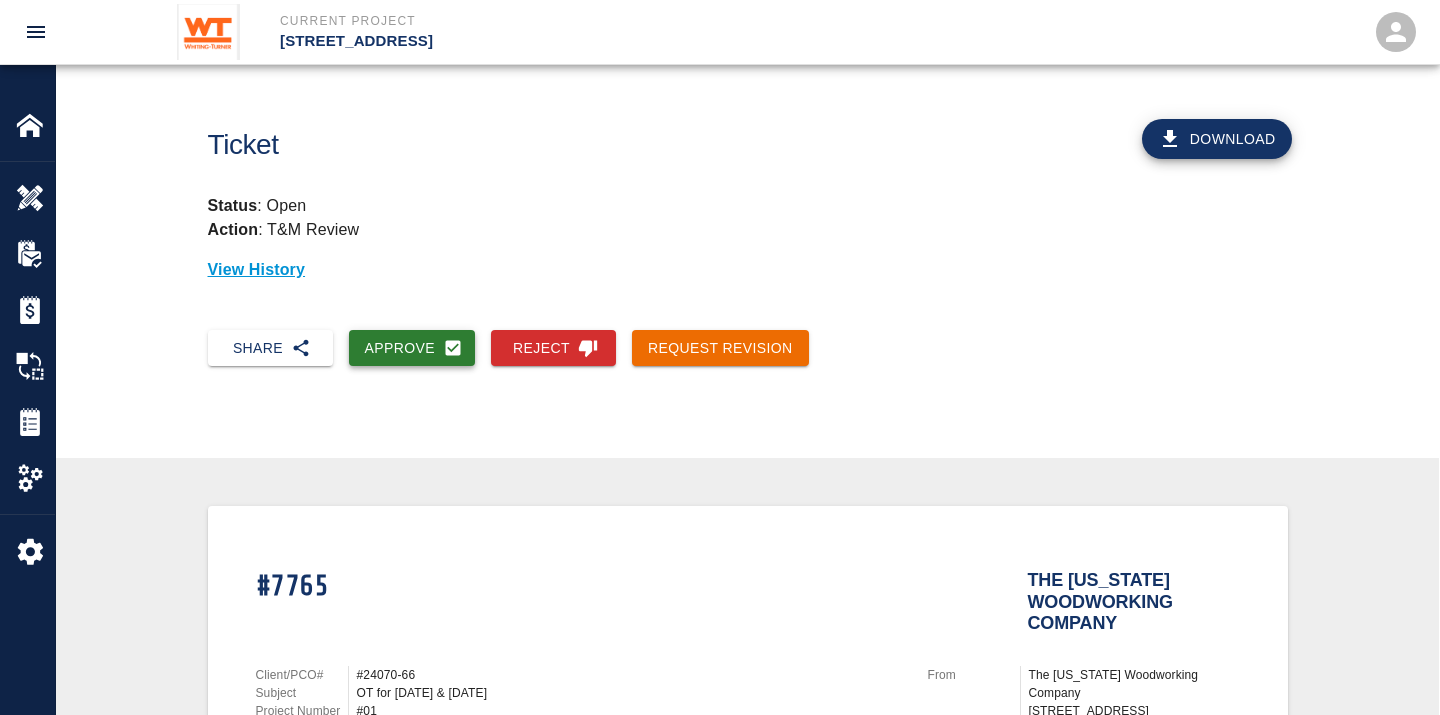 click on "Approve" at bounding box center (412, 348) 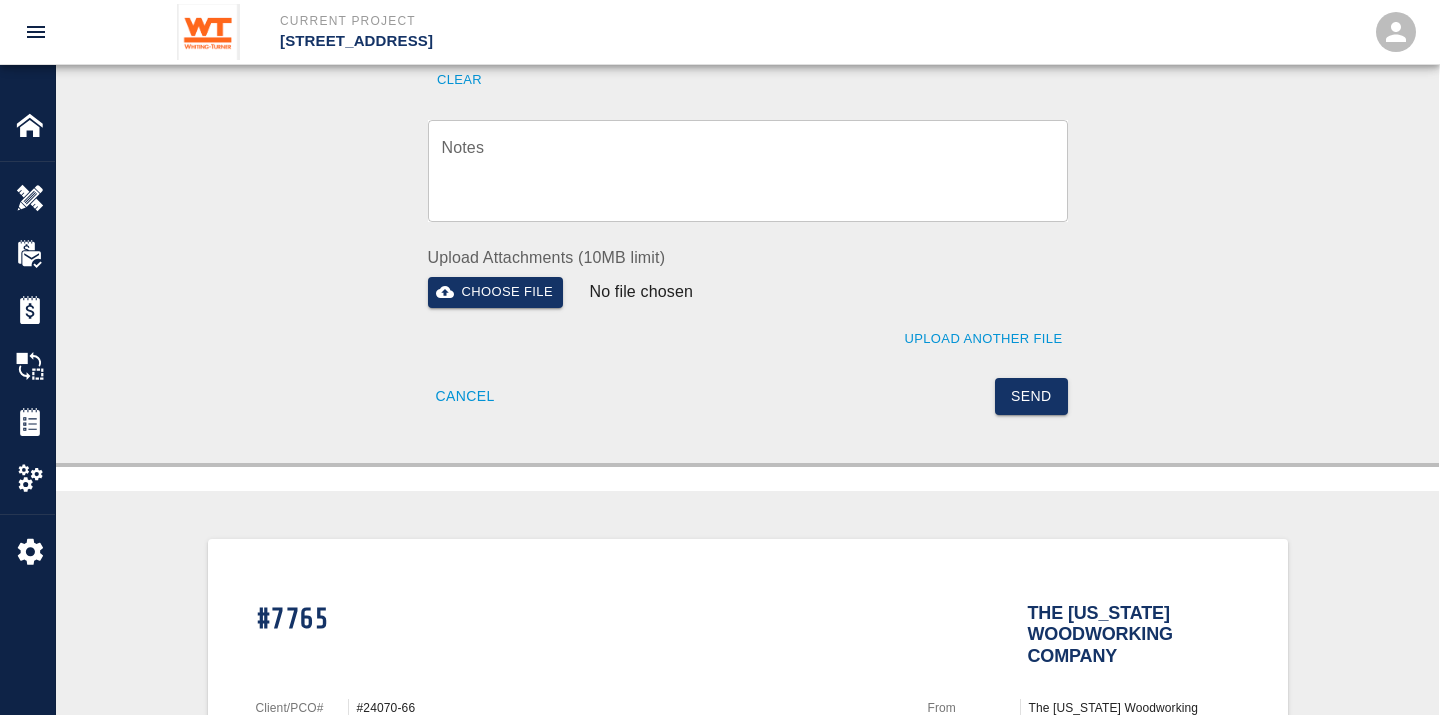 scroll, scrollTop: 940, scrollLeft: 0, axis: vertical 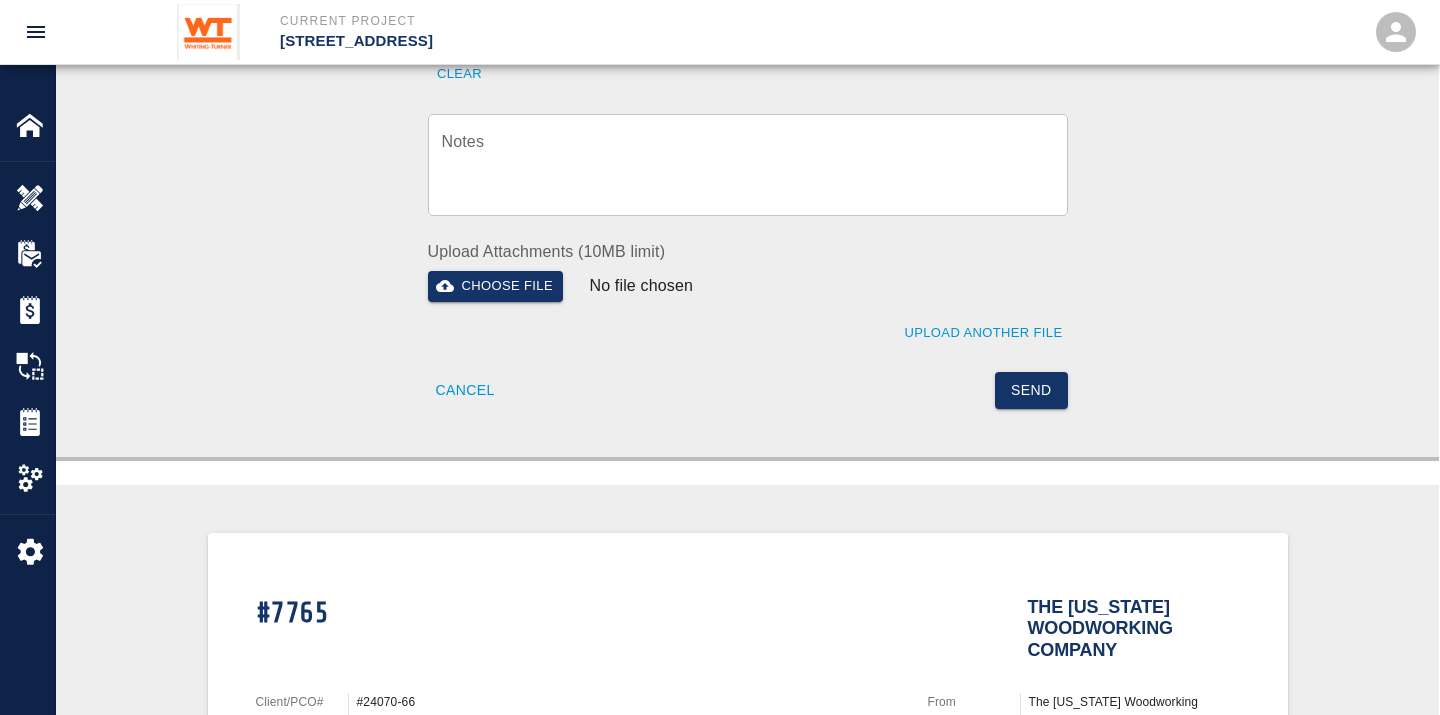 click on "Send" at bounding box center [1031, 390] 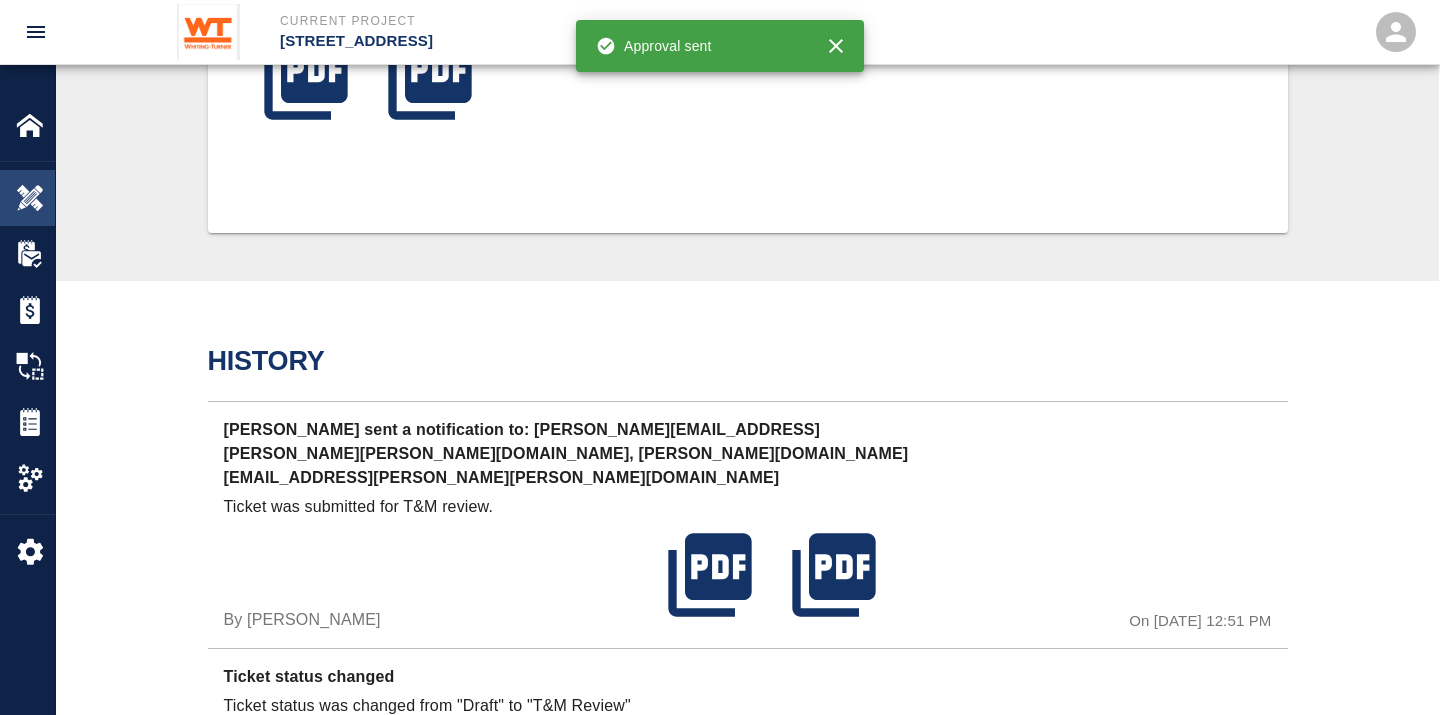 click on "Overview" at bounding box center (27, 198) 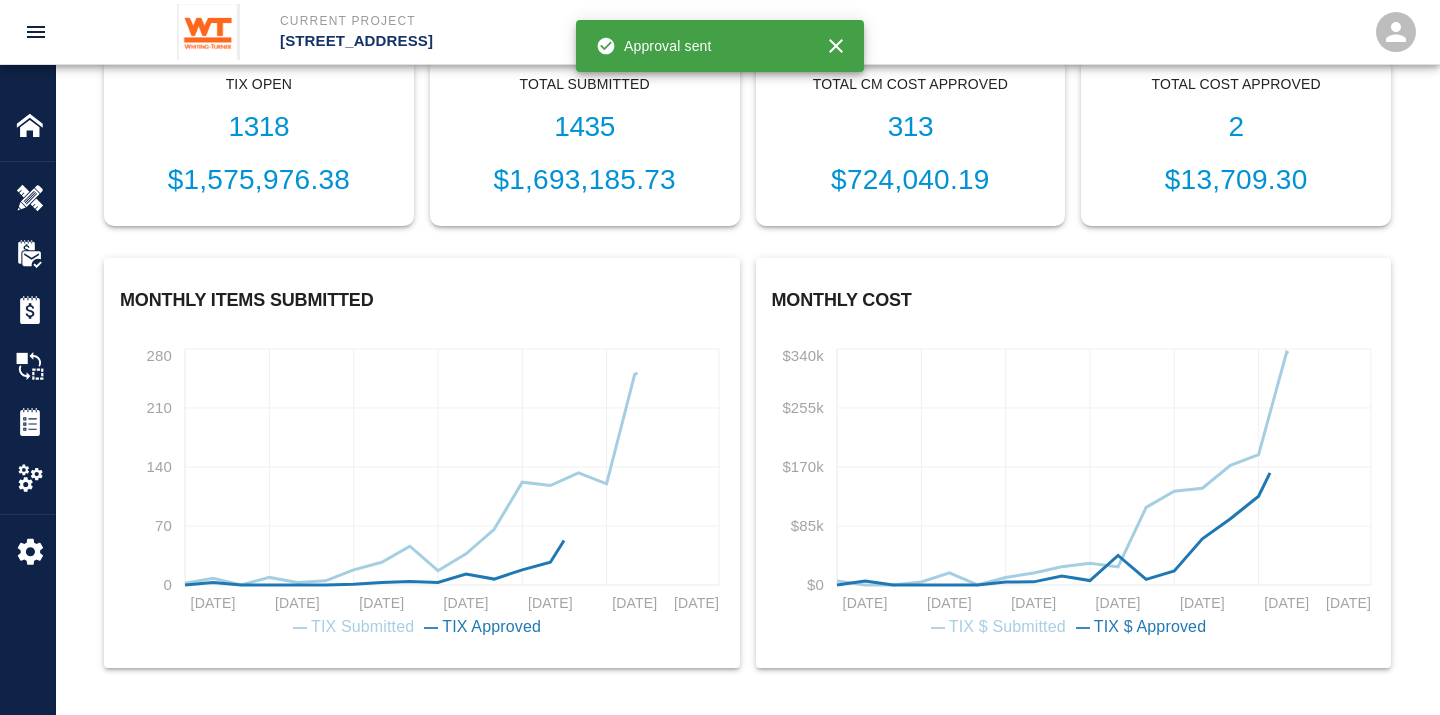 scroll, scrollTop: 0, scrollLeft: 0, axis: both 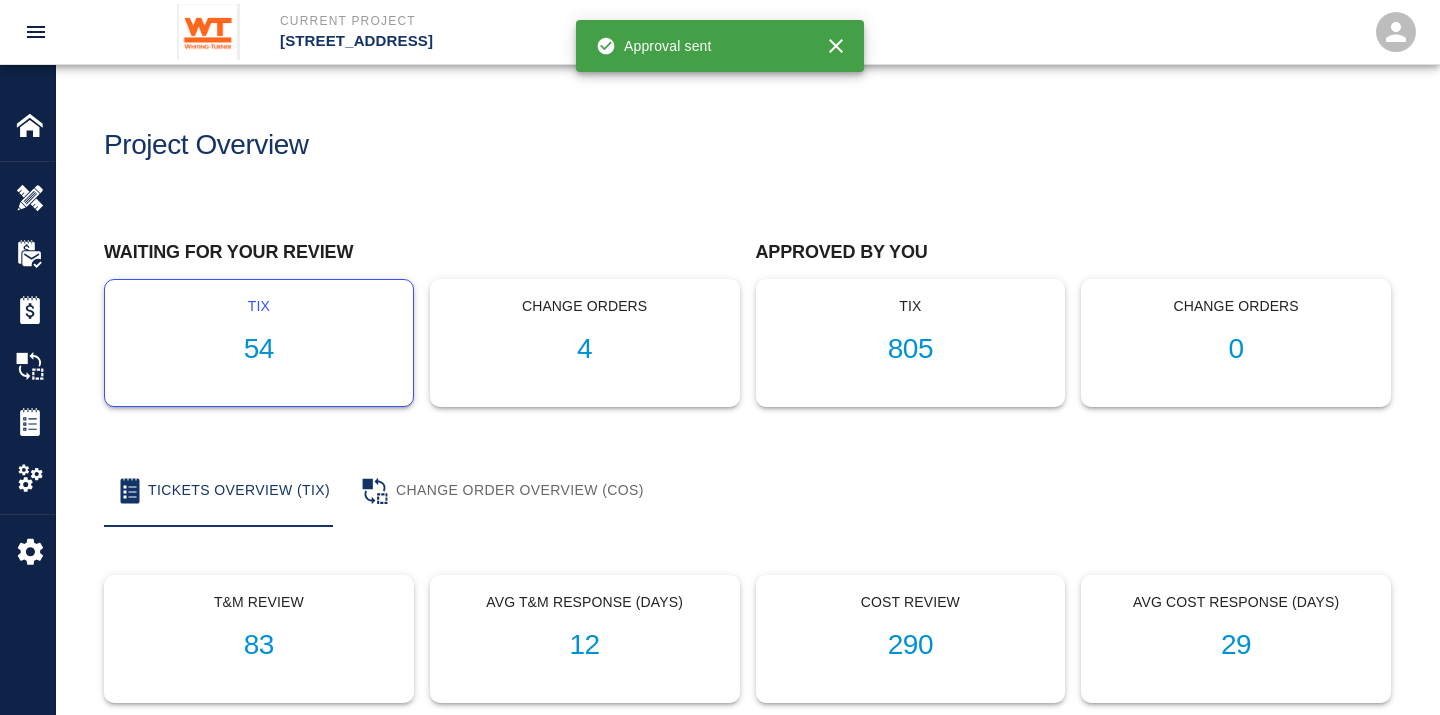 click on "54" at bounding box center (259, 349) 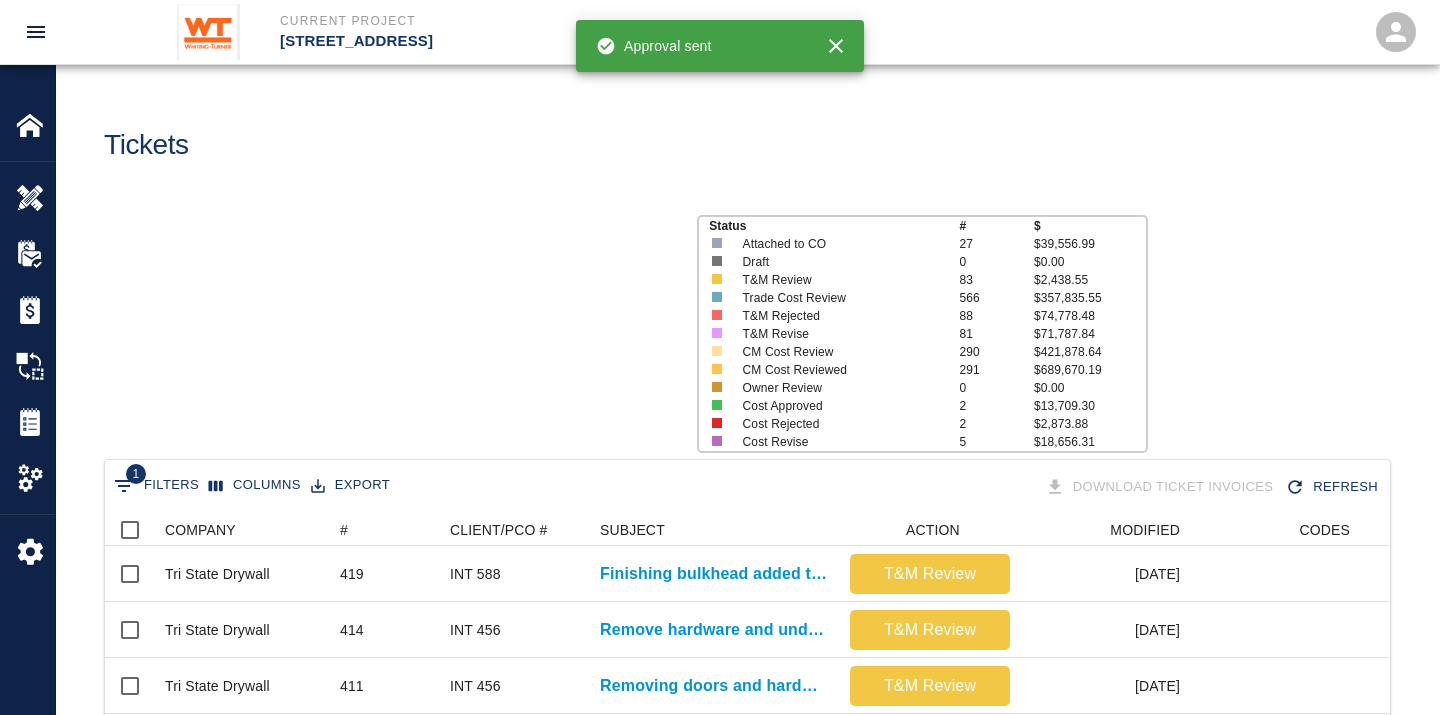 scroll, scrollTop: 17, scrollLeft: 17, axis: both 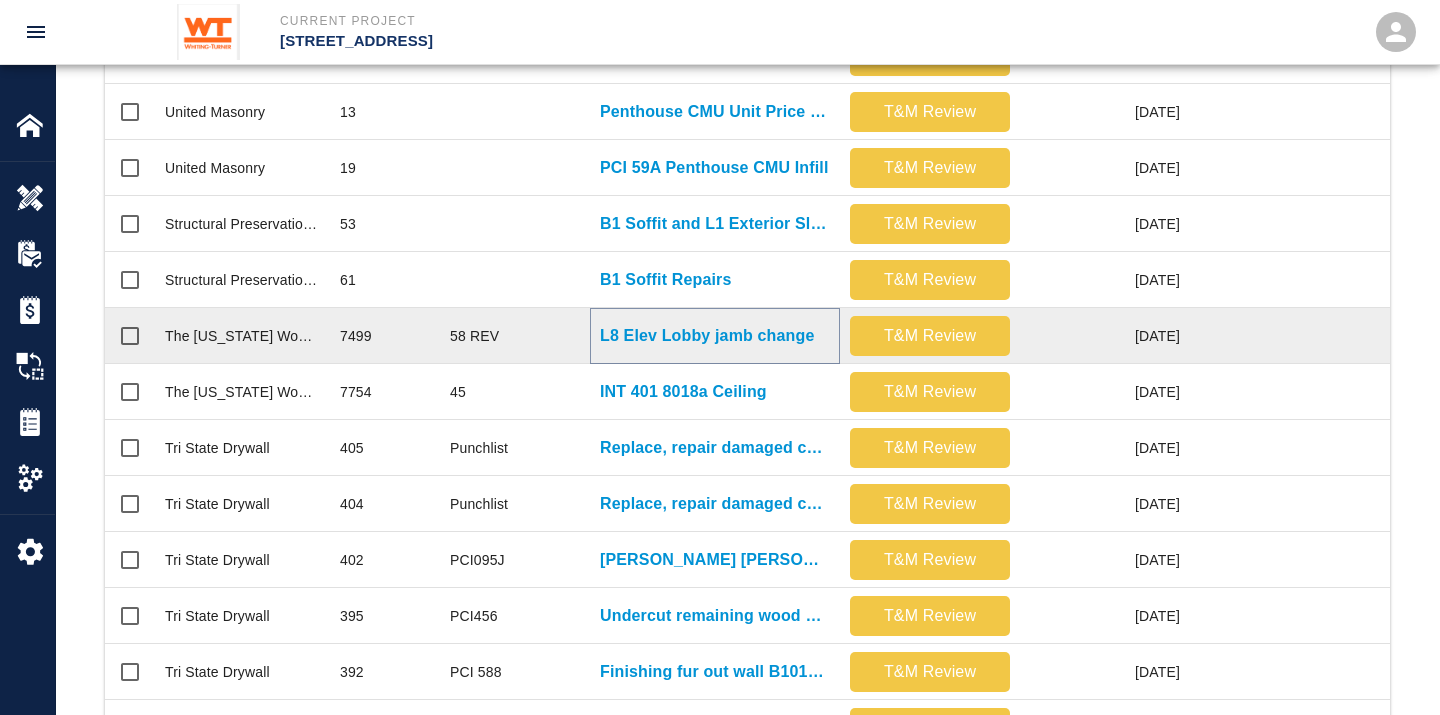 click on "L8 Elev Lobby jamb change" at bounding box center [707, 336] 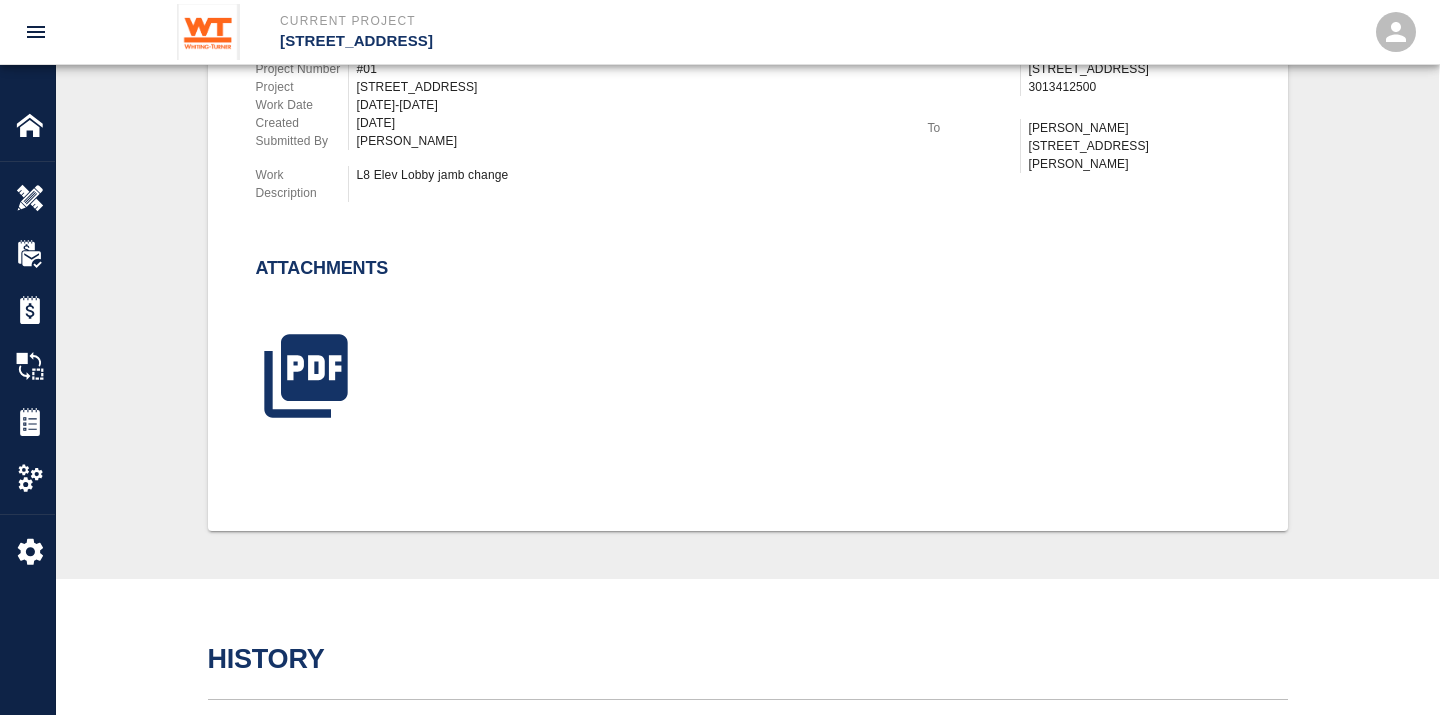 scroll, scrollTop: 651, scrollLeft: 0, axis: vertical 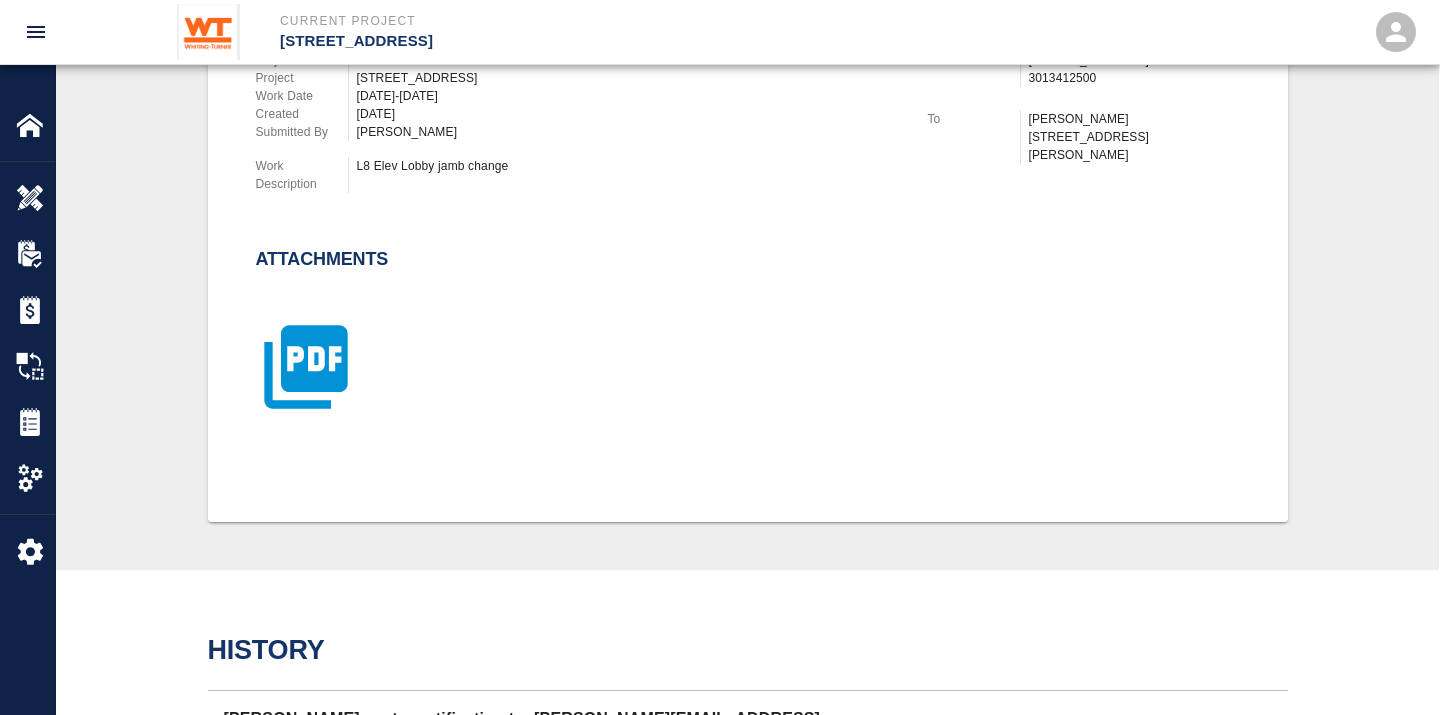 click 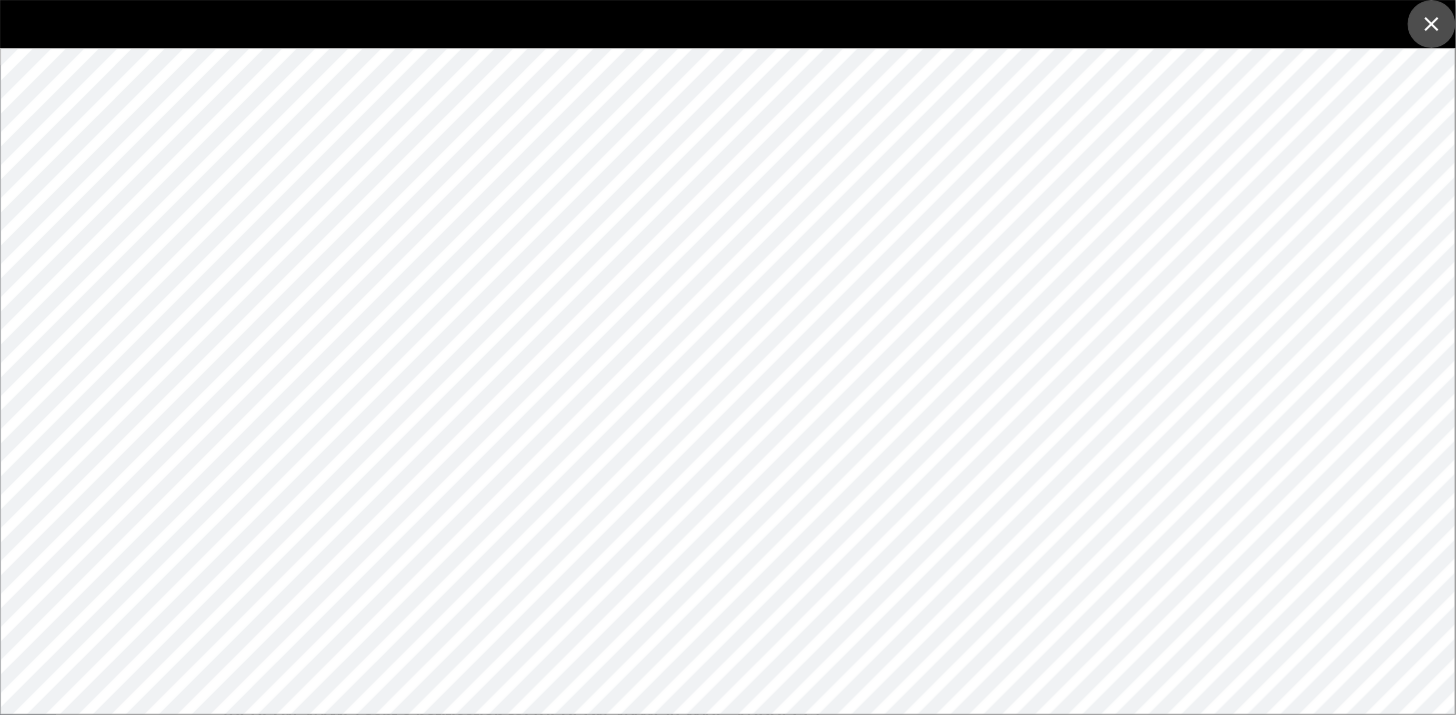 click 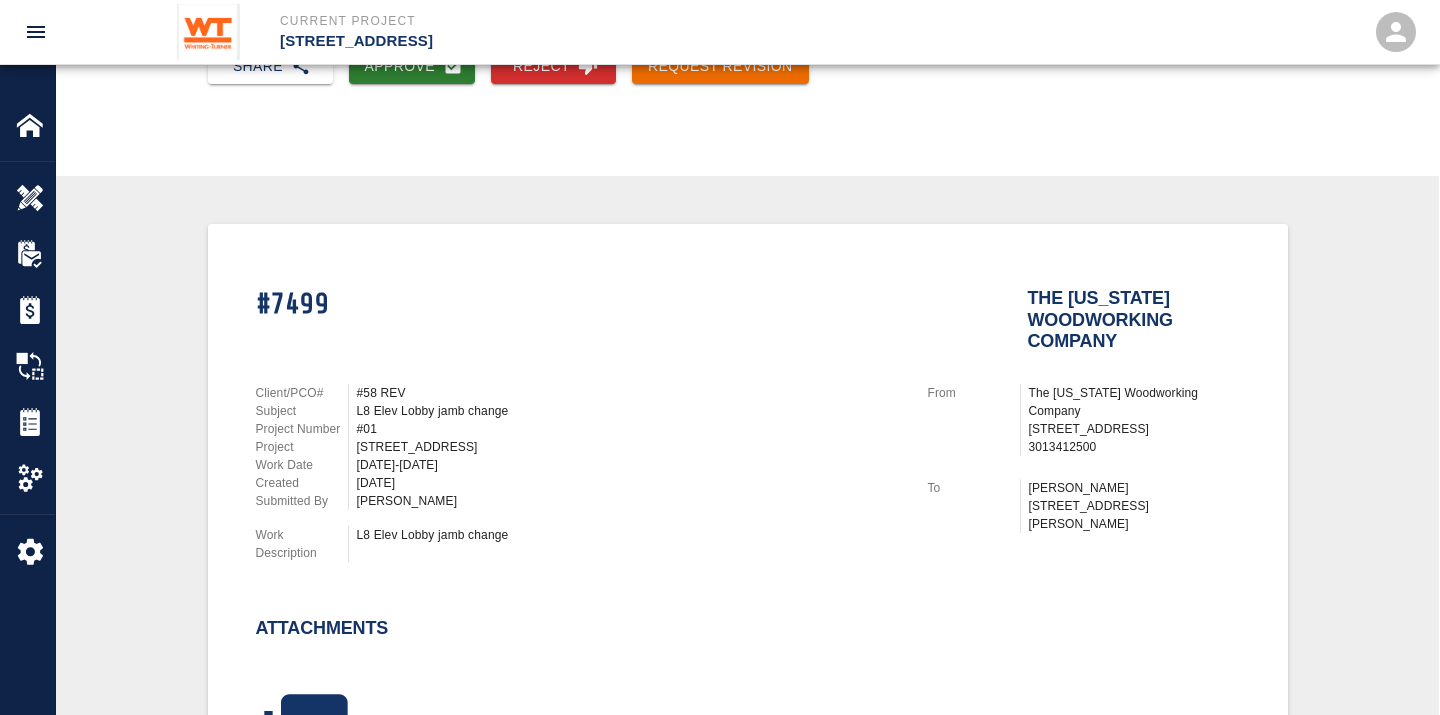 scroll, scrollTop: 110, scrollLeft: 0, axis: vertical 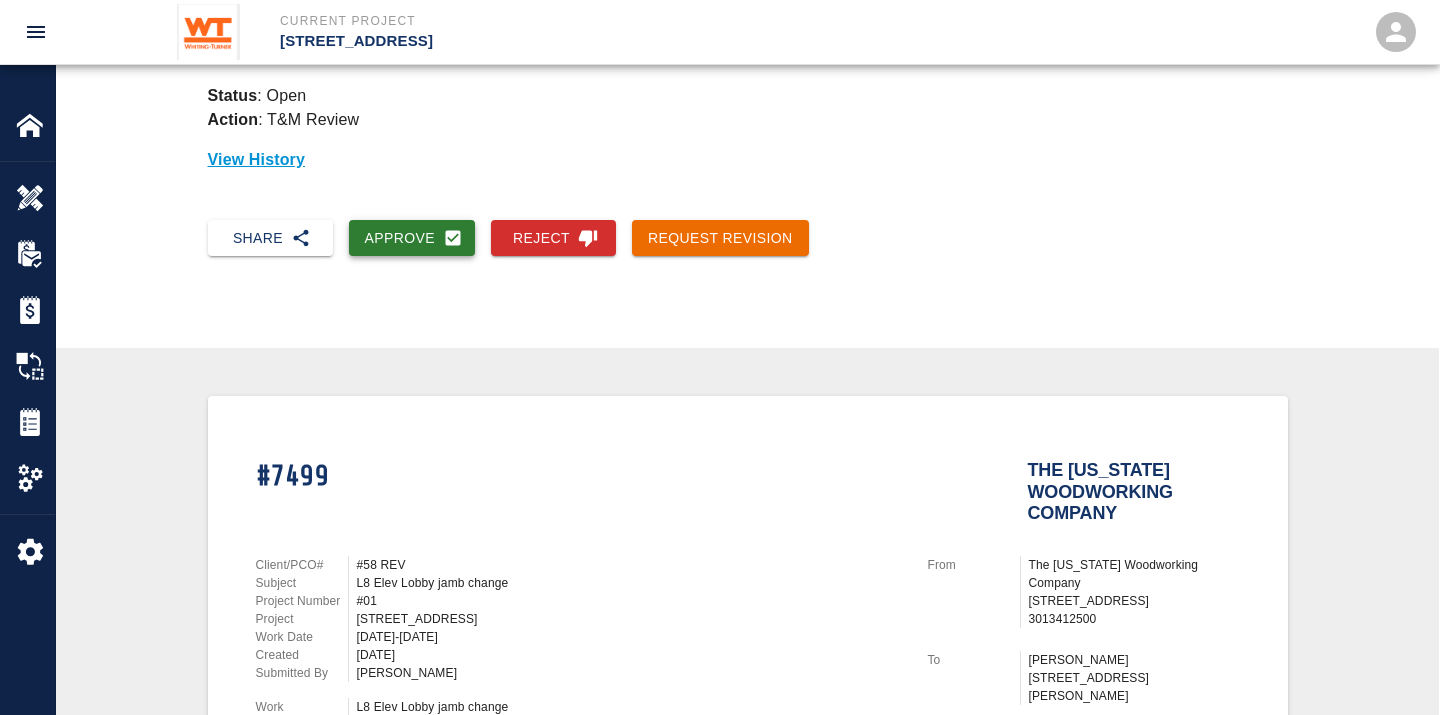 click on "Approve" at bounding box center [412, 238] 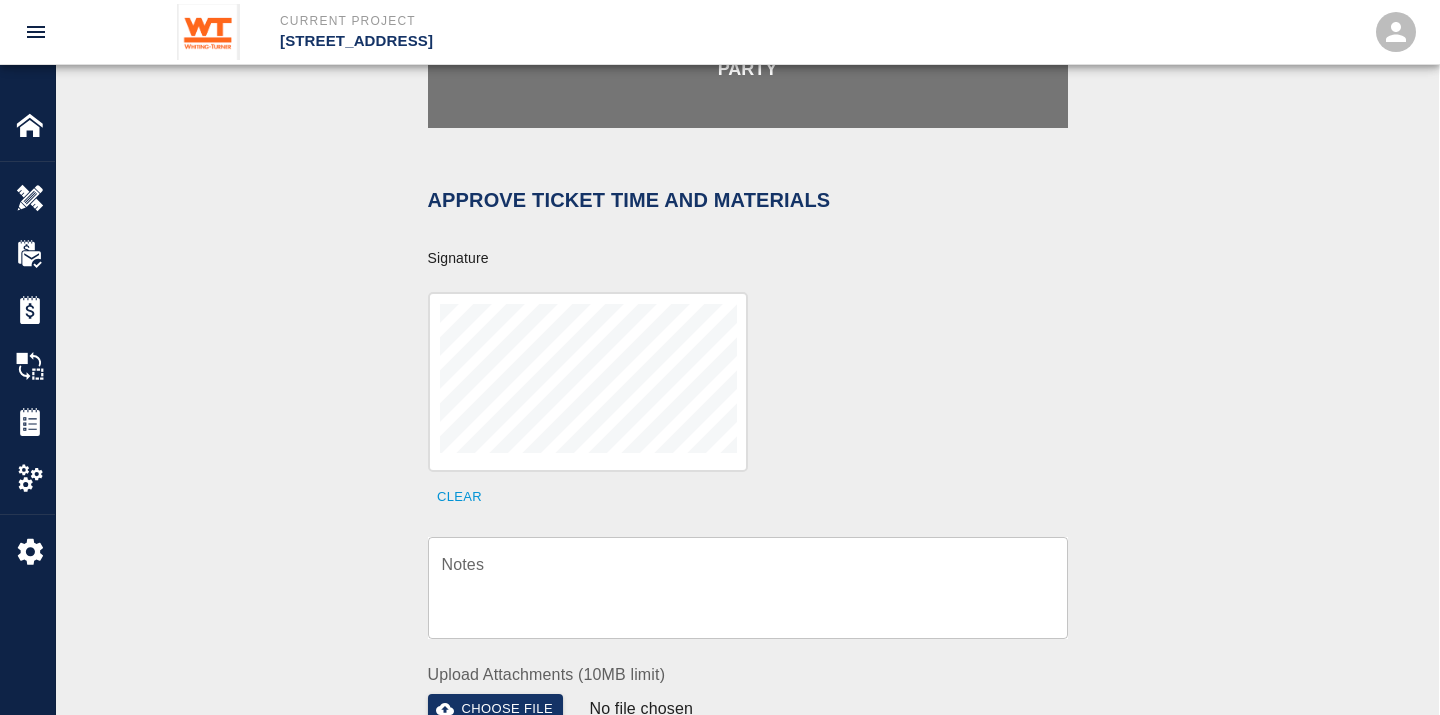 scroll, scrollTop: 533, scrollLeft: 0, axis: vertical 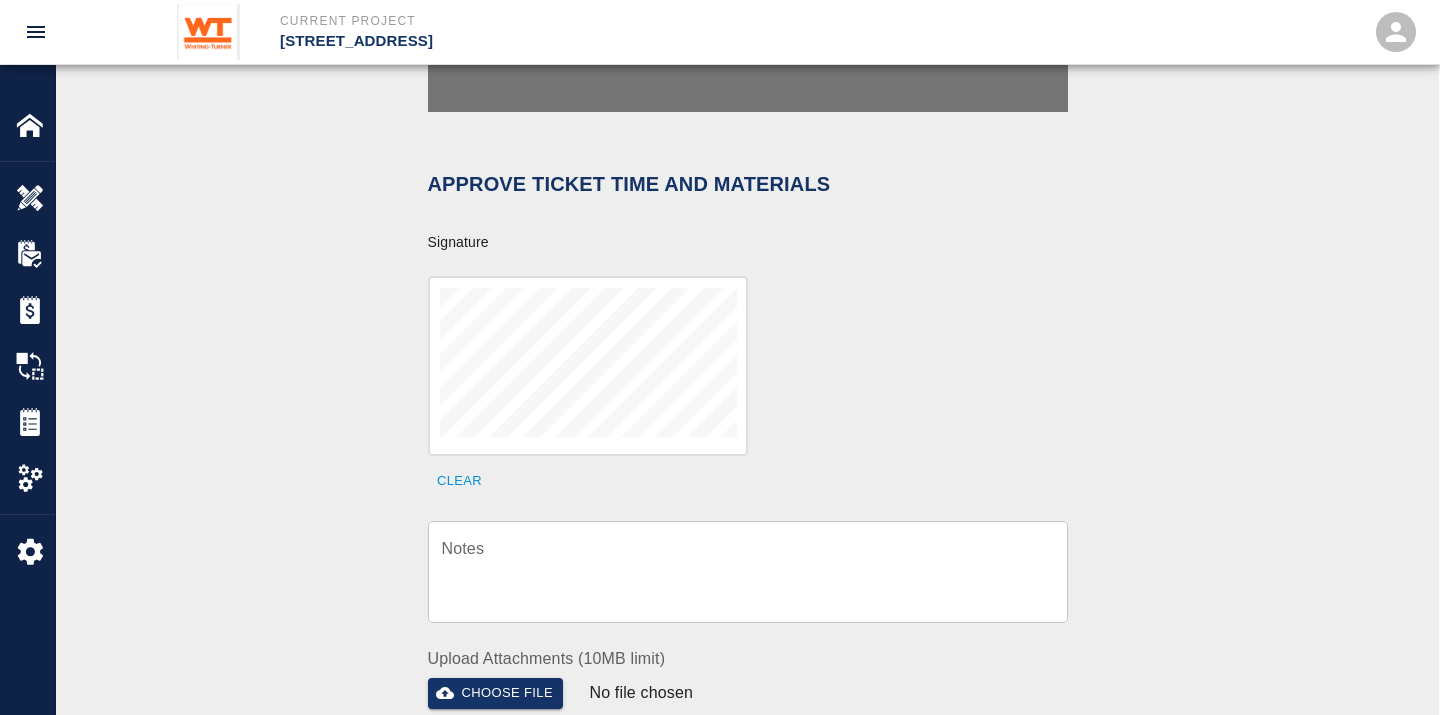click on "Notes x Notes" at bounding box center [736, 560] 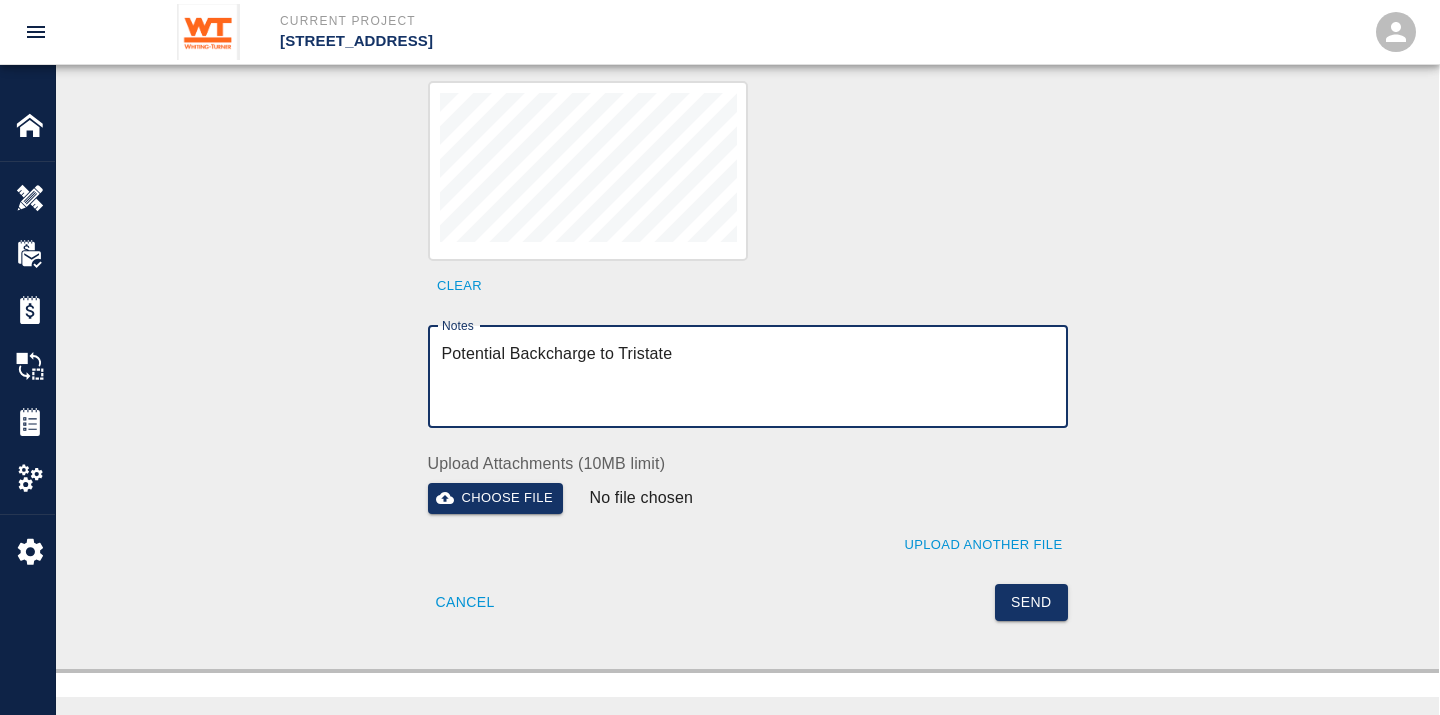 scroll, scrollTop: 735, scrollLeft: 0, axis: vertical 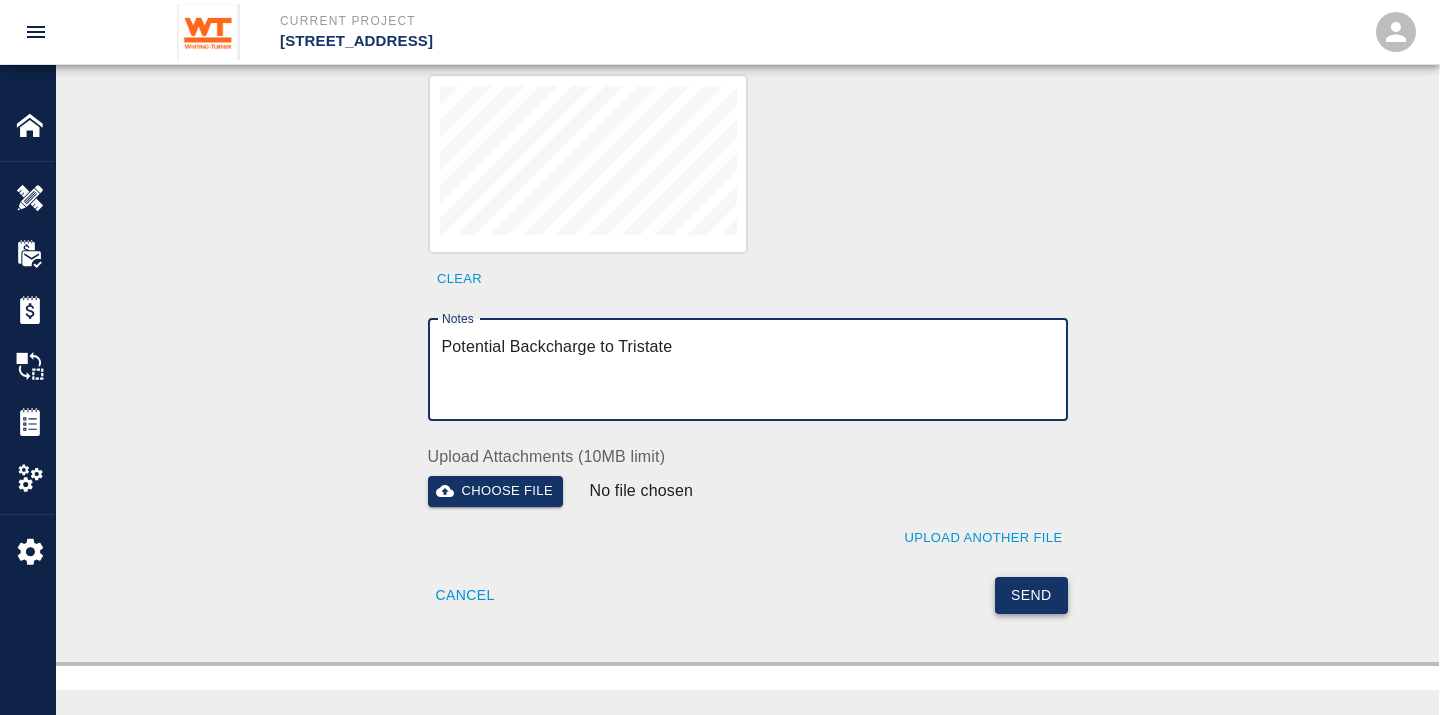 type on "Potential Backcharge to Tristate" 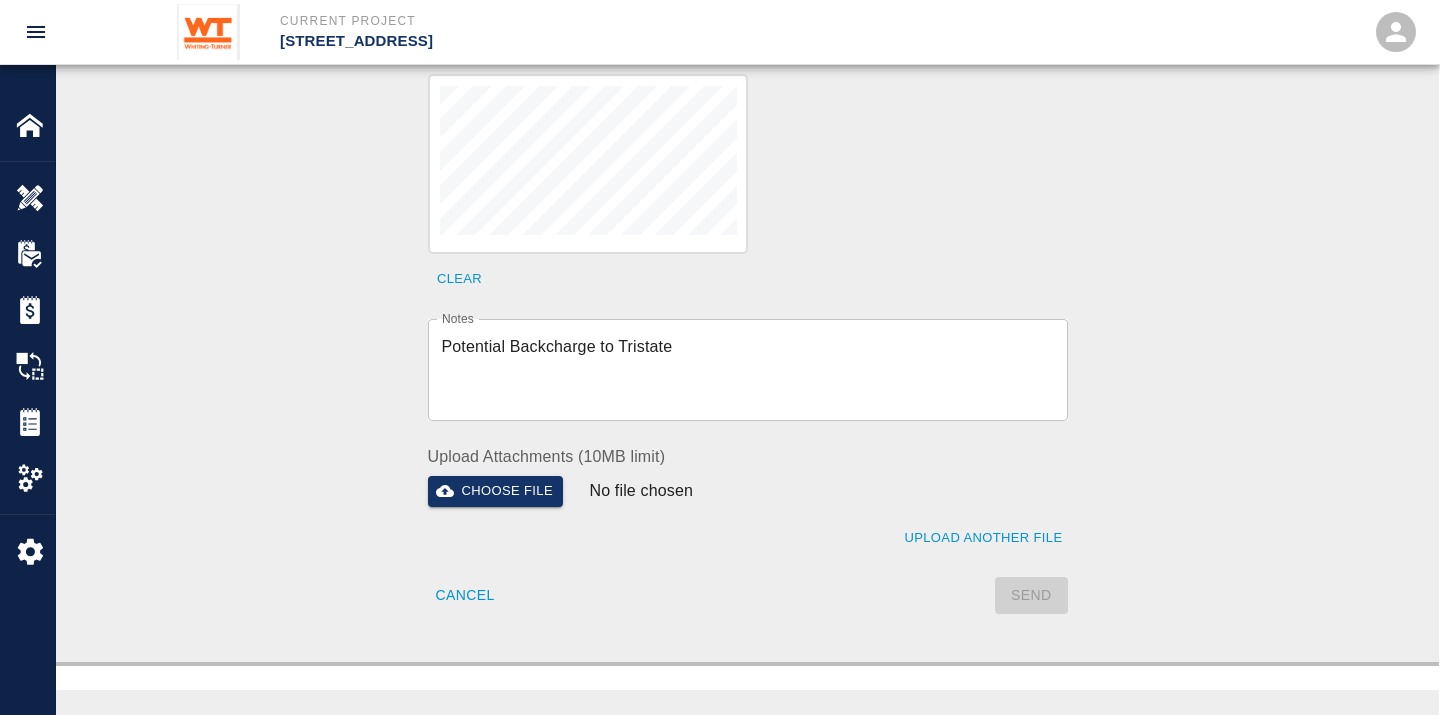 type 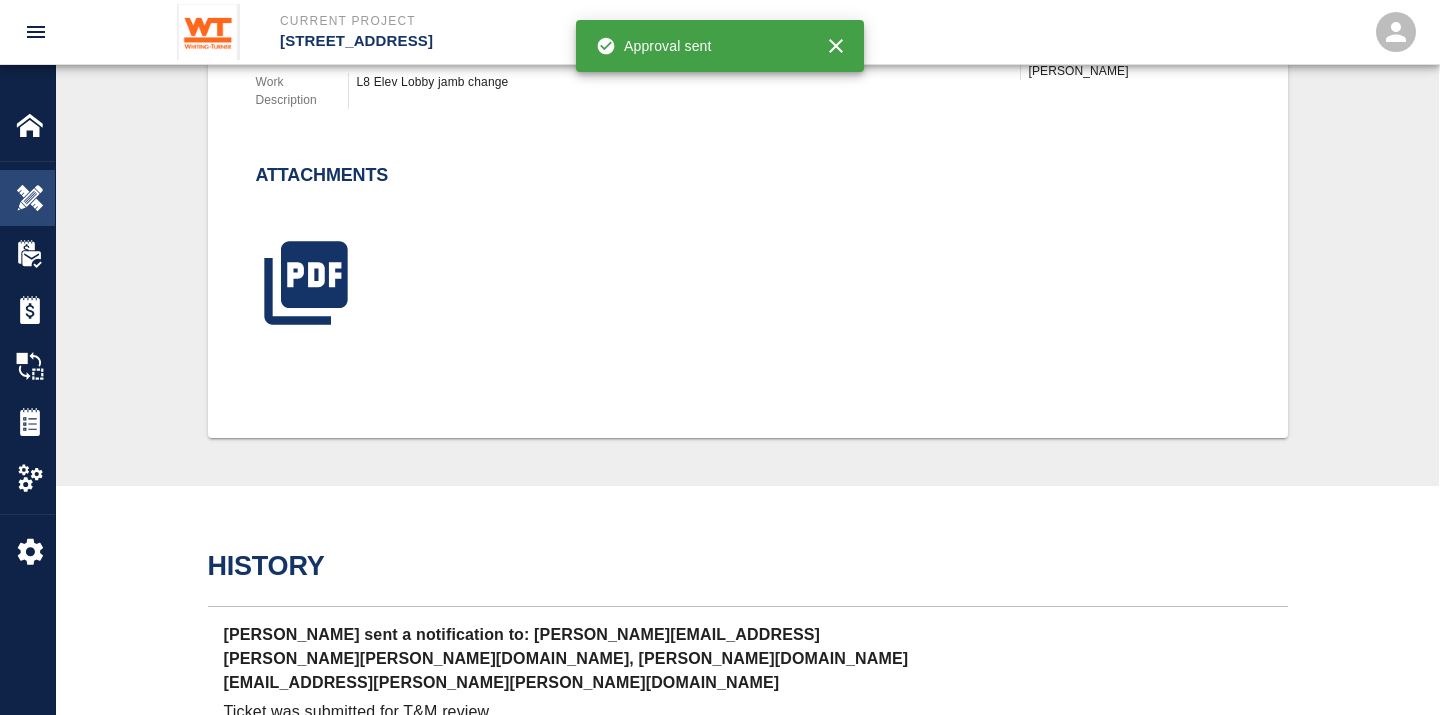 click at bounding box center [30, 198] 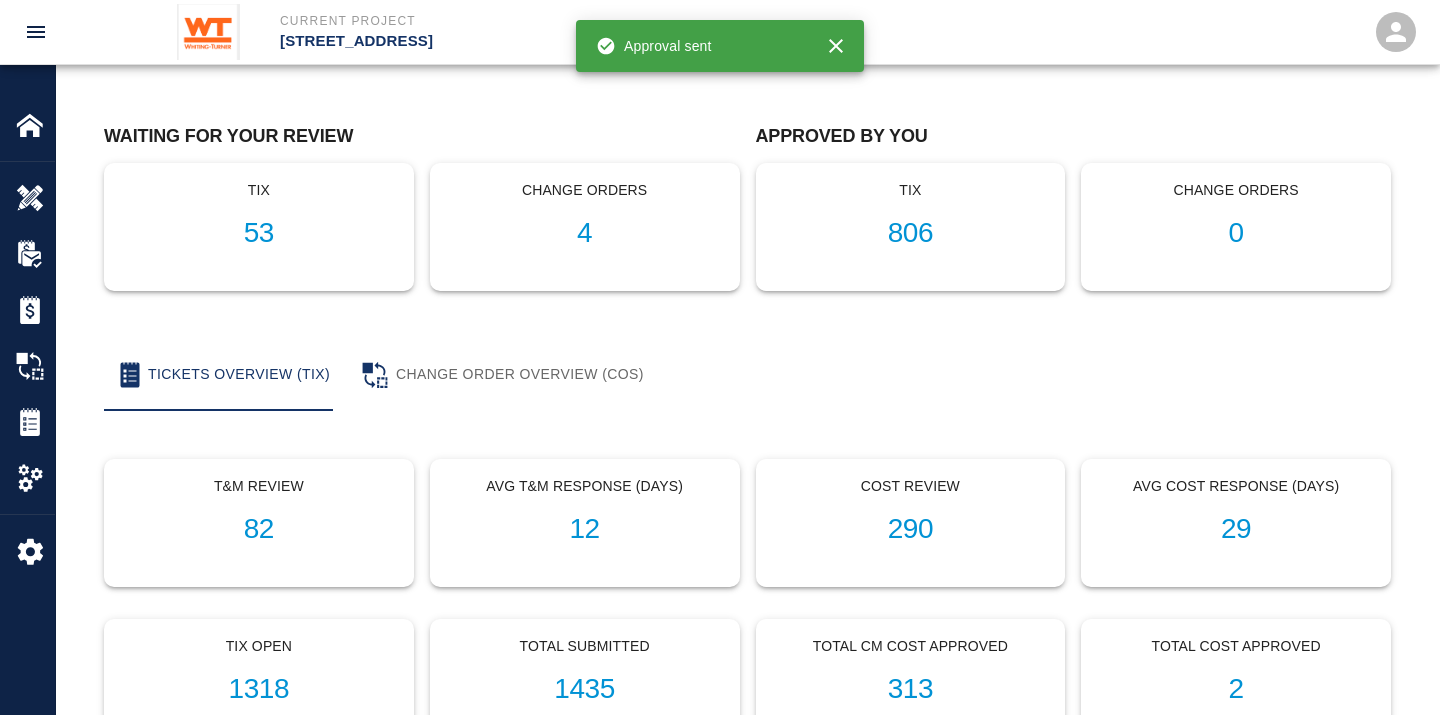 scroll, scrollTop: 0, scrollLeft: 0, axis: both 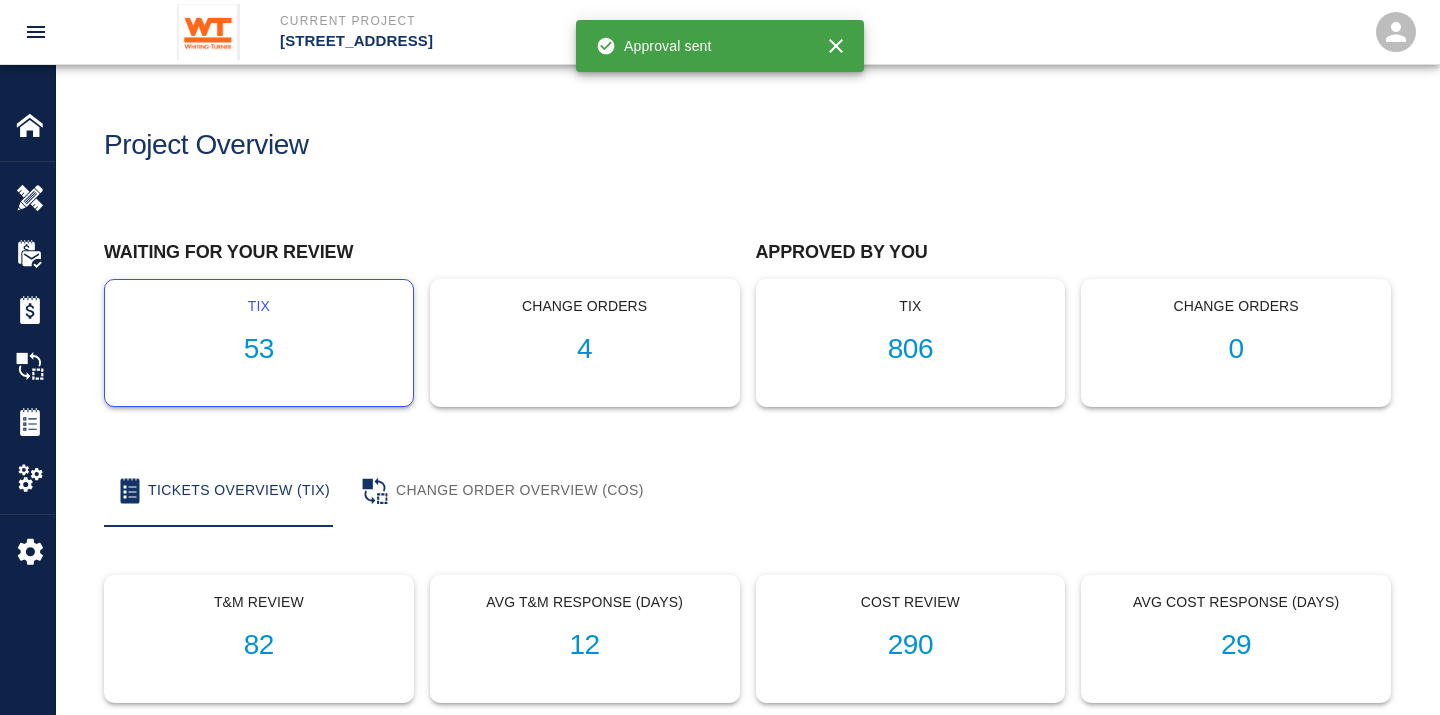 click on "53" at bounding box center [259, 349] 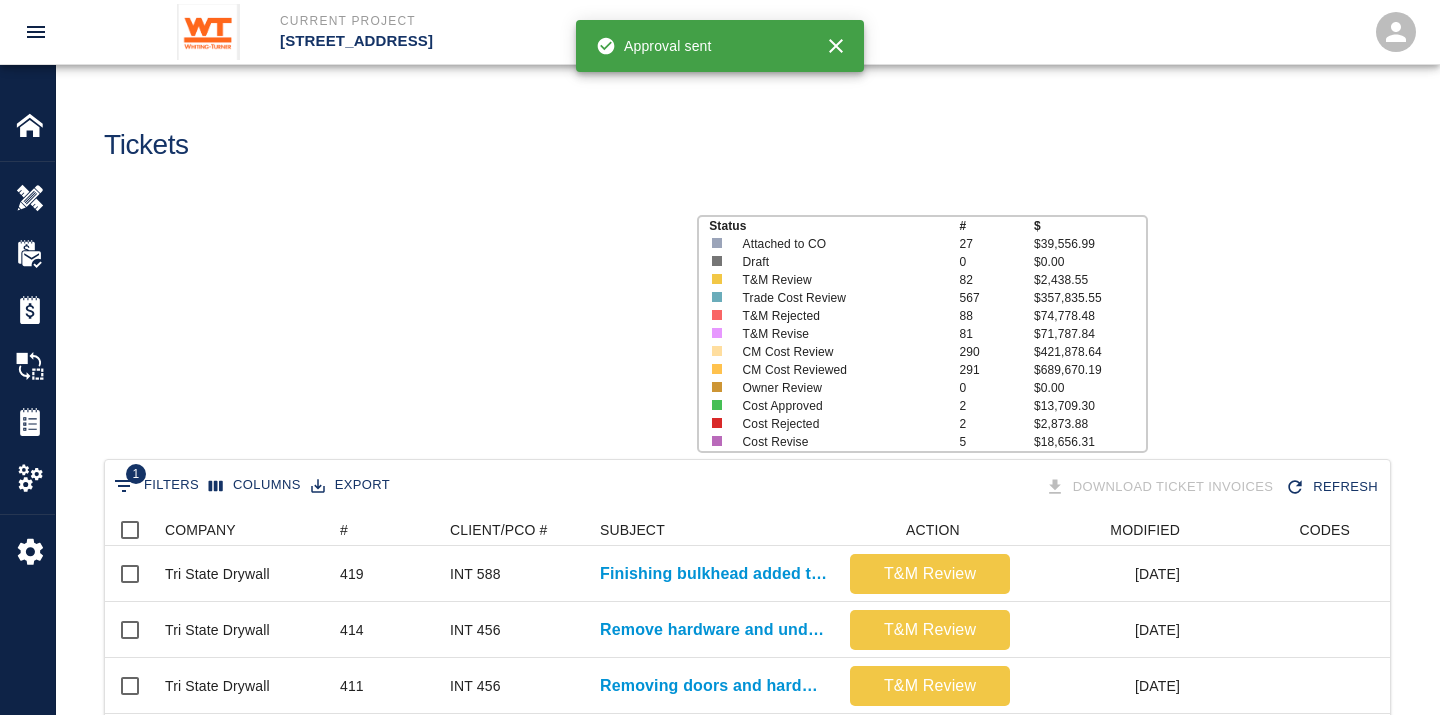 scroll, scrollTop: 17, scrollLeft: 17, axis: both 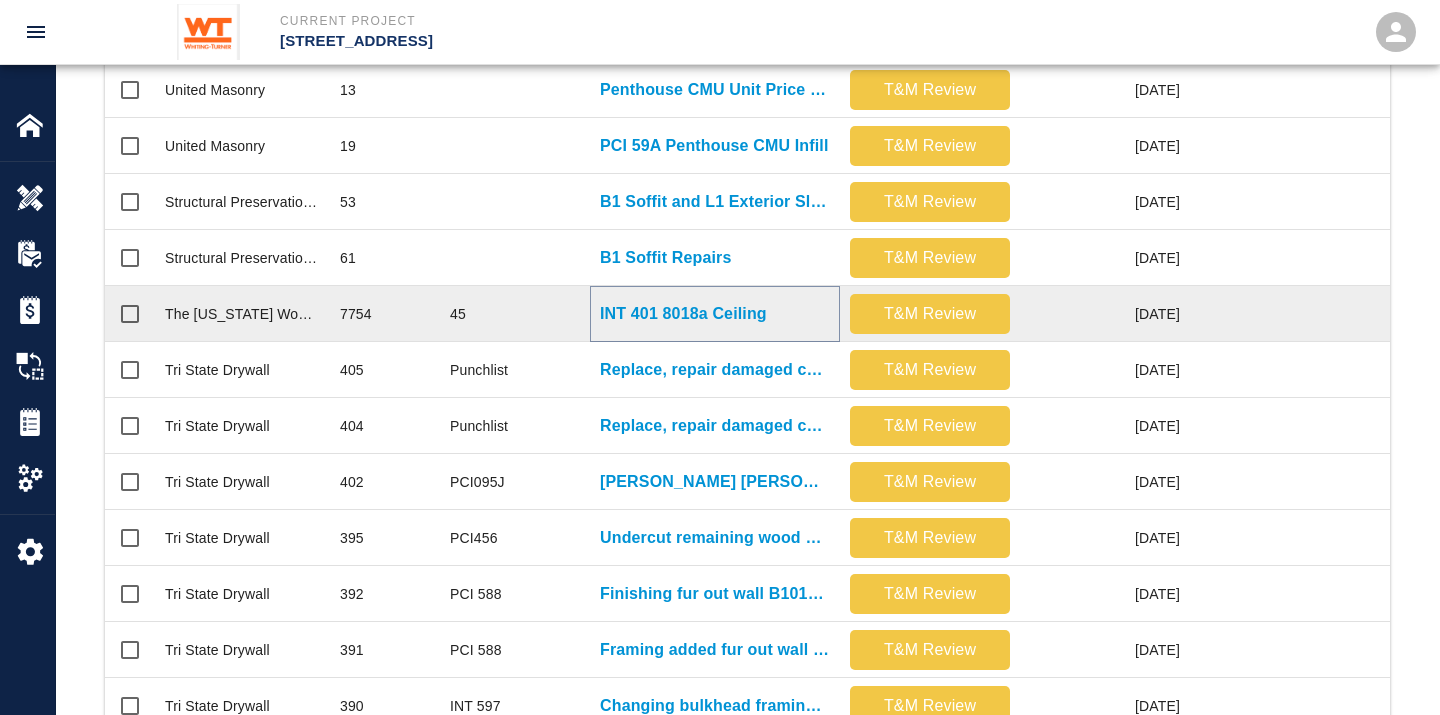 click on "INT 401 8018a Ceiling" at bounding box center [683, 314] 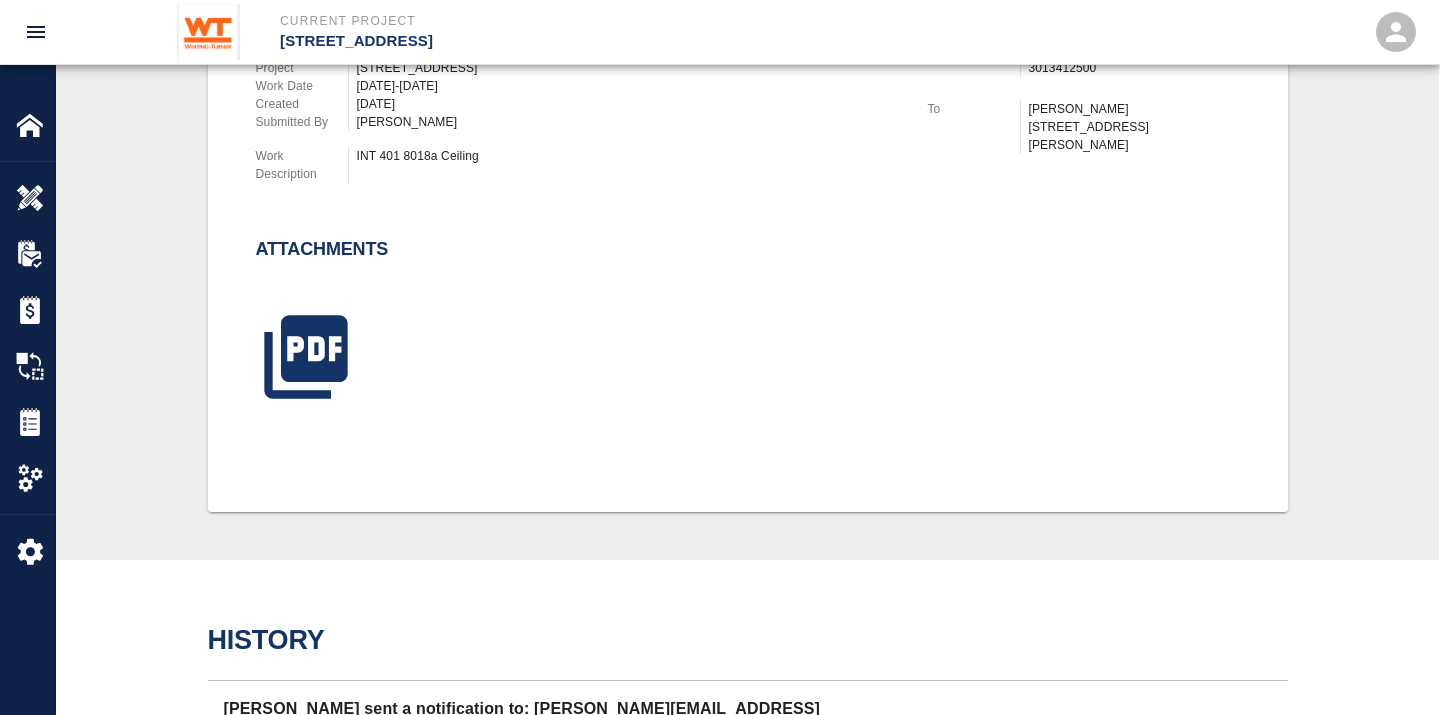 scroll, scrollTop: 662, scrollLeft: 0, axis: vertical 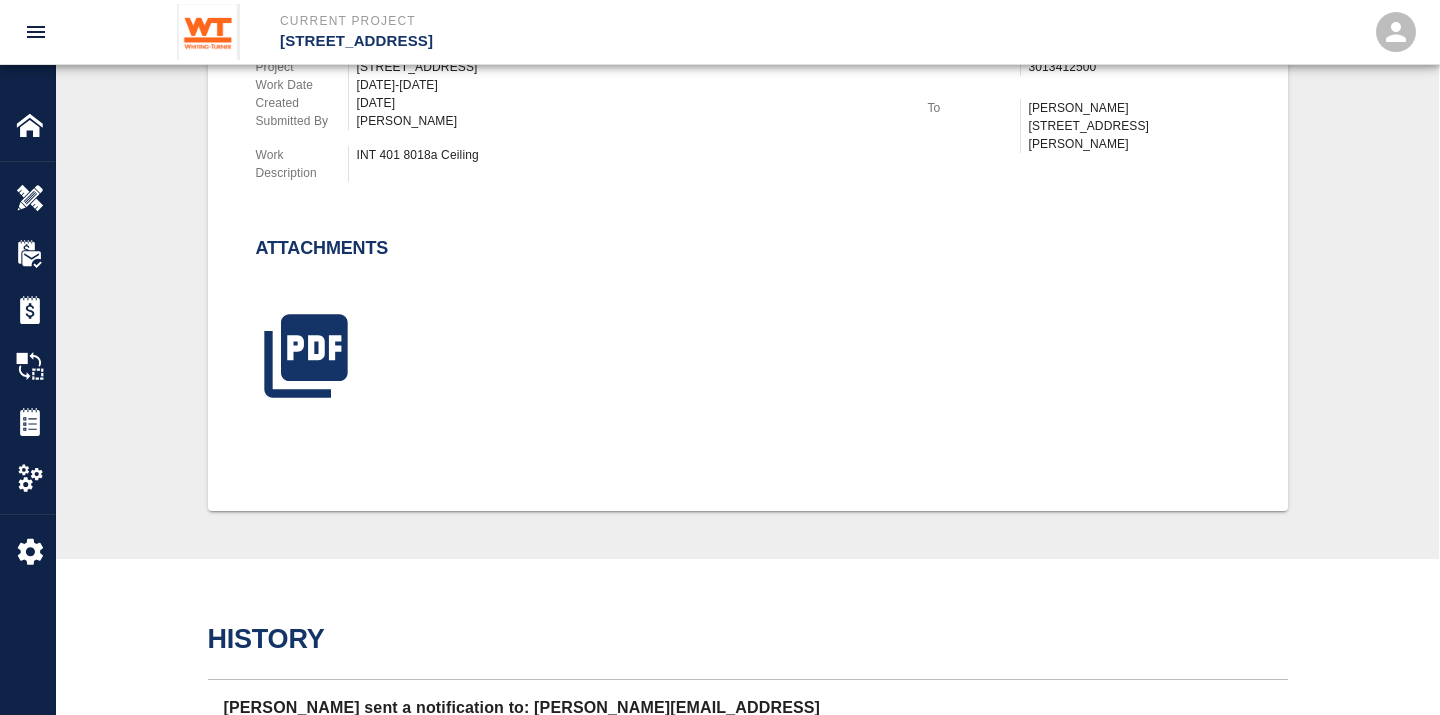 click at bounding box center [736, 332] 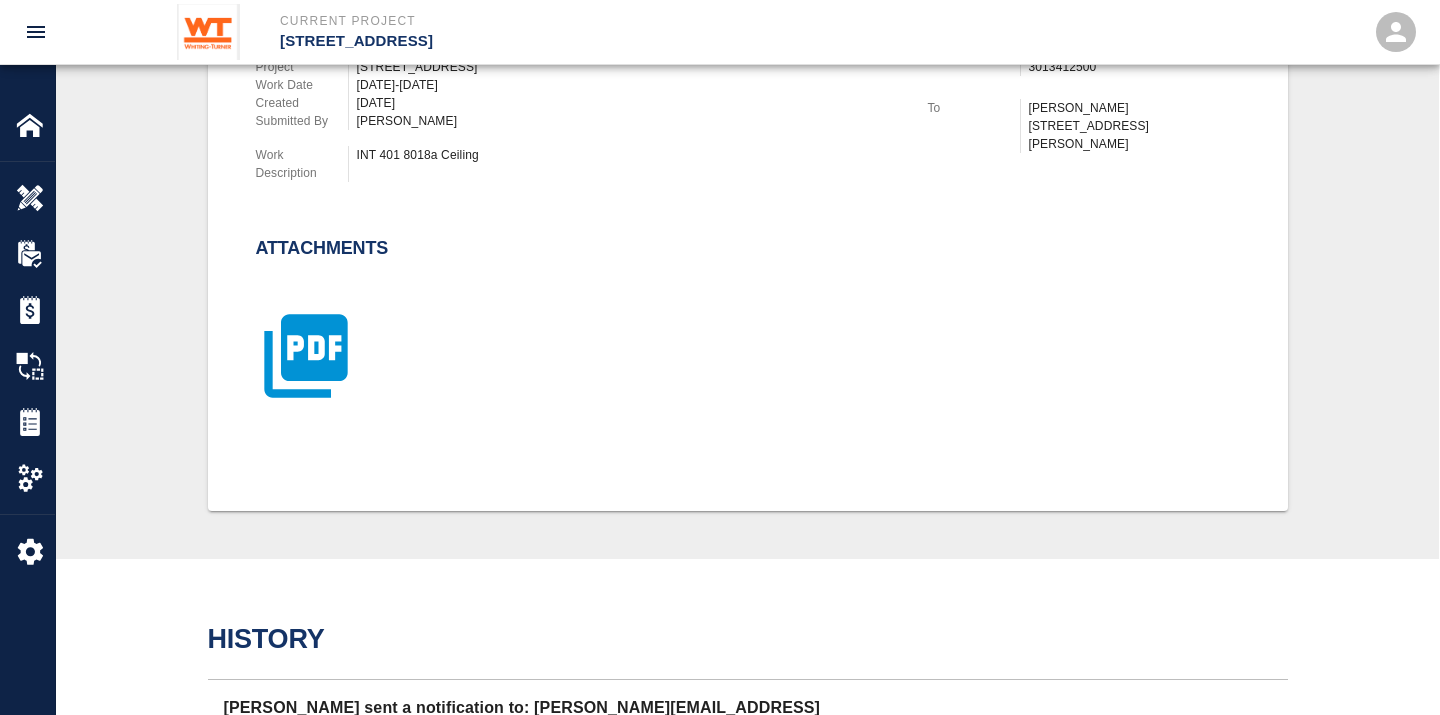 click 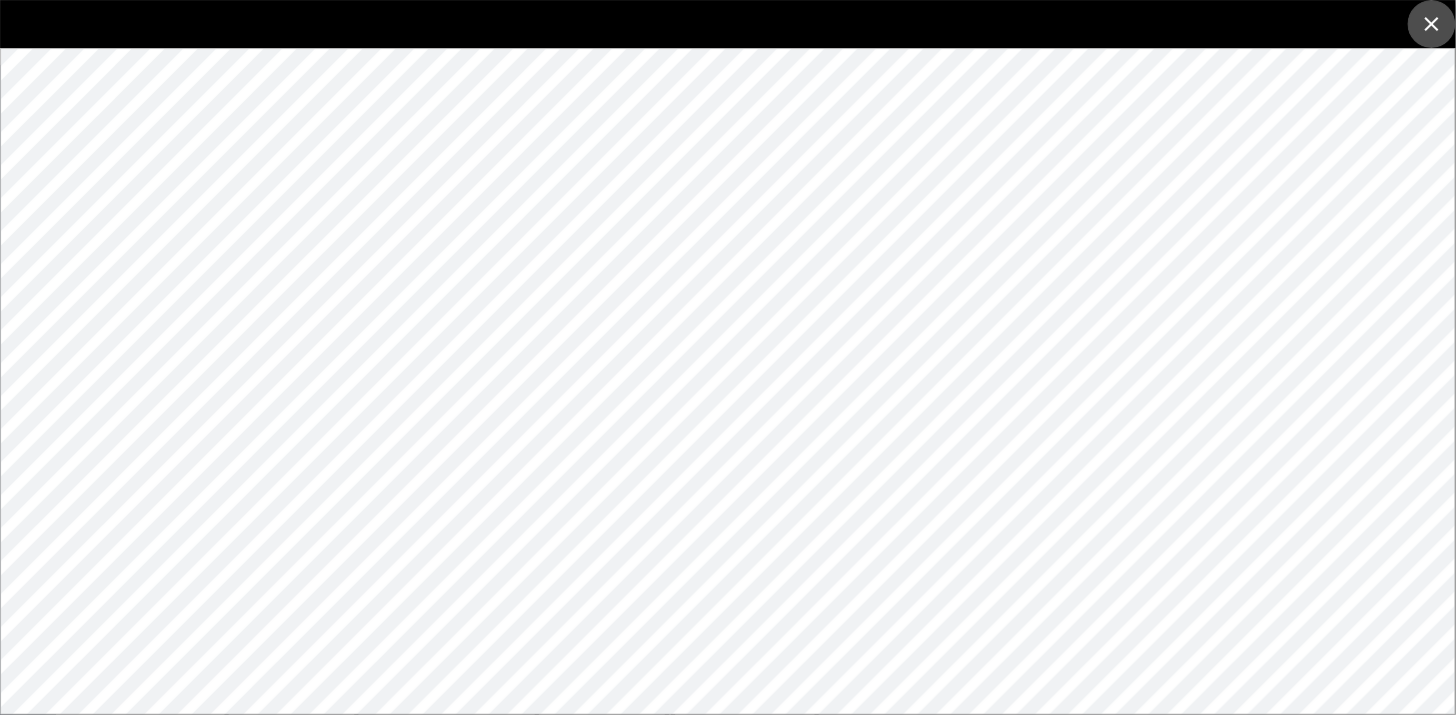 click 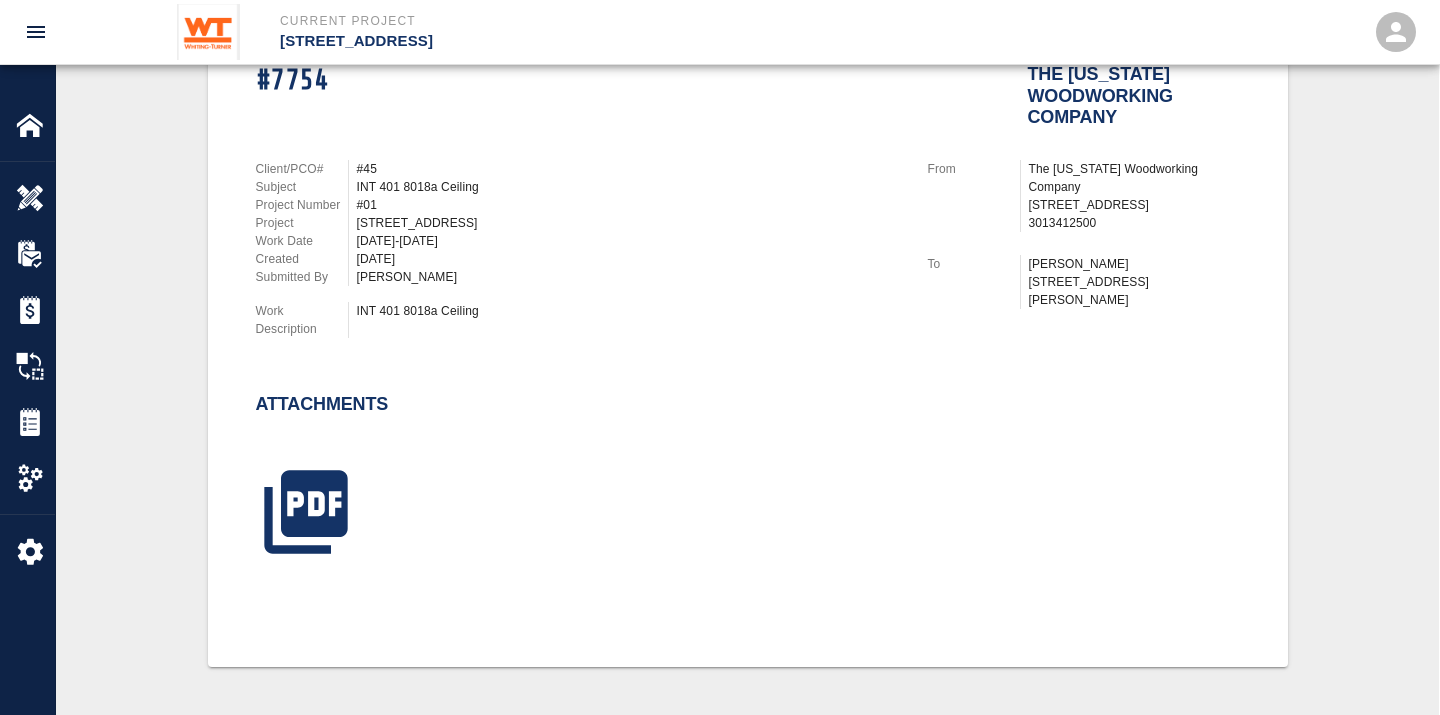 scroll, scrollTop: 505, scrollLeft: 0, axis: vertical 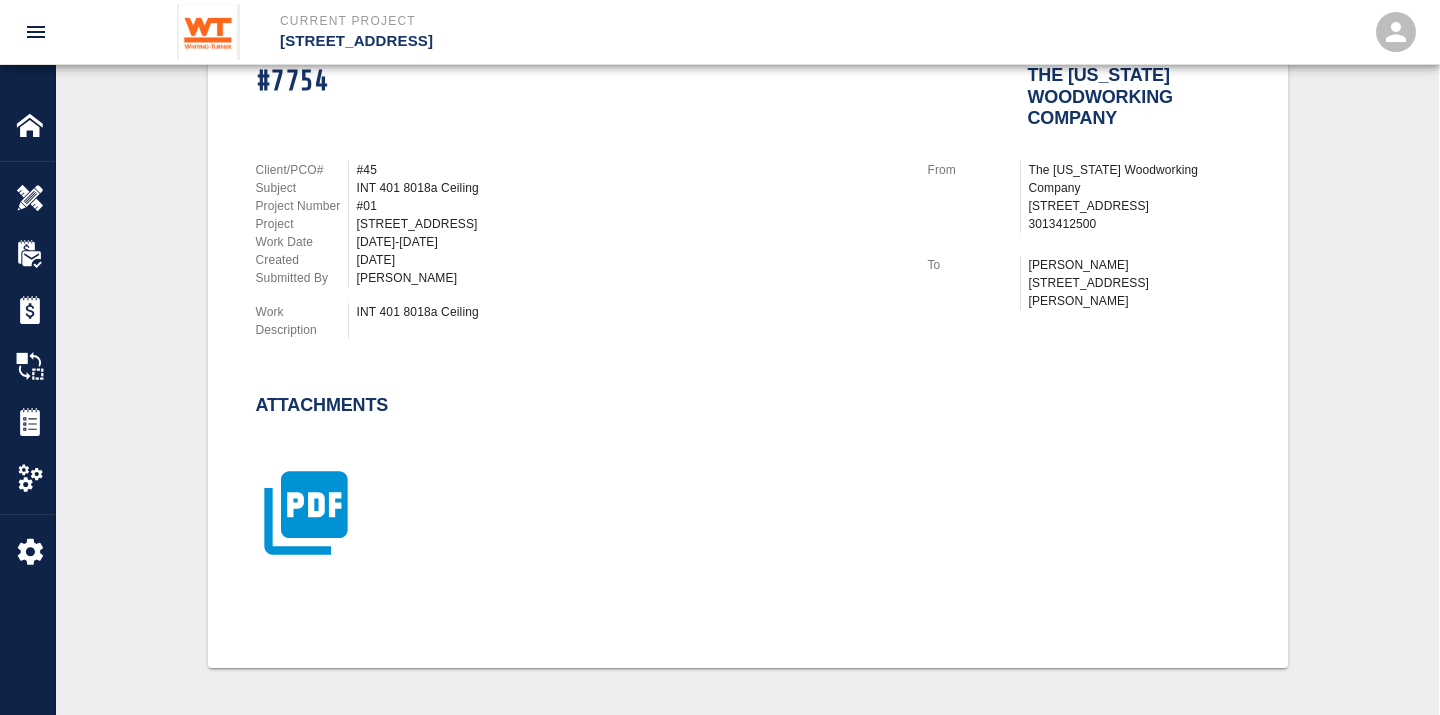 click 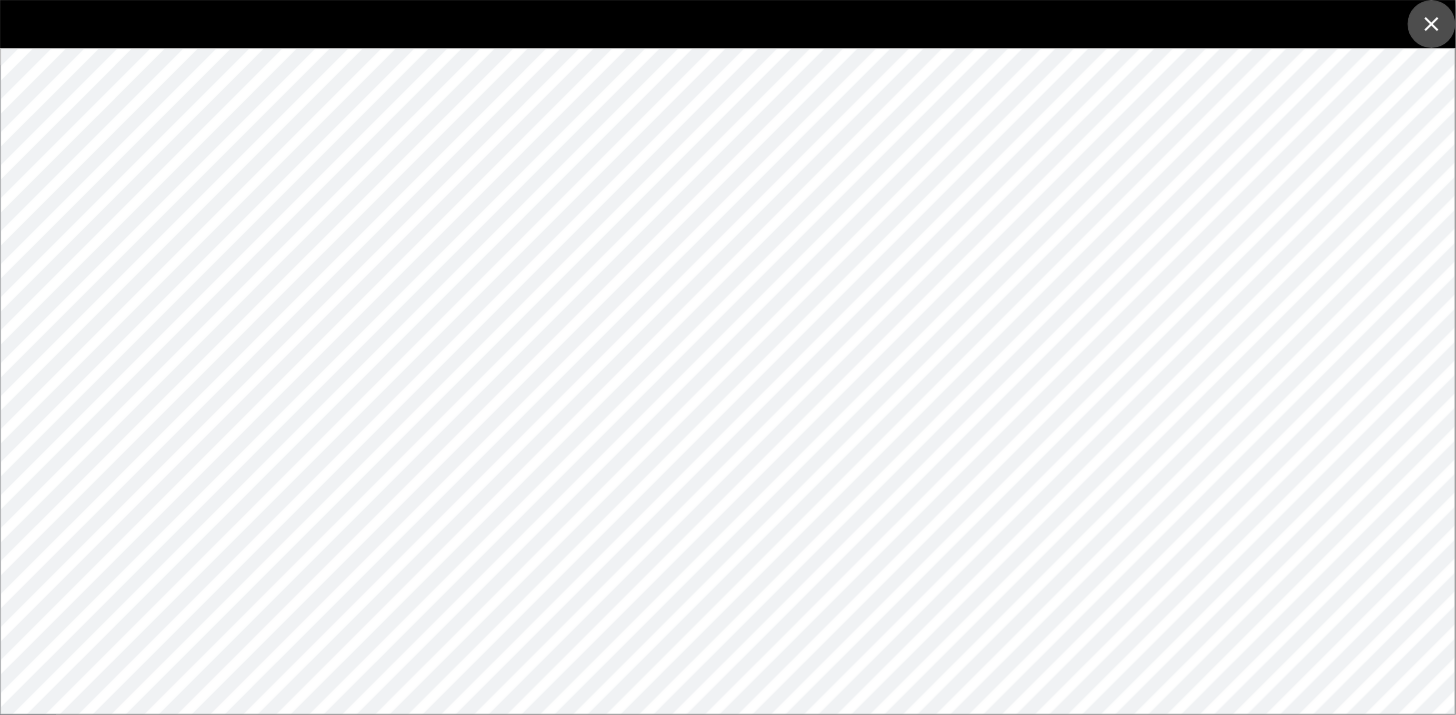 click 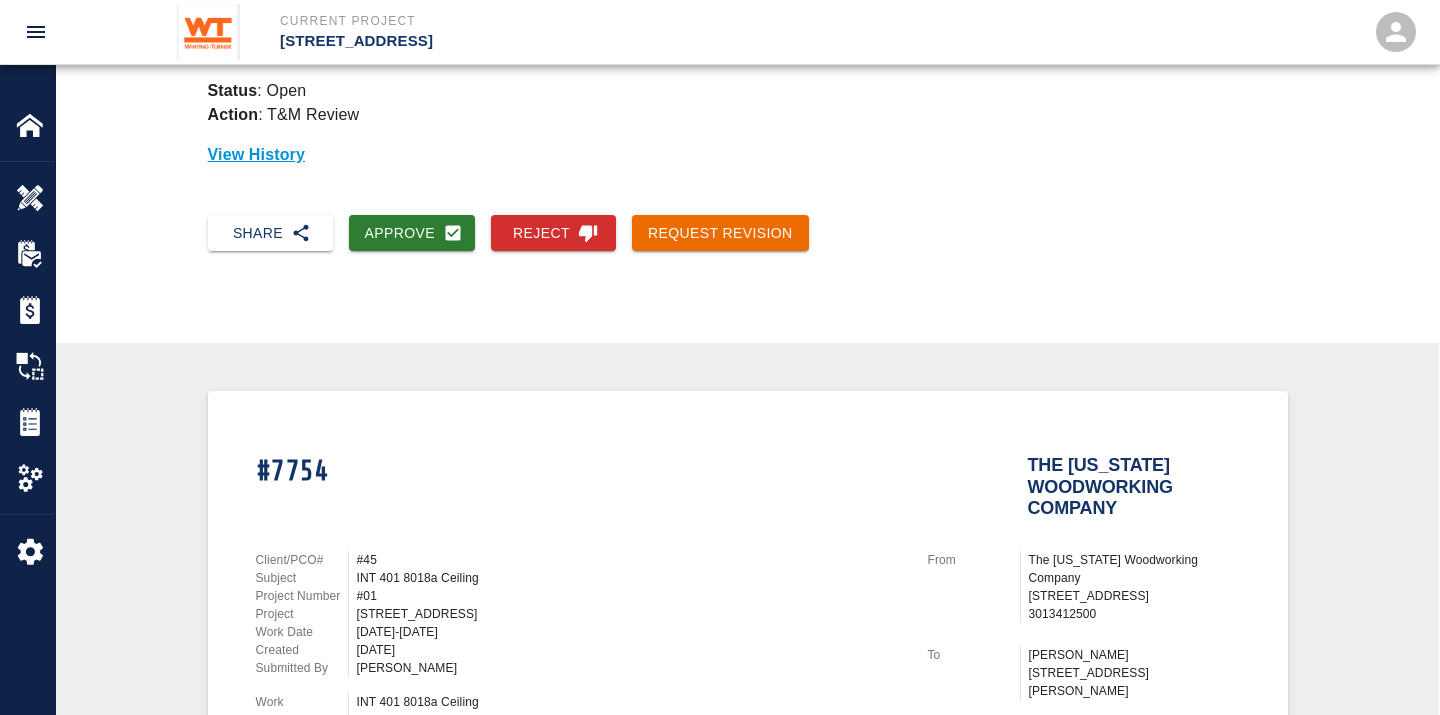 scroll, scrollTop: 95, scrollLeft: 0, axis: vertical 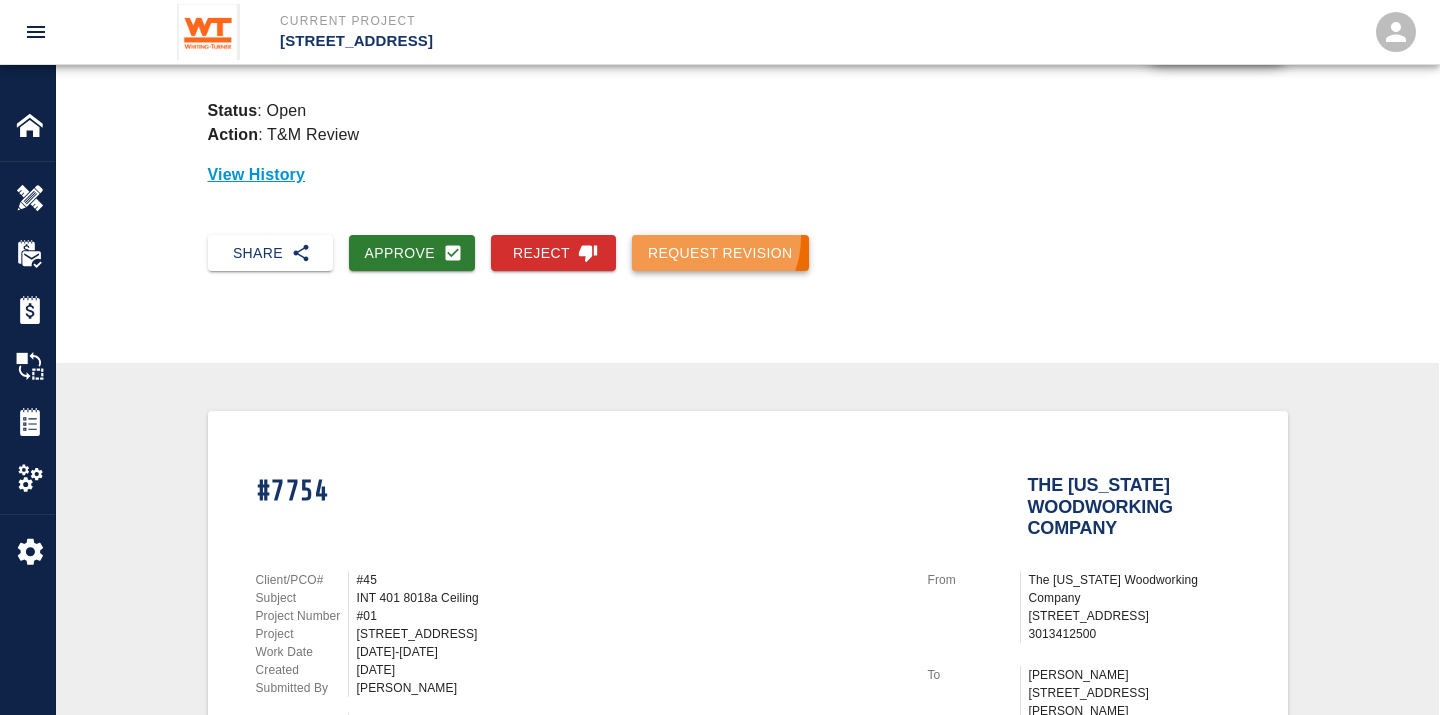 click on "Request Revision" at bounding box center (720, 253) 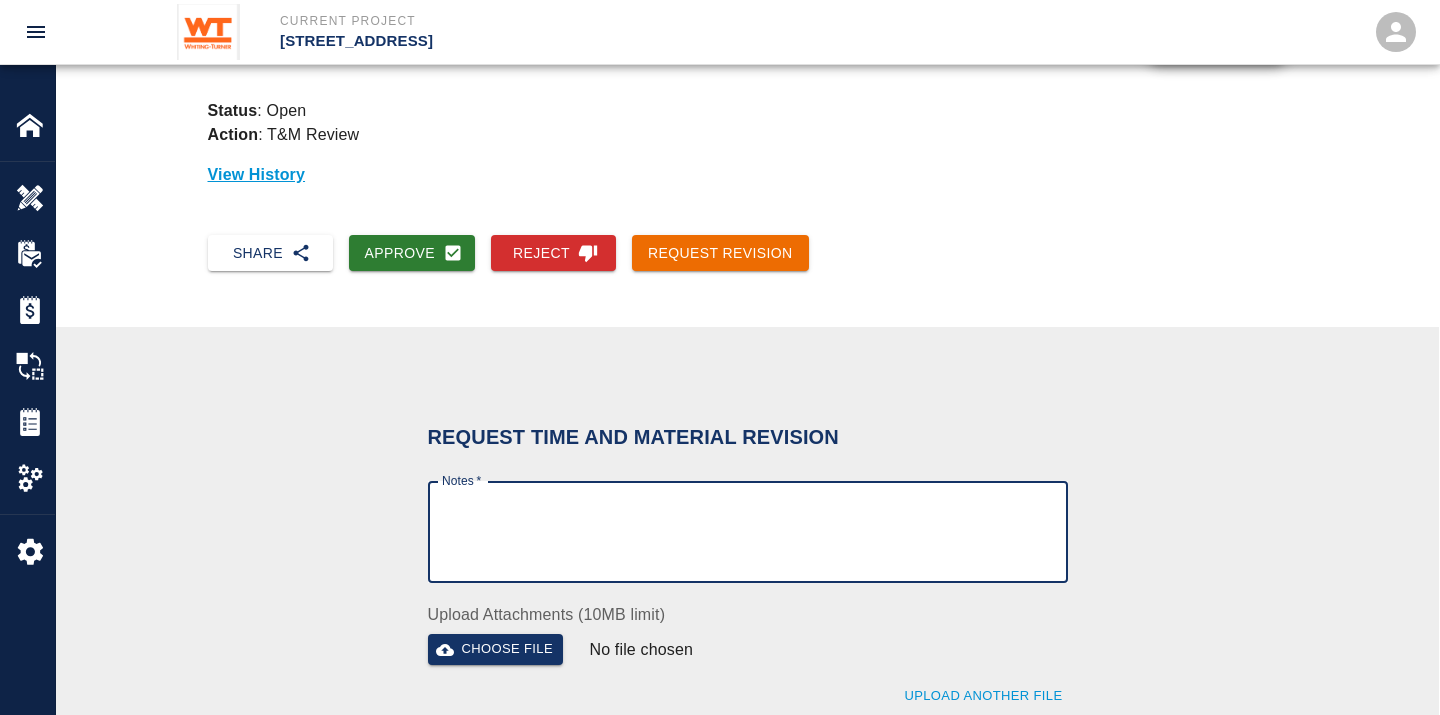 click on "Notes   *" at bounding box center [748, 532] 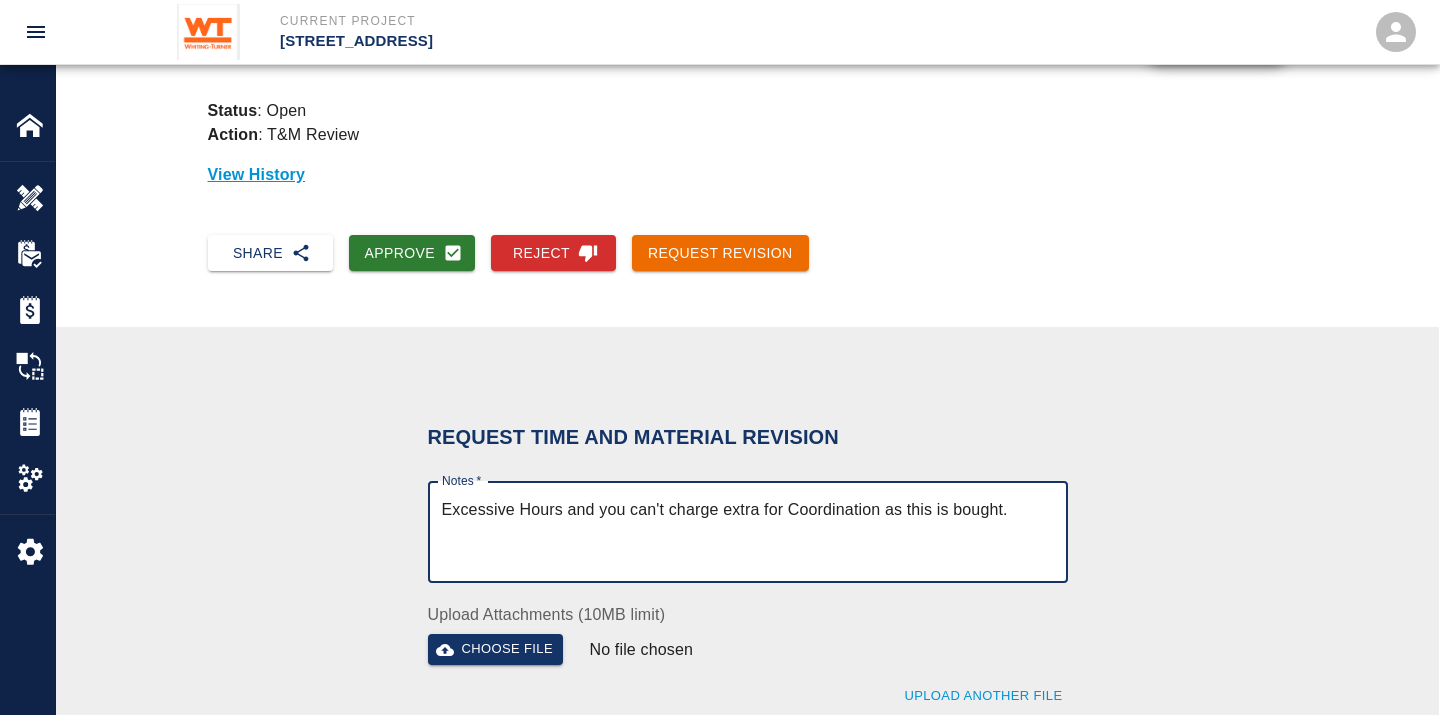 click on "Excessive Hours and you can't charge extra for Coordination as this is bought." at bounding box center (748, 532) 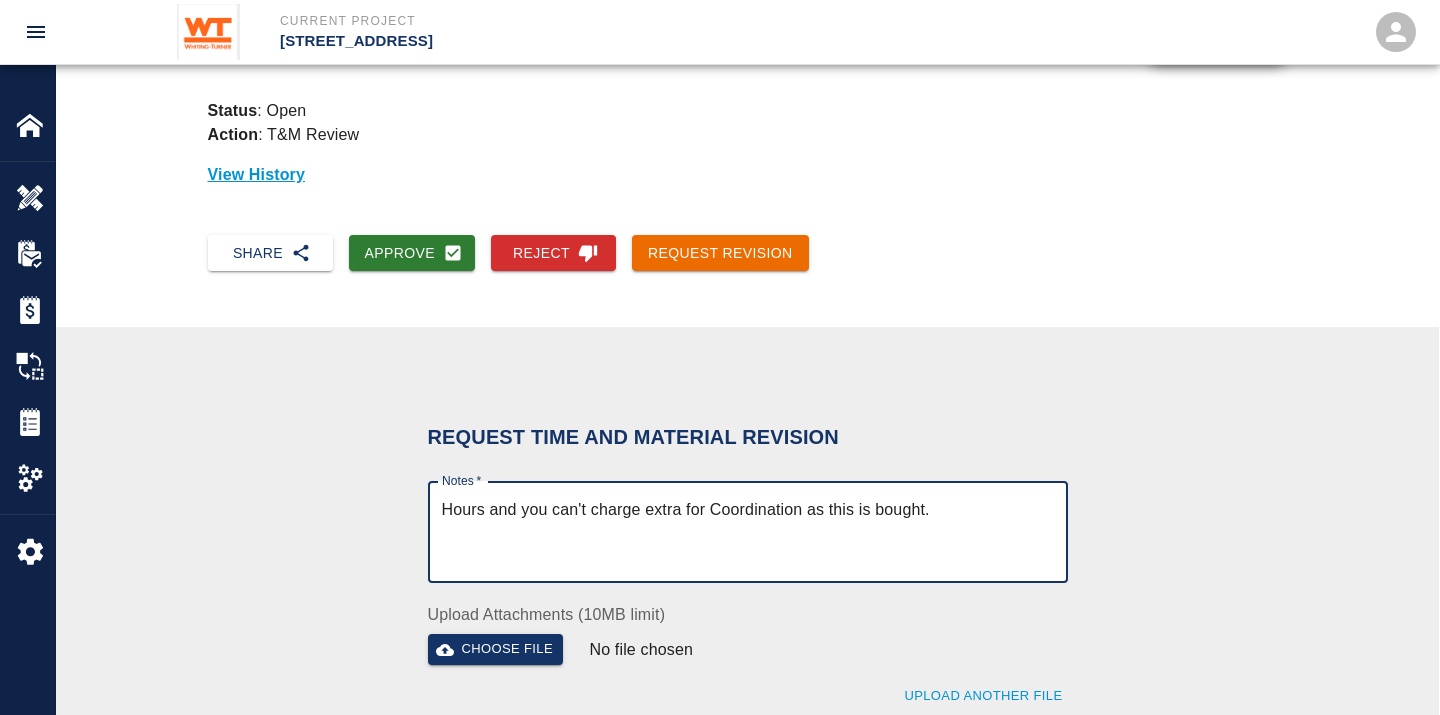 click on "Hours and you can't charge extra for Coordination as this is bought." at bounding box center [748, 532] 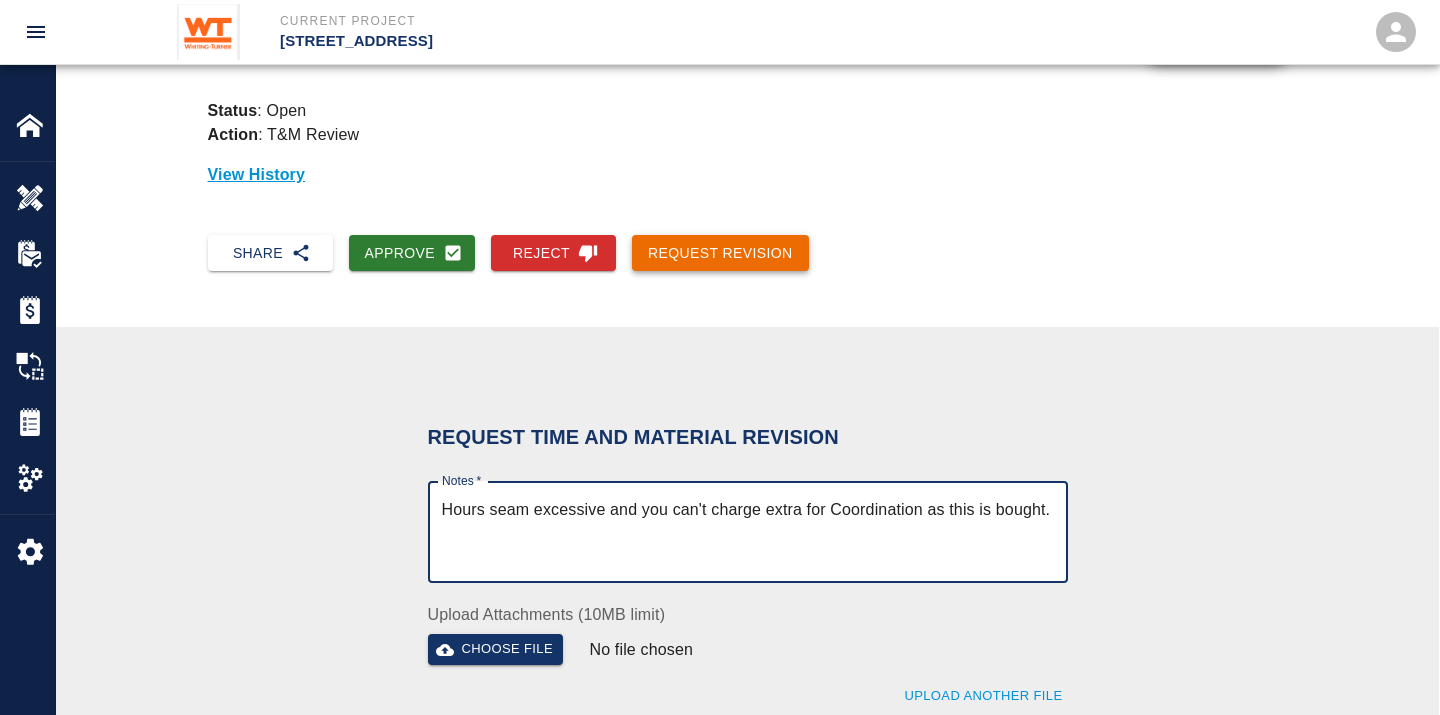 type on "Hours seam excessive and you can't charge extra for Coordination as this is bought." 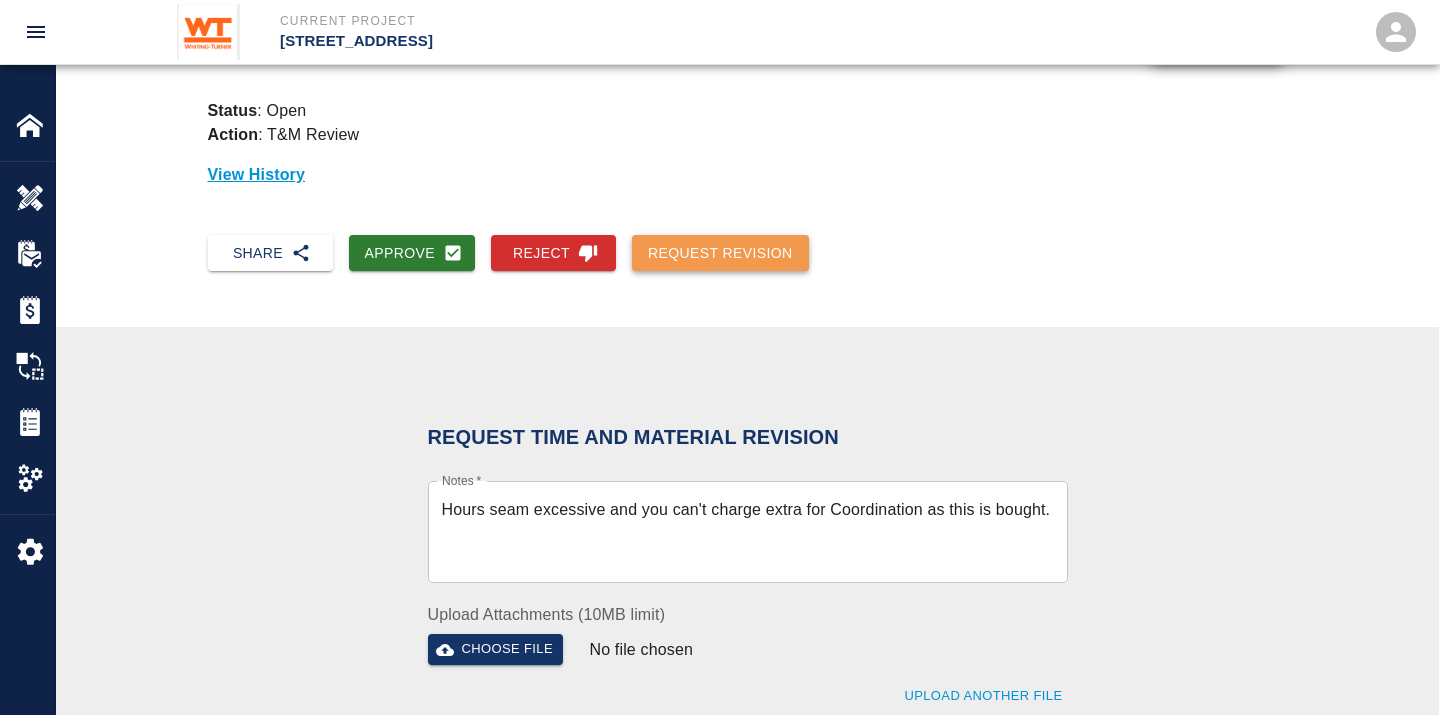 click on "Request Revision" at bounding box center [720, 253] 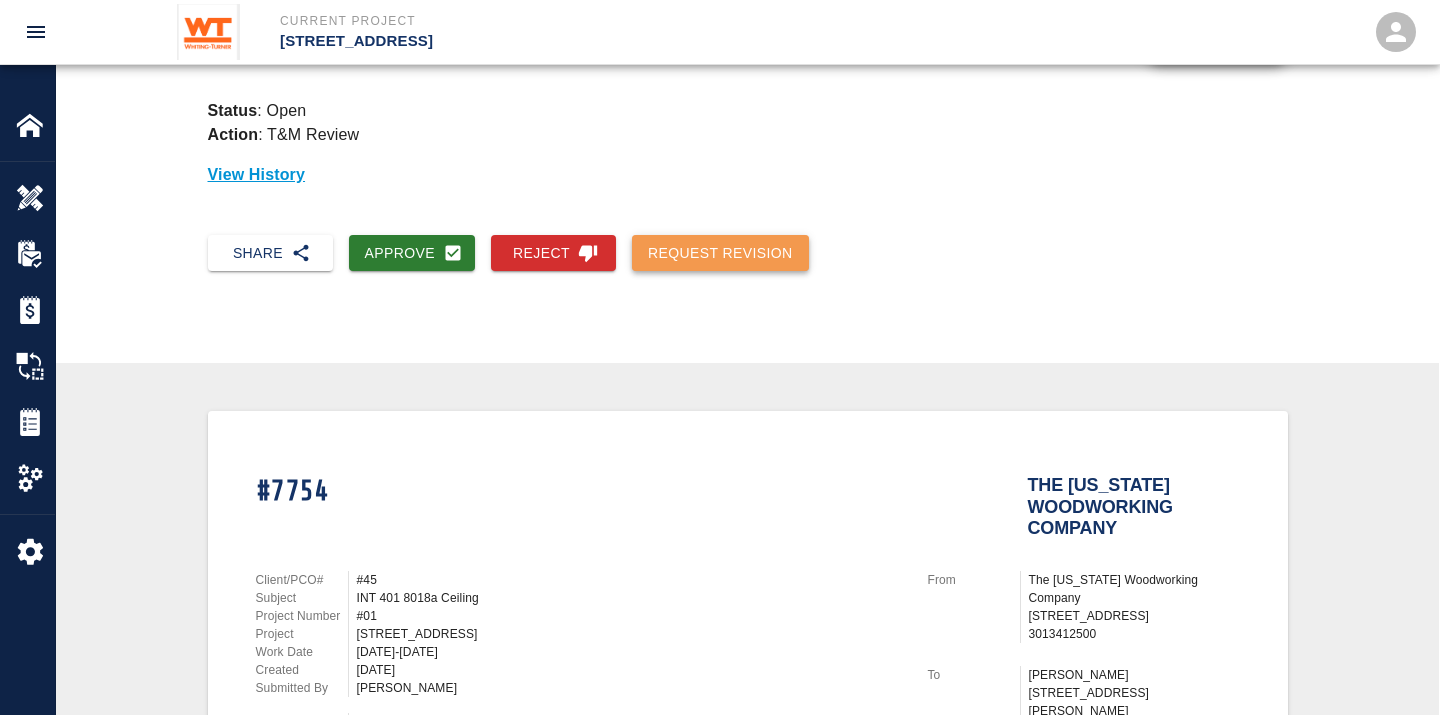 click on "Request Revision" at bounding box center [720, 253] 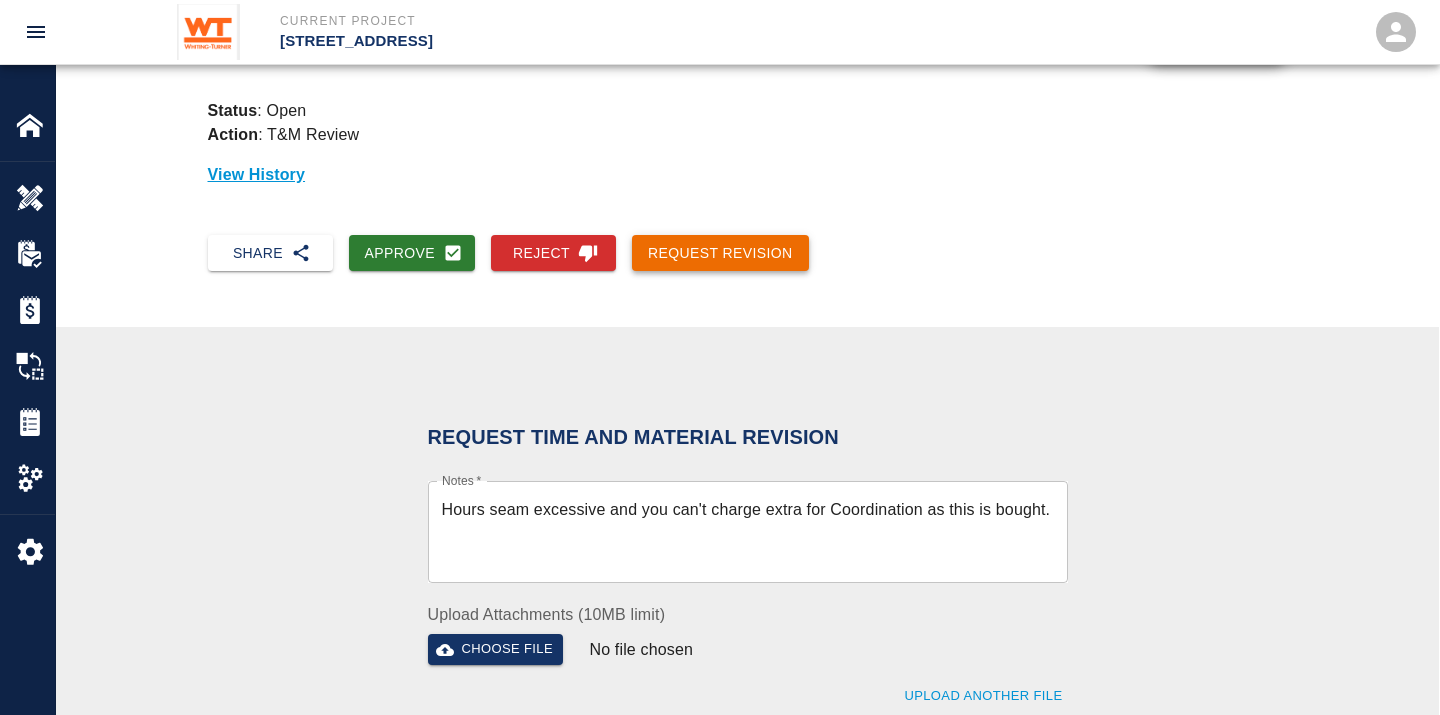scroll, scrollTop: 335, scrollLeft: 0, axis: vertical 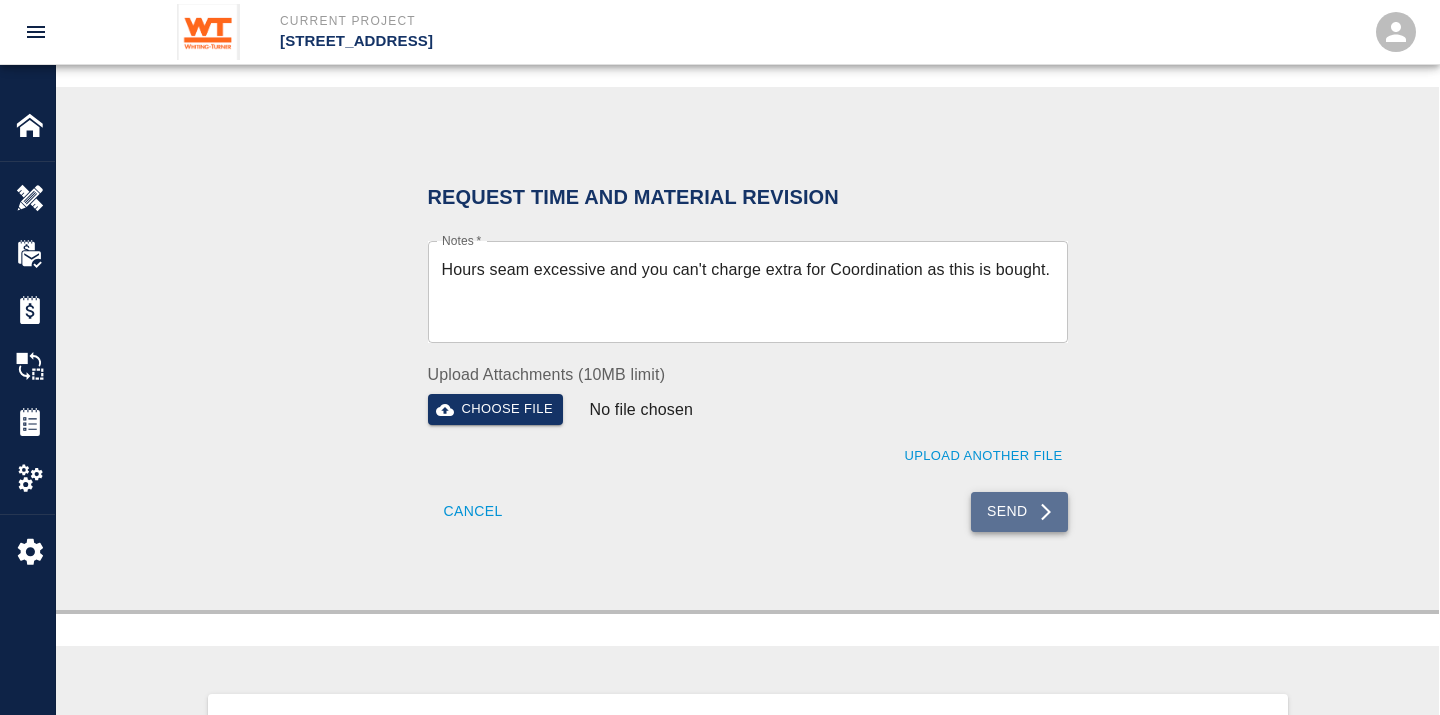 click 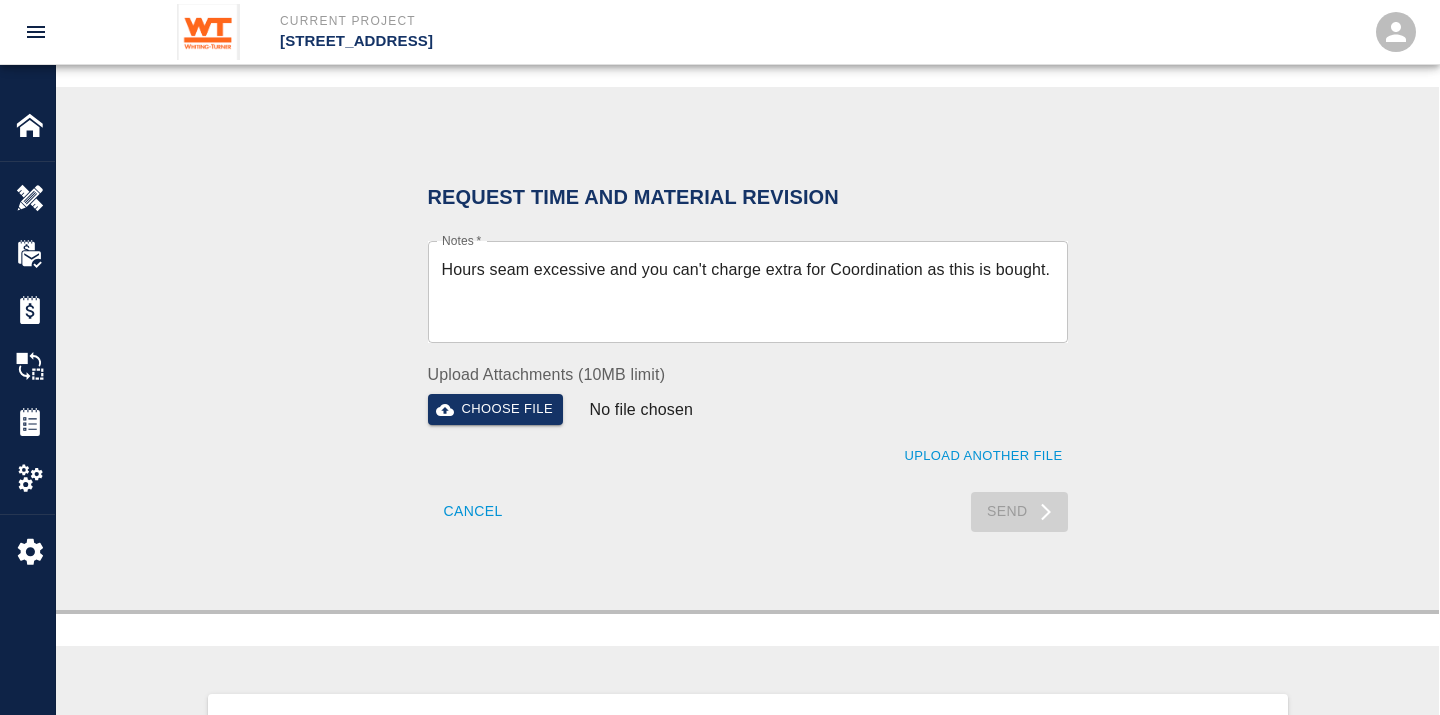 type 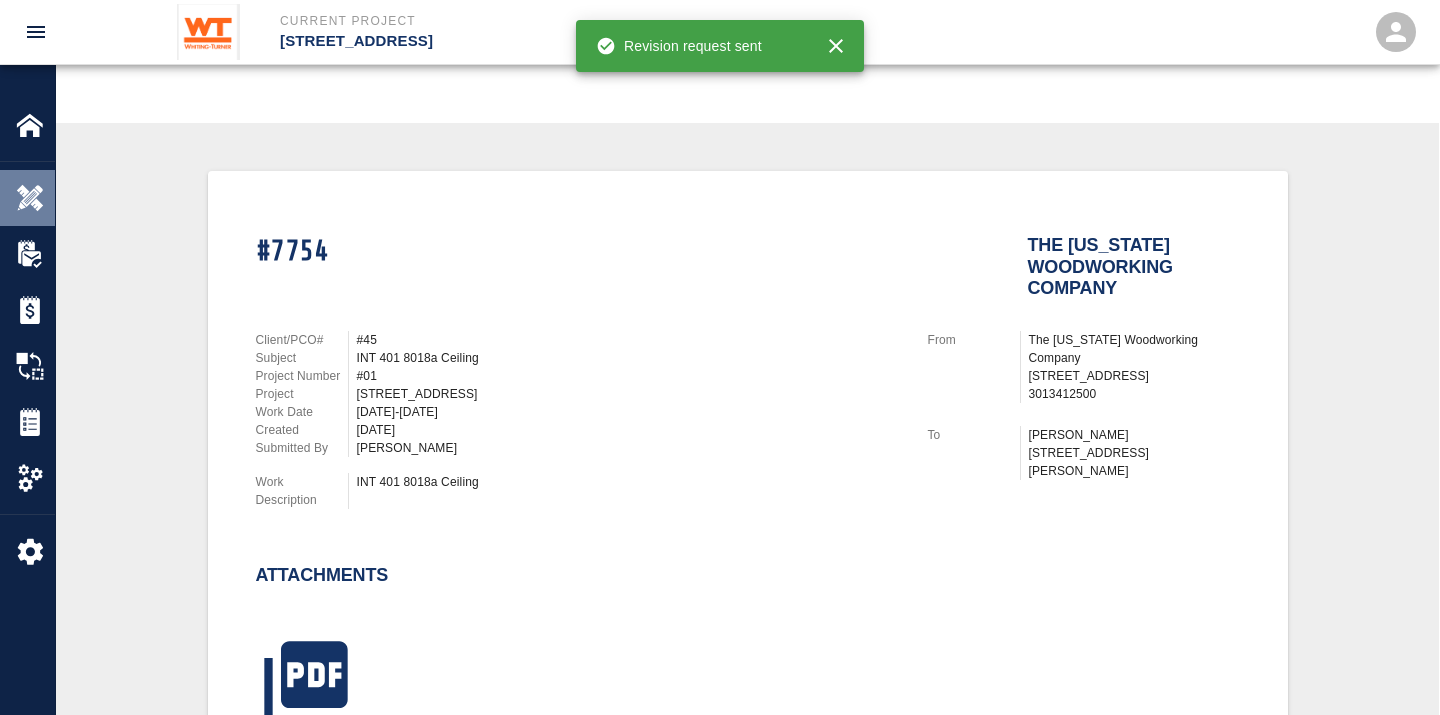click at bounding box center (30, 198) 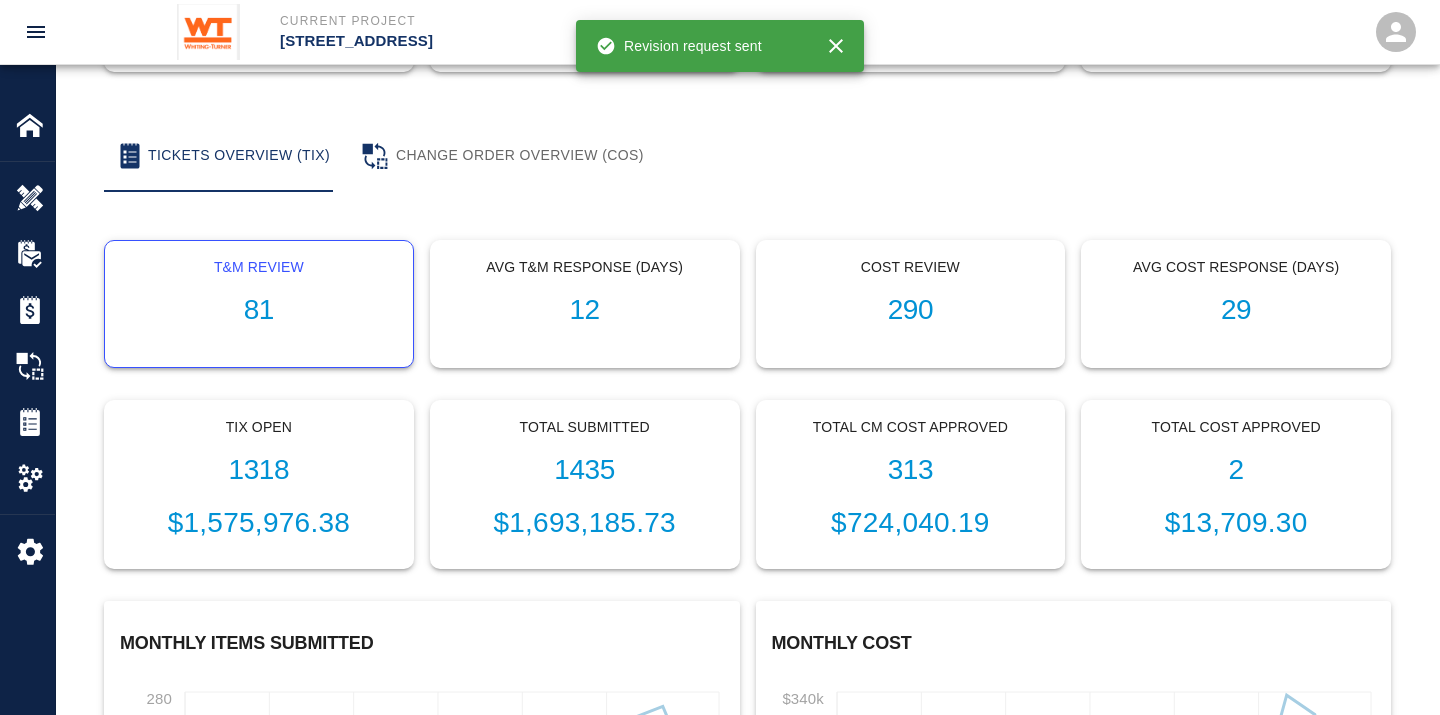 scroll, scrollTop: 0, scrollLeft: 0, axis: both 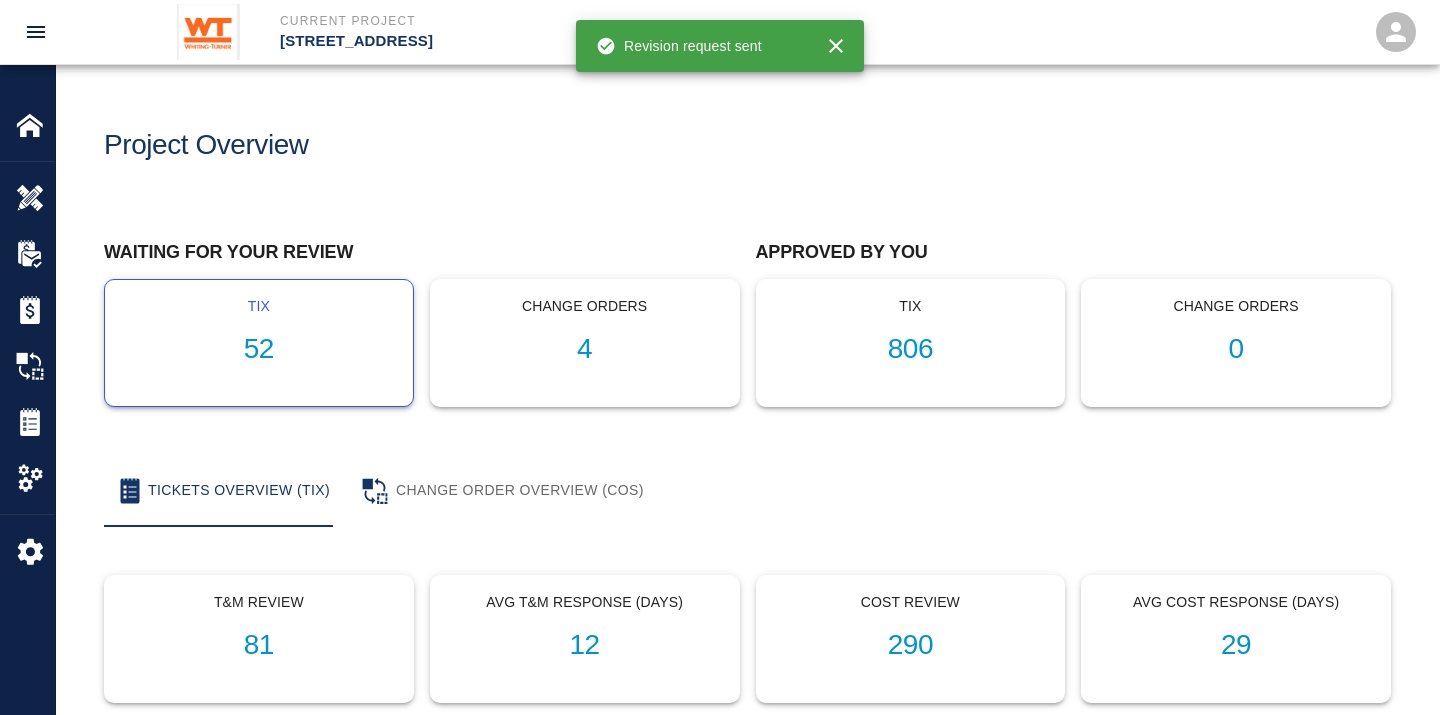 click on "52" at bounding box center [259, 349] 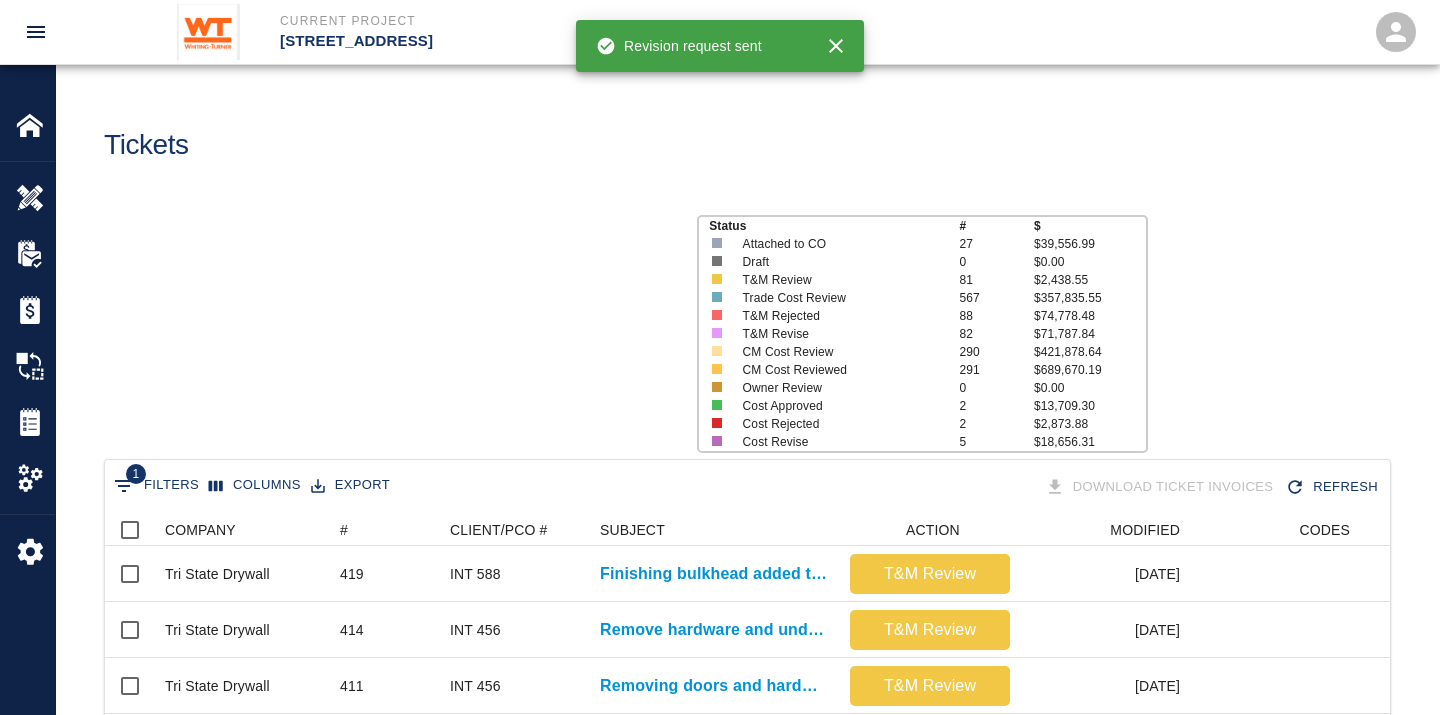 scroll, scrollTop: 17, scrollLeft: 17, axis: both 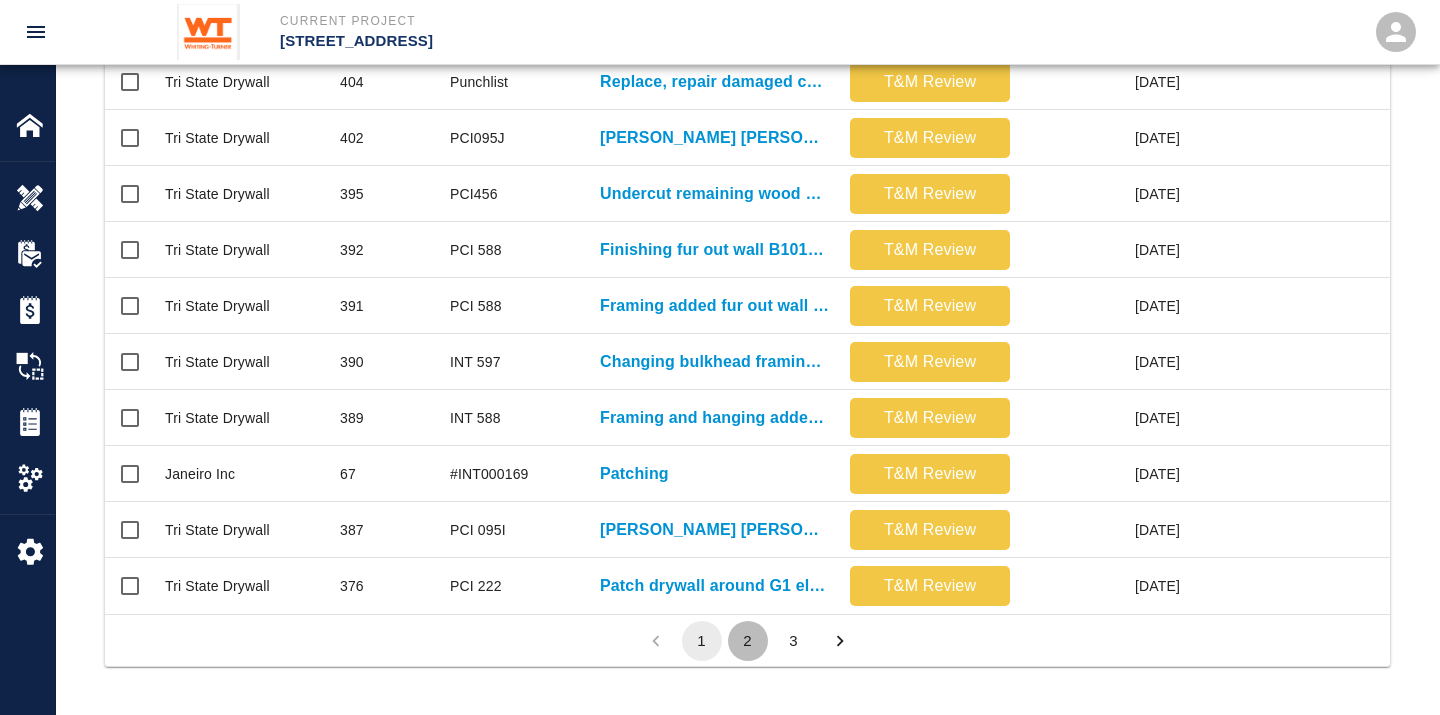 click on "2" at bounding box center [748, 641] 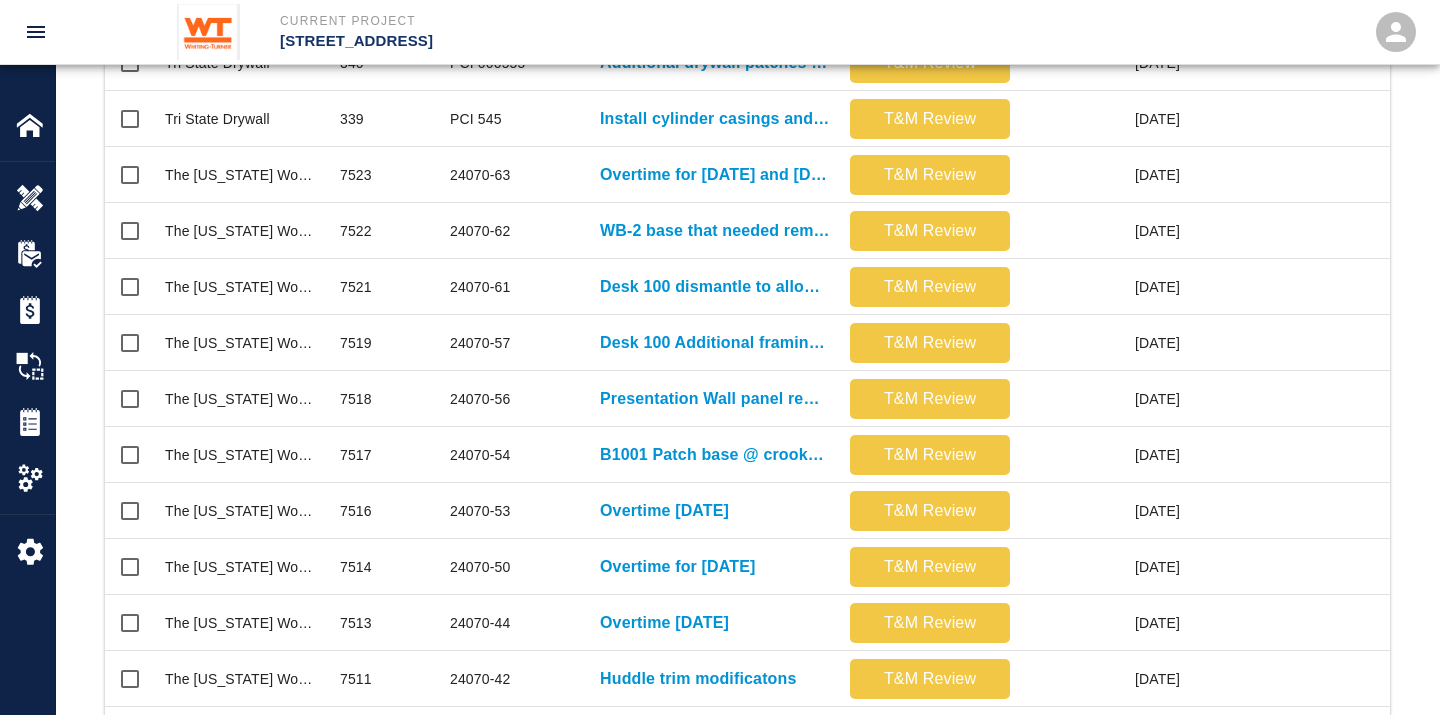 scroll, scrollTop: 1068, scrollLeft: 0, axis: vertical 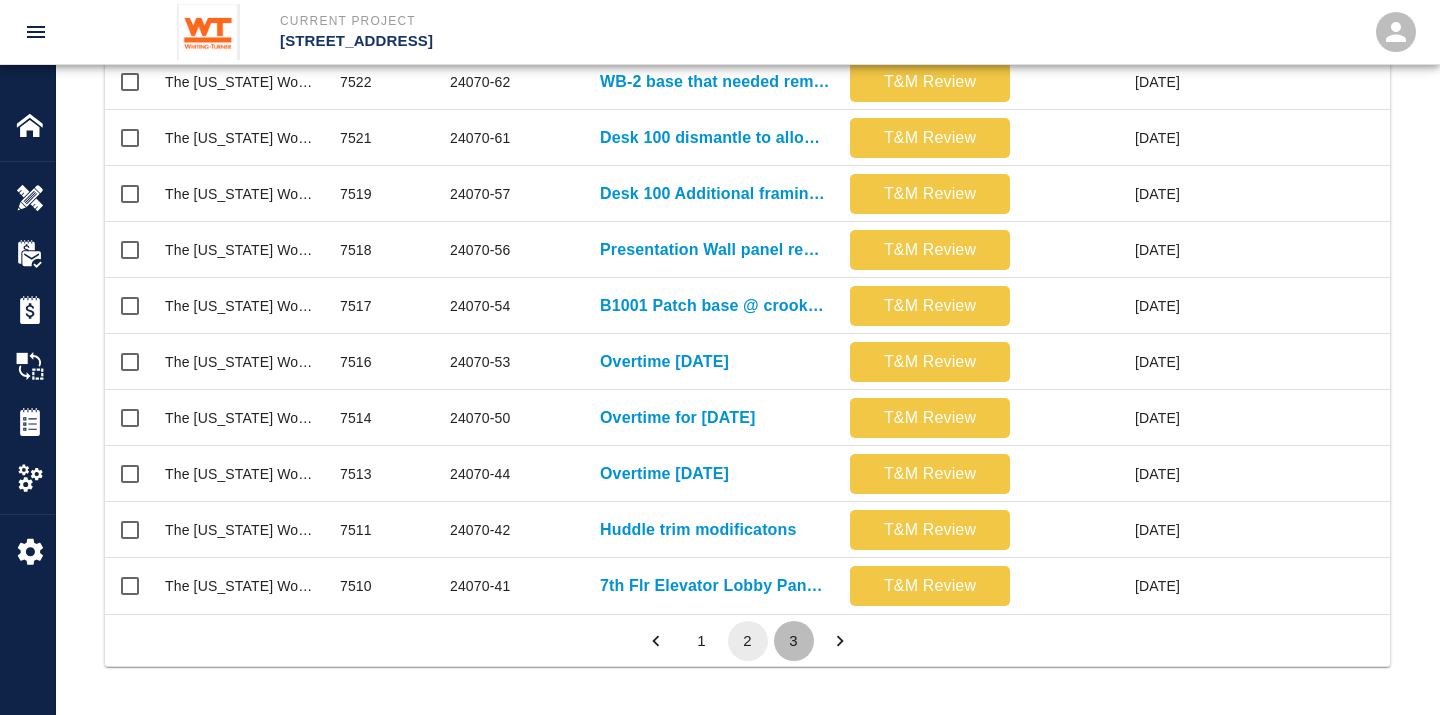click on "3" at bounding box center [794, 641] 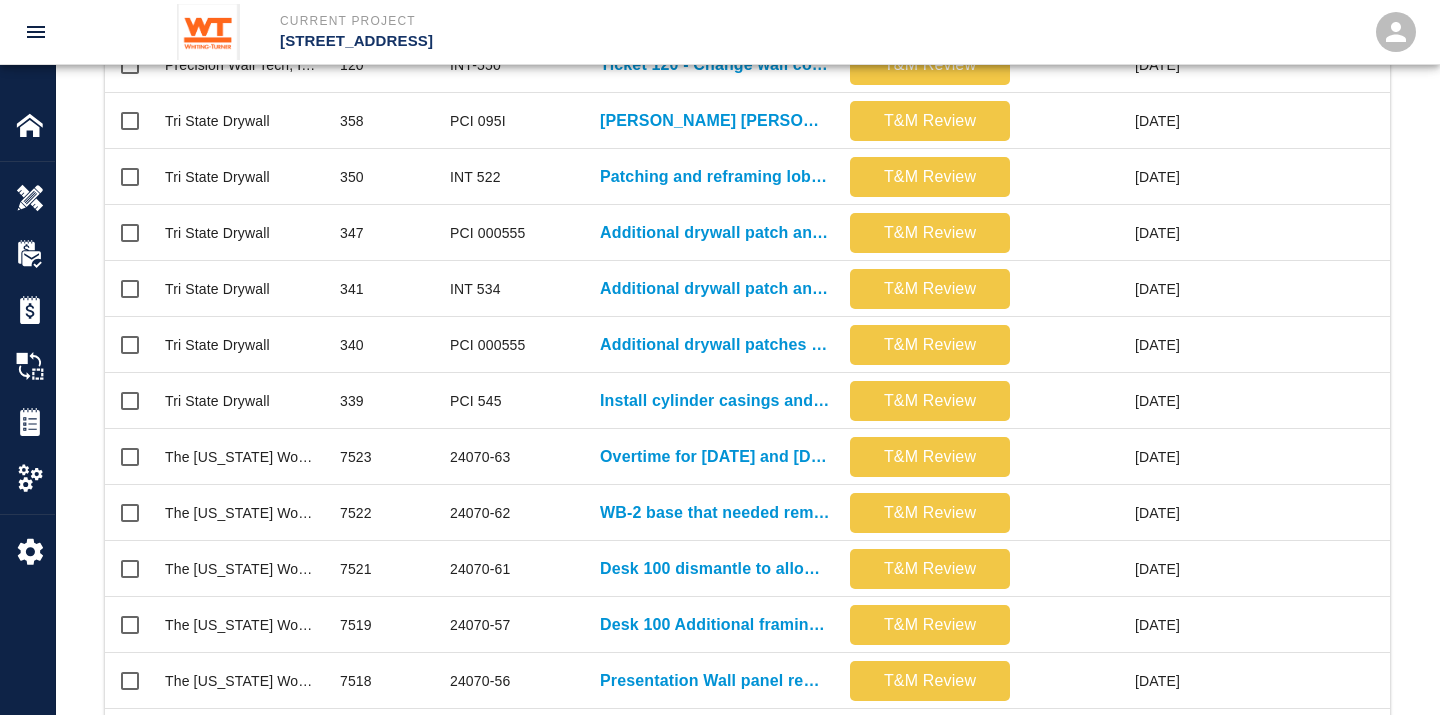 scroll, scrollTop: 703, scrollLeft: 1268, axis: both 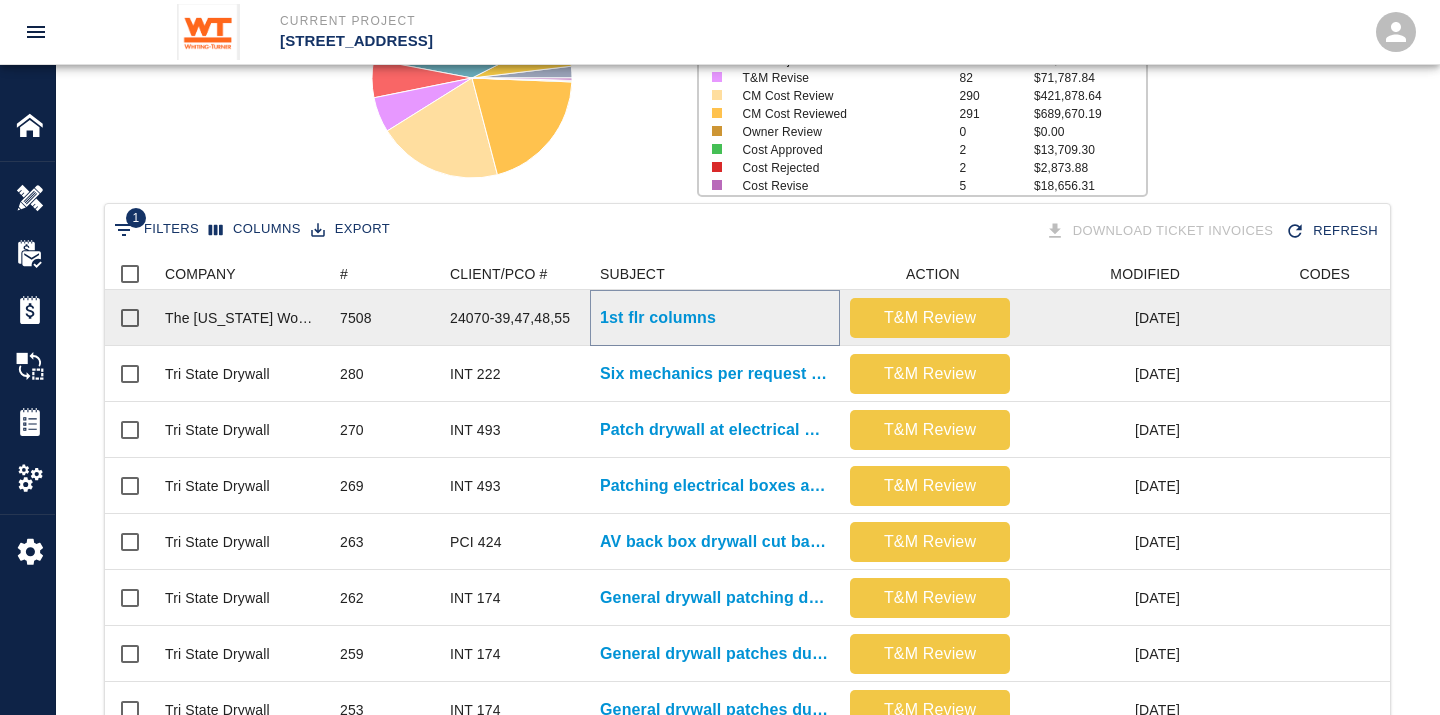 click on "1st flr columns" at bounding box center [658, 318] 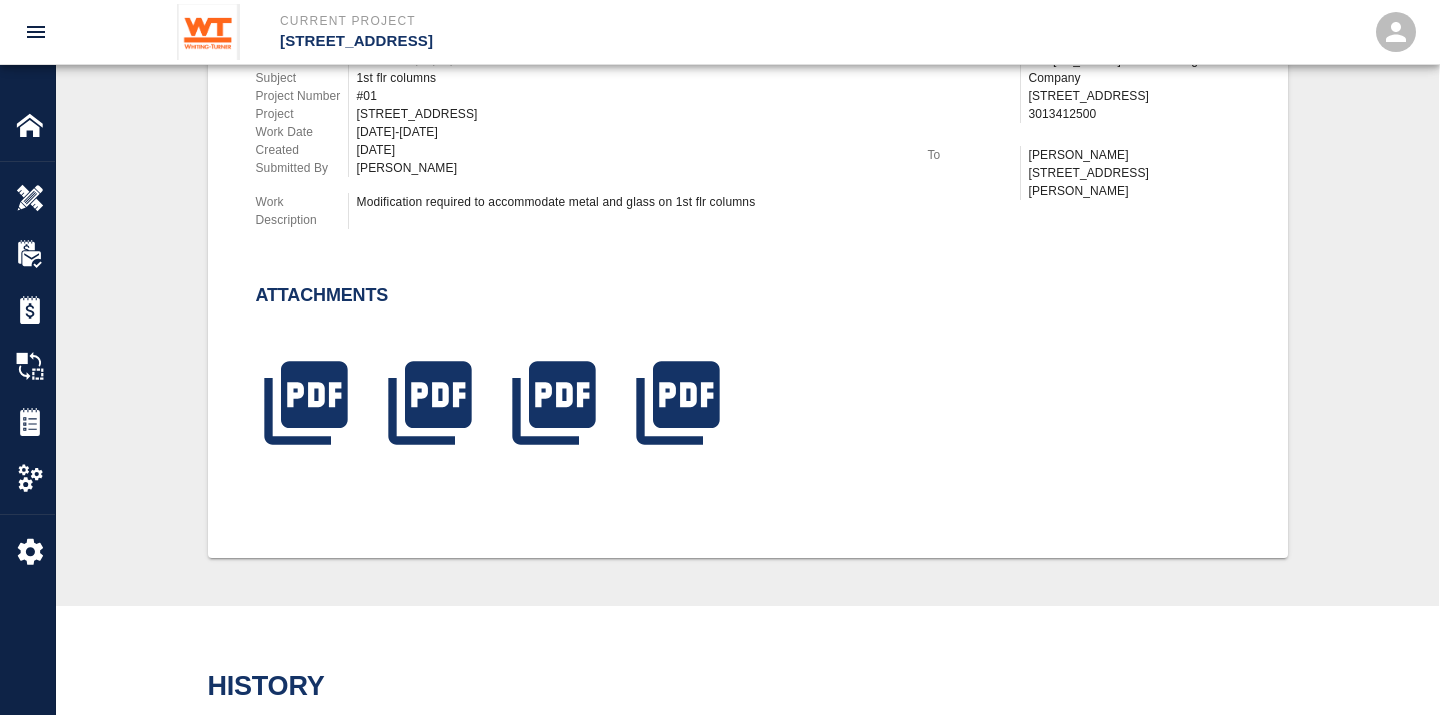scroll, scrollTop: 428, scrollLeft: 0, axis: vertical 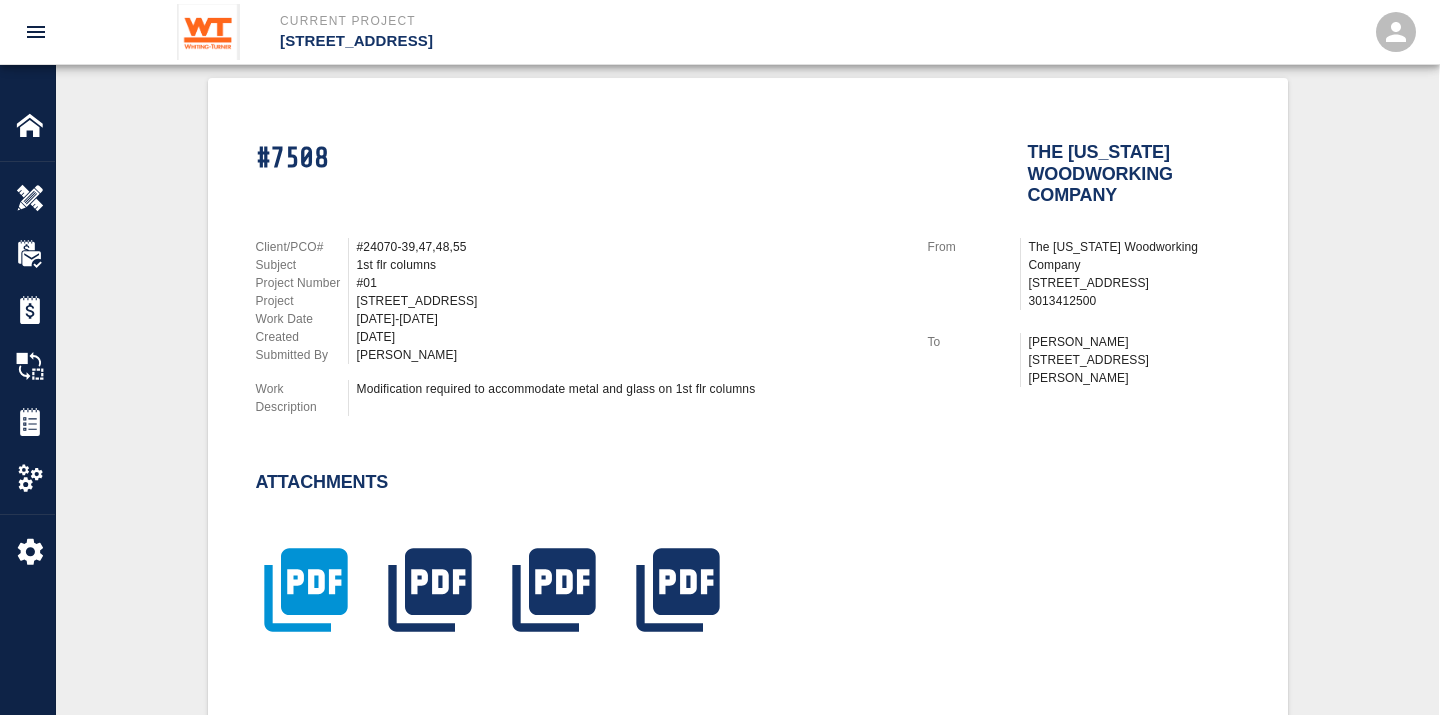 click 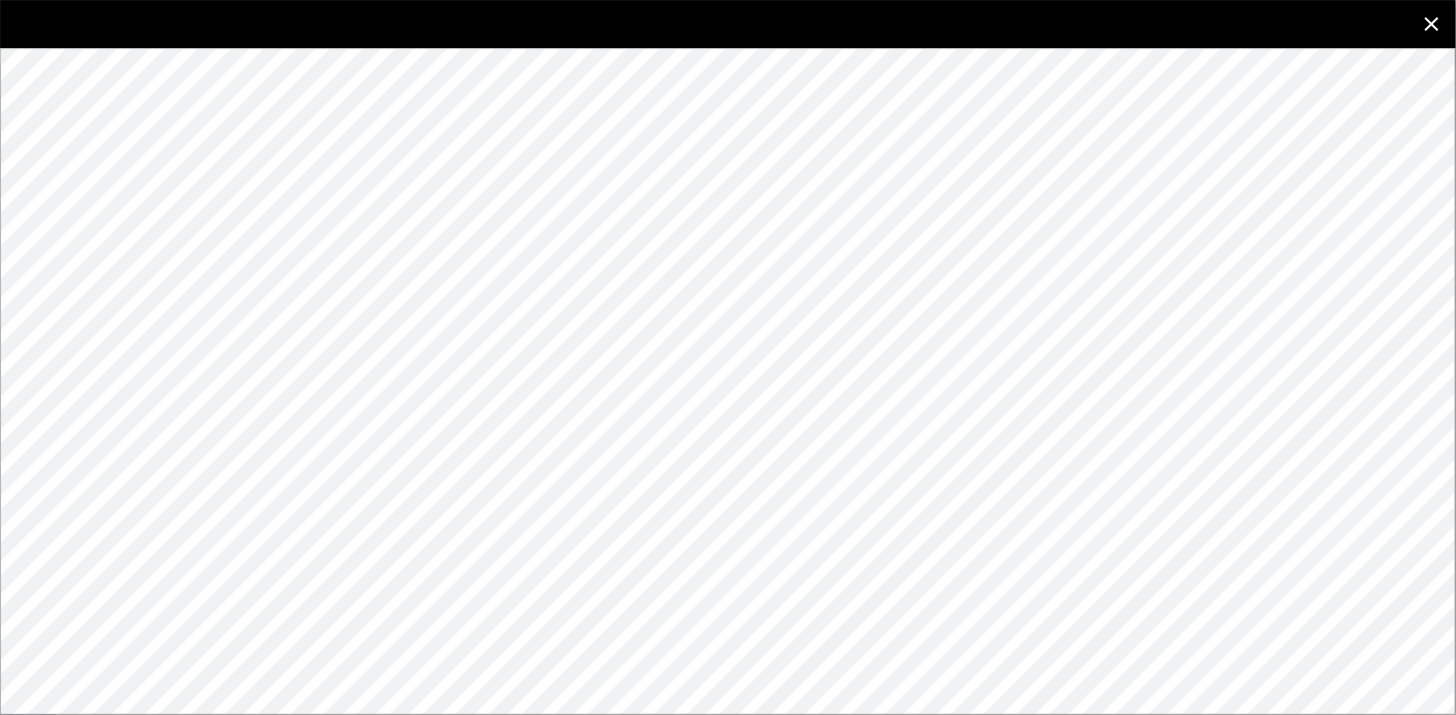 click 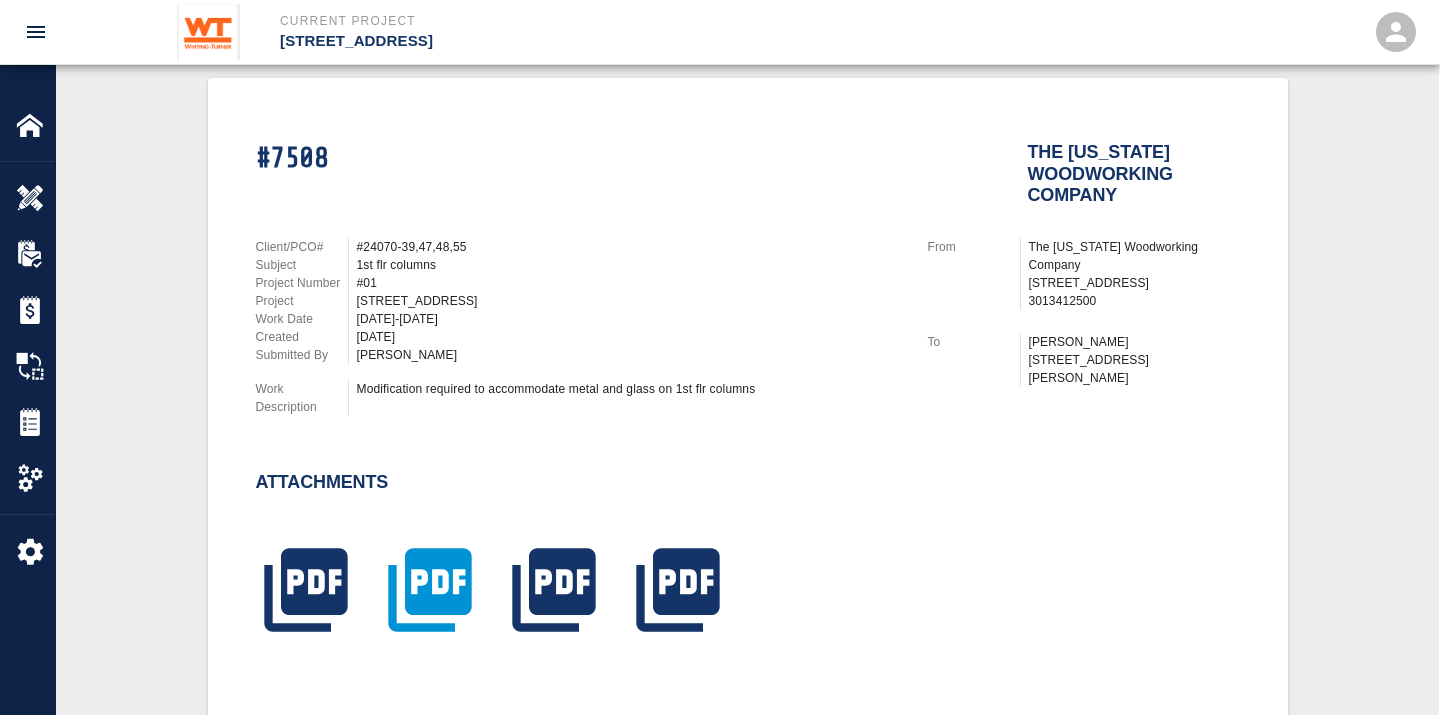 click 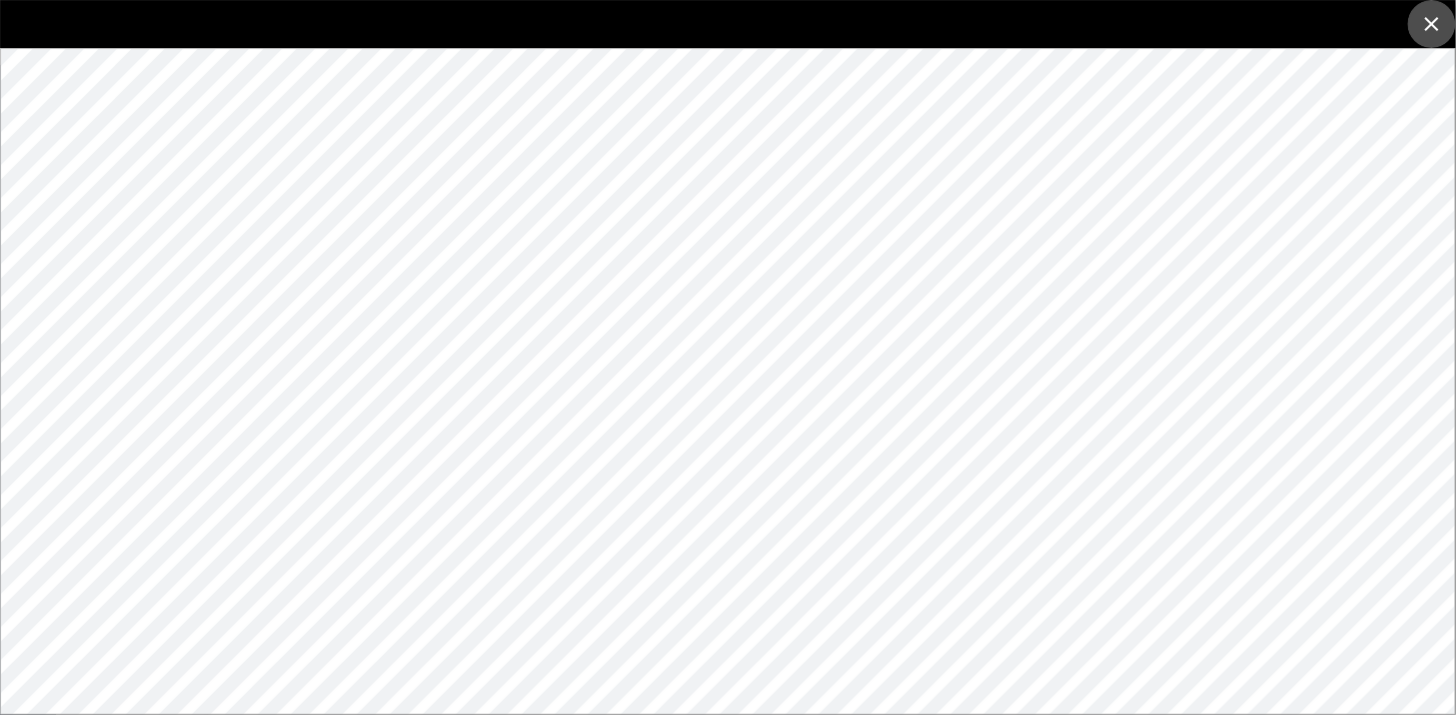 click 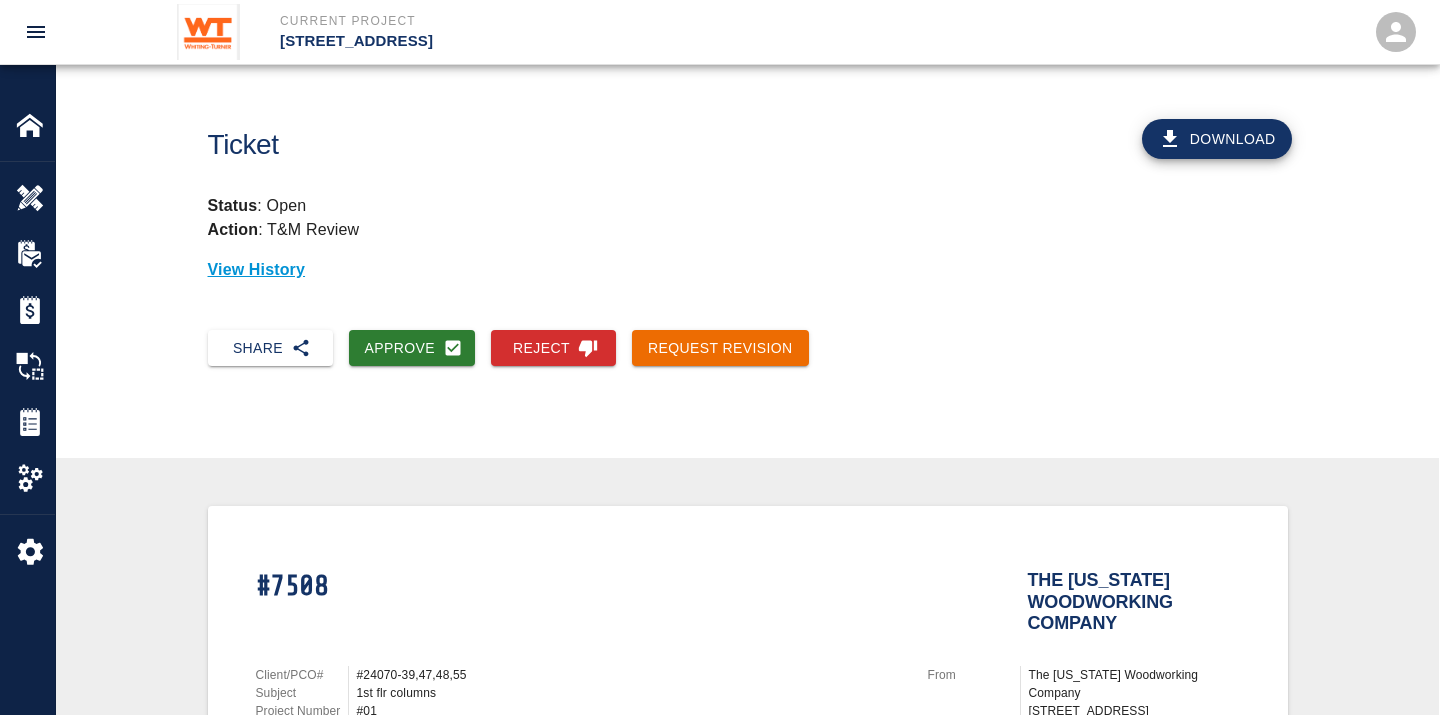scroll, scrollTop: 1, scrollLeft: 0, axis: vertical 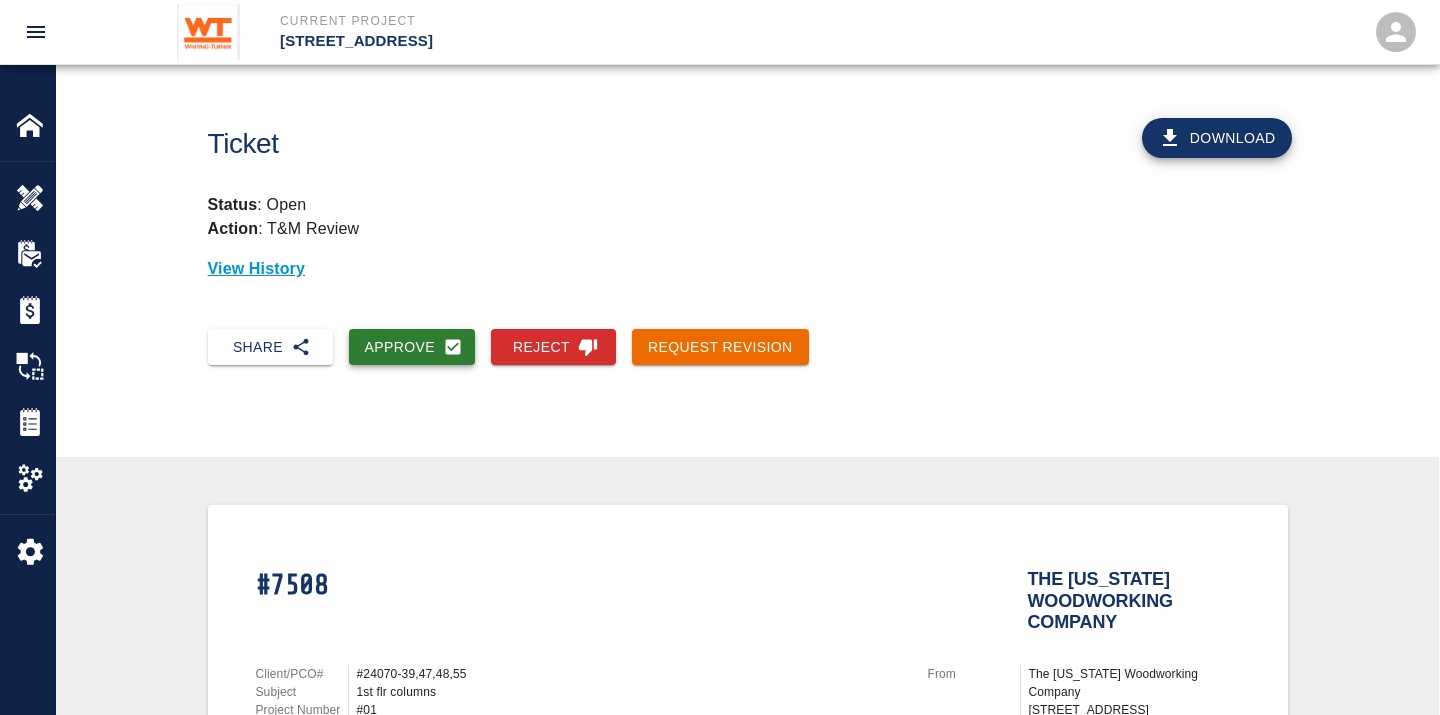 click on "Approve" at bounding box center [412, 347] 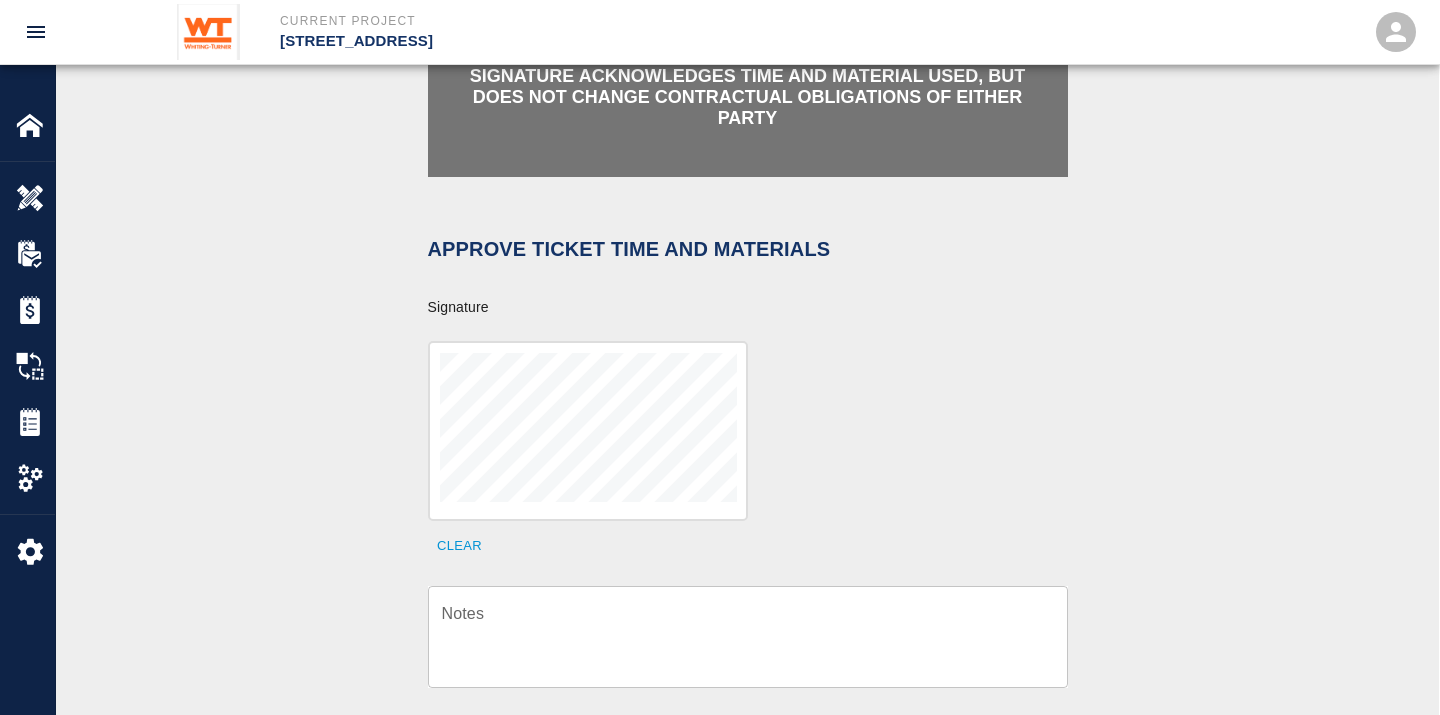 scroll, scrollTop: 482, scrollLeft: 0, axis: vertical 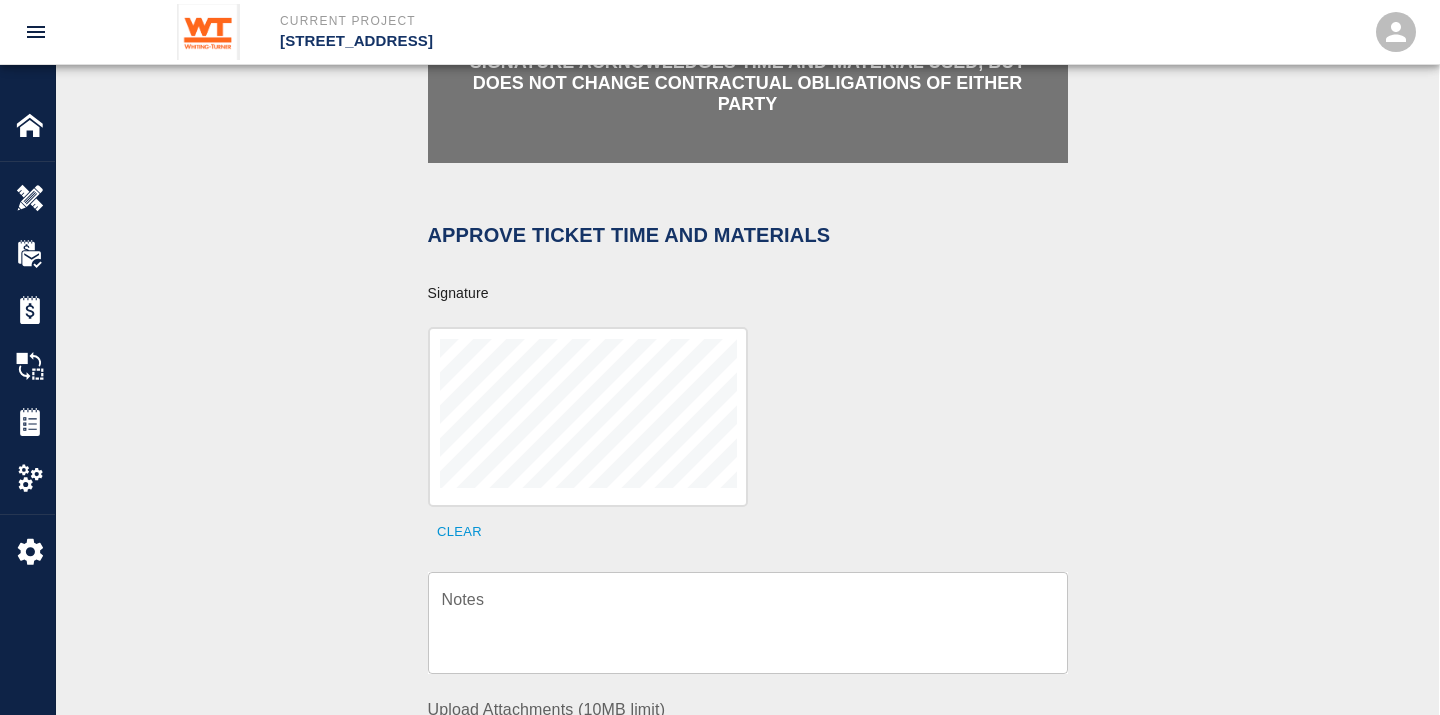 click on "Notes" at bounding box center (748, 622) 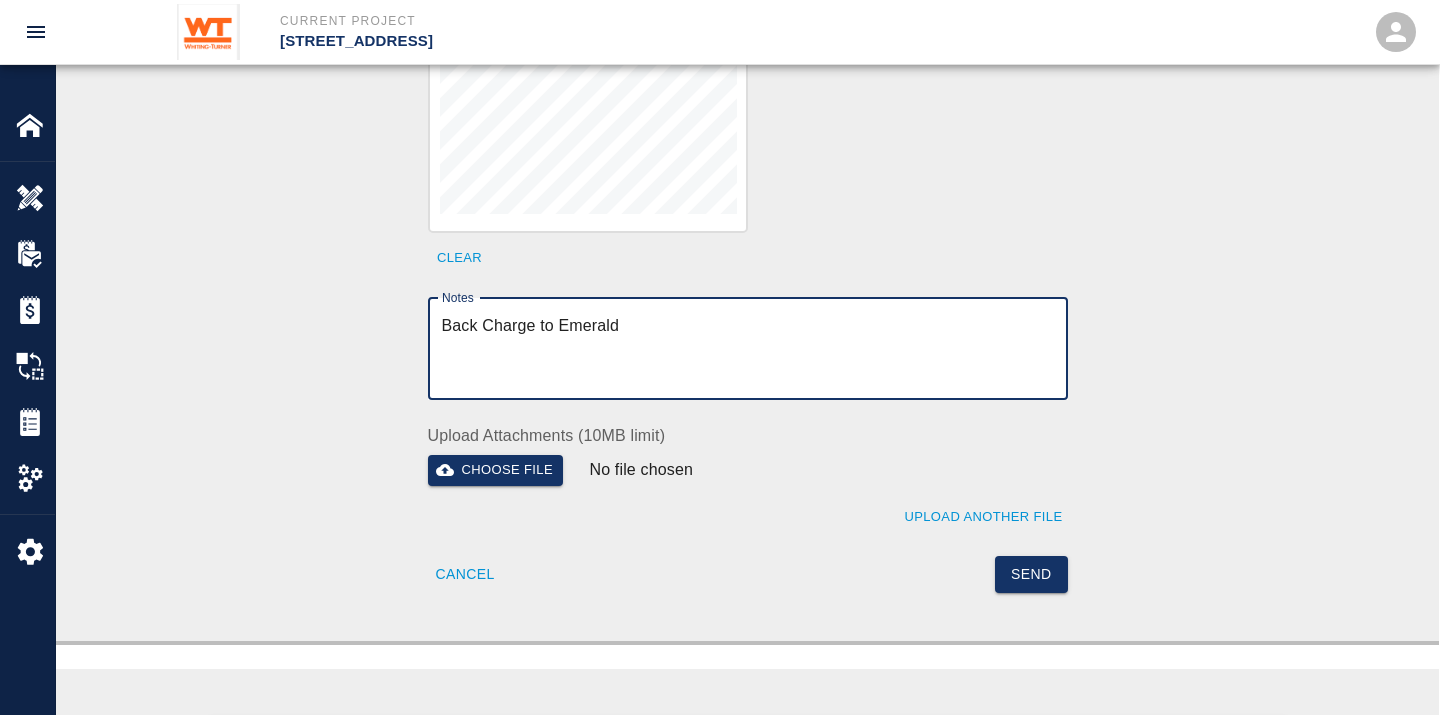 scroll, scrollTop: 757, scrollLeft: 0, axis: vertical 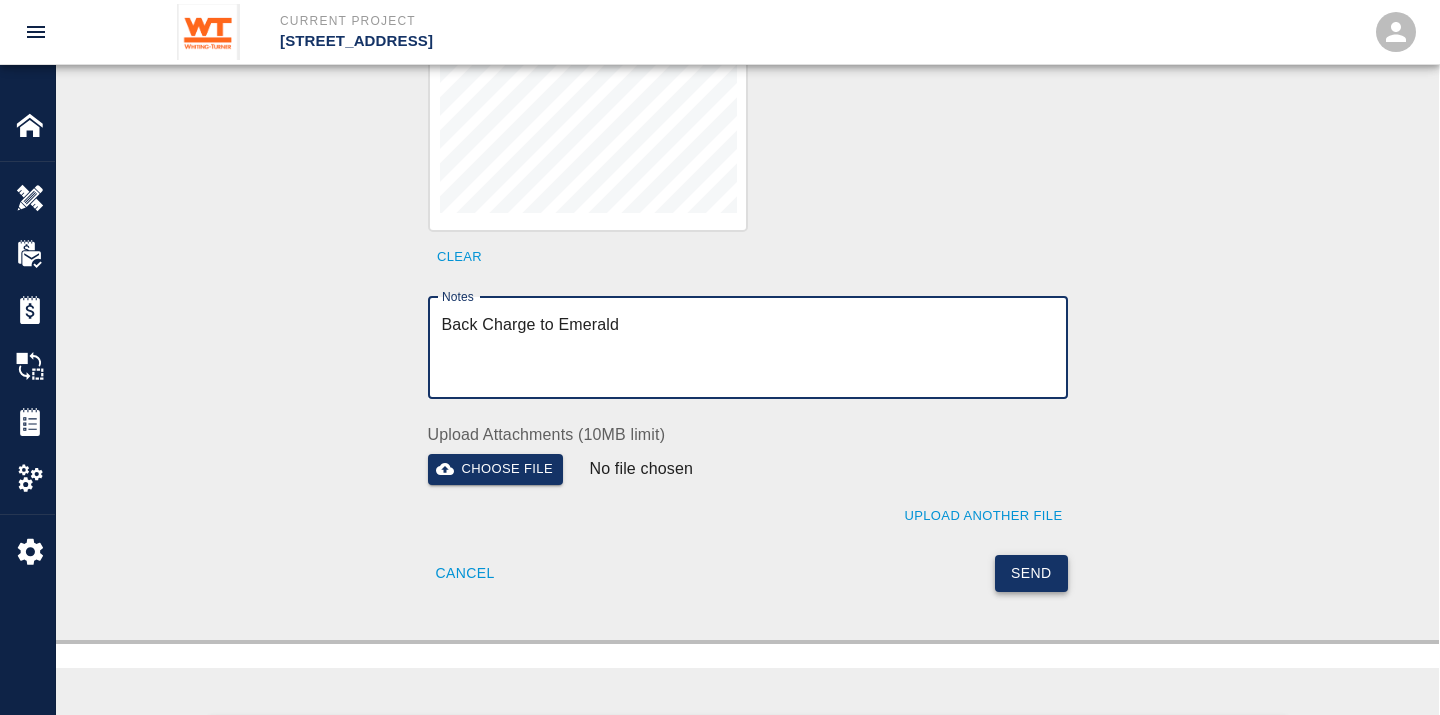 type on "Back Charge to Emerald" 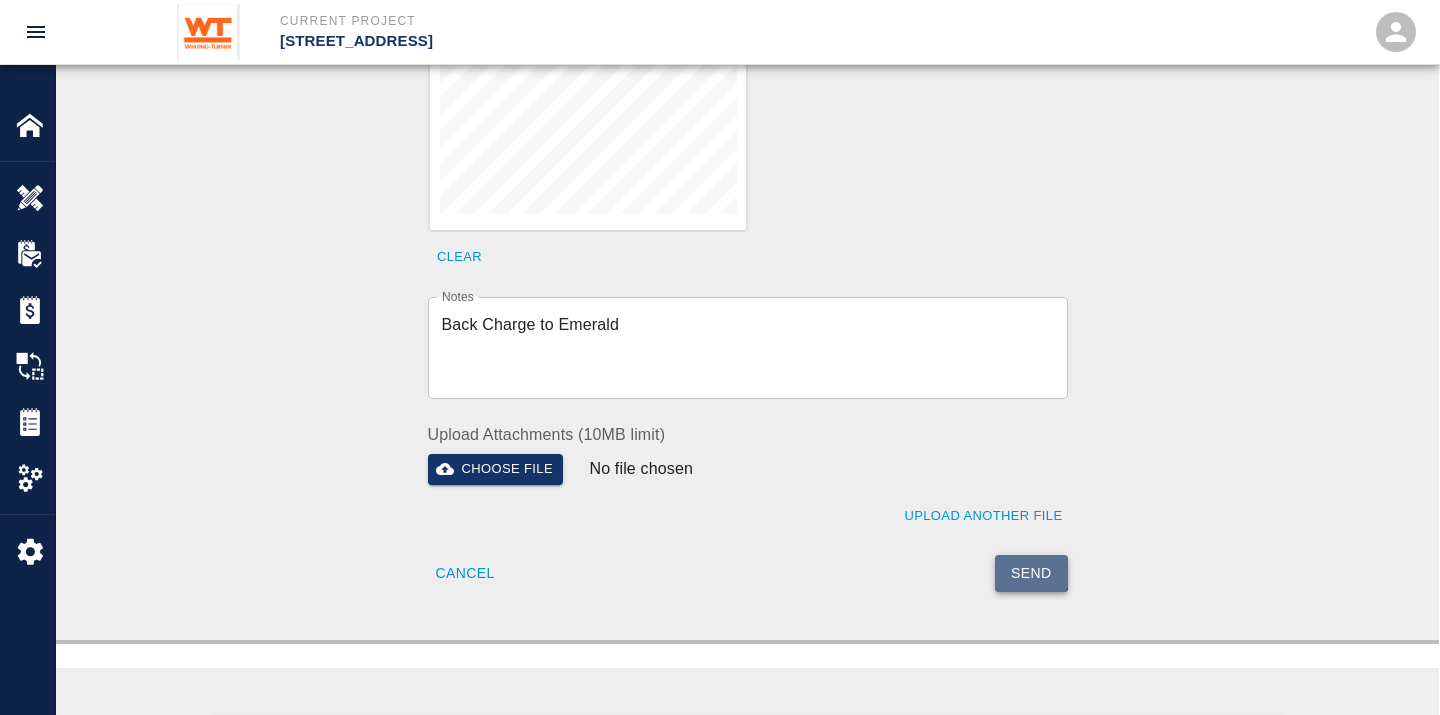 click on "Send" at bounding box center (1031, 573) 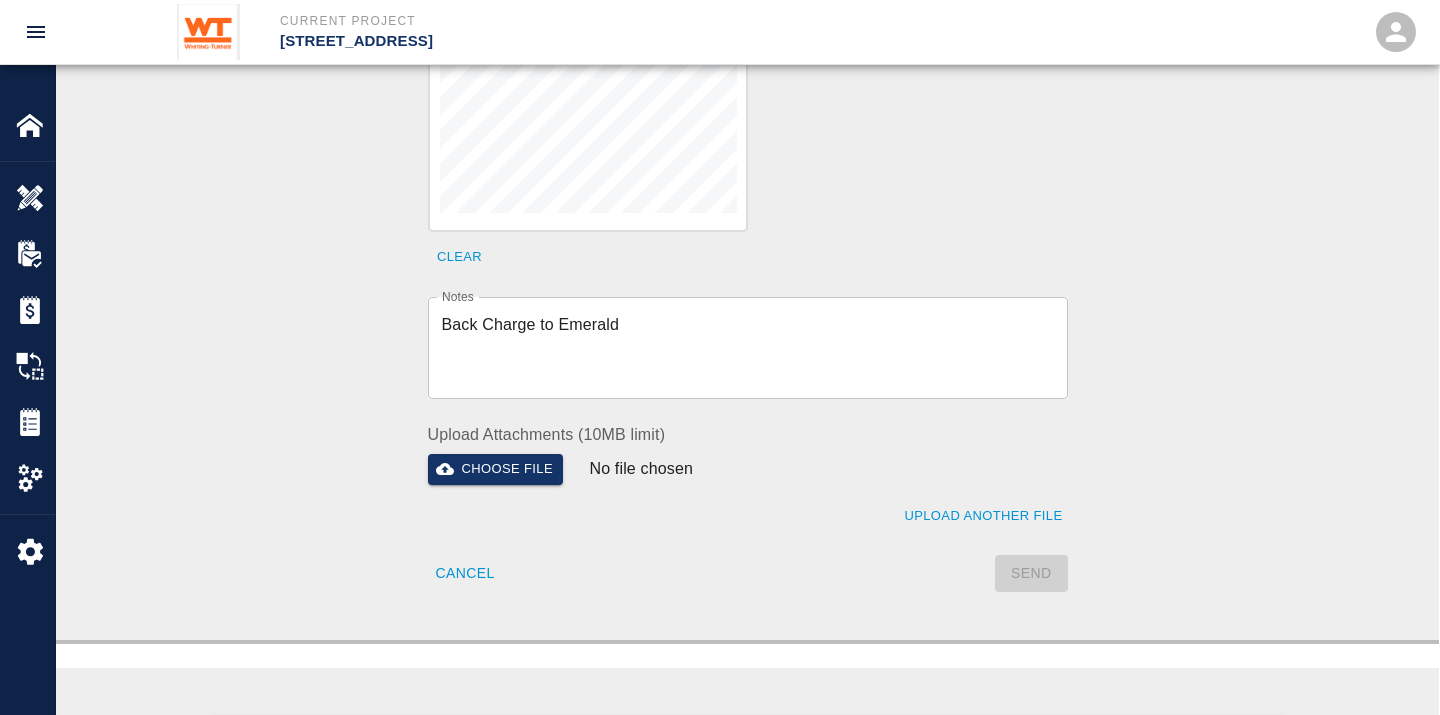 type 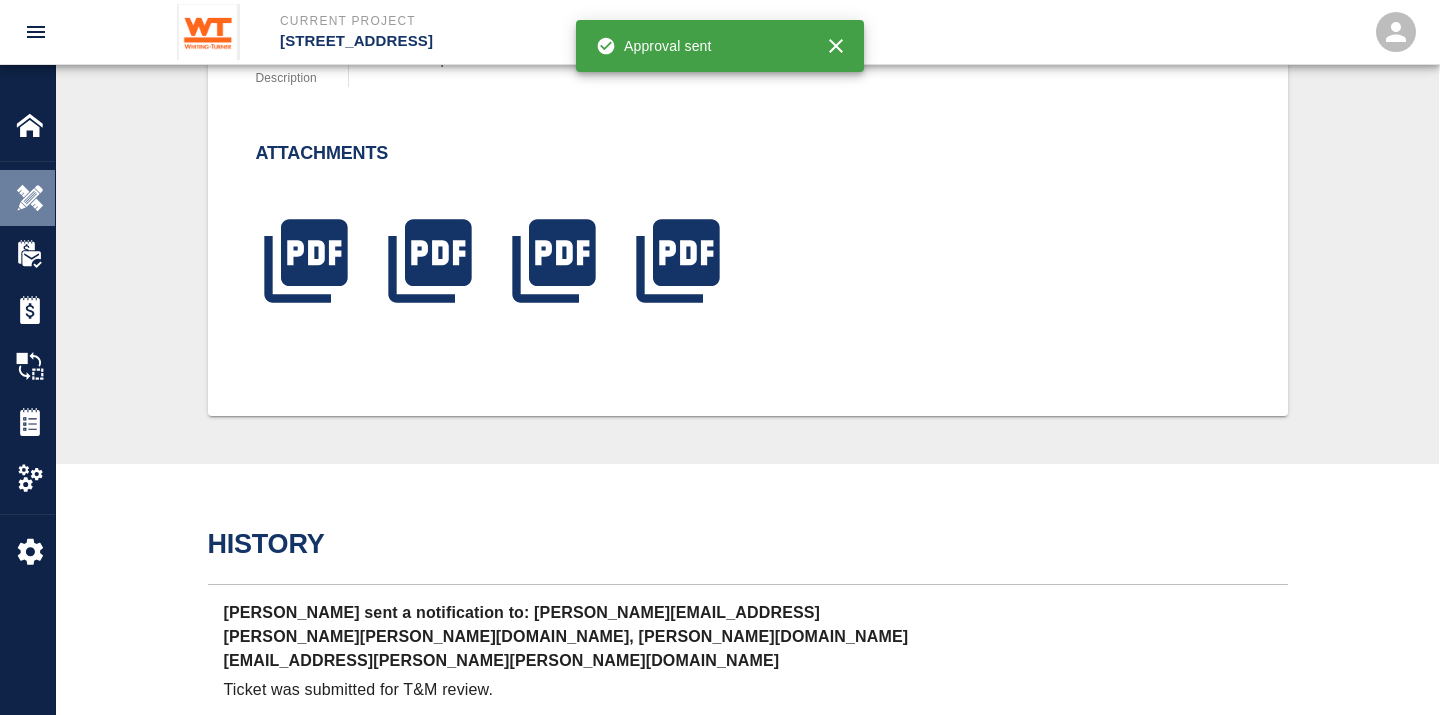 click at bounding box center (30, 198) 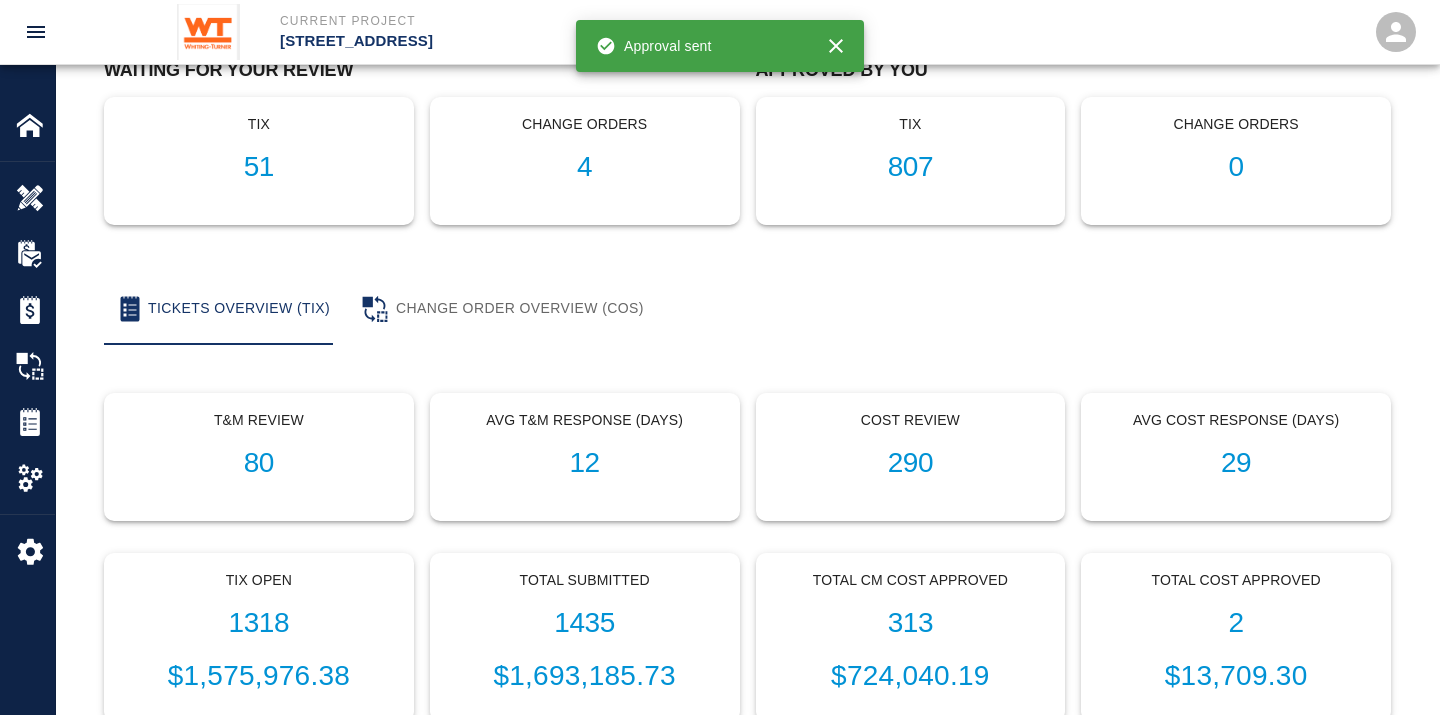 scroll, scrollTop: 0, scrollLeft: 0, axis: both 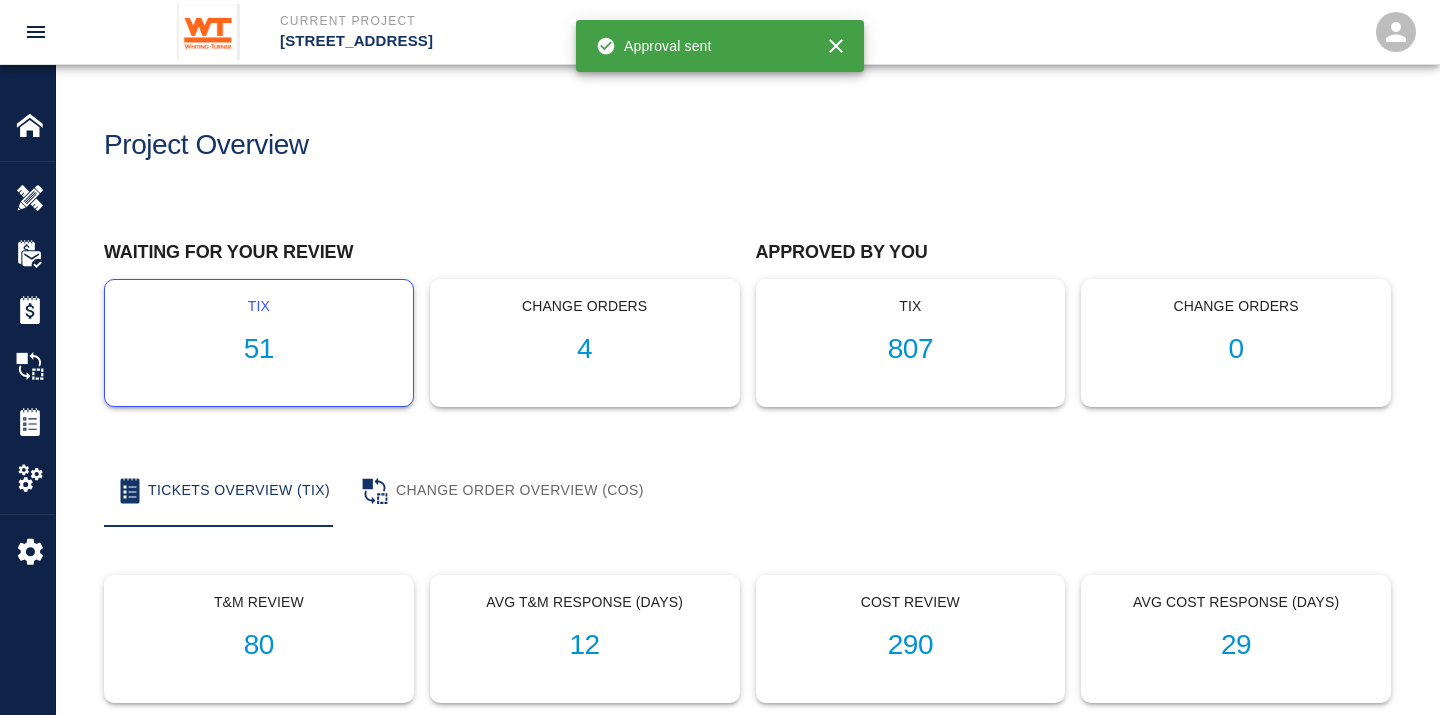 click on "51" at bounding box center (259, 349) 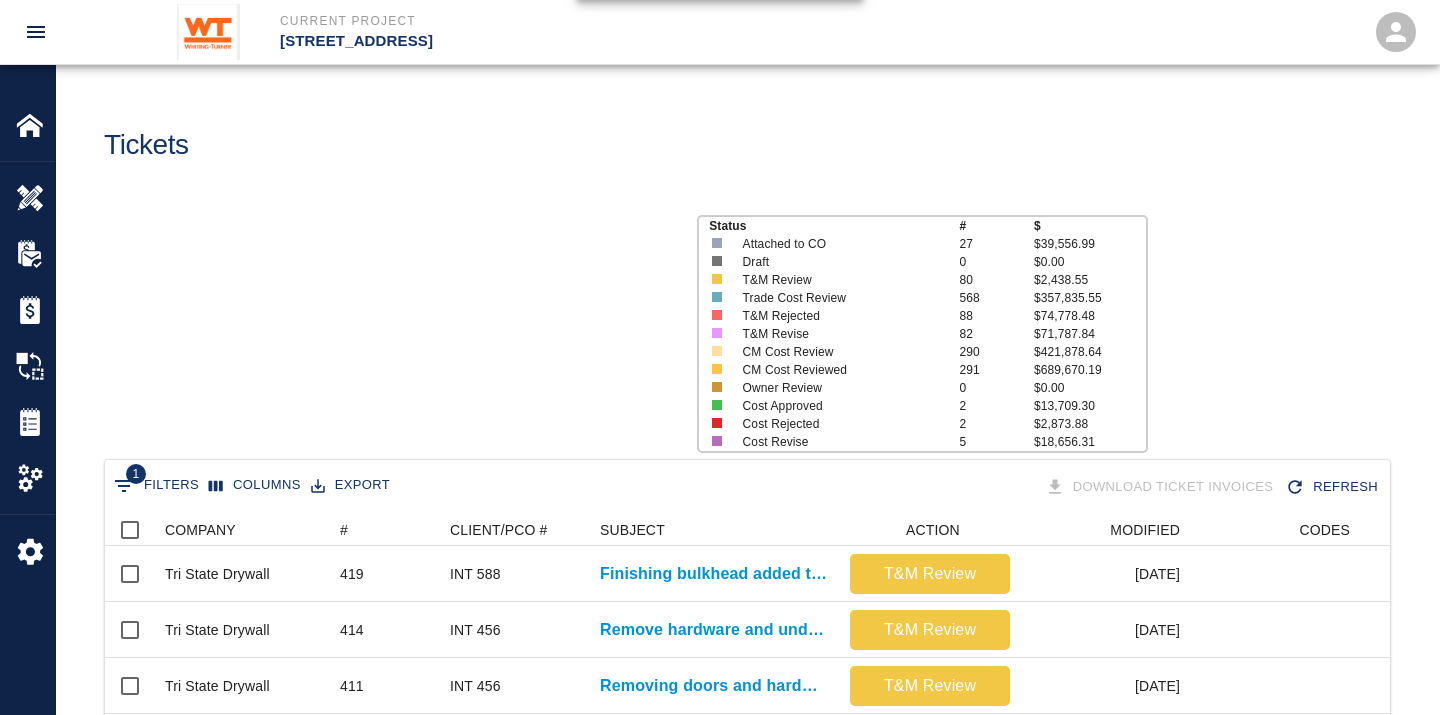 scroll, scrollTop: 17, scrollLeft: 17, axis: both 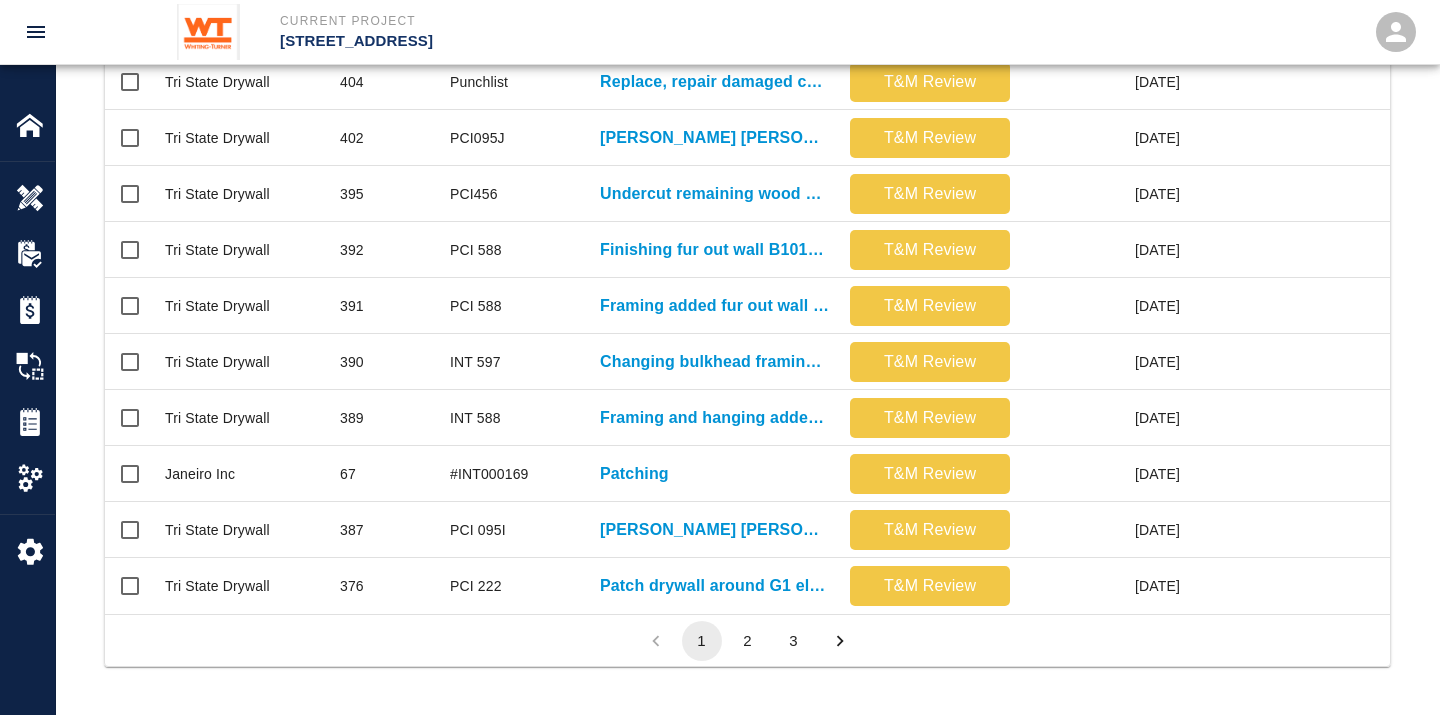 click on "3" at bounding box center [794, 641] 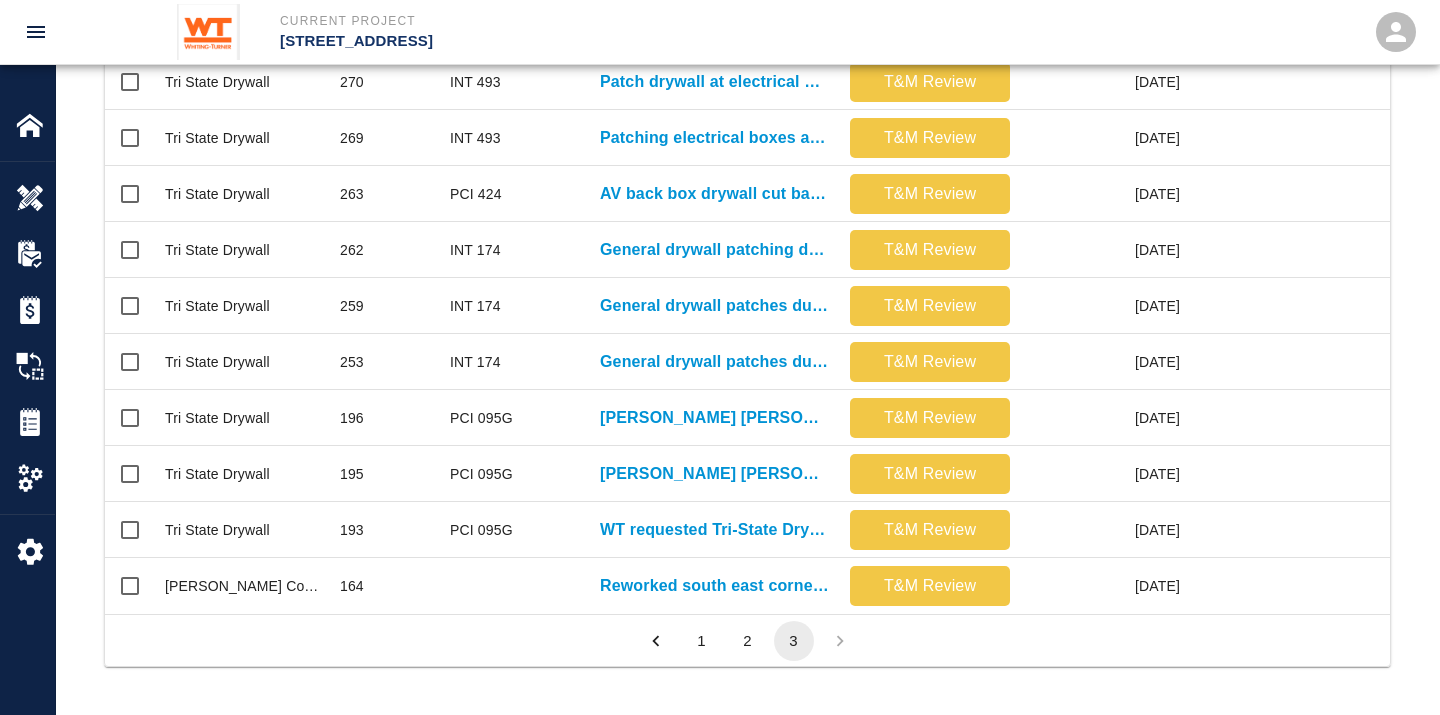 scroll, scrollTop: 564, scrollLeft: 0, axis: vertical 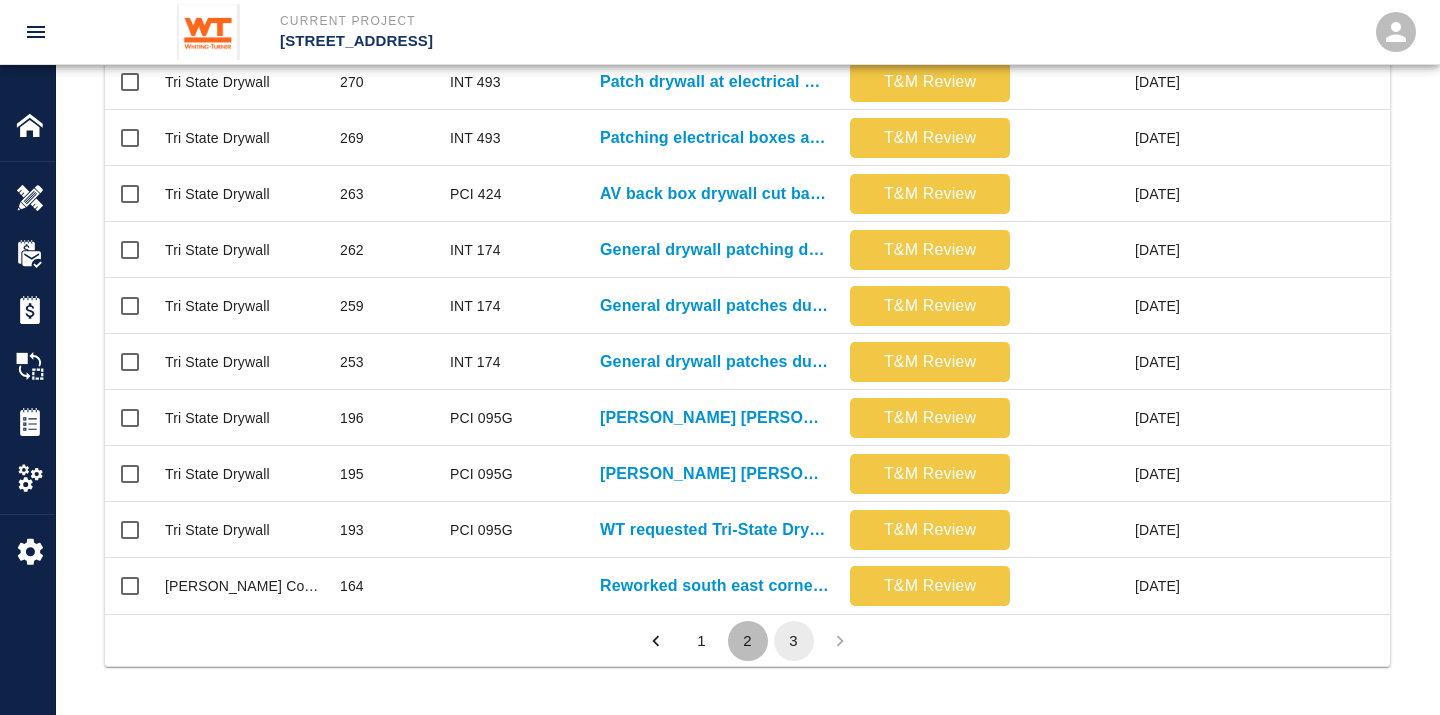 click on "2" at bounding box center [748, 641] 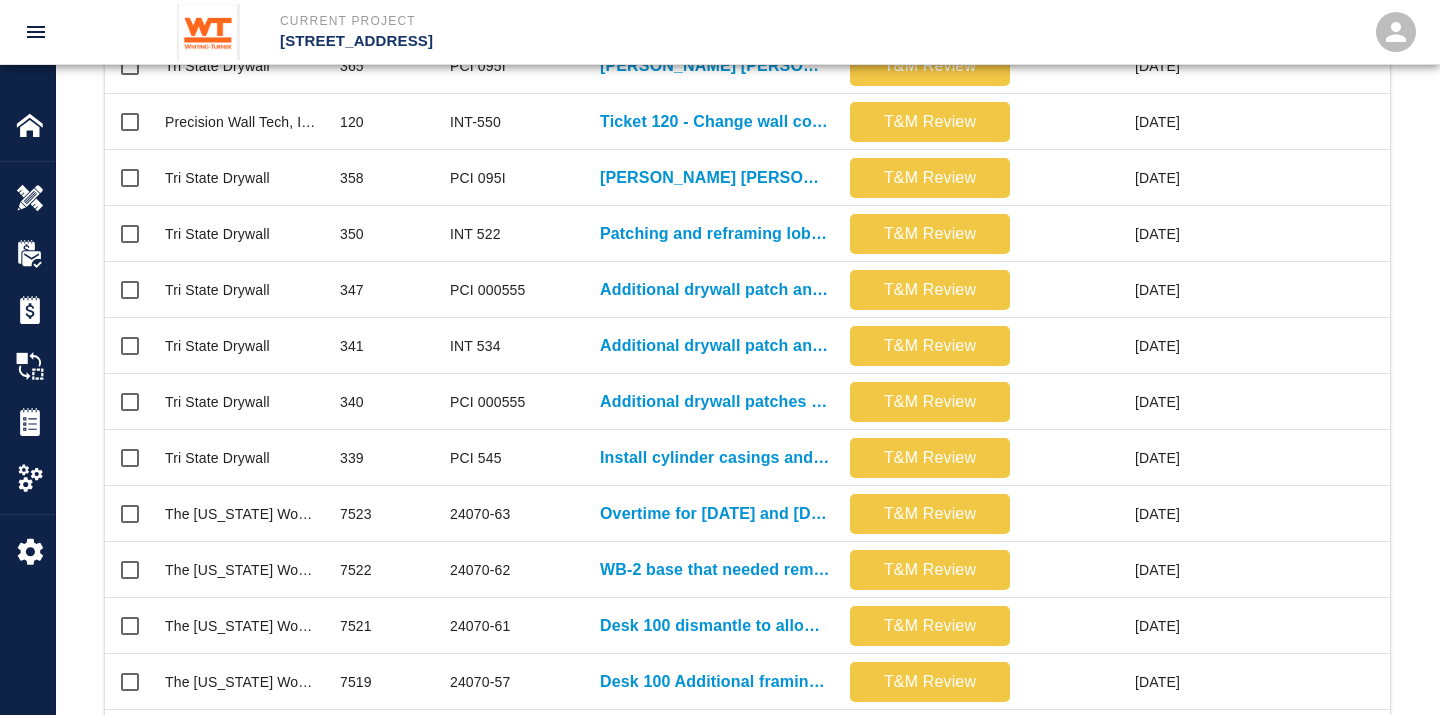 scroll, scrollTop: 17, scrollLeft: 17, axis: both 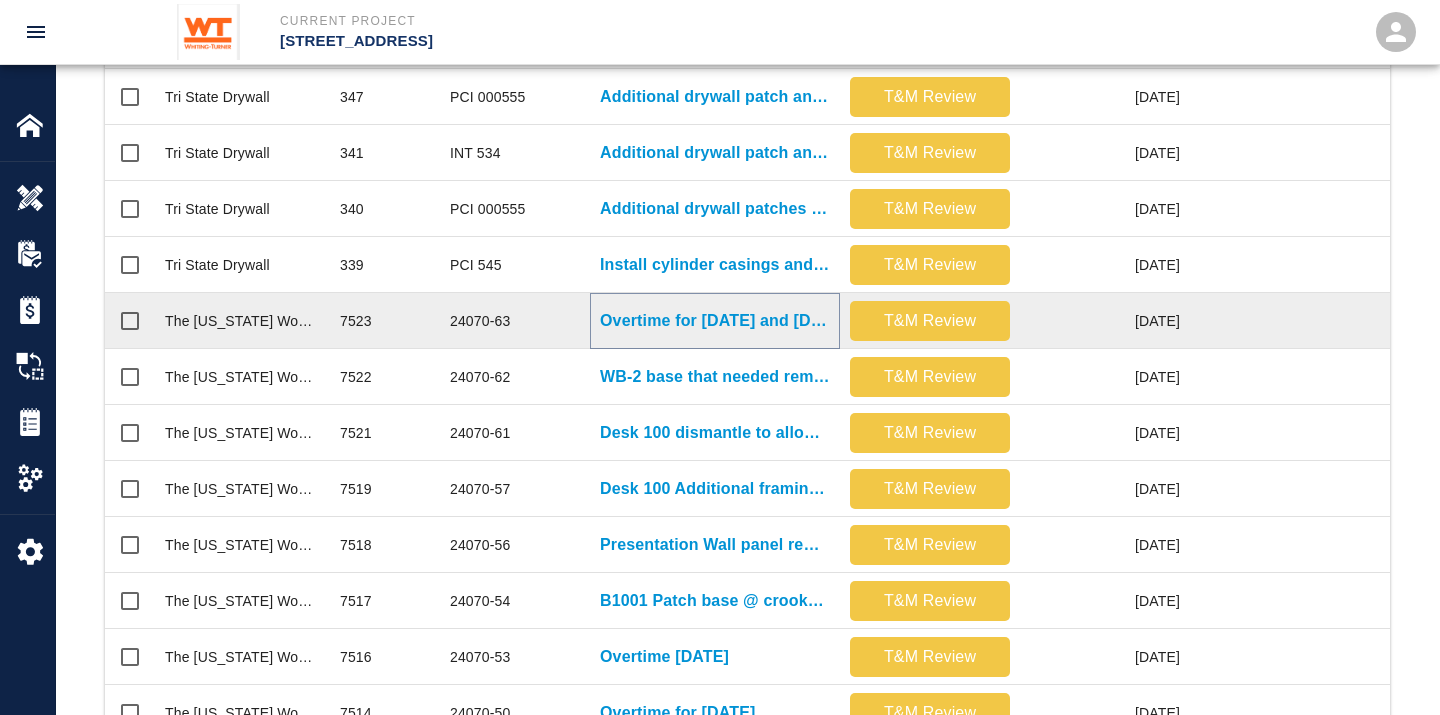 click on "Overtime for [DATE] and [DATE]" at bounding box center [715, 321] 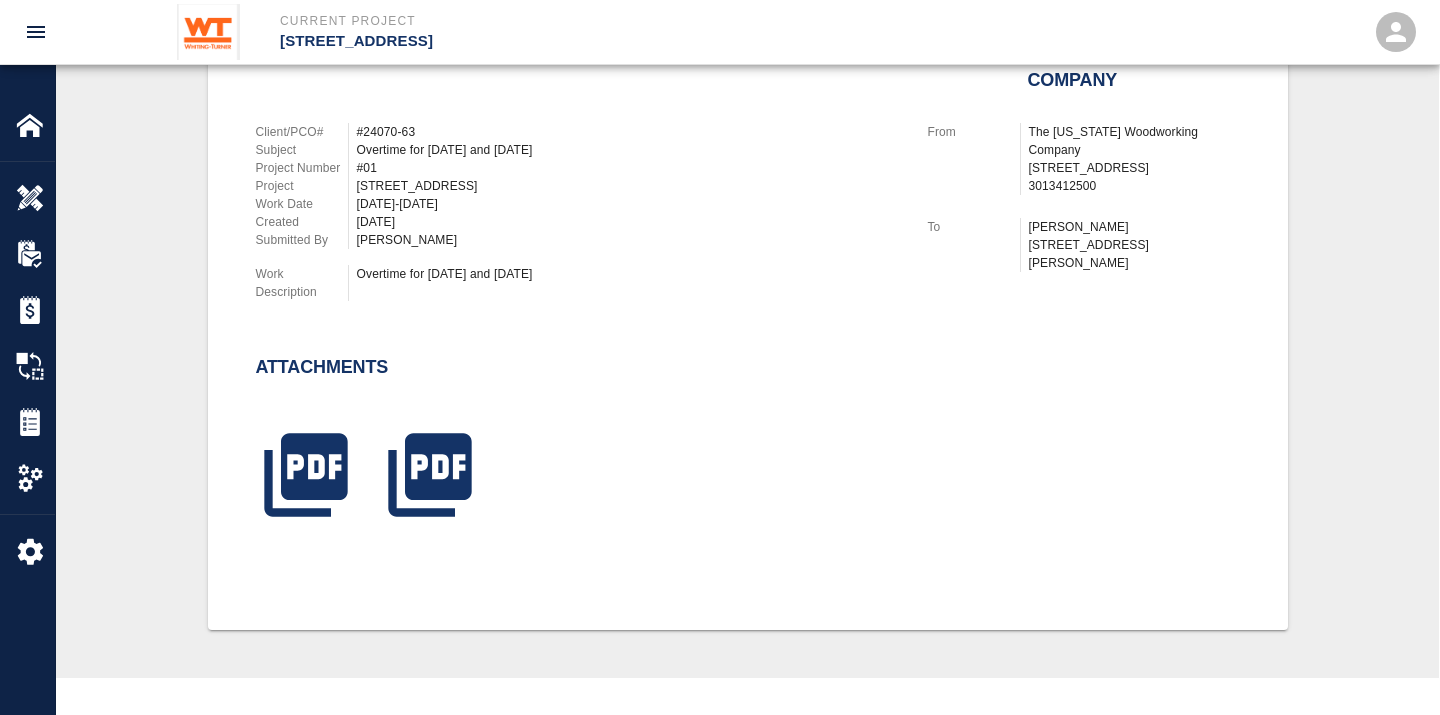 scroll, scrollTop: 544, scrollLeft: 0, axis: vertical 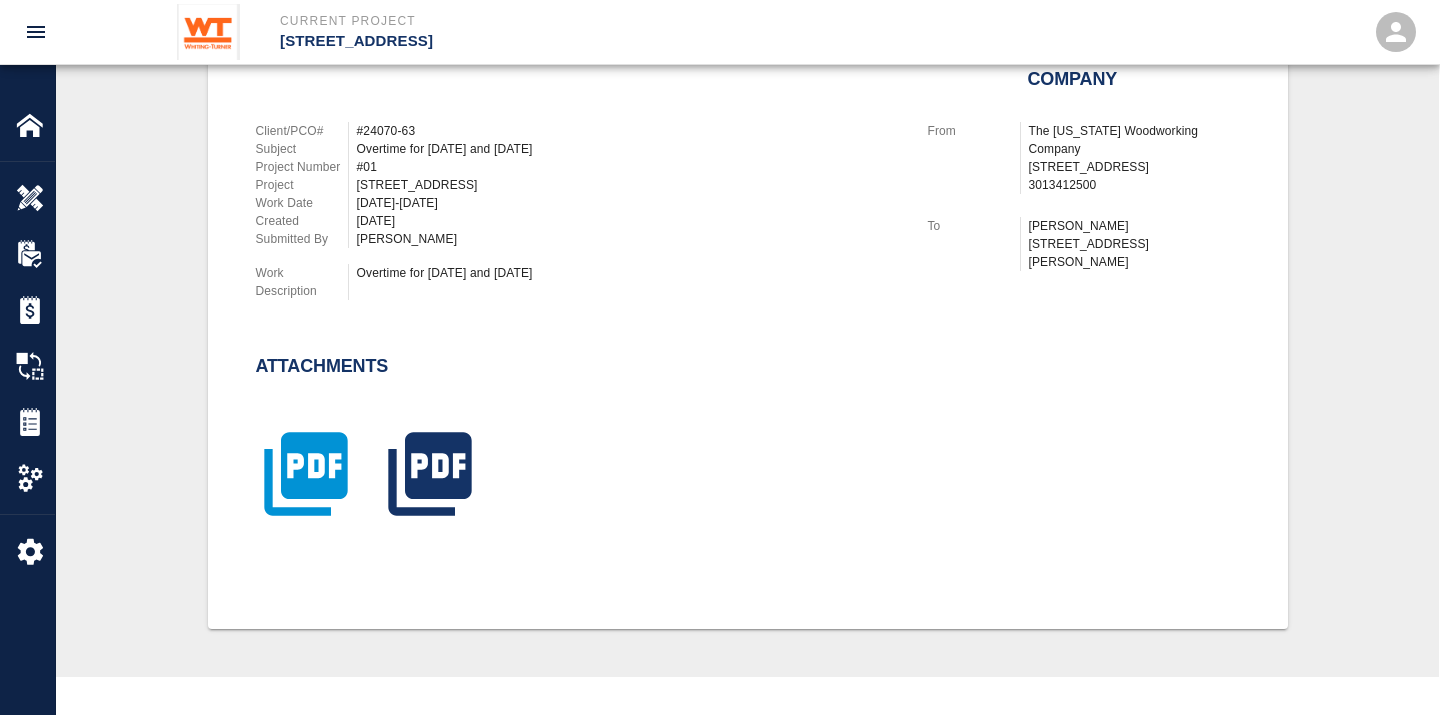 click 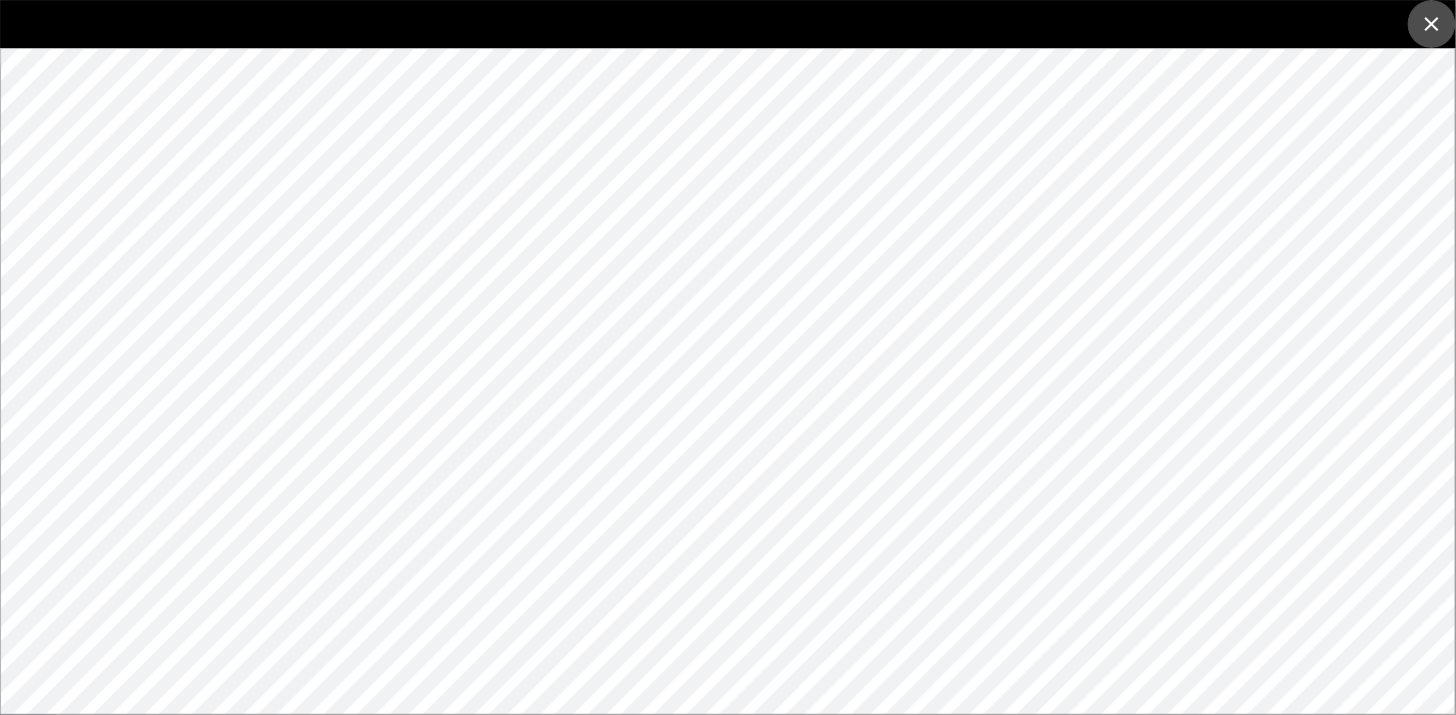 click 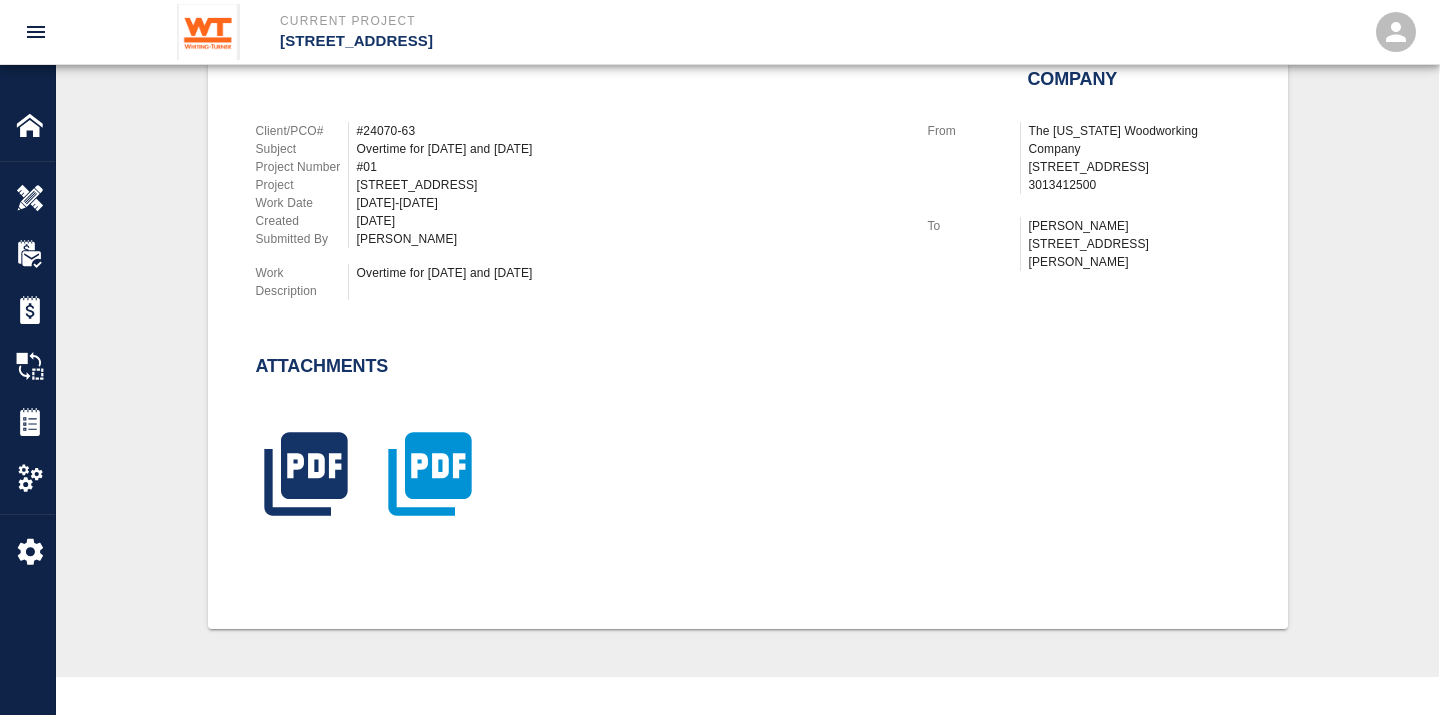 click 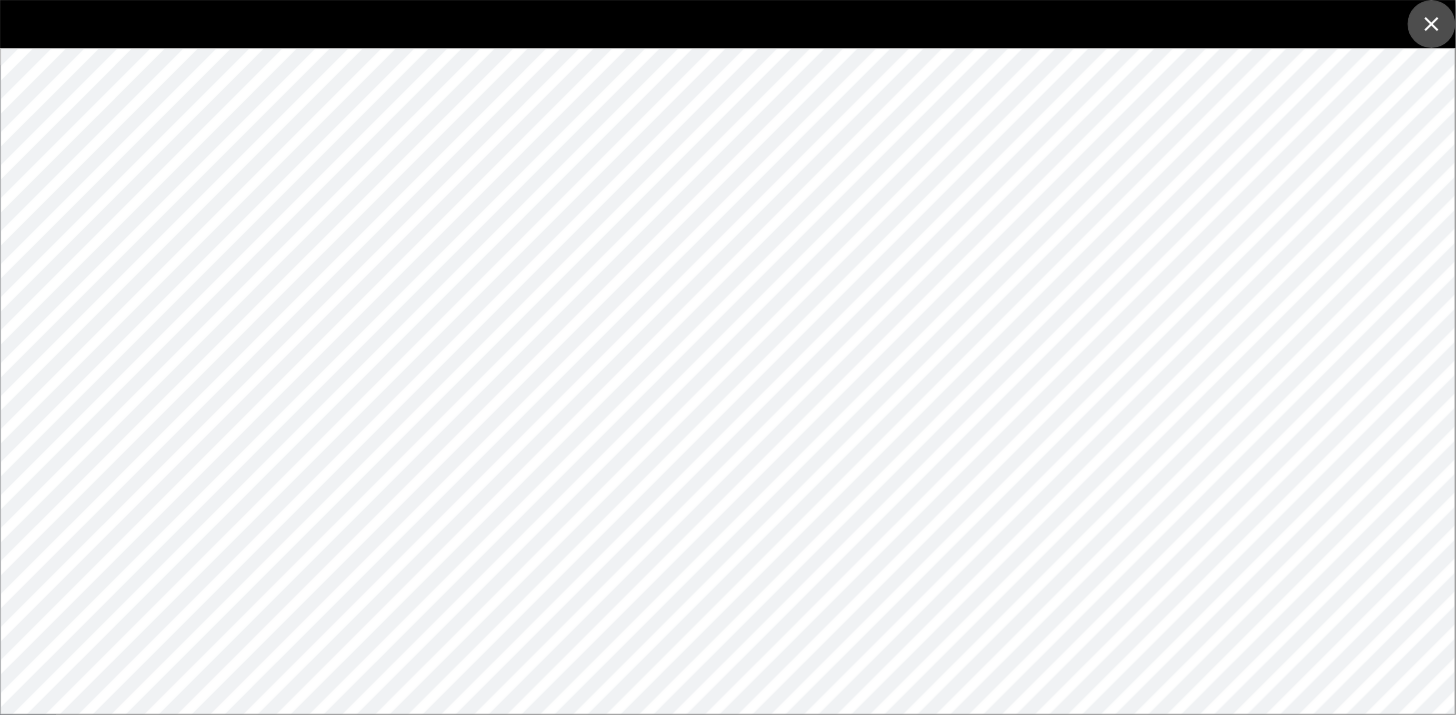 click 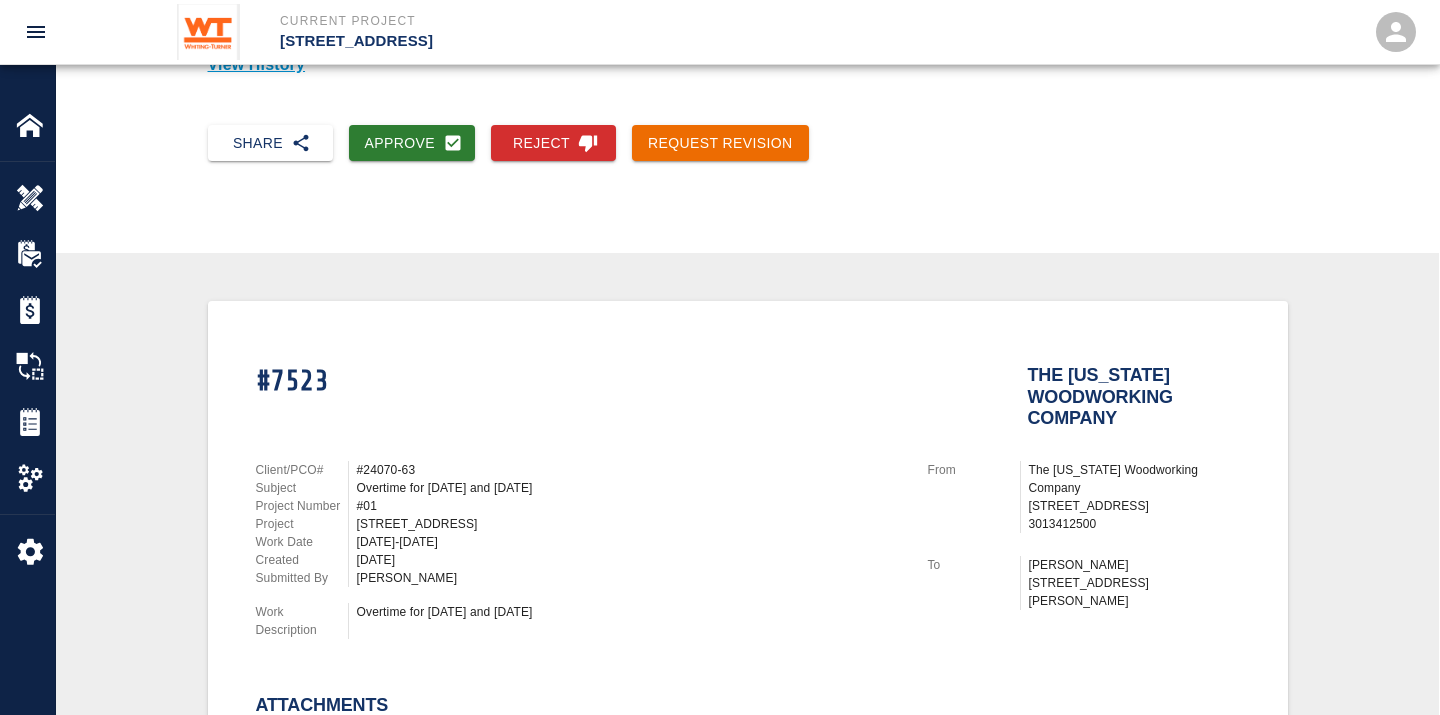 scroll, scrollTop: 190, scrollLeft: 0, axis: vertical 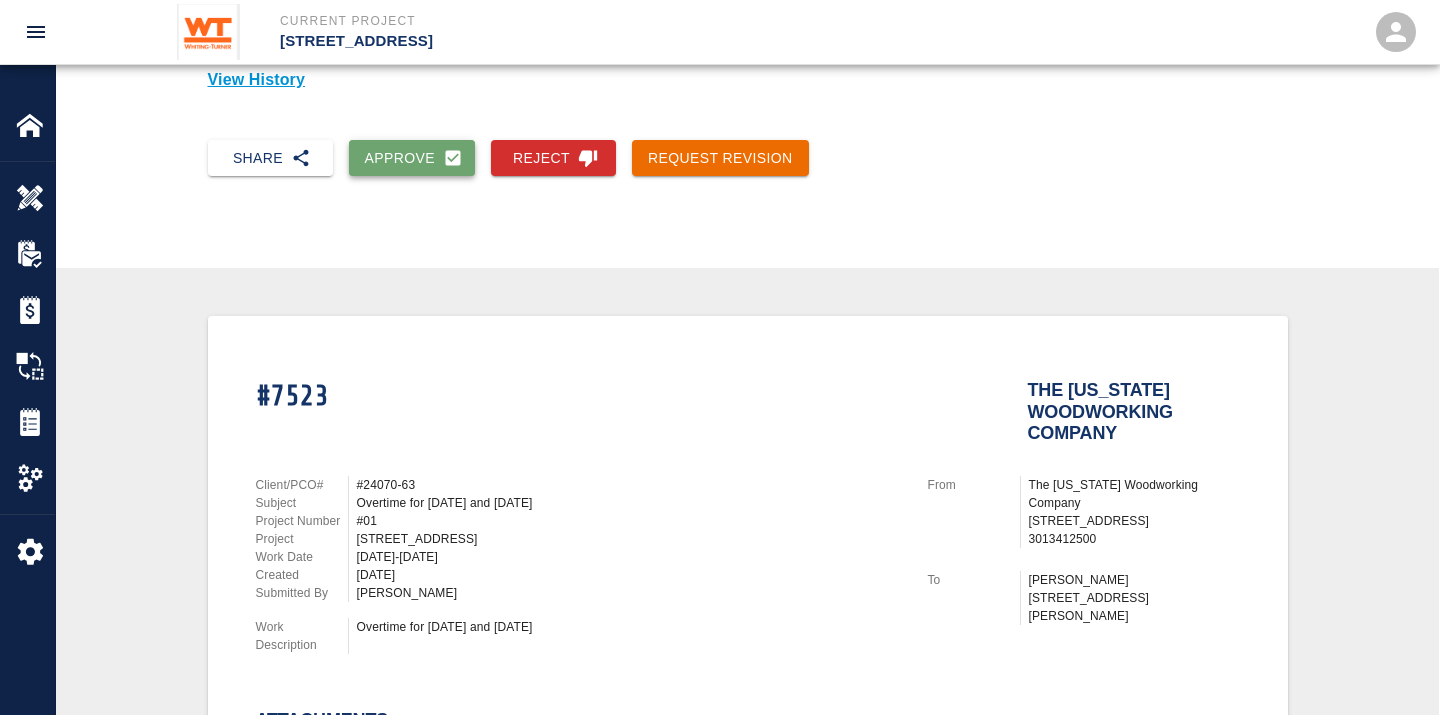 click on "Approve" at bounding box center (412, 158) 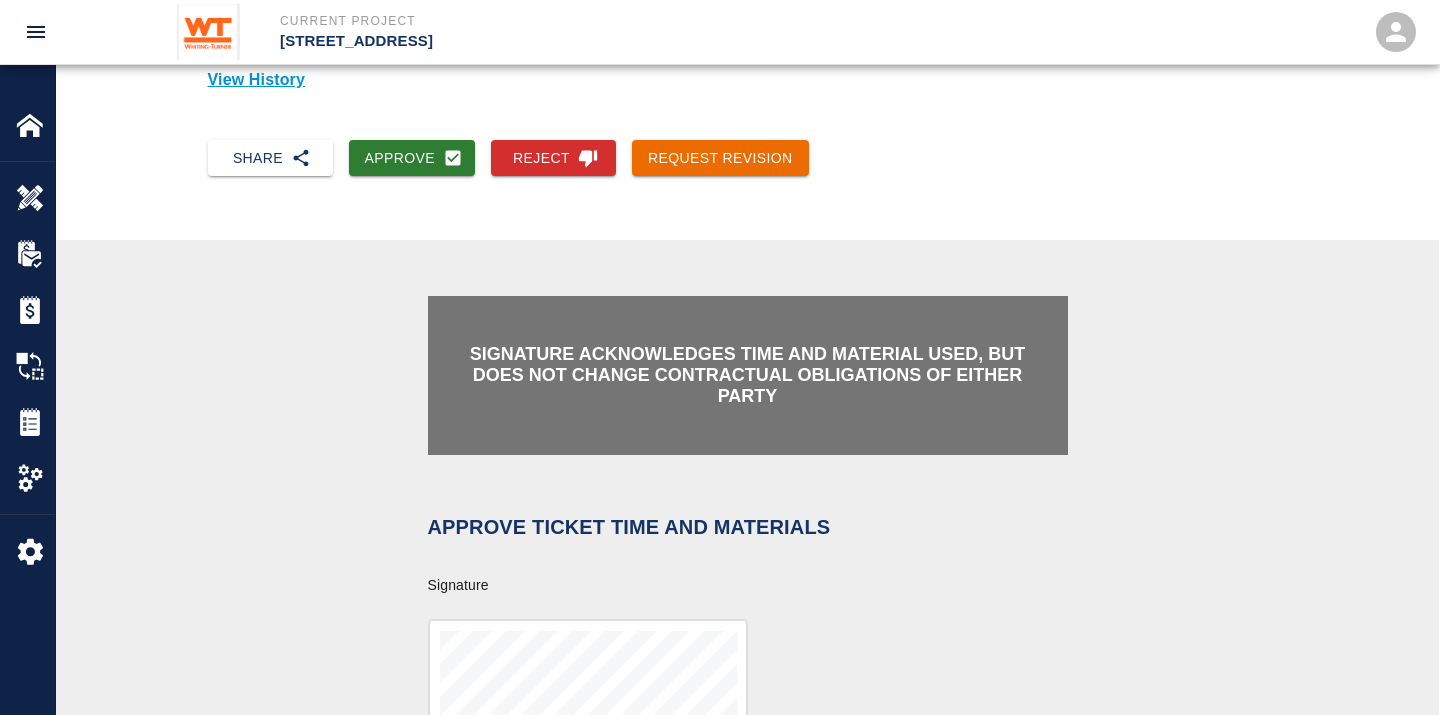 scroll, scrollTop: 564, scrollLeft: 0, axis: vertical 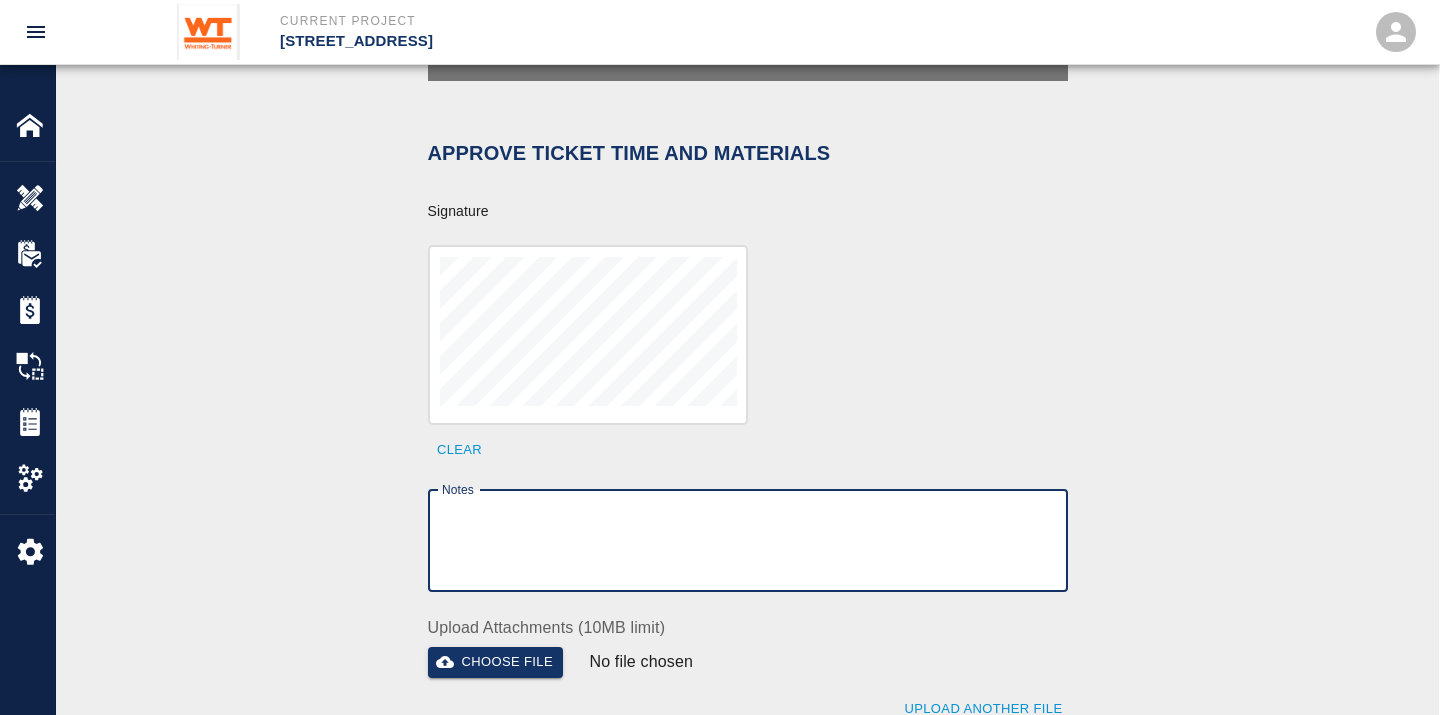 click on "Notes" at bounding box center [748, 540] 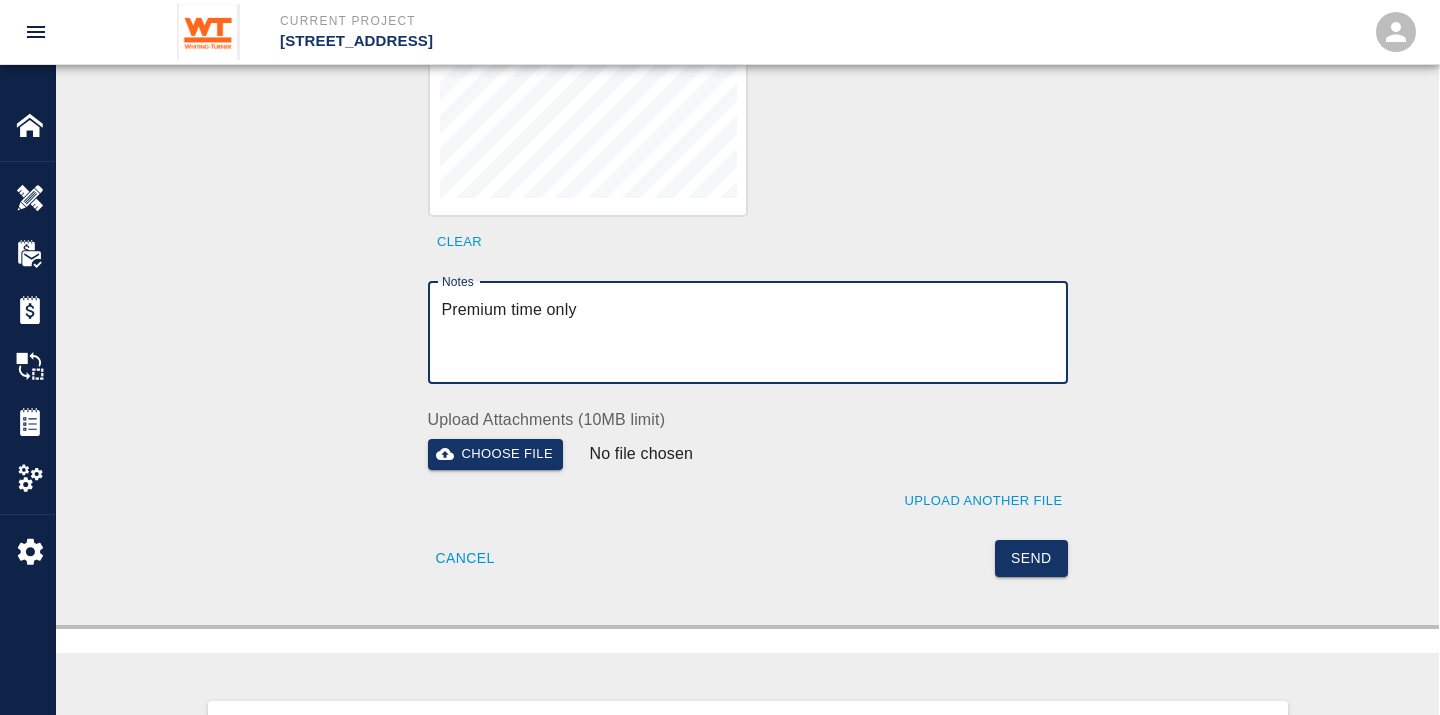 scroll, scrollTop: 773, scrollLeft: 0, axis: vertical 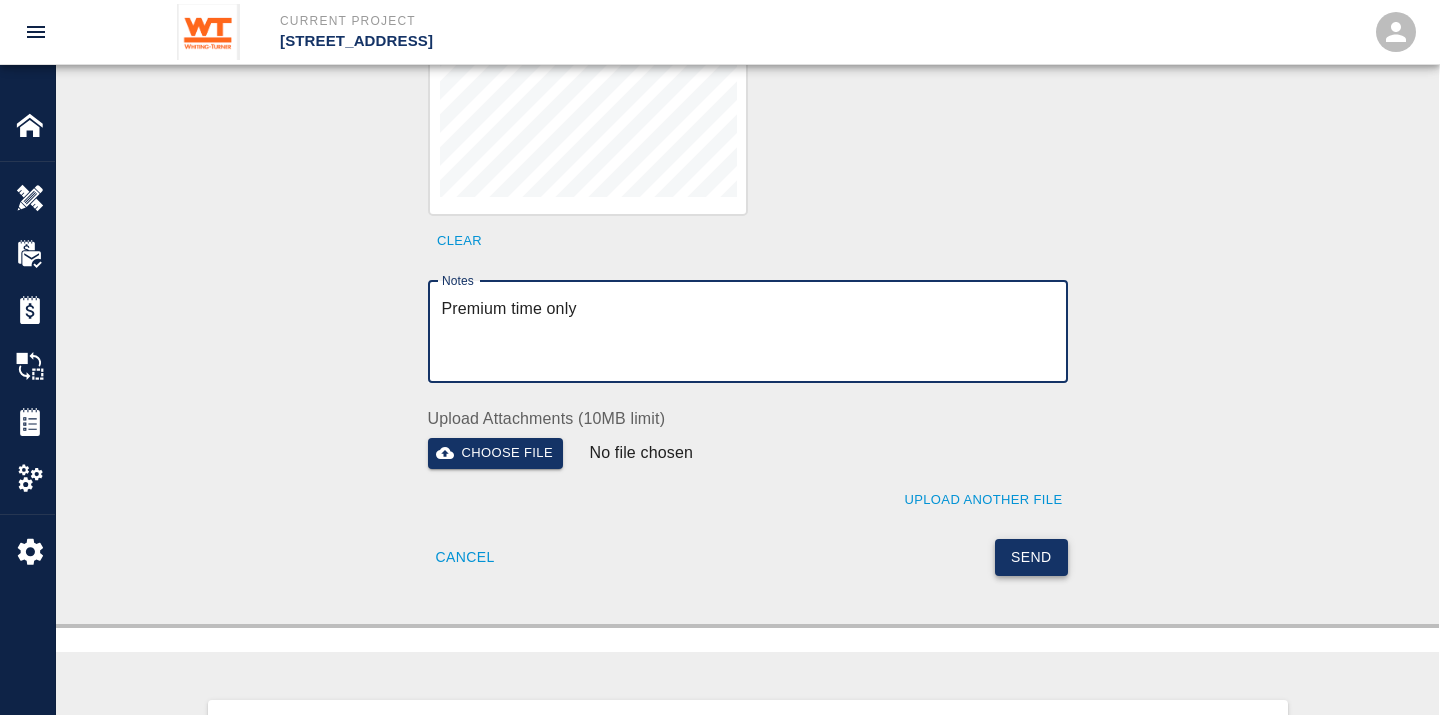 type on "Premium time only" 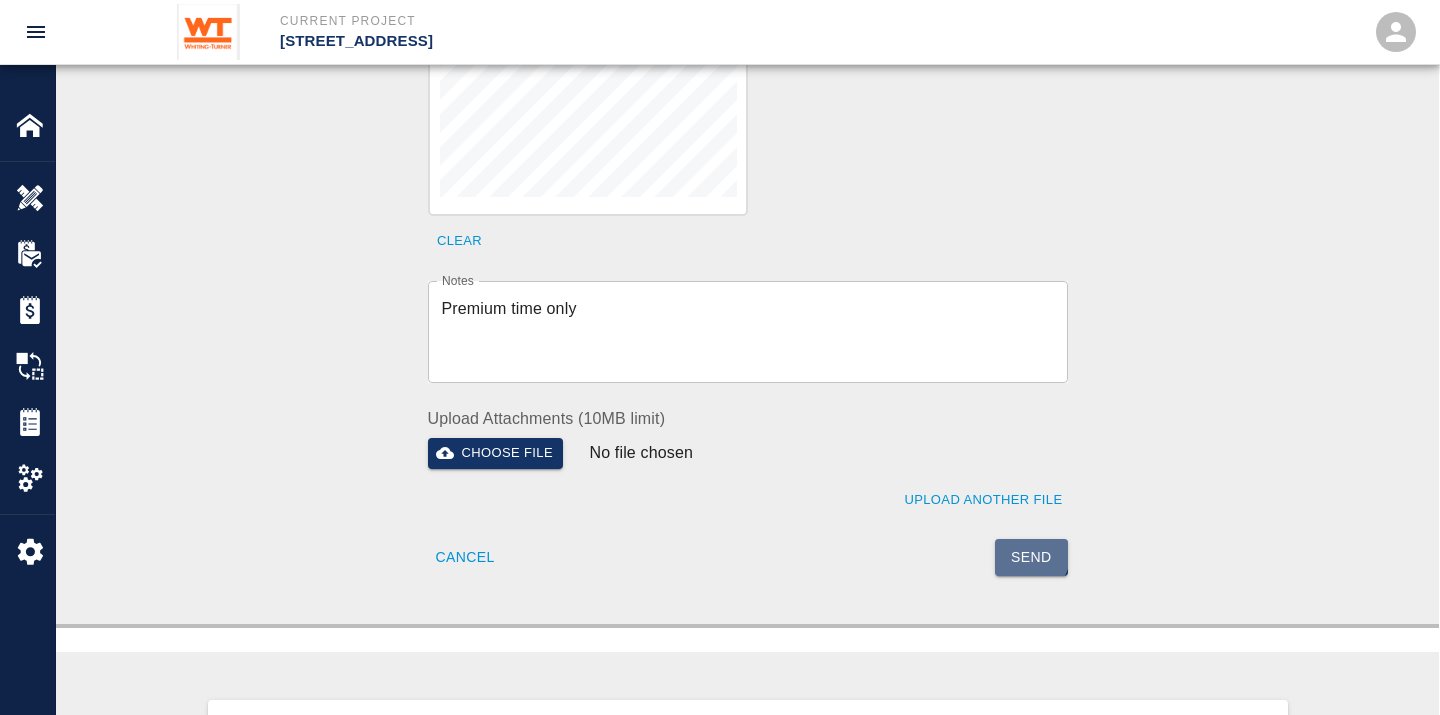 click on "Send" at bounding box center [1031, 557] 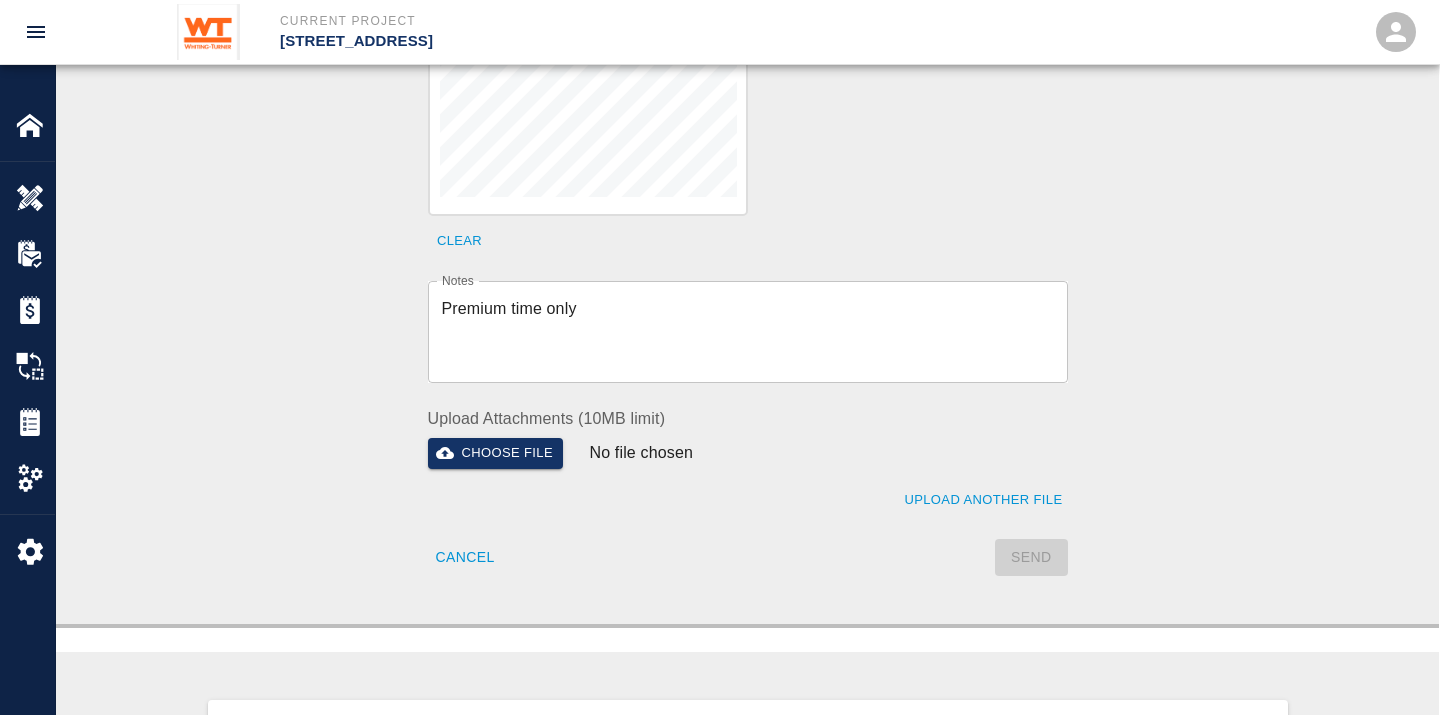 type 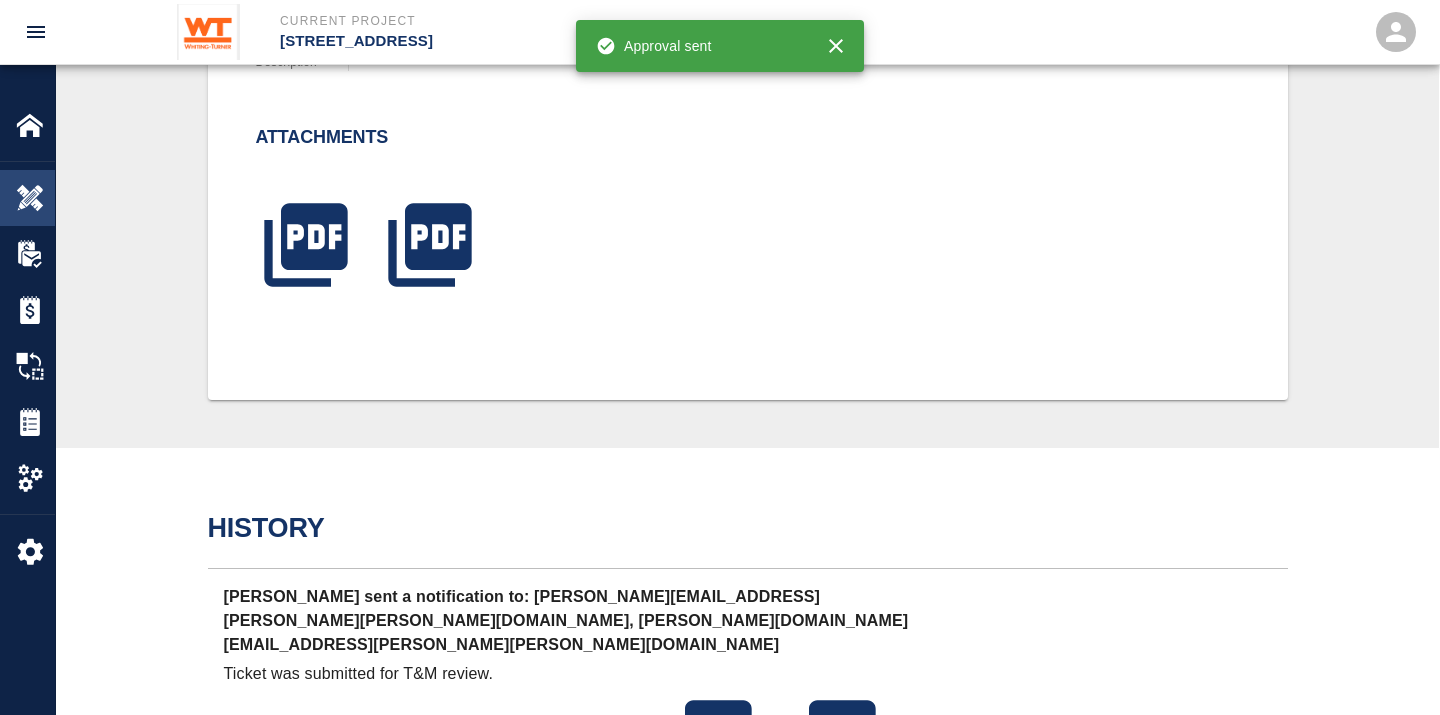 click at bounding box center (30, 198) 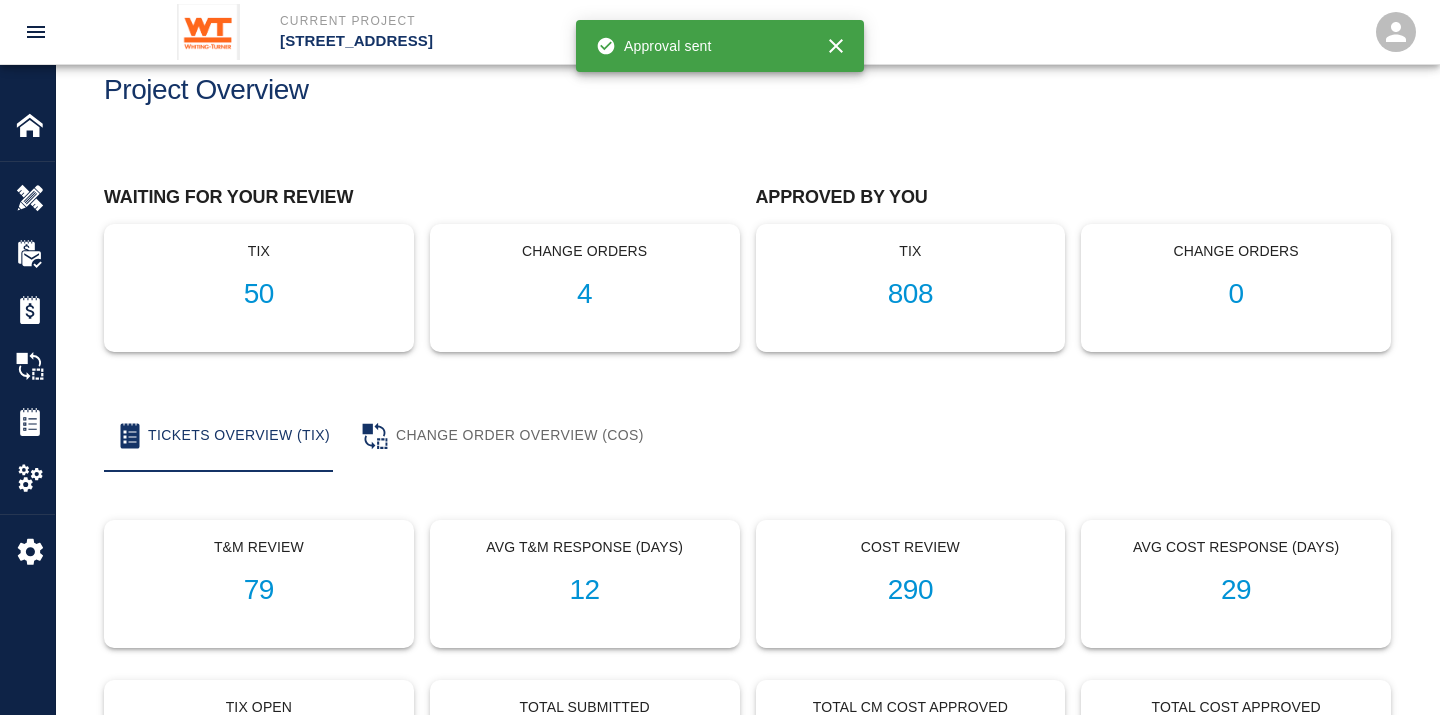 scroll, scrollTop: 0, scrollLeft: 0, axis: both 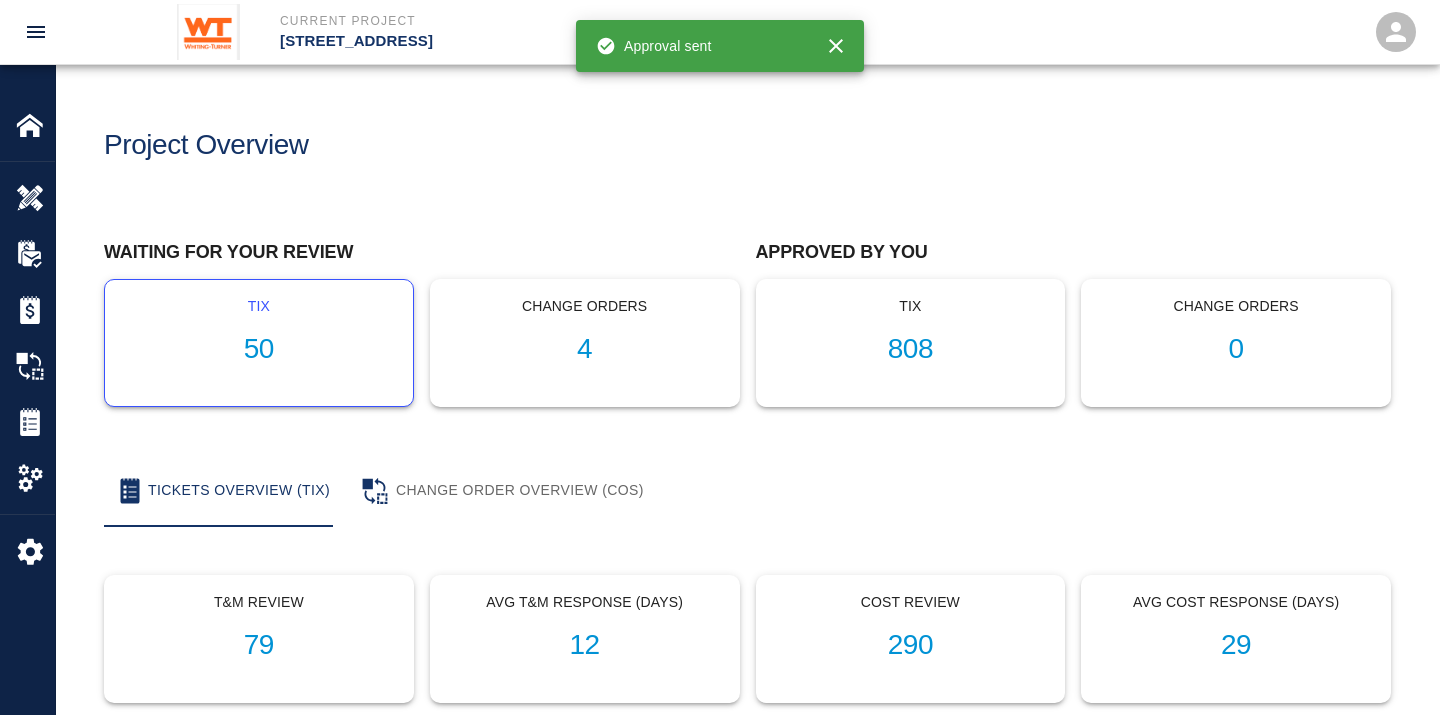 click on "50" at bounding box center [259, 349] 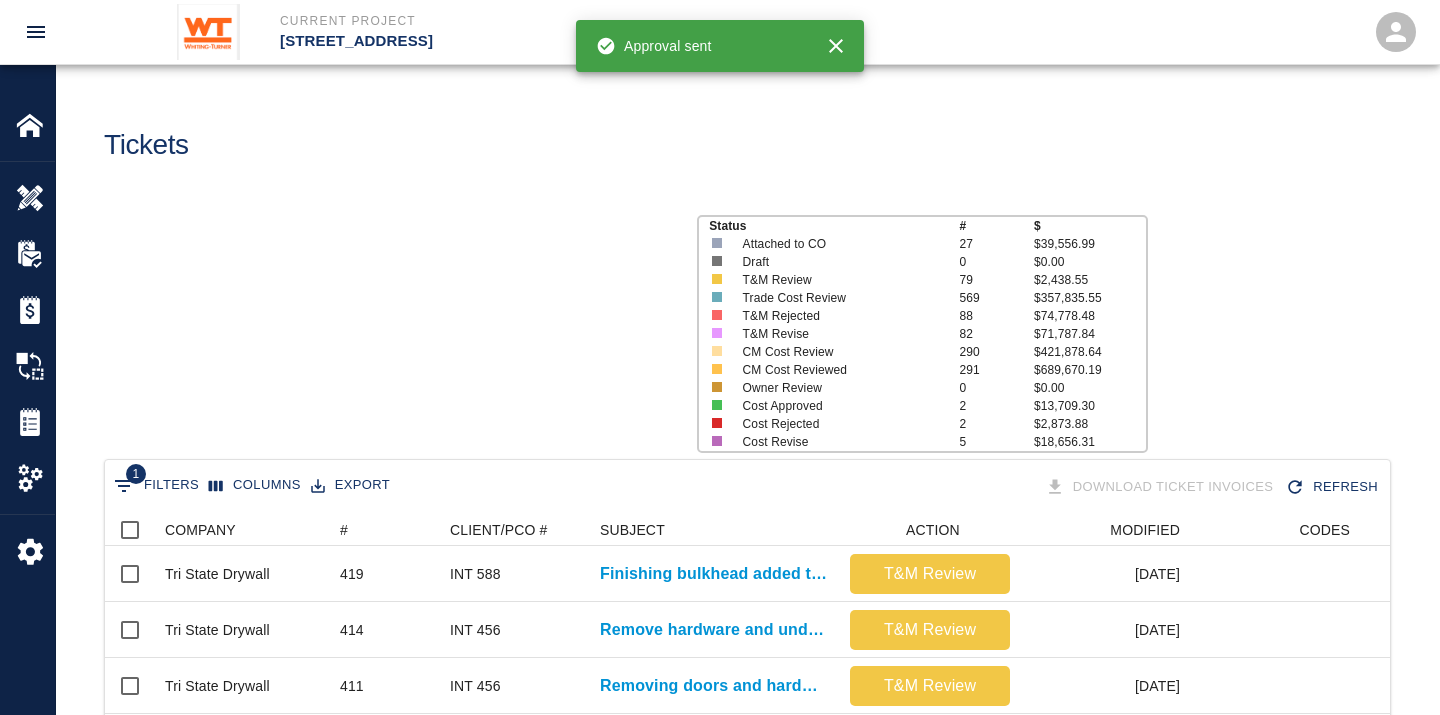 scroll, scrollTop: 17, scrollLeft: 17, axis: both 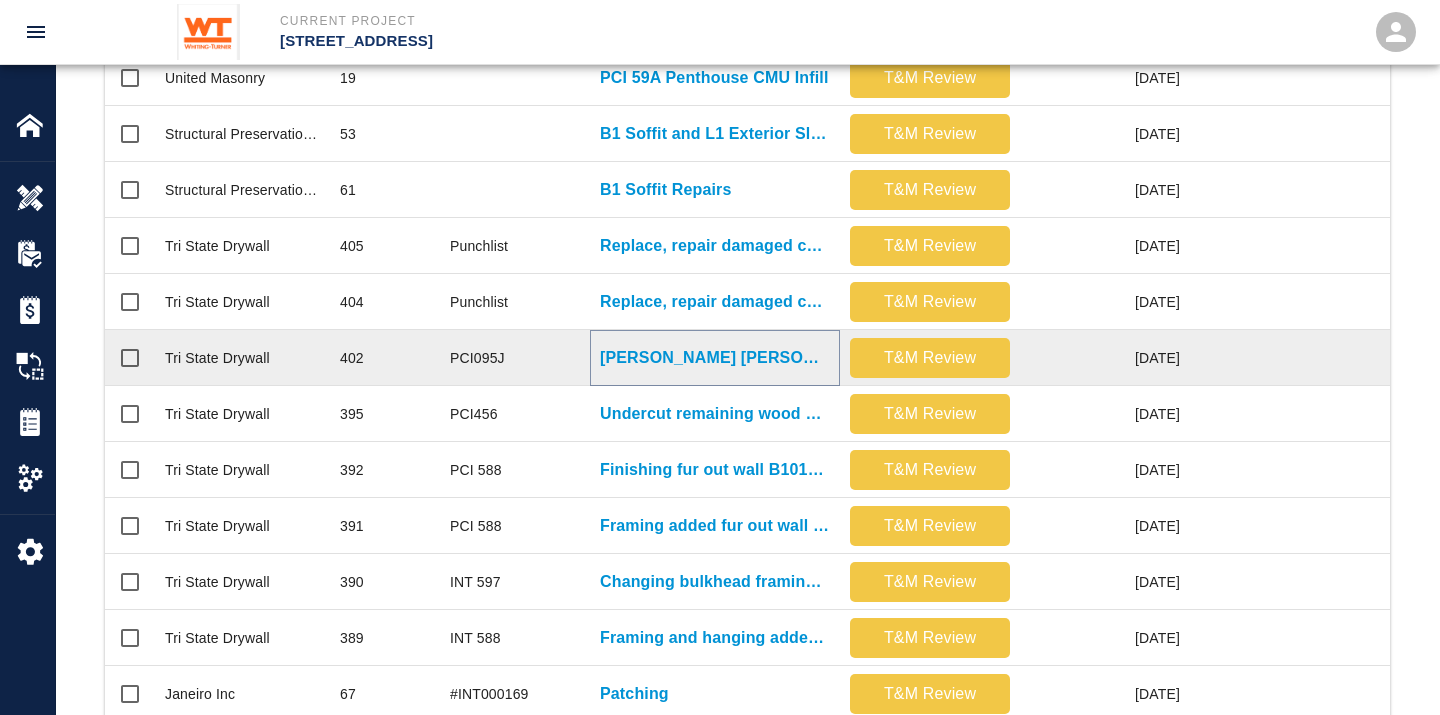 click on "[PERSON_NAME] [PERSON_NAME] requested Tri-State Drywall to work [DATE]. WT..." at bounding box center [715, 358] 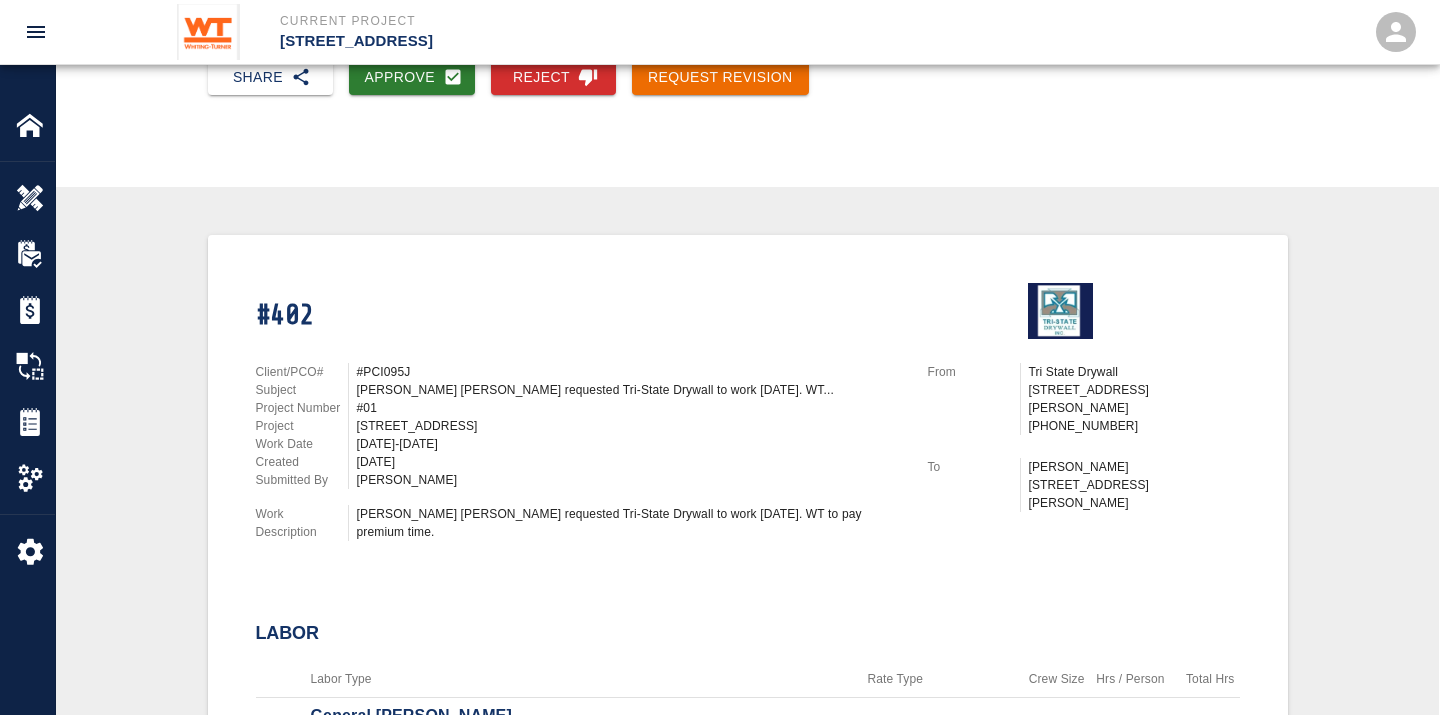 scroll, scrollTop: 241, scrollLeft: 0, axis: vertical 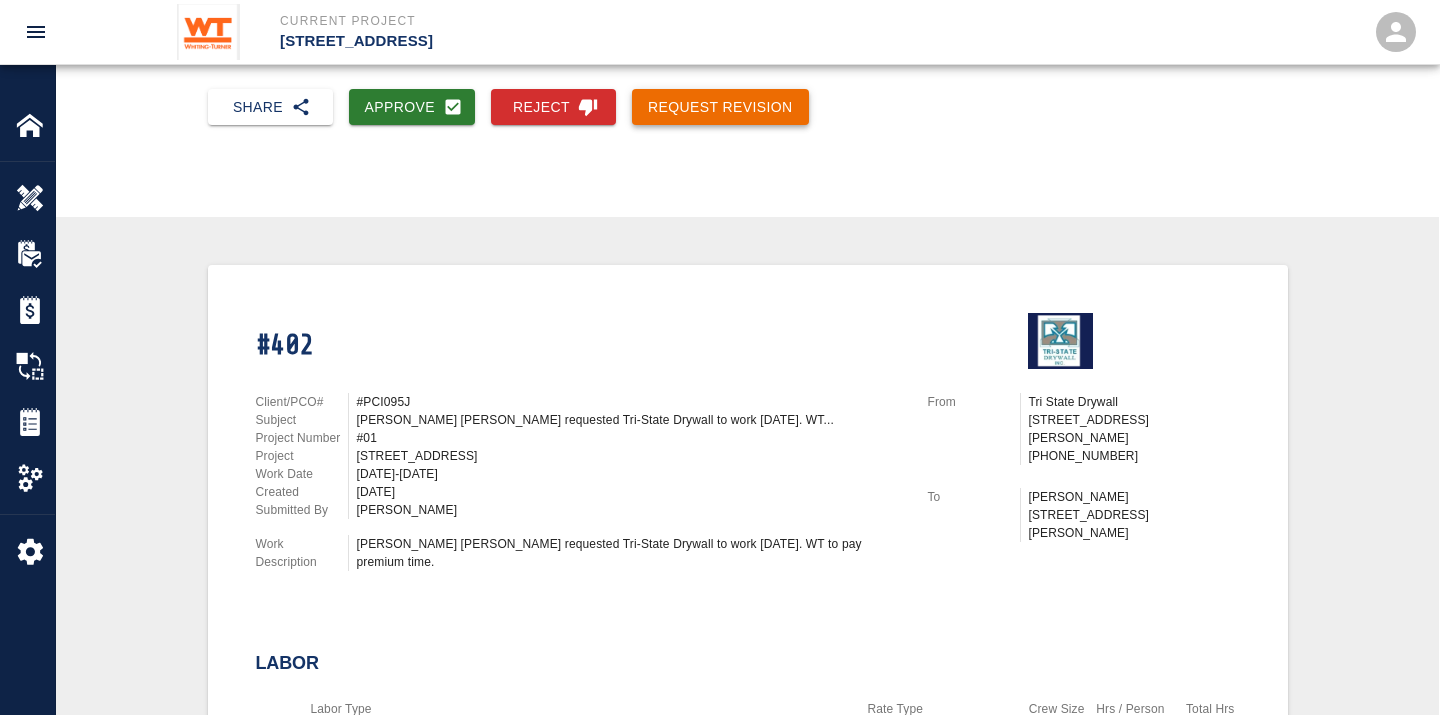 click on "Request Revision" at bounding box center (720, 107) 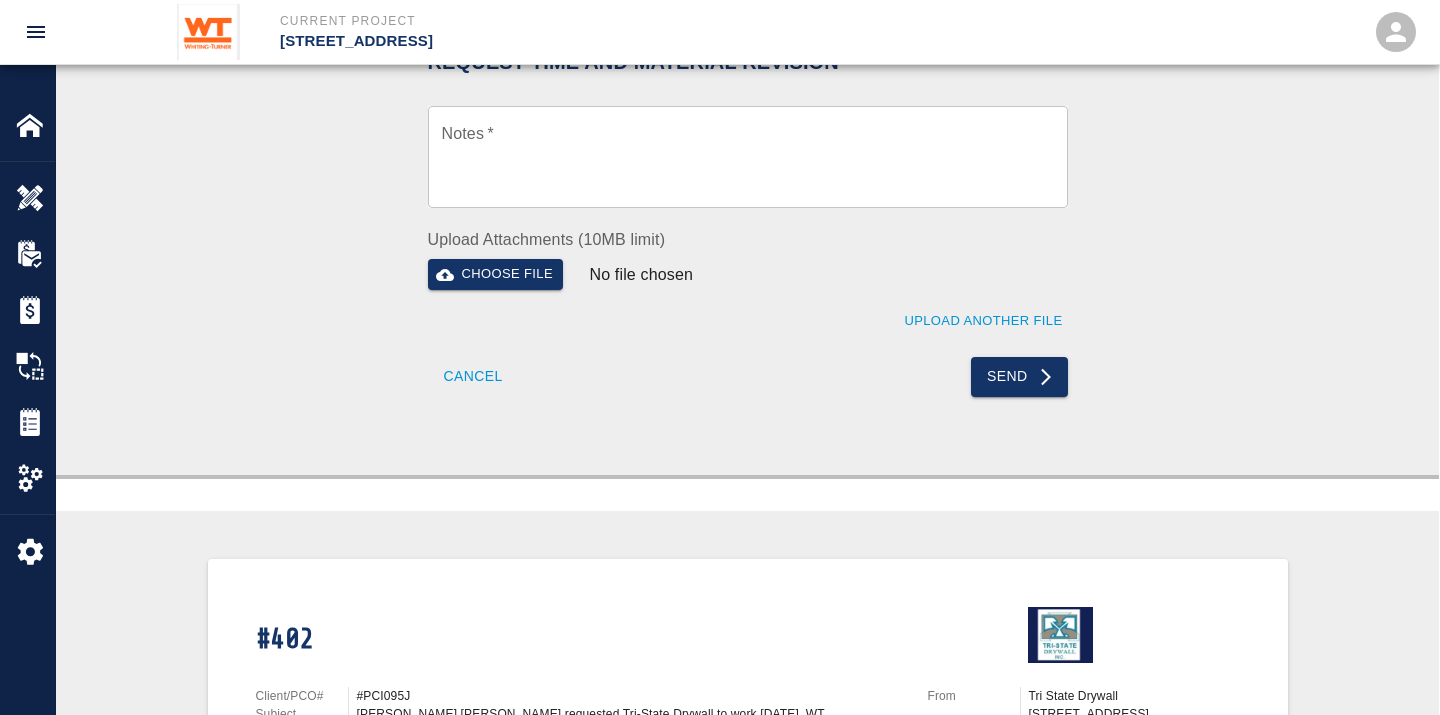 scroll, scrollTop: 468, scrollLeft: 0, axis: vertical 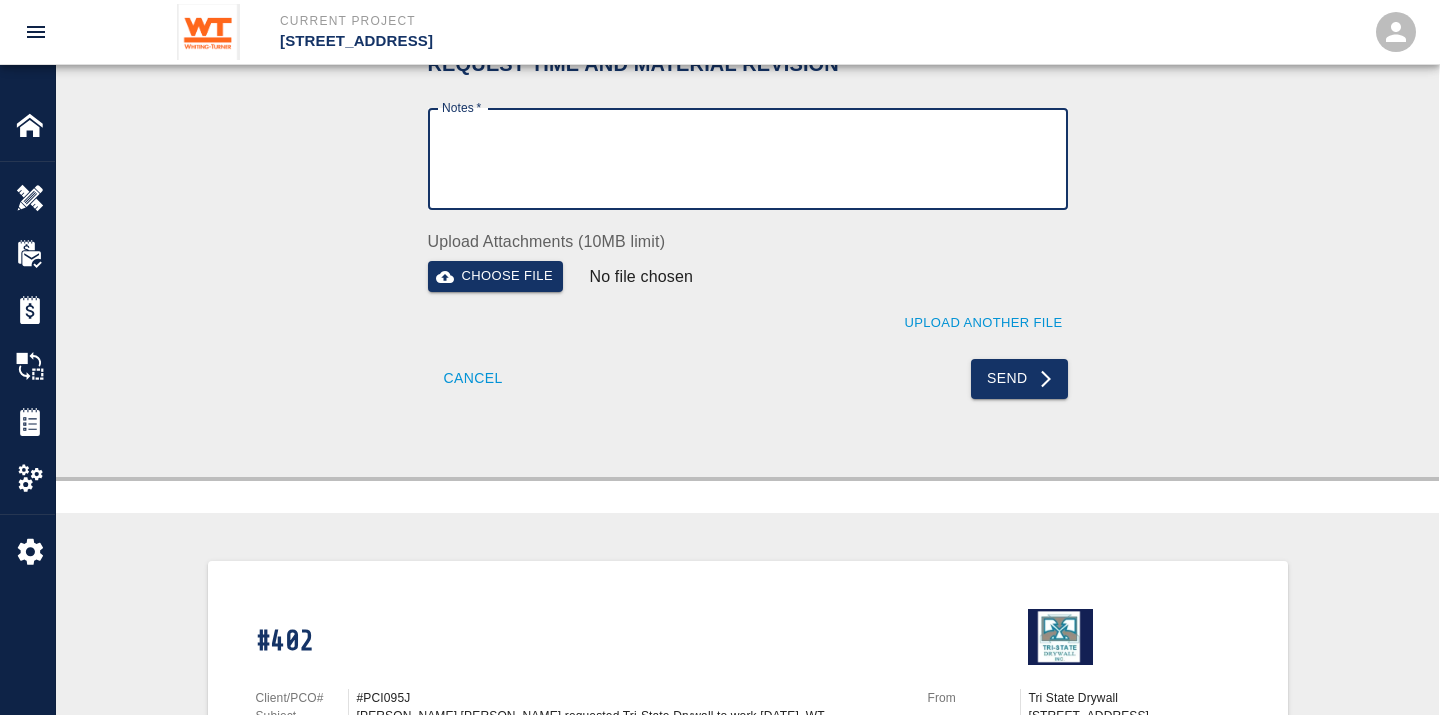 click on "Notes   *" at bounding box center (748, 159) 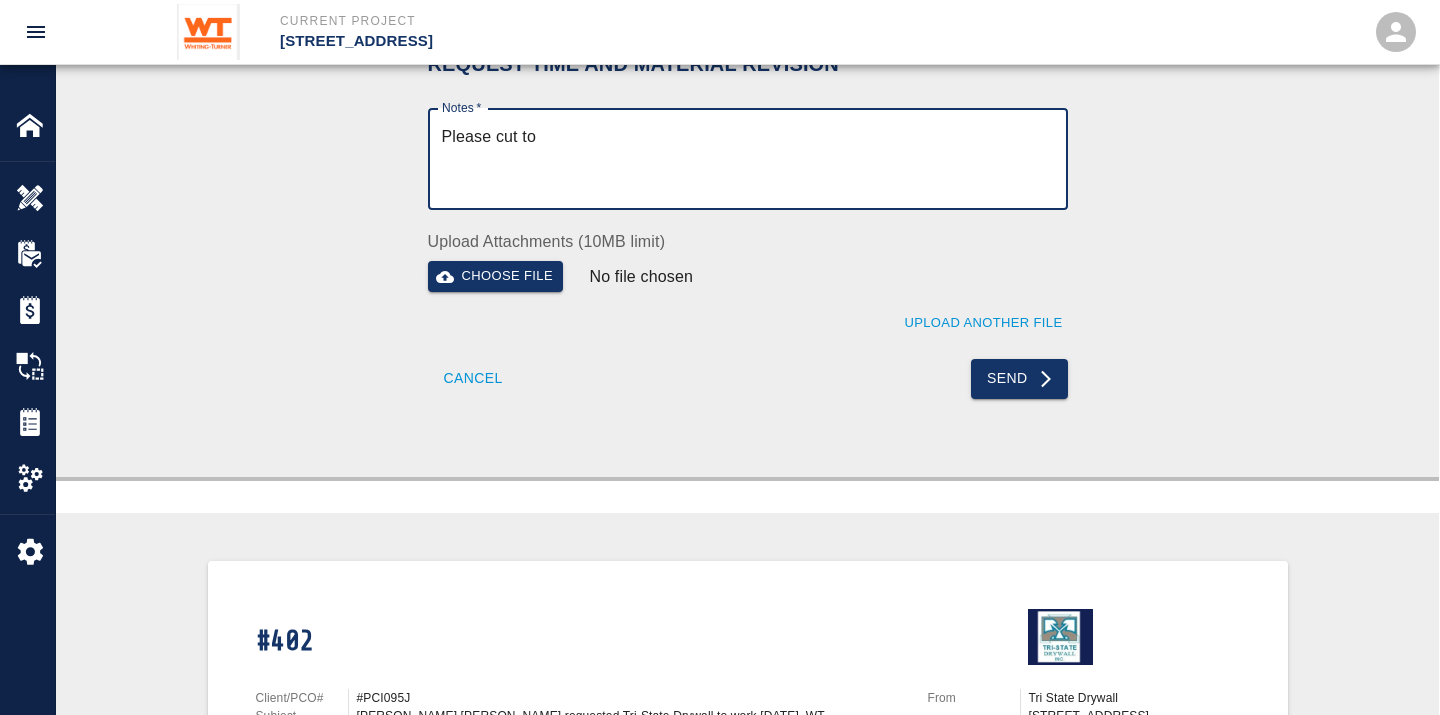 paste on "•	. 2nd Floor East setting reveal/finishing and West Finishing
•	Swing Single Stair 5 Door
•	Finisher Under Grand Stair
•	Loading Dock Ceiling tile
•	Service elevator corridor act tile ground floor.
•	Stair Press Door Adjustments going into [DATE] final" 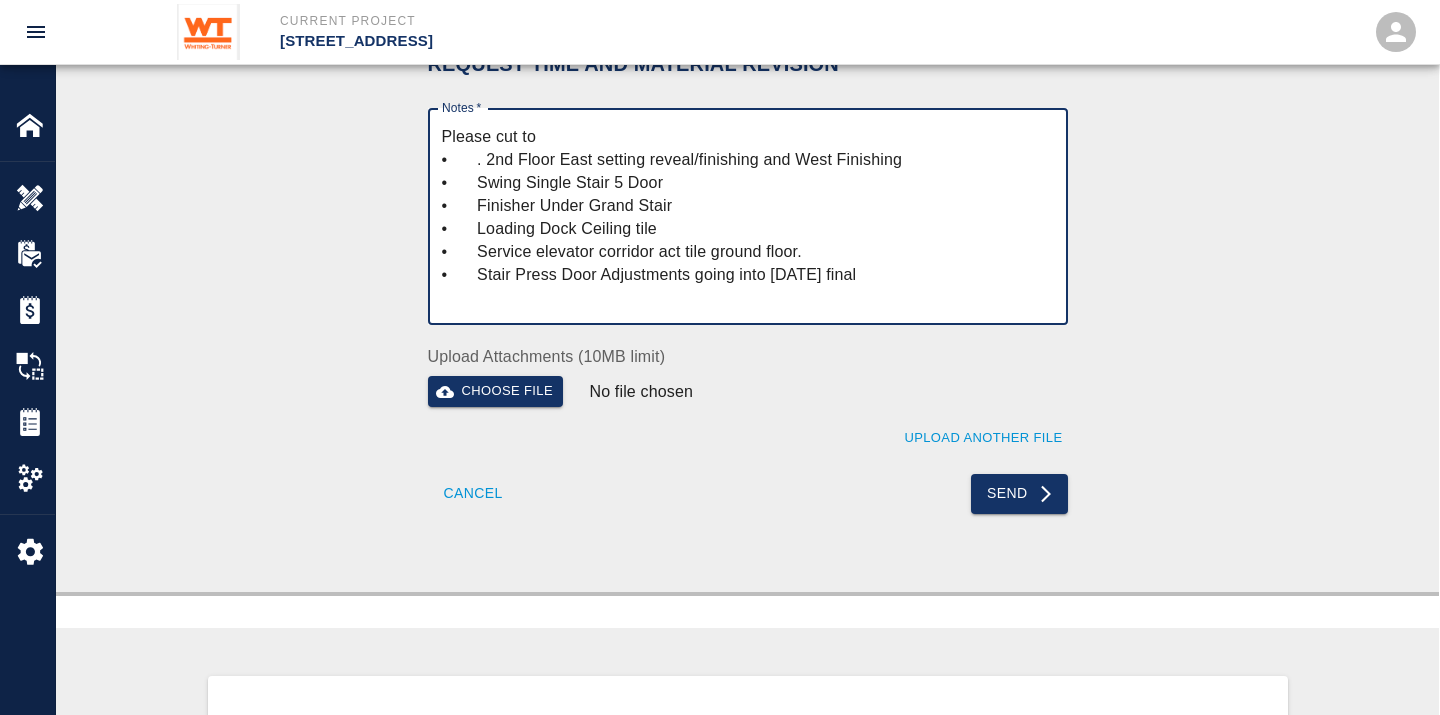 click on "Please cut to
•	. 2nd Floor East setting reveal/finishing and West Finishing
•	Swing Single Stair 5 Door
•	Finisher Under Grand Stair
•	Loading Dock Ceiling tile
•	Service elevator corridor act tile ground floor.
•	Stair Press Door Adjustments going into [DATE] final" at bounding box center (748, 217) 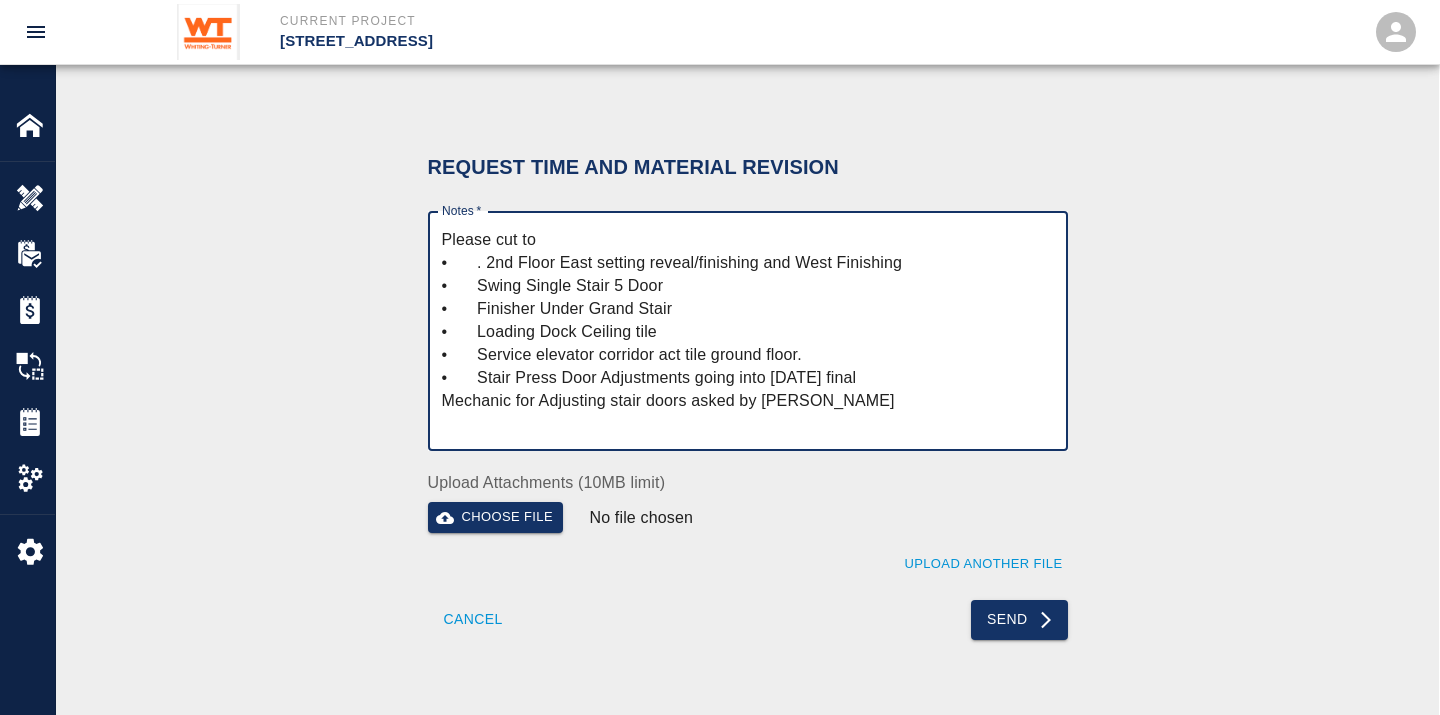 scroll, scrollTop: 355, scrollLeft: 0, axis: vertical 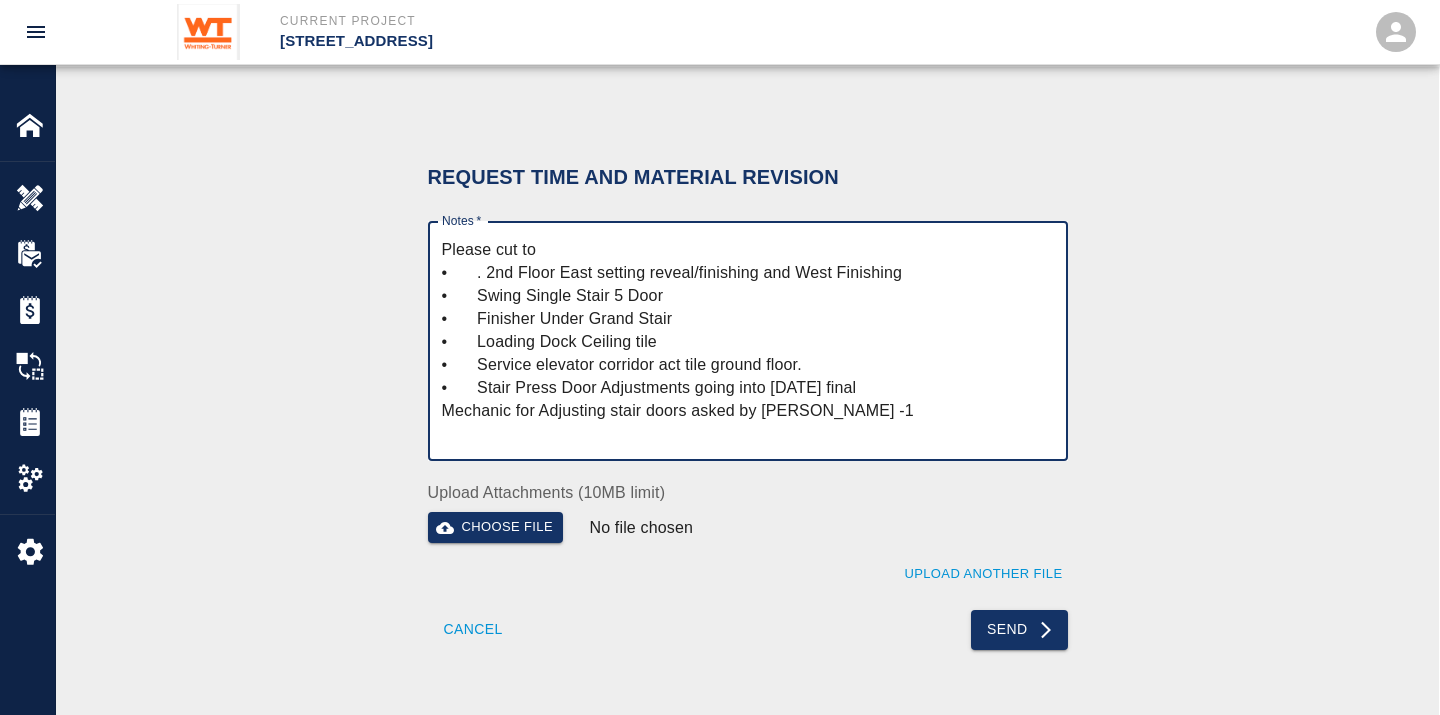 click on "Please cut to
•	. 2nd Floor East setting reveal/finishing and West Finishing
•	Swing Single Stair 5 Door
•	Finisher Under Grand Stair
•	Loading Dock Ceiling tile
•	Service elevator corridor act tile ground floor.
•	Stair Press Door Adjustments going into [DATE] final
Mechanic for Adjusting stair doors asked by [PERSON_NAME] -1" at bounding box center [748, 341] 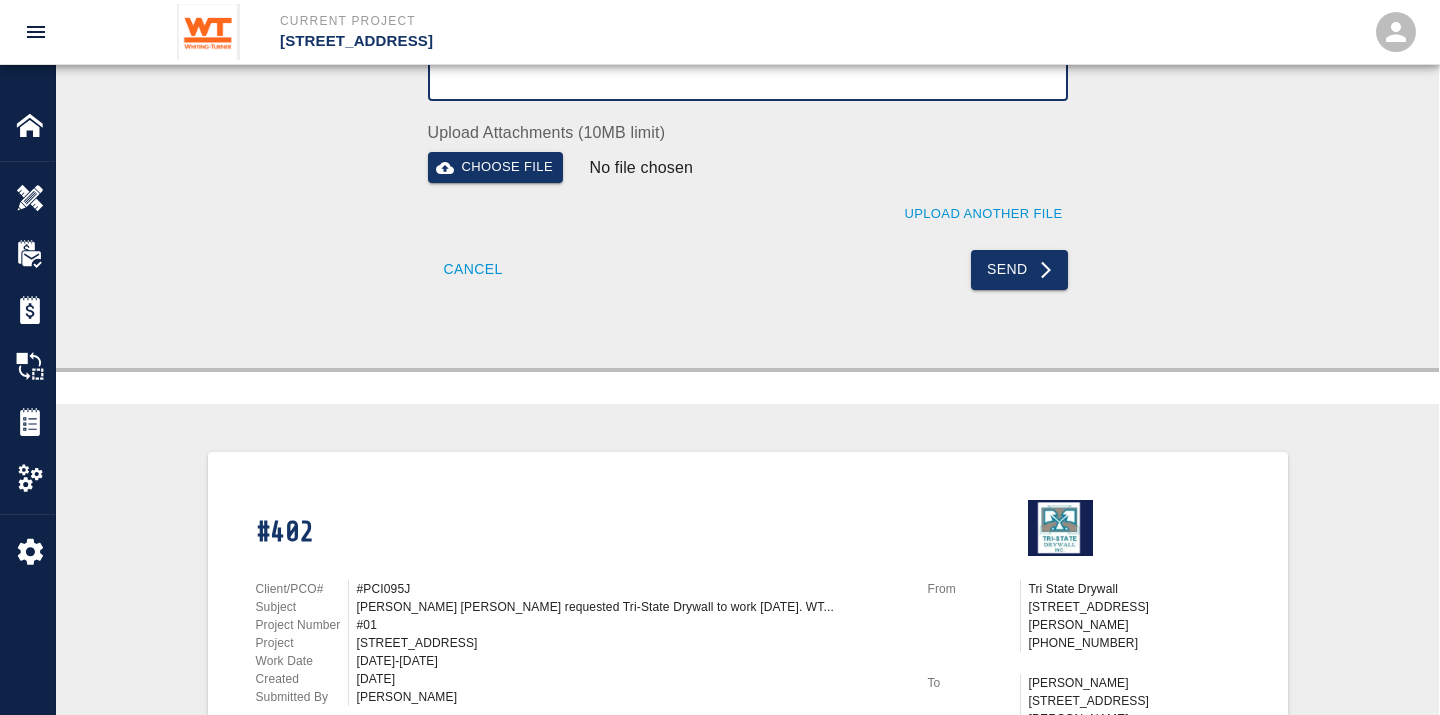 scroll, scrollTop: 716, scrollLeft: 0, axis: vertical 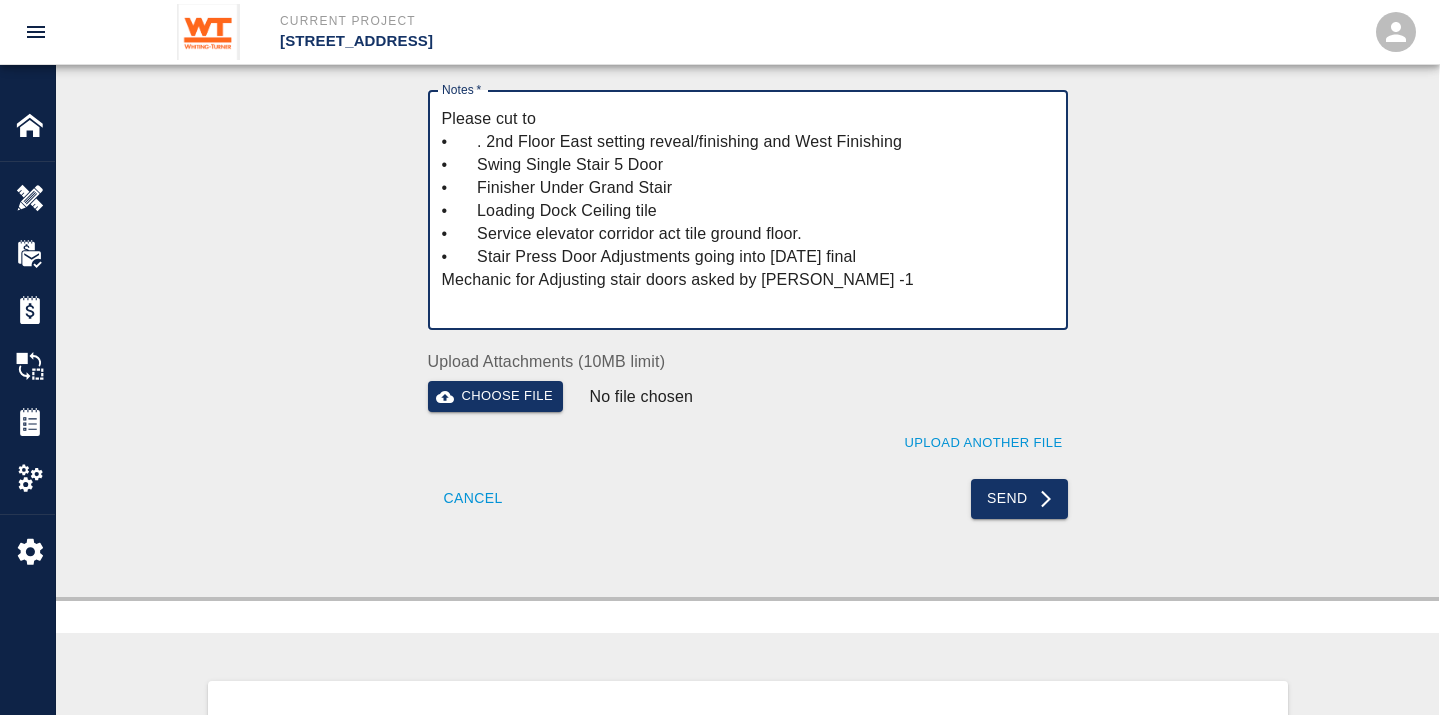 click on "Please cut to
•	. 2nd Floor East setting reveal/finishing and West Finishing
•	Swing Single Stair 5 Door
•	Finisher Under Grand Stair
•	Loading Dock Ceiling tile
•	Service elevator corridor act tile ground floor.
•	Stair Press Door Adjustments going into [DATE] final
Mechanic for Adjusting stair doors asked by [PERSON_NAME] -1" at bounding box center (748, 210) 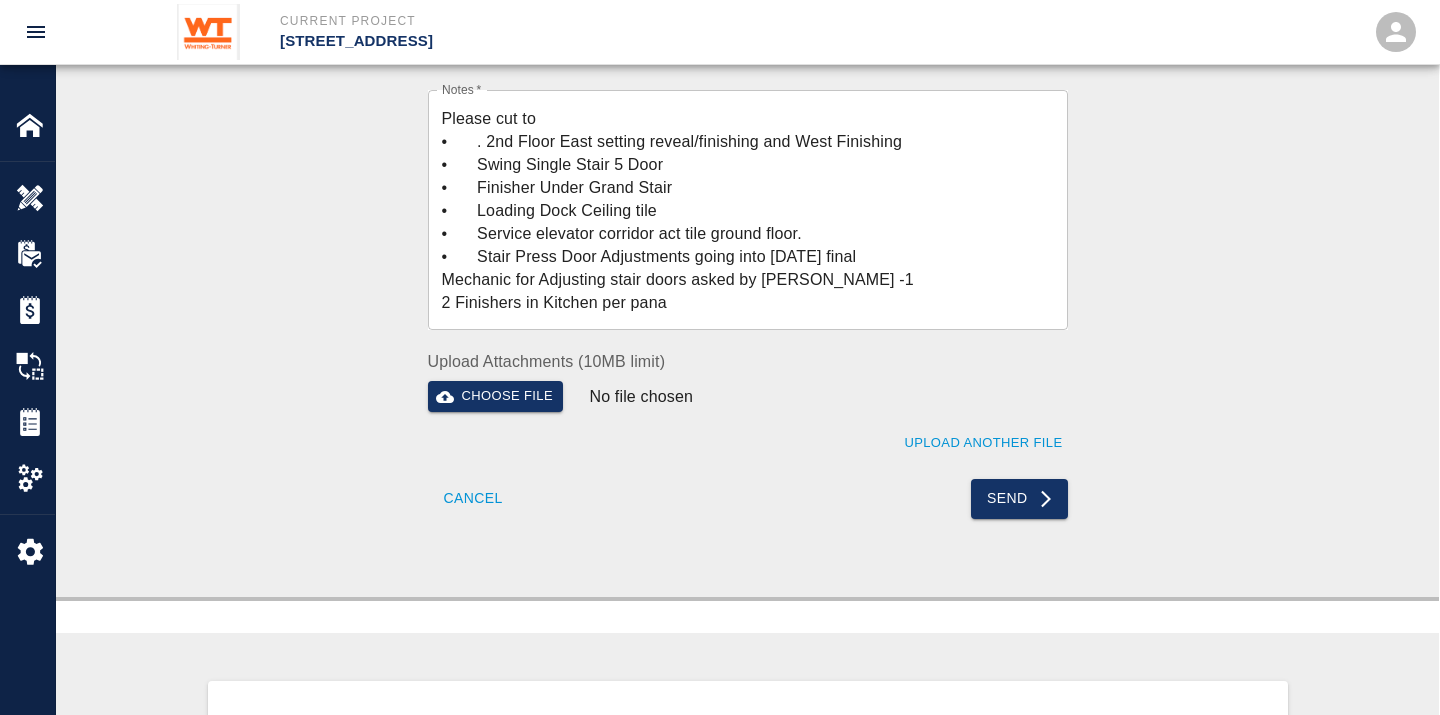 click on "Upload Attachments (10MB limit) Choose file No file chosen Upload Another File" at bounding box center (748, 394) 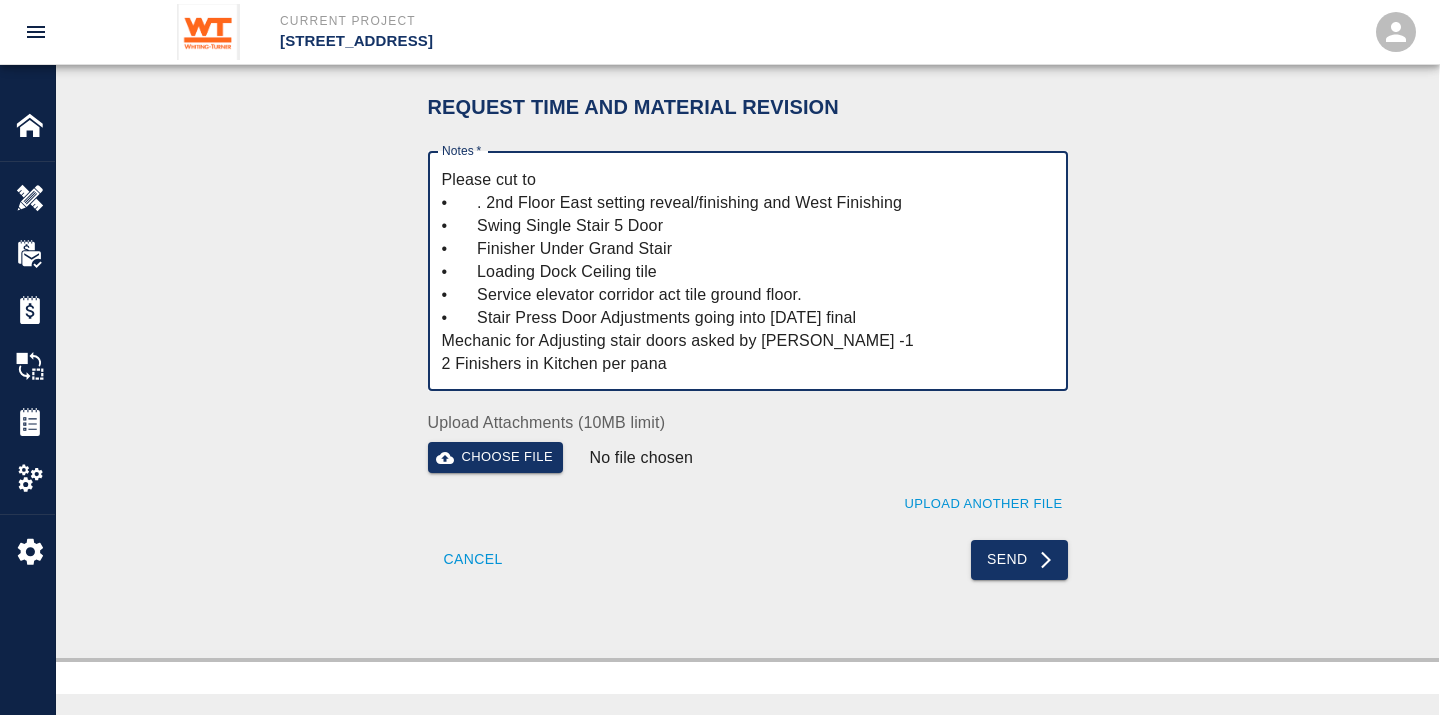 click on "Please cut to
•	. 2nd Floor East setting reveal/finishing and West Finishing
•	Swing Single Stair 5 Door
•	Finisher Under Grand Stair
•	Loading Dock Ceiling tile
•	Service elevator corridor act tile ground floor.
•	Stair Press Door Adjustments going into [DATE] final
Mechanic for Adjusting stair doors asked by [PERSON_NAME] -1
2 Finishers in Kitchen per pana" at bounding box center [748, 271] 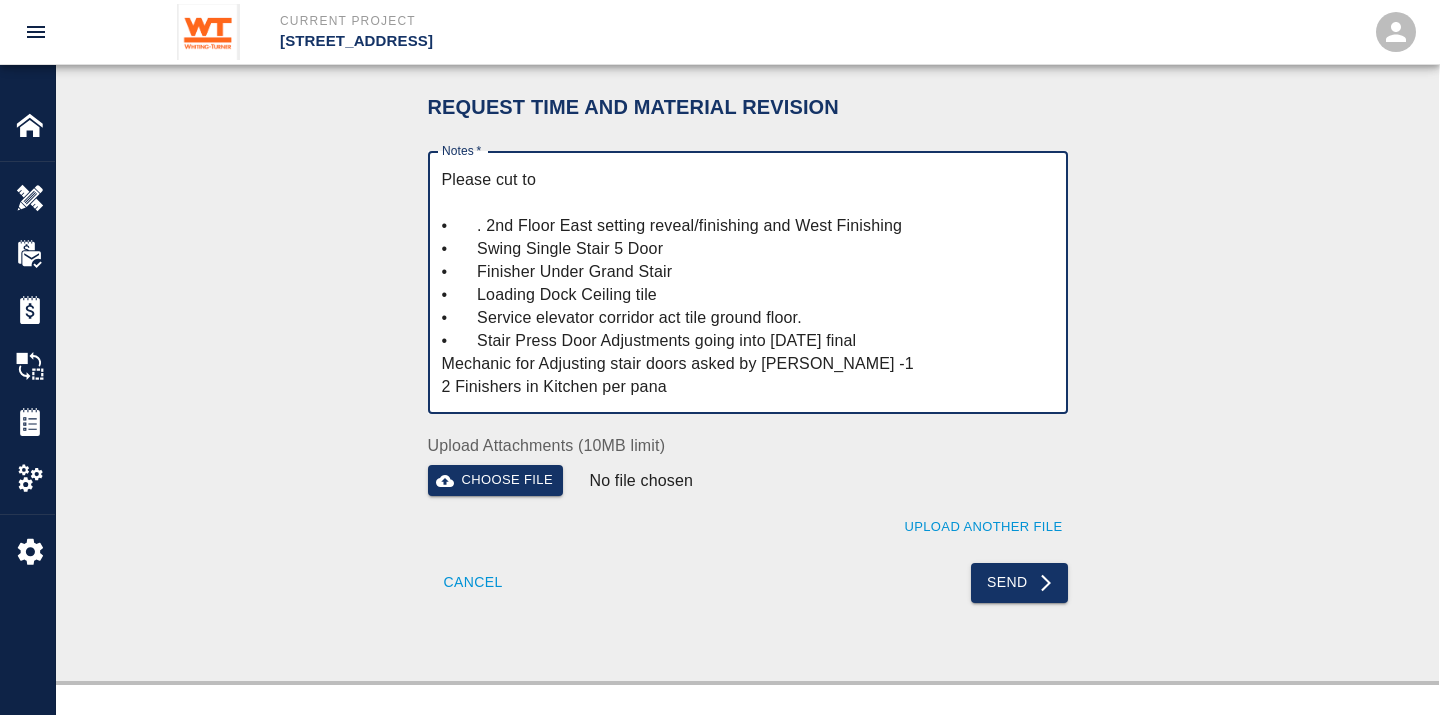 paste on "Lobby BOH shaftwalls. Dropping loading dock tile. L2 specialty ceiling at east. Finishers L2 and B1. Door hardware B1." 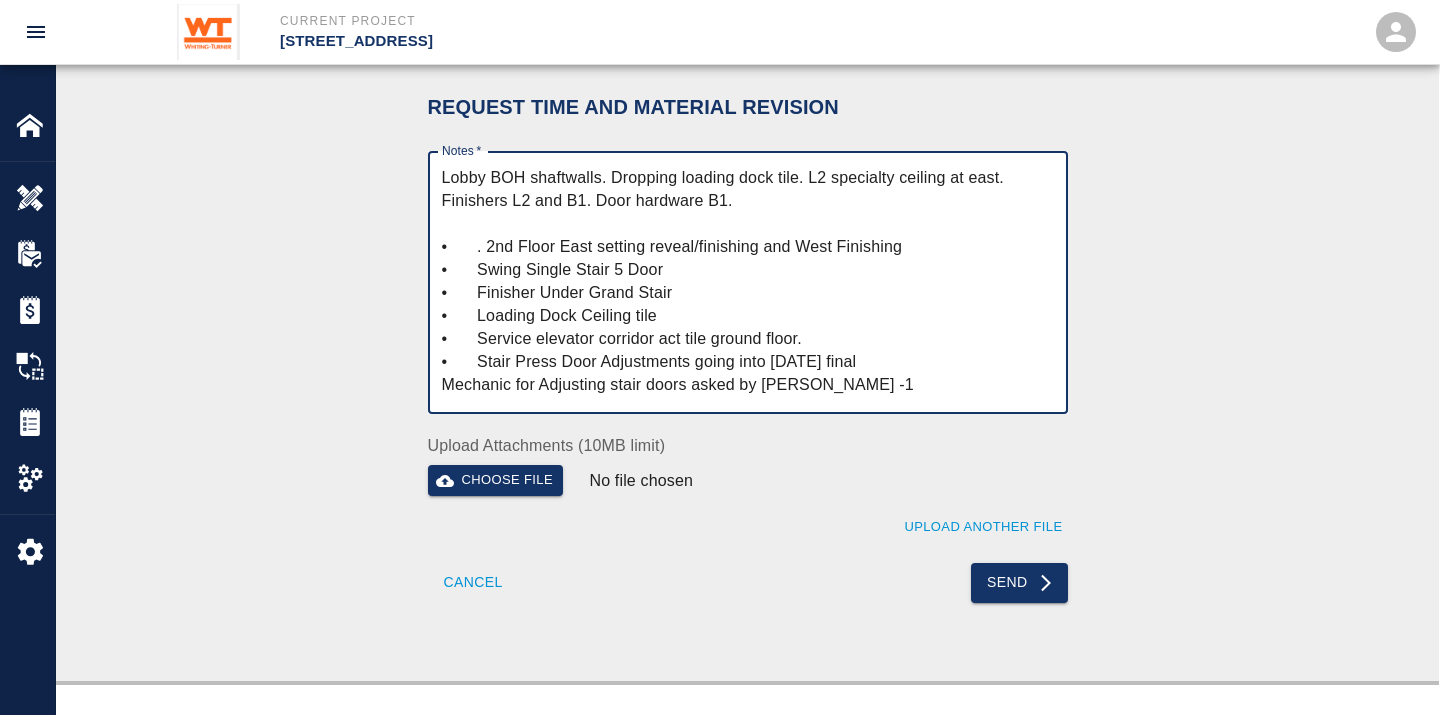 scroll, scrollTop: 0, scrollLeft: 0, axis: both 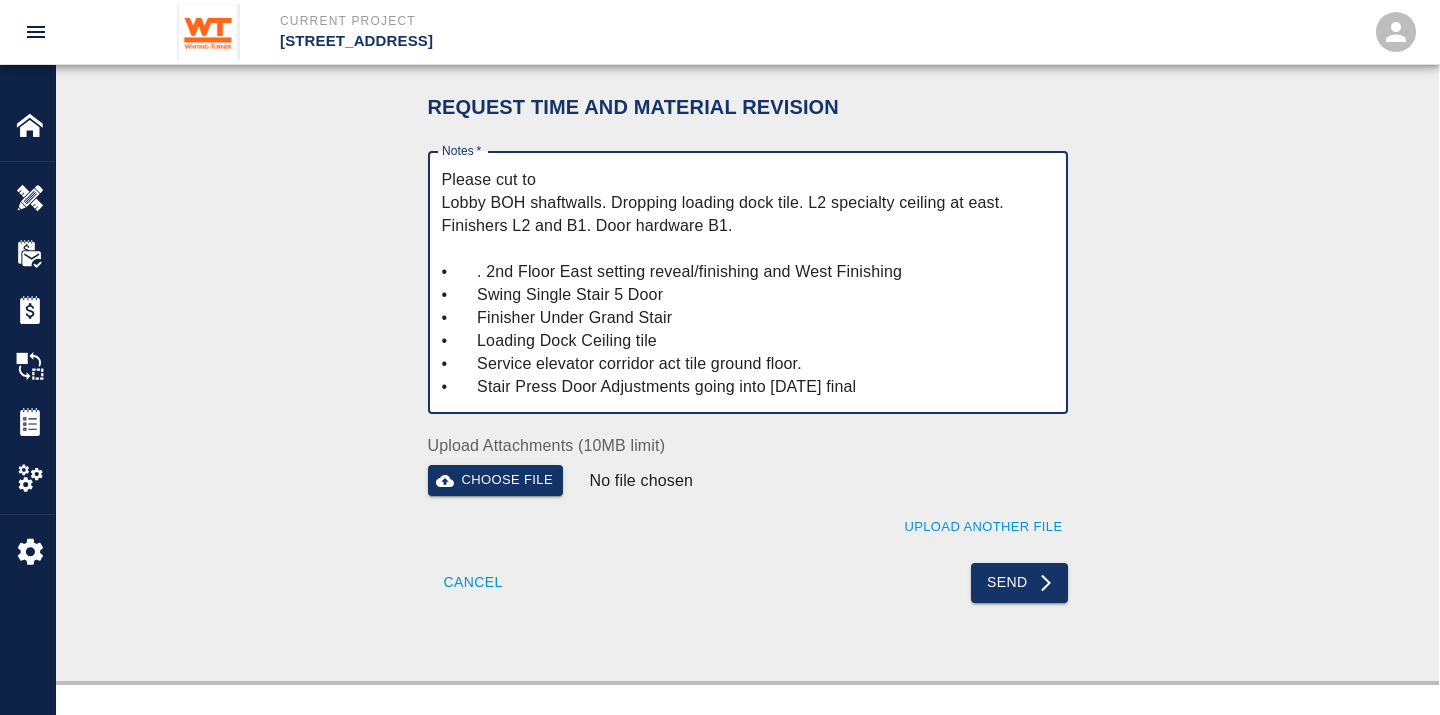 click on "Please cut to
Lobby BOH shaftwalls. Dropping loading dock tile. L2 specialty ceiling at east. Finishers L2 and B1. Door hardware B1.
•	. 2nd Floor East setting reveal/finishing and West Finishing
•	Swing Single Stair 5 Door
•	Finisher Under Grand Stair
•	Loading Dock Ceiling tile
•	Service elevator corridor act tile ground floor.
•	Stair Press Door Adjustments going into [DATE] final
Mechanic for Adjusting stair doors asked by [PERSON_NAME] -1
2 Finishers in Kitchen per pana" at bounding box center [748, 283] 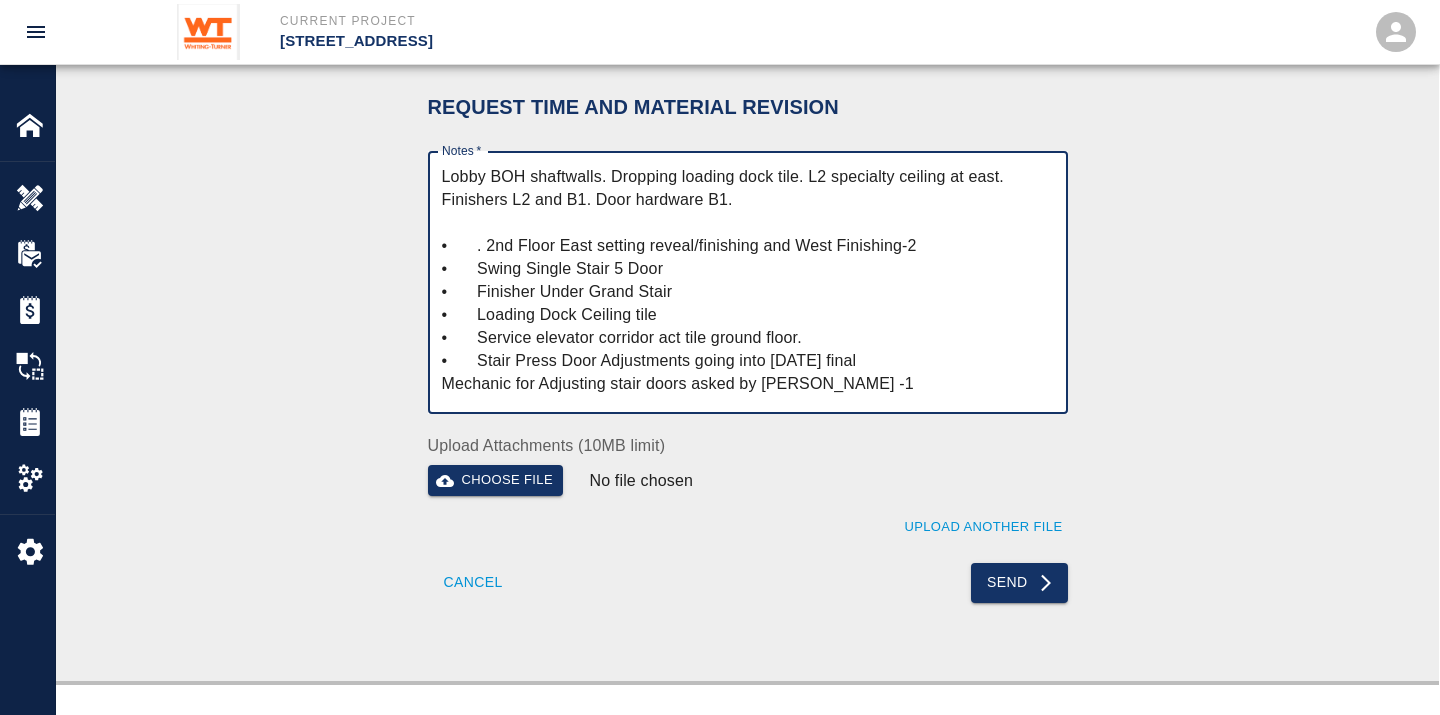 scroll, scrollTop: 45, scrollLeft: 0, axis: vertical 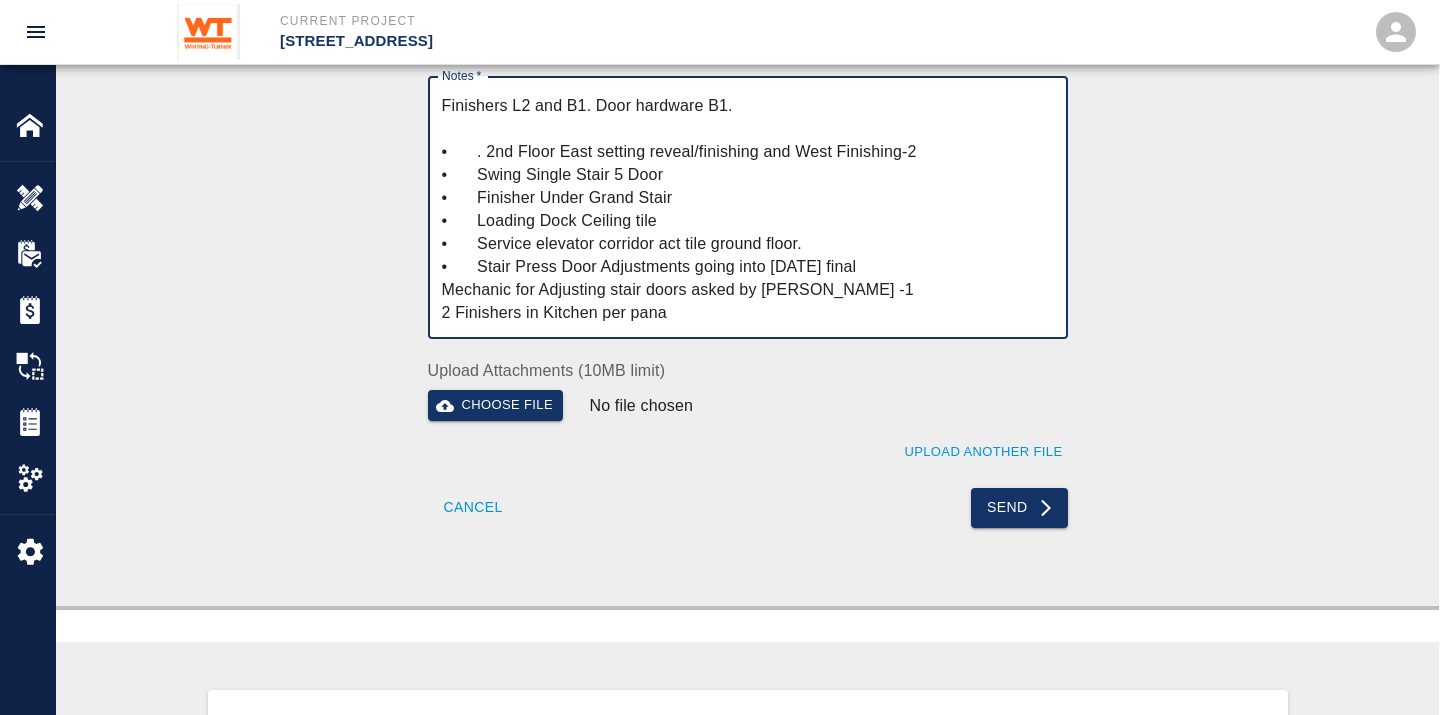click on "Please cut to
Lobby BOH shaftwalls. Dropping loading dock tile. L2 specialty ceiling at east. Finishers L2 and B1. Door hardware B1.
•	. 2nd Floor East setting reveal/finishing and West Finishing-2
•	Swing Single Stair 5 Door
•	Finisher Under Grand Stair
•	Loading Dock Ceiling tile
•	Service elevator corridor act tile ground floor.
•	Stair Press Door Adjustments going into [DATE] final
Mechanic for Adjusting stair doors asked by [PERSON_NAME] -1
2 Finishers in Kitchen per pana" at bounding box center [748, 208] 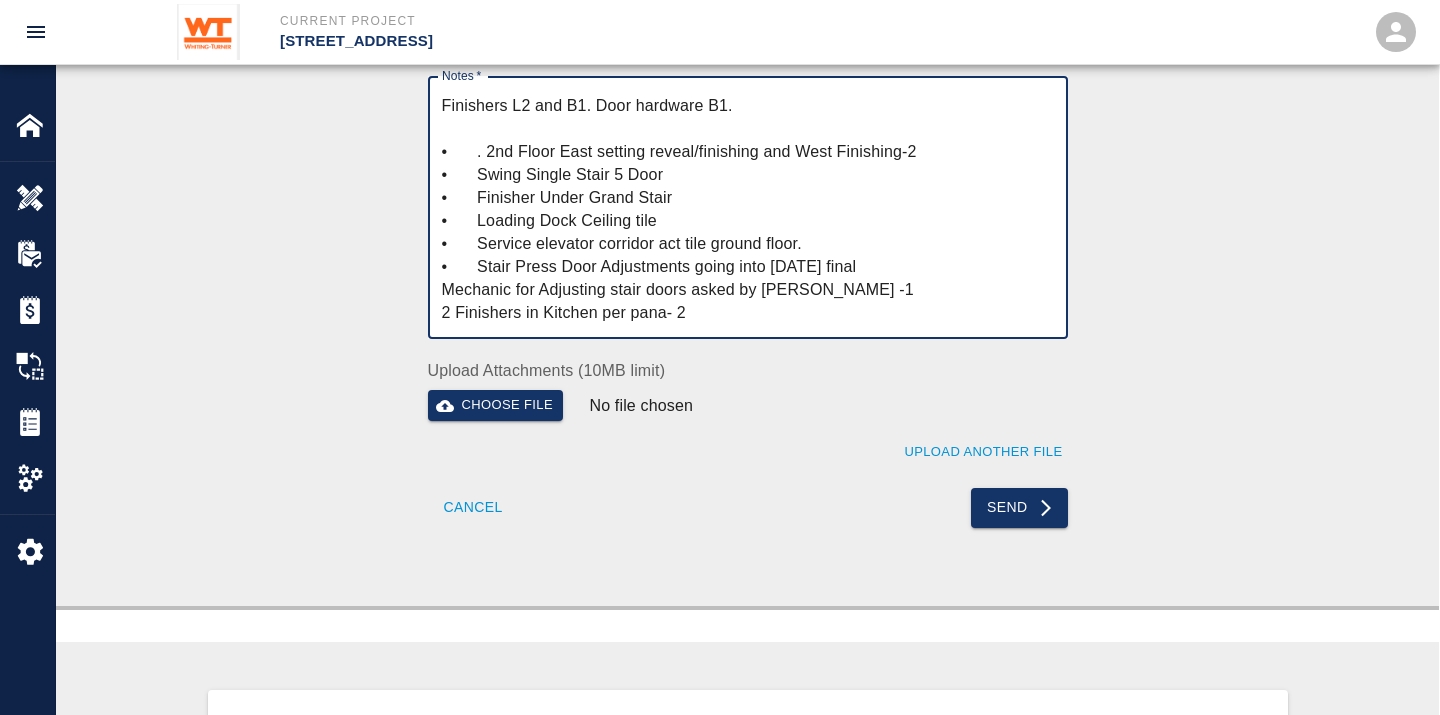 scroll, scrollTop: 0, scrollLeft: 0, axis: both 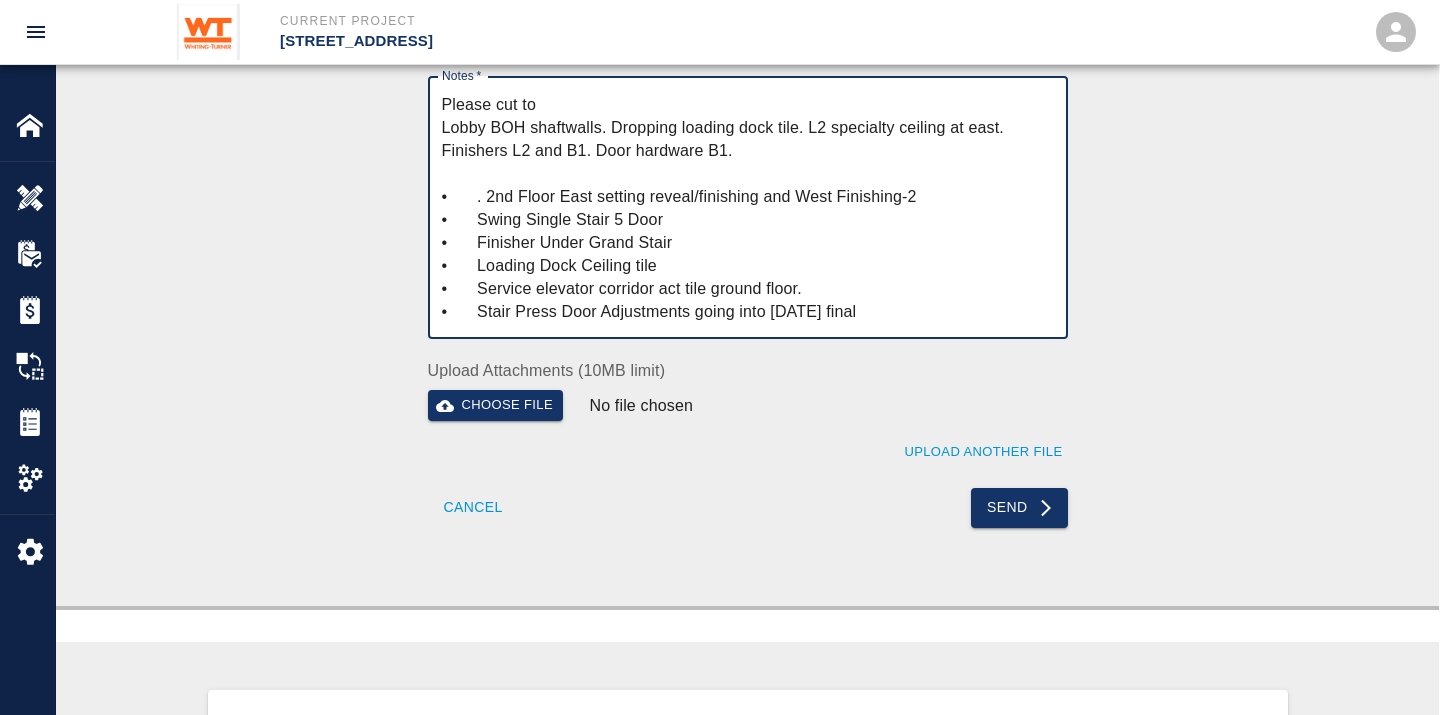 click on "Please cut to
Lobby BOH shaftwalls. Dropping loading dock tile. L2 specialty ceiling at east. Finishers L2 and B1. Door hardware B1.
•	. 2nd Floor East setting reveal/finishing and West Finishing-2
•	Swing Single Stair 5 Door
•	Finisher Under Grand Stair
•	Loading Dock Ceiling tile
•	Service elevator corridor act tile ground floor.
•	Stair Press Door Adjustments going into [DATE] final
Mechanic for Adjusting stair doors asked by [PERSON_NAME] -1
2 Finishers in Kitchen per pana- 2" at bounding box center [748, 208] 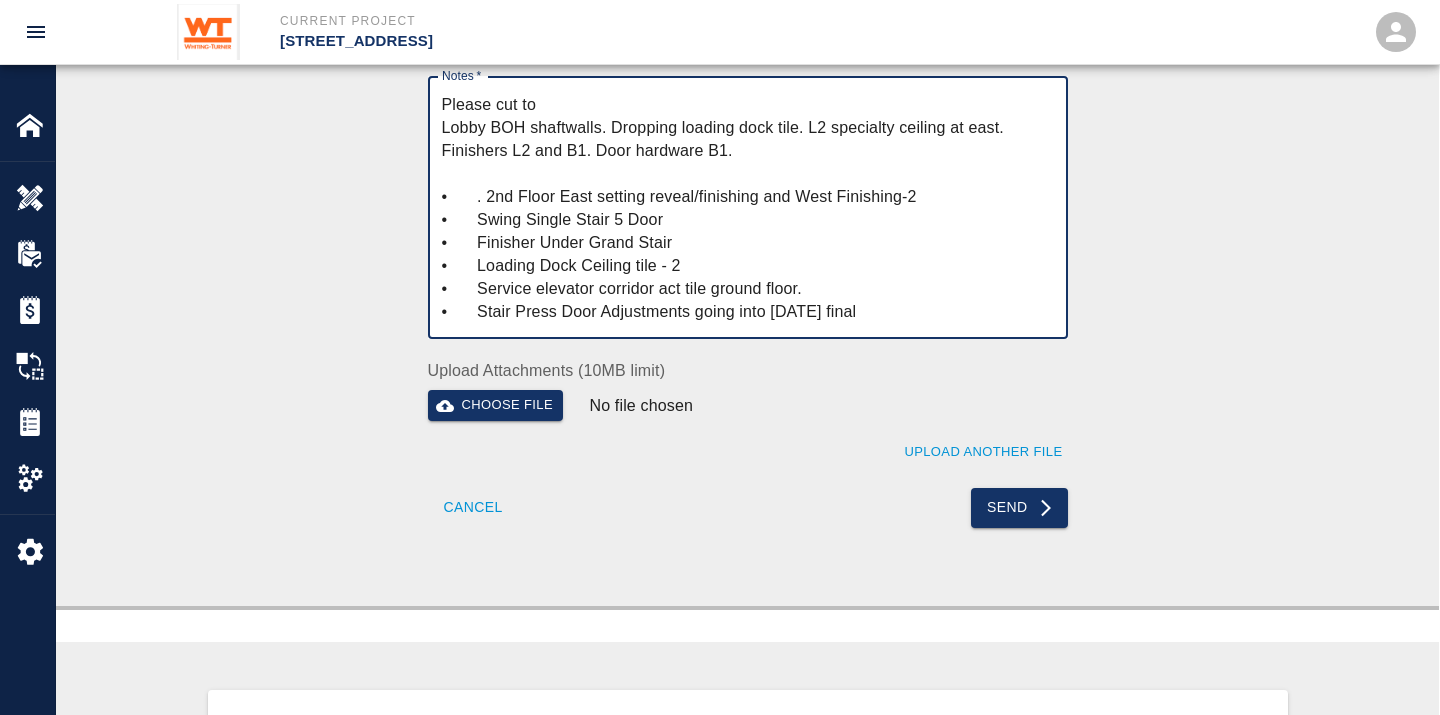 click on "Please cut to
Lobby BOH shaftwalls. Dropping loading dock tile. L2 specialty ceiling at east. Finishers L2 and B1. Door hardware B1.
•	. 2nd Floor East setting reveal/finishing and West Finishing-2
•	Swing Single Stair 5 Door
•	Finisher Under Grand Stair
•	Loading Dock Ceiling tile - 2
•	Service elevator corridor act tile ground floor.
•	Stair Press Door Adjustments going into [DATE] final
Mechanic for Adjusting stair doors asked by [PERSON_NAME] -1
2 Finishers in Kitchen per pana- 2" at bounding box center [748, 208] 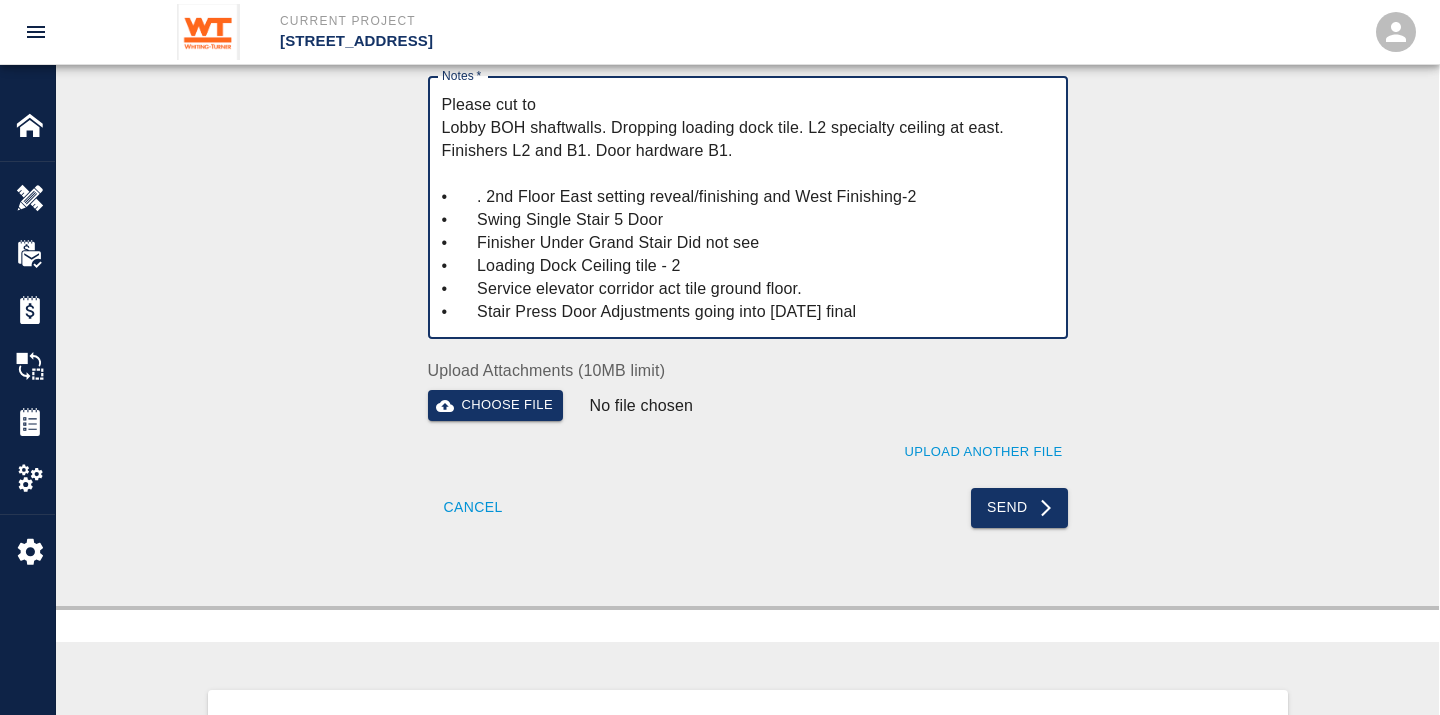 click on "Please cut to
Lobby BOH shaftwalls. Dropping loading dock tile. L2 specialty ceiling at east. Finishers L2 and B1. Door hardware B1.
•	. 2nd Floor East setting reveal/finishing and West Finishing-2
•	Swing Single Stair 5 Door
•	Finisher Under Grand Stair Did not see
•	Loading Dock Ceiling tile - 2
•	Service elevator corridor act tile ground floor.
•	Stair Press Door Adjustments going into [DATE] final
Mechanic for Adjusting stair doors asked by [PERSON_NAME] -1
2 Finishers in Kitchen per pana- 2" at bounding box center [748, 208] 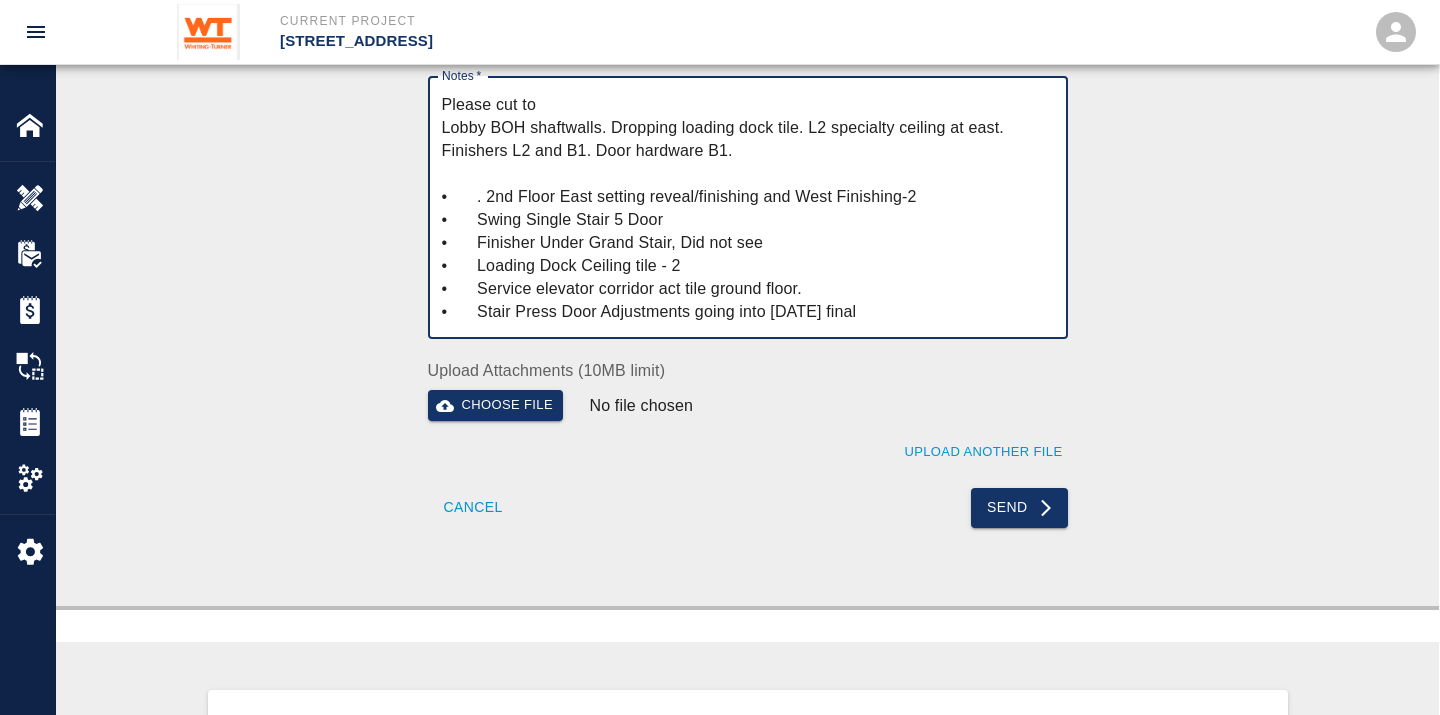 click on "Please cut to
Lobby BOH shaftwalls. Dropping loading dock tile. L2 specialty ceiling at east. Finishers L2 and B1. Door hardware B1.
•	. 2nd Floor East setting reveal/finishing and West Finishing-2
•	Swing Single Stair 5 Door
•	Finisher Under Grand Stair, Did not see
•	Loading Dock Ceiling tile - 2
•	Service elevator corridor act tile ground floor.
•	Stair Press Door Adjustments going into [DATE] final
Mechanic for Adjusting stair doors asked by [PERSON_NAME] -1
2 Finishers in Kitchen per pana- 2" at bounding box center (748, 208) 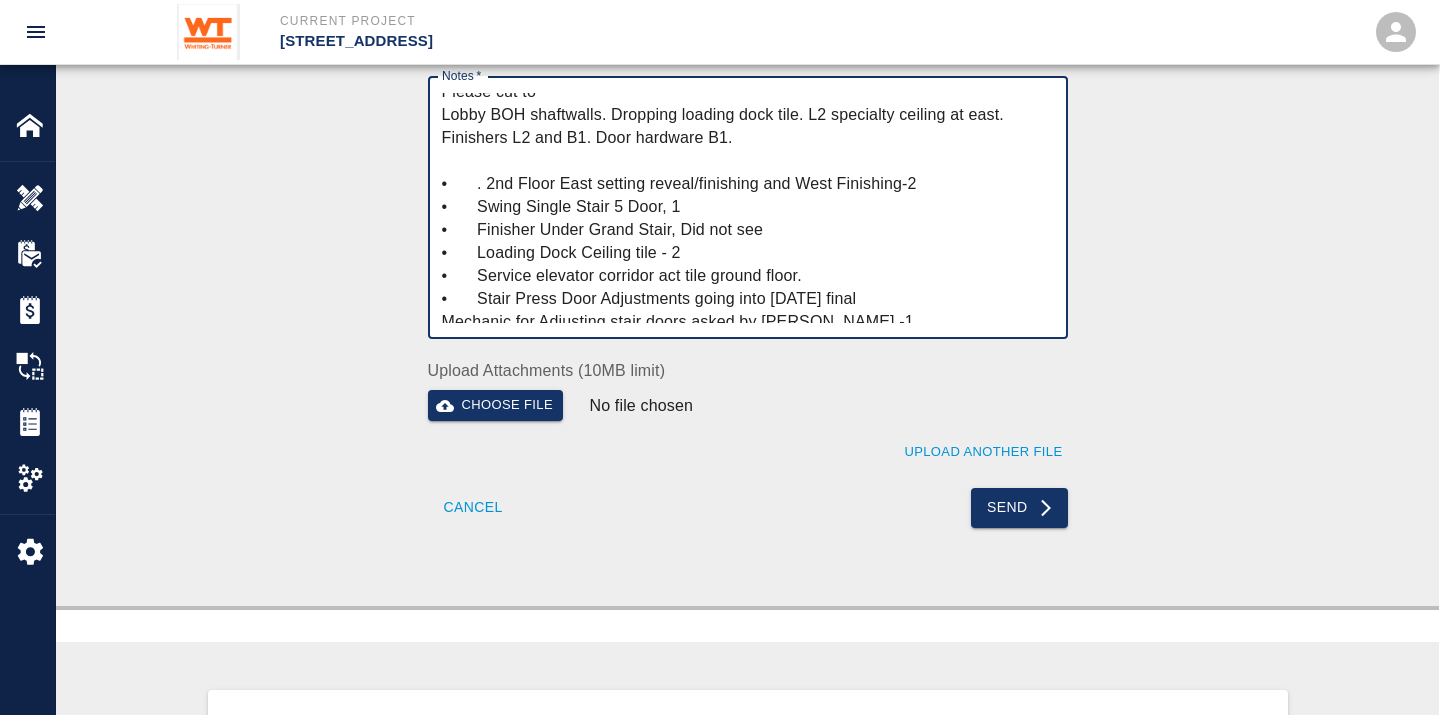 scroll, scrollTop: 6, scrollLeft: 0, axis: vertical 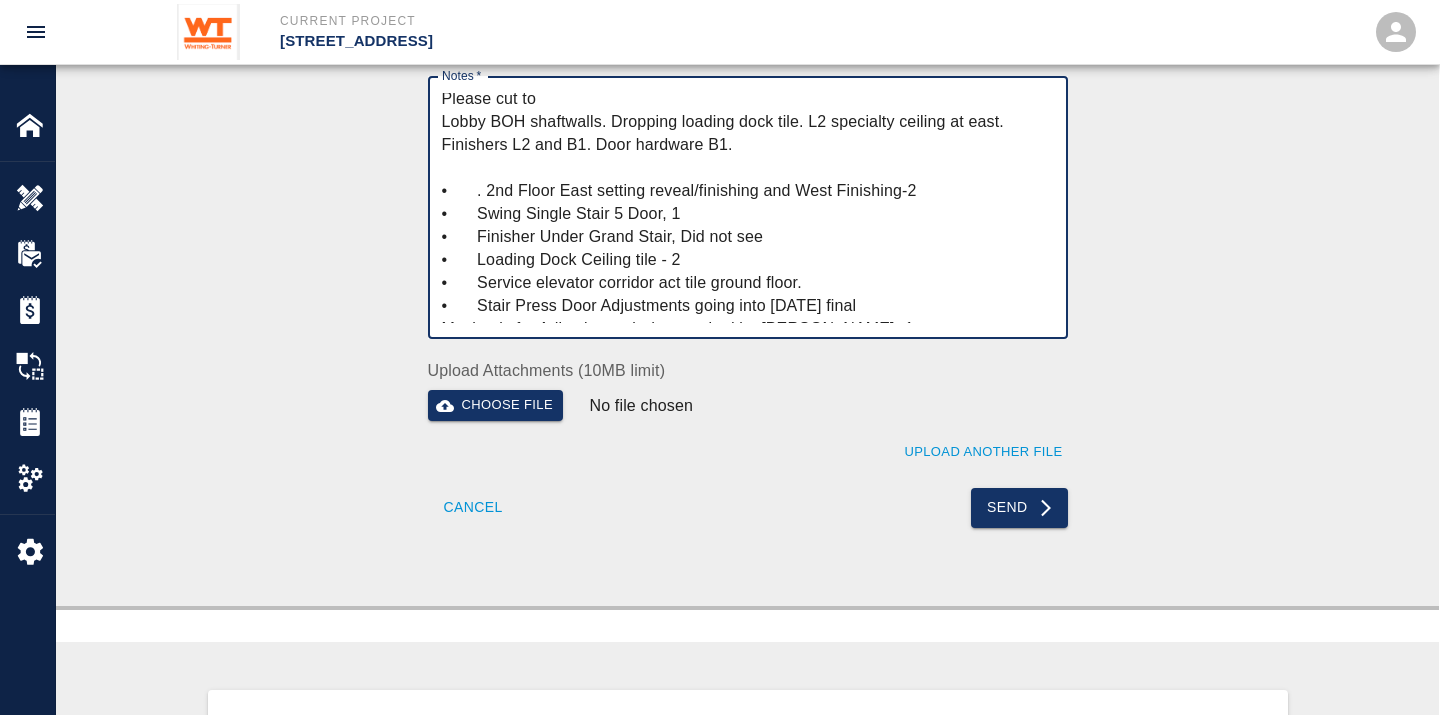 click on "Please cut to
Lobby BOH shaftwalls. Dropping loading dock tile. L2 specialty ceiling at east. Finishers L2 and B1. Door hardware B1.
•	. 2nd Floor East setting reveal/finishing and West Finishing-2
•	Swing Single Stair 5 Door, 1
•	Finisher Under Grand Stair, Did not see
•	Loading Dock Ceiling tile - 2
•	Service elevator corridor act tile ground floor.
•	Stair Press Door Adjustments going into [DATE] final
Mechanic for Adjusting stair doors asked by [PERSON_NAME] -1
2 Finishers in Kitchen per pana- 2" at bounding box center (748, 208) 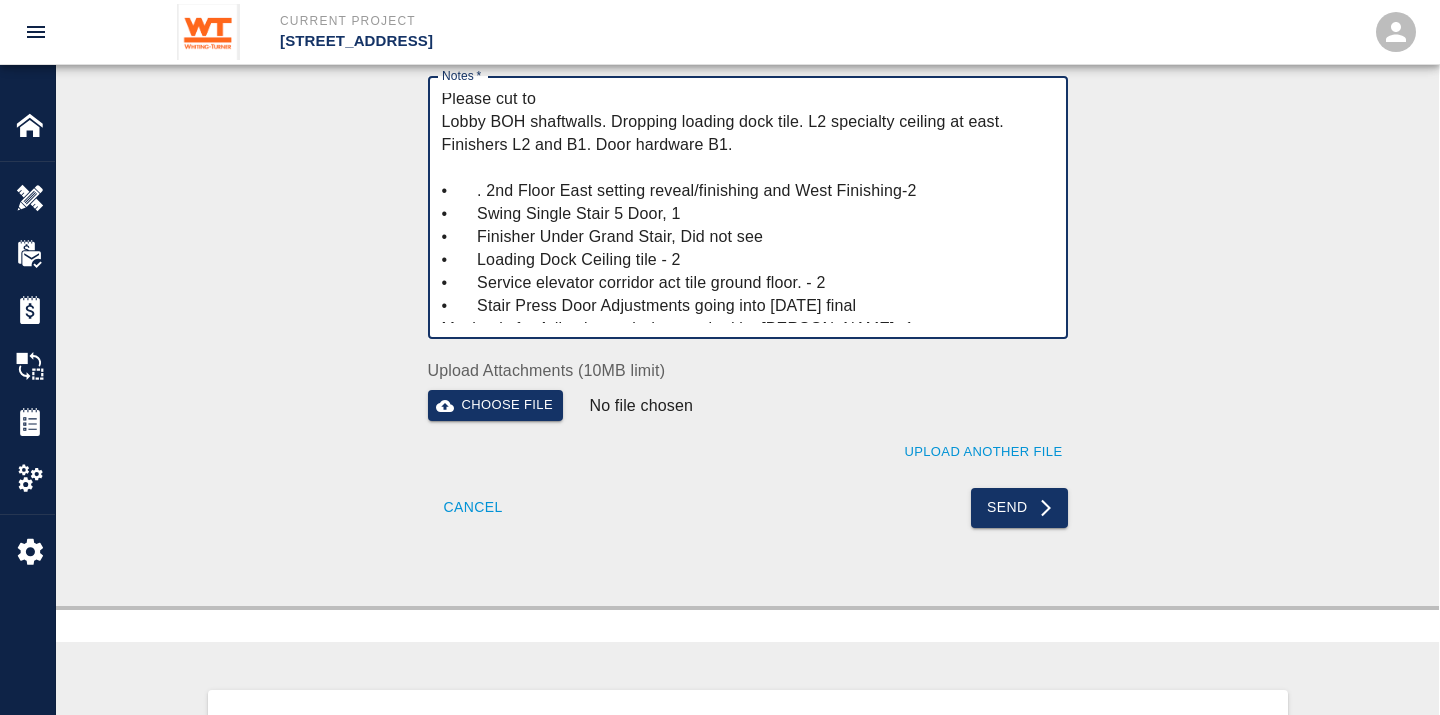scroll, scrollTop: 45, scrollLeft: 0, axis: vertical 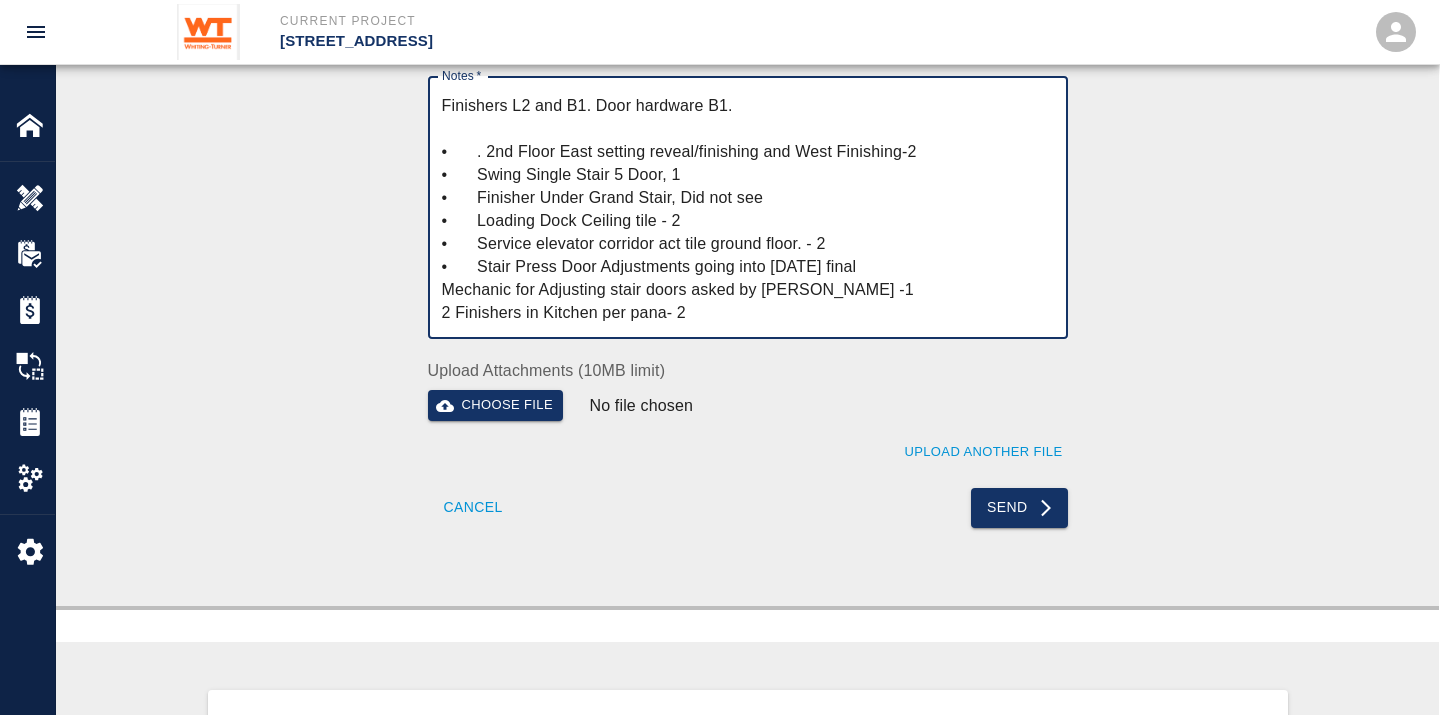 click on "Please cut to
Lobby BOH shaftwalls. Dropping loading dock tile. L2 specialty ceiling at east. Finishers L2 and B1. Door hardware B1.
•	. 2nd Floor East setting reveal/finishing and West Finishing-2
•	Swing Single Stair 5 Door, 1
•	Finisher Under Grand Stair, Did not see
•	Loading Dock Ceiling tile - 2
•	Service elevator corridor act tile ground floor. - 2
•	Stair Press Door Adjustments going into [DATE] final
Mechanic for Adjusting stair doors asked by [PERSON_NAME] -1
2 Finishers in Kitchen per pana- 2" at bounding box center [748, 208] 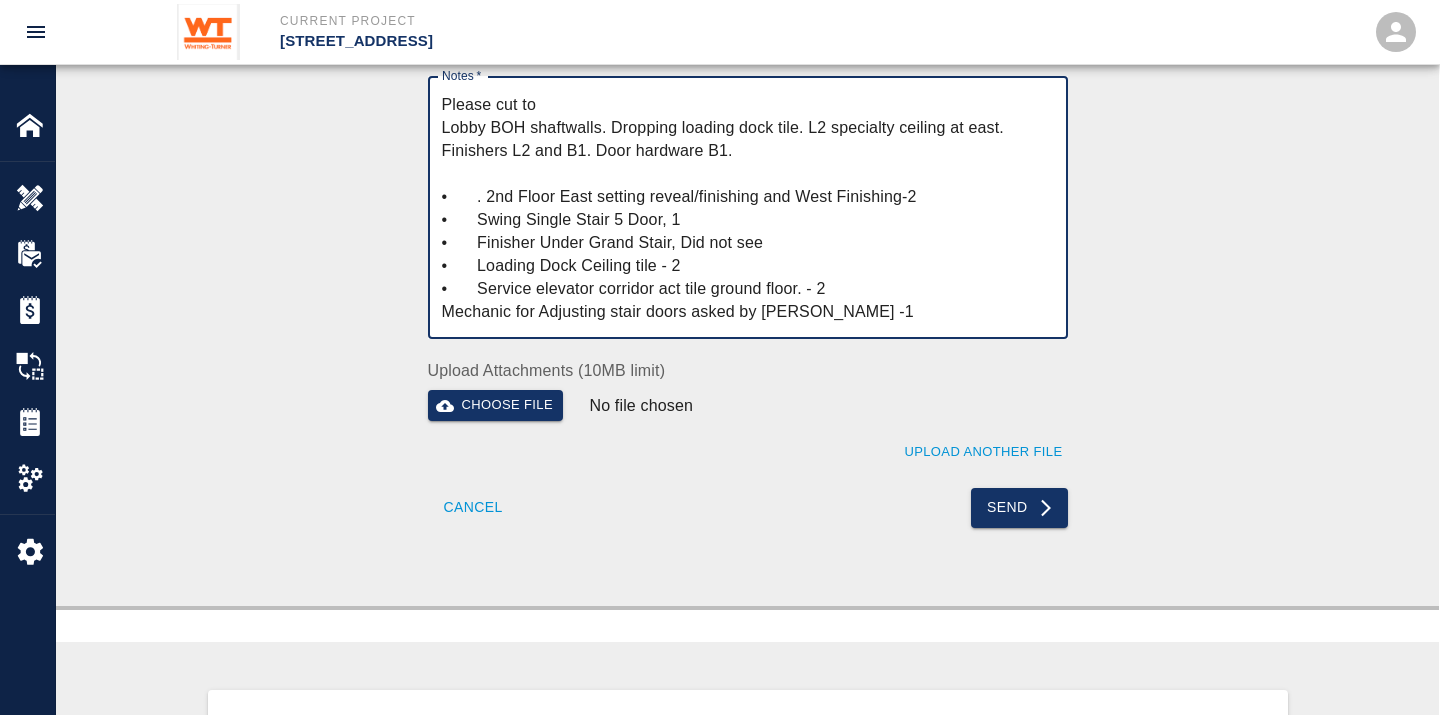 scroll, scrollTop: 1, scrollLeft: 0, axis: vertical 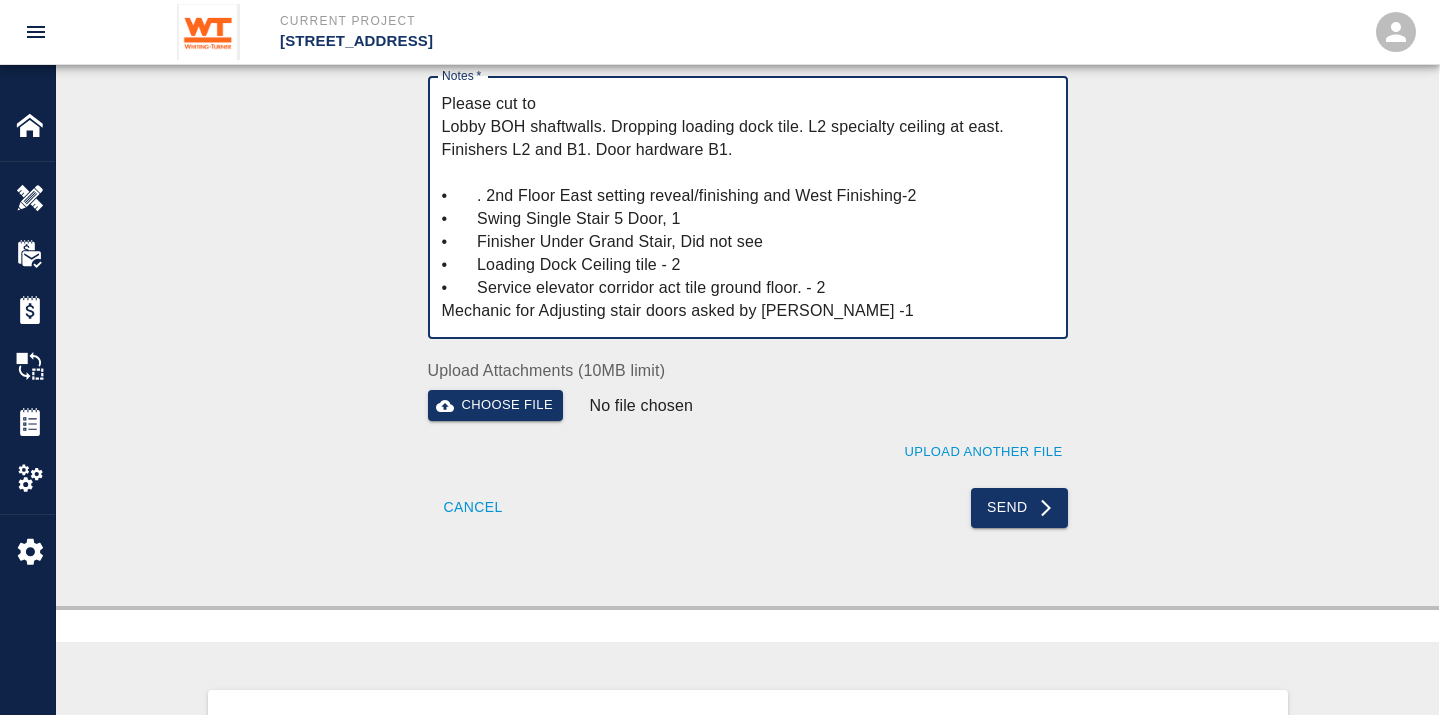 click on "Please cut to
Lobby BOH shaftwalls. Dropping loading dock tile. L2 specialty ceiling at east. Finishers L2 and B1. Door hardware B1.
•	. 2nd Floor East setting reveal/finishing and West Finishing-2
•	Swing Single Stair 5 Door, 1
•	Finisher Under Grand Stair, Did not see
•	Loading Dock Ceiling tile - 2
•	Service elevator corridor act tile ground floor. - 2
Mechanic for Adjusting stair doors asked by [PERSON_NAME] -1
2 Finishers in Kitchen per pana- 2" at bounding box center (748, 208) 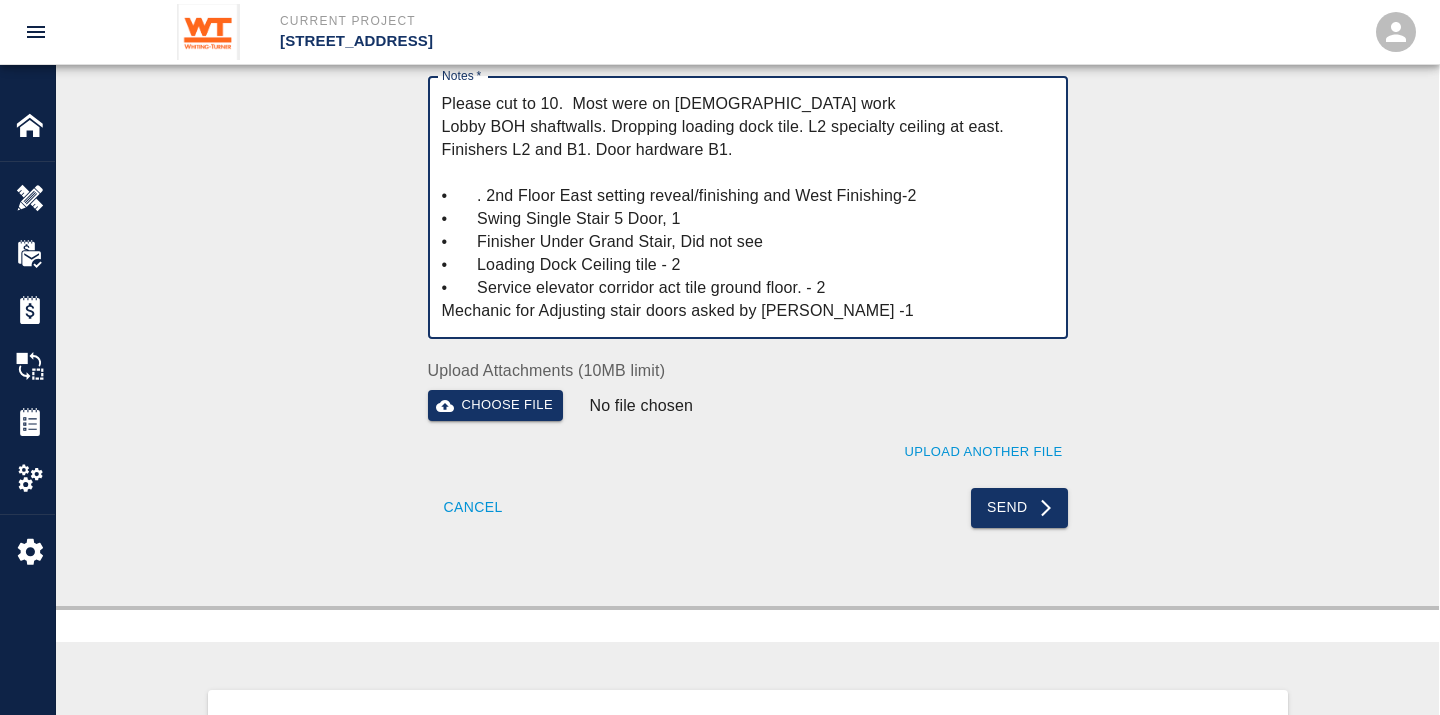 drag, startPoint x: 728, startPoint y: 150, endPoint x: 441, endPoint y: 117, distance: 288.891 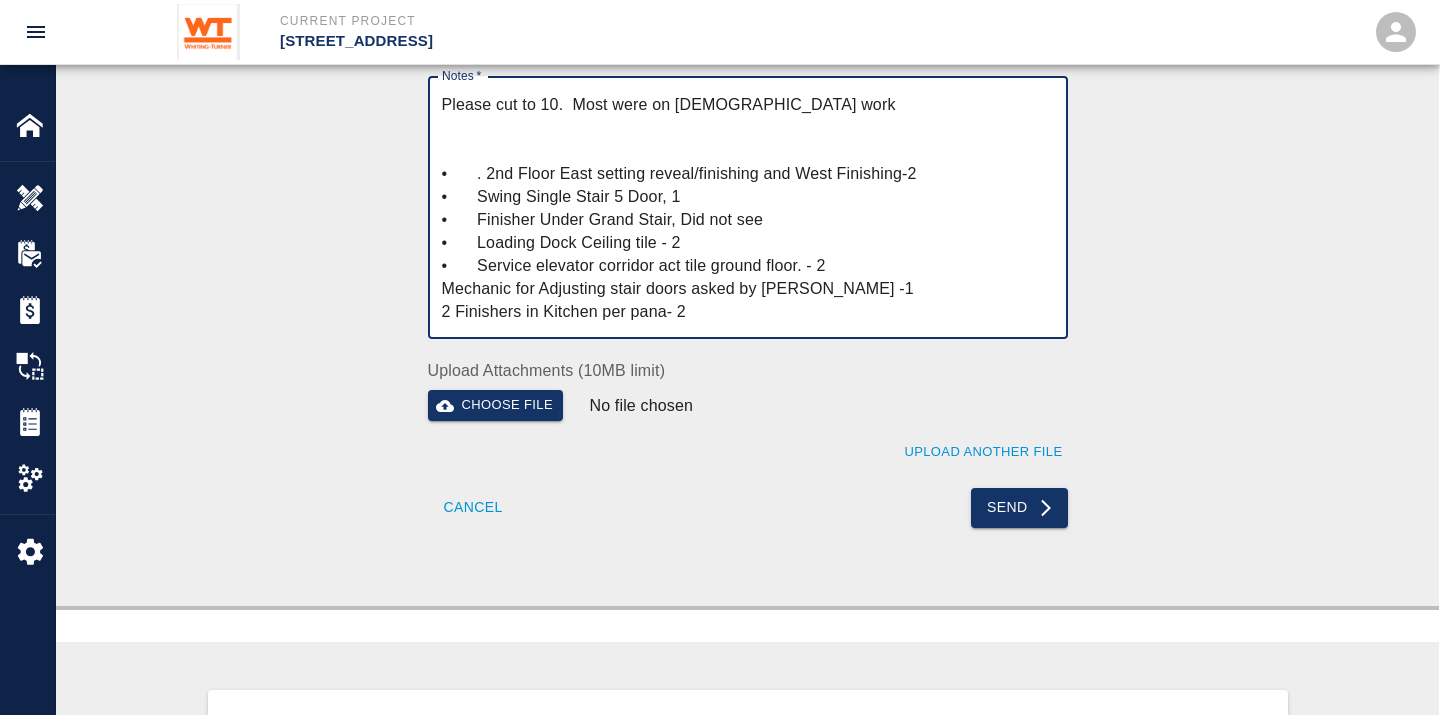 scroll, scrollTop: 0, scrollLeft: 0, axis: both 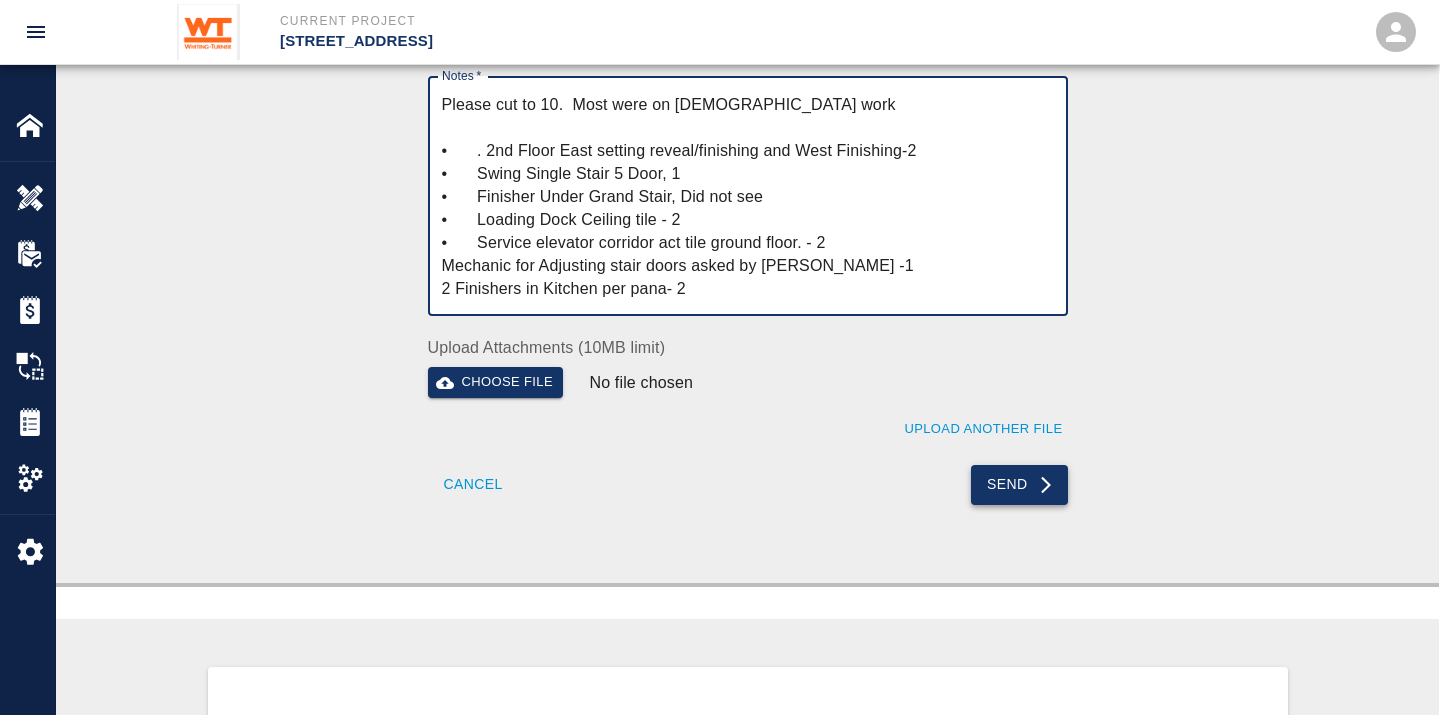 type on "Please cut to 10.  Most were on [DEMOGRAPHIC_DATA] work
•	. 2nd Floor East setting reveal/finishing and West Finishing-2
•	Swing Single Stair 5 Door, 1
•	Finisher Under Grand Stair, Did not see
•	Loading Dock Ceiling tile - 2
•	Service elevator corridor act tile ground floor. - 2
Mechanic for Adjusting stair doors asked by [PERSON_NAME] -1
2 Finishers in Kitchen per pana- 2" 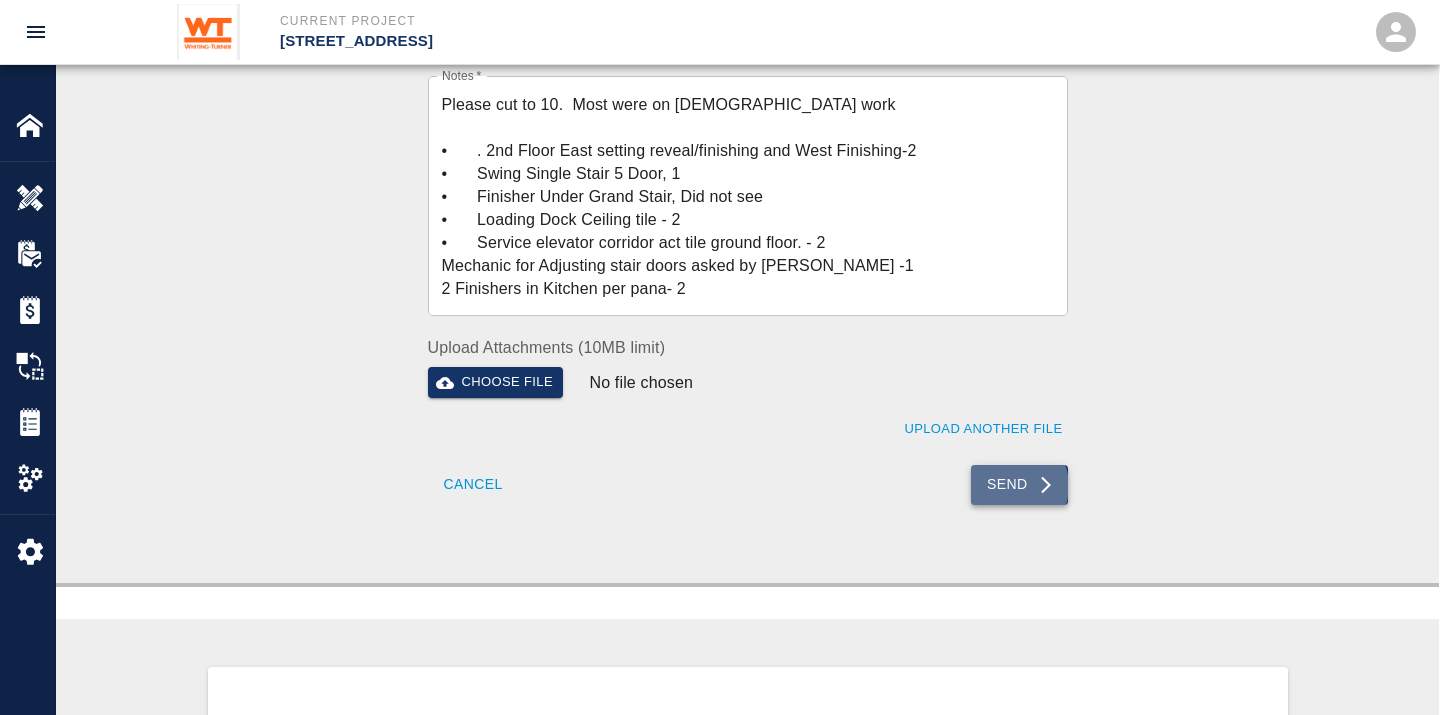 click on "Send" at bounding box center [1019, 485] 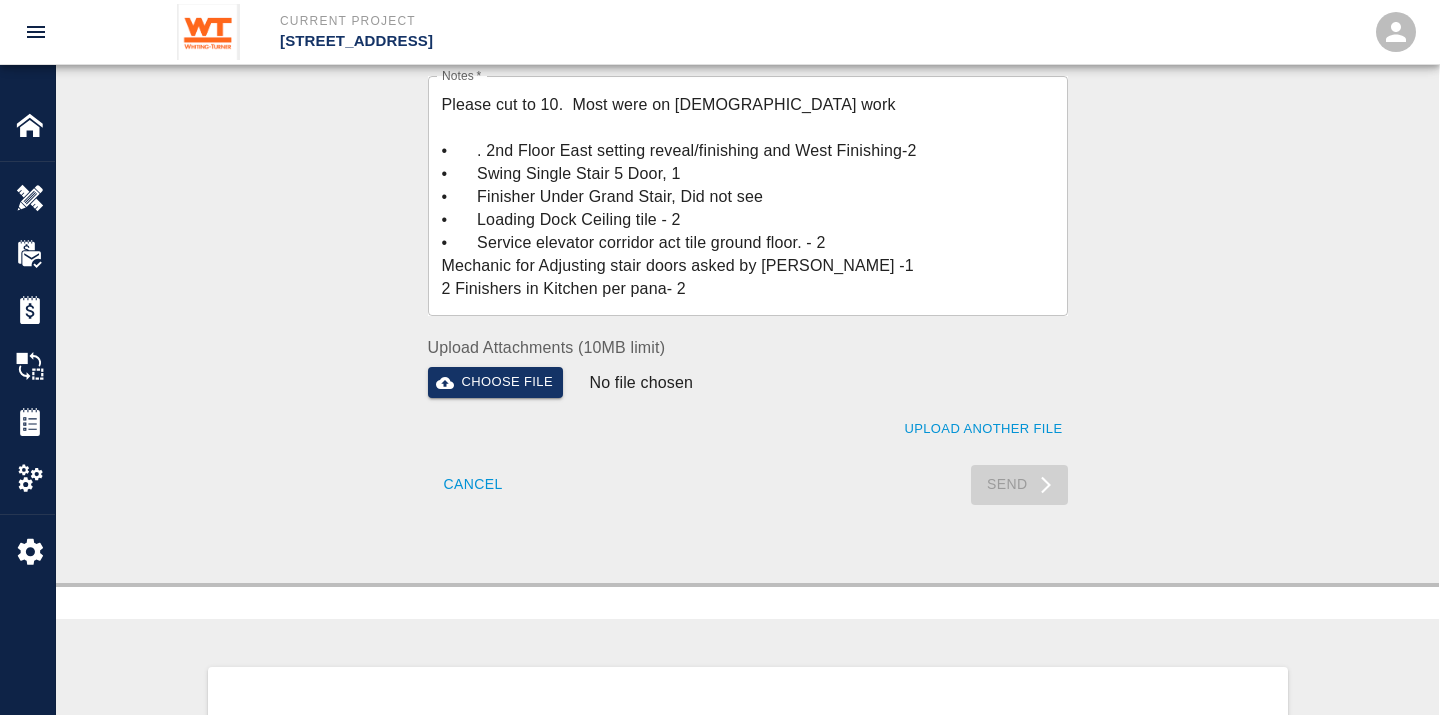type 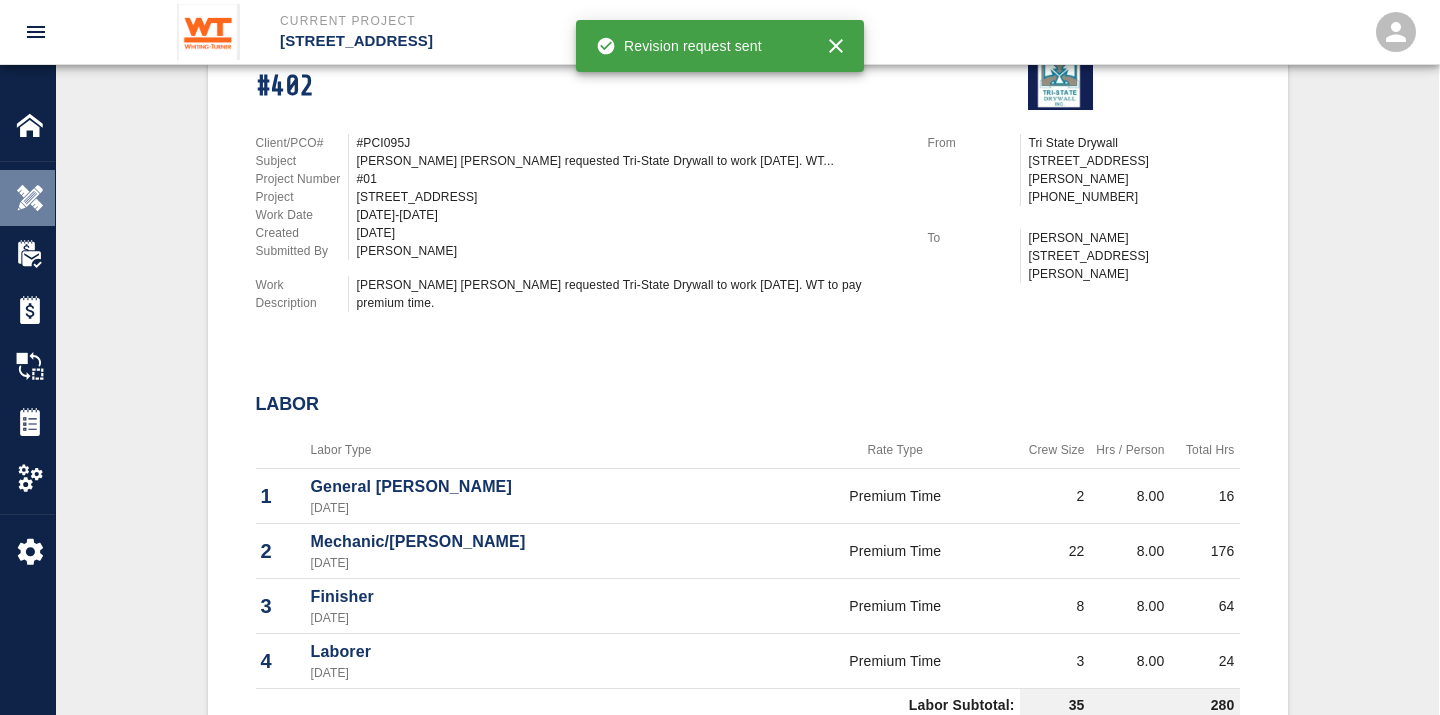 click at bounding box center [30, 198] 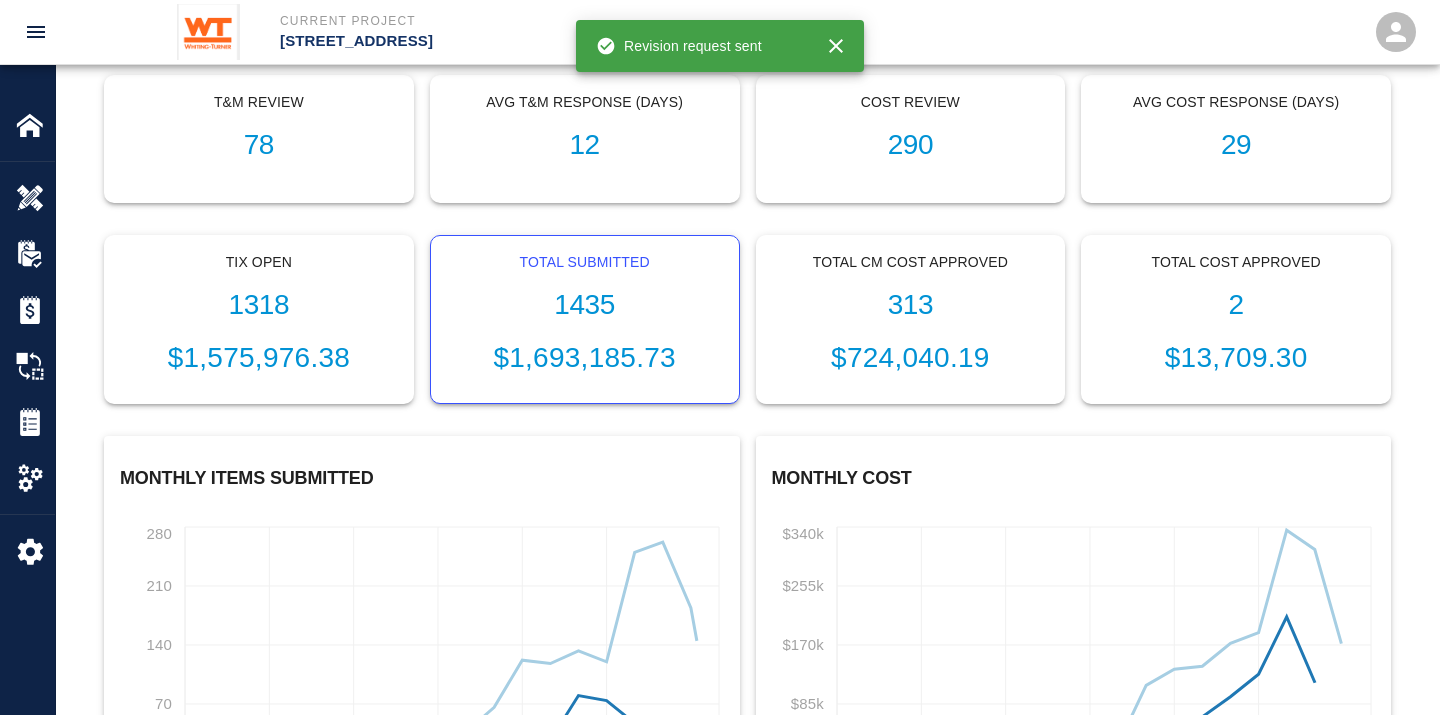 scroll, scrollTop: 0, scrollLeft: 0, axis: both 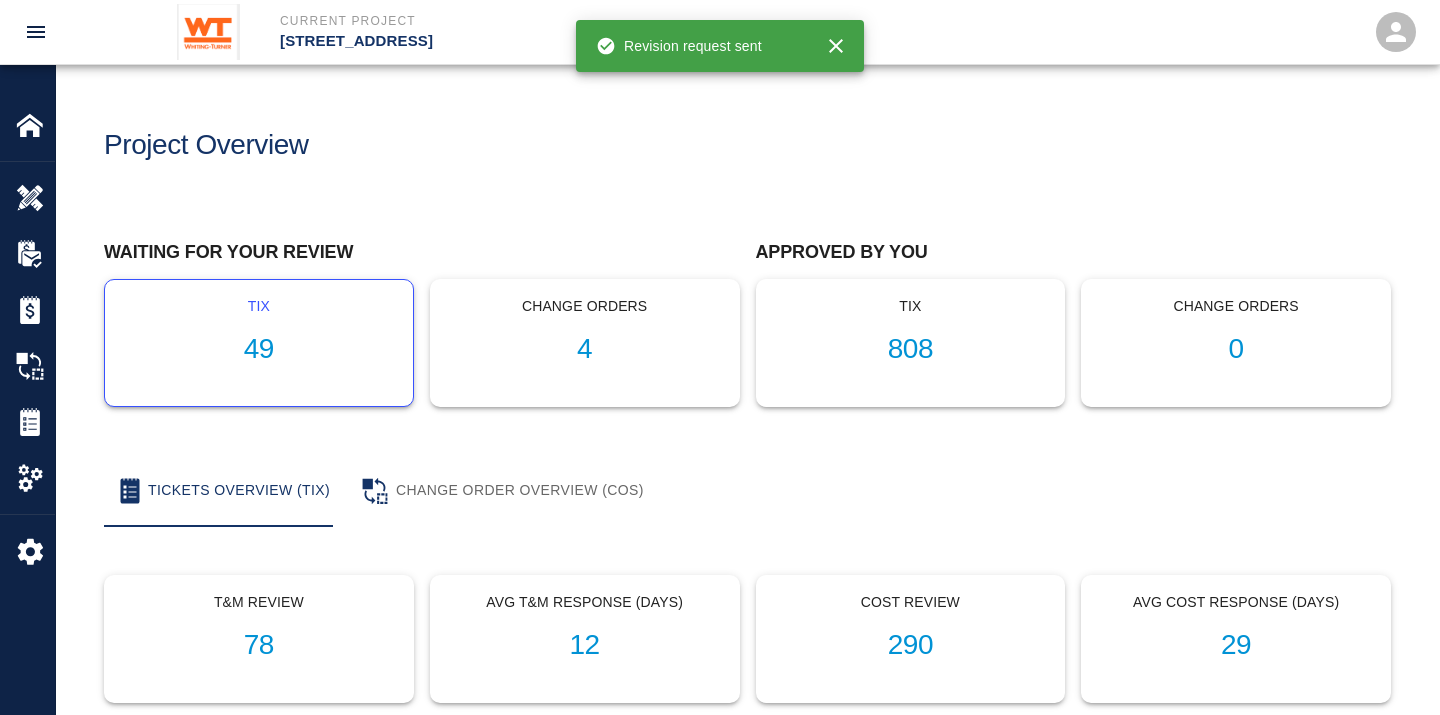 click on "49" at bounding box center (259, 349) 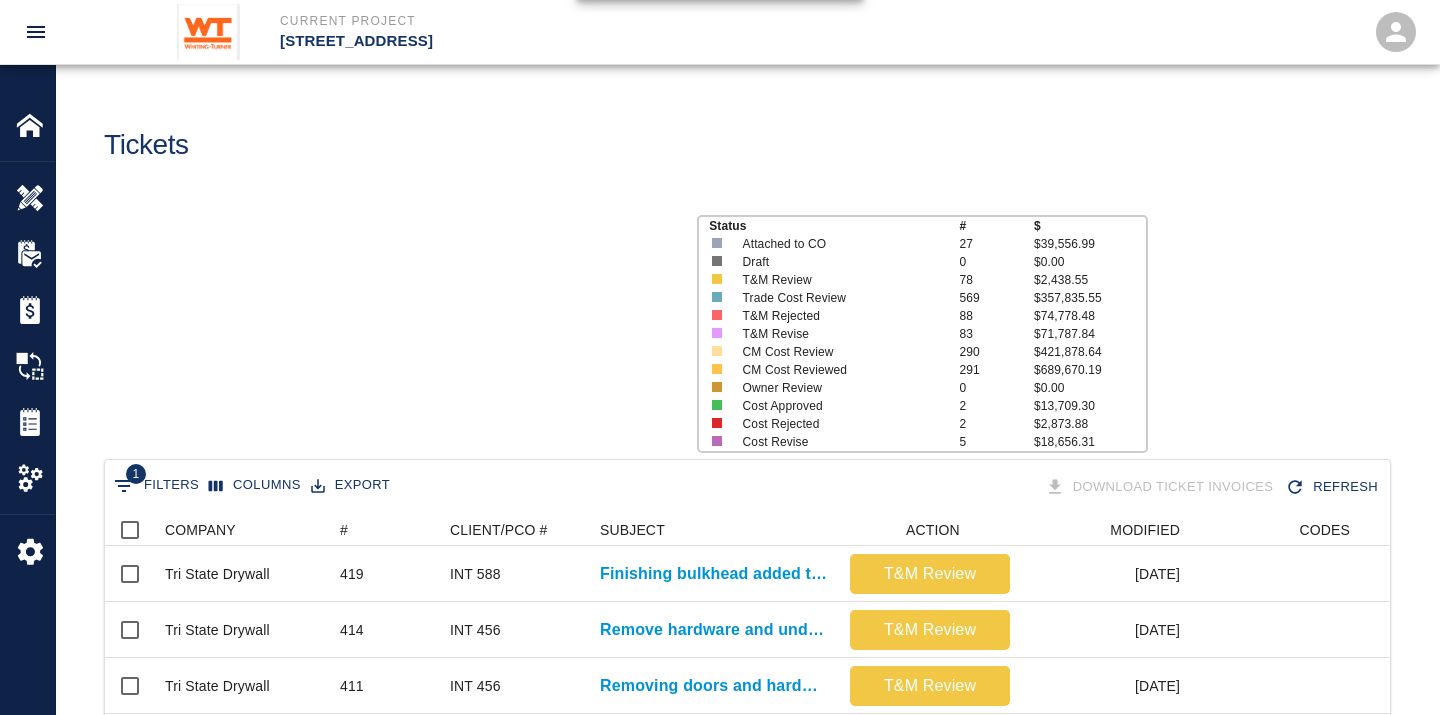 scroll, scrollTop: 17, scrollLeft: 17, axis: both 